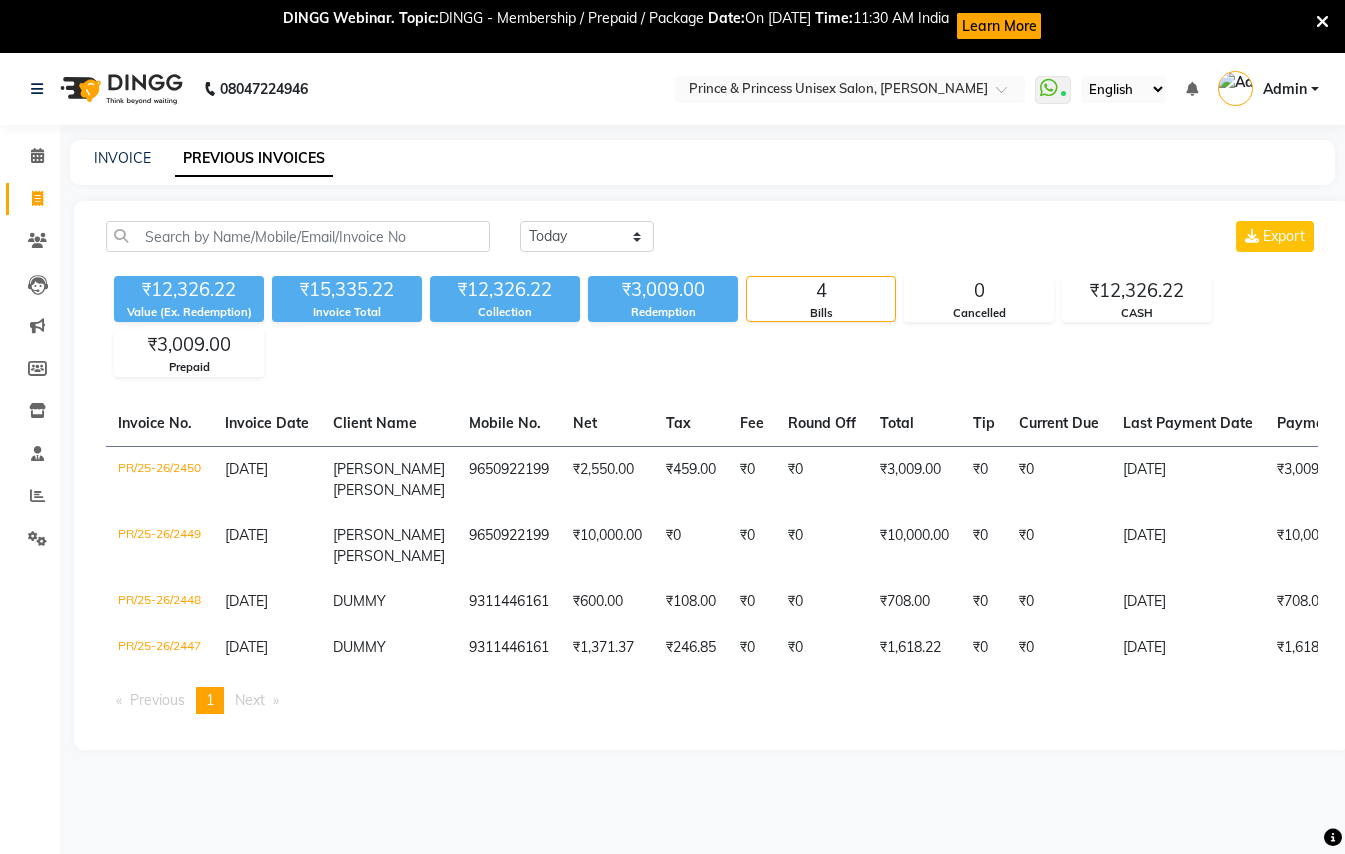 scroll, scrollTop: 0, scrollLeft: 0, axis: both 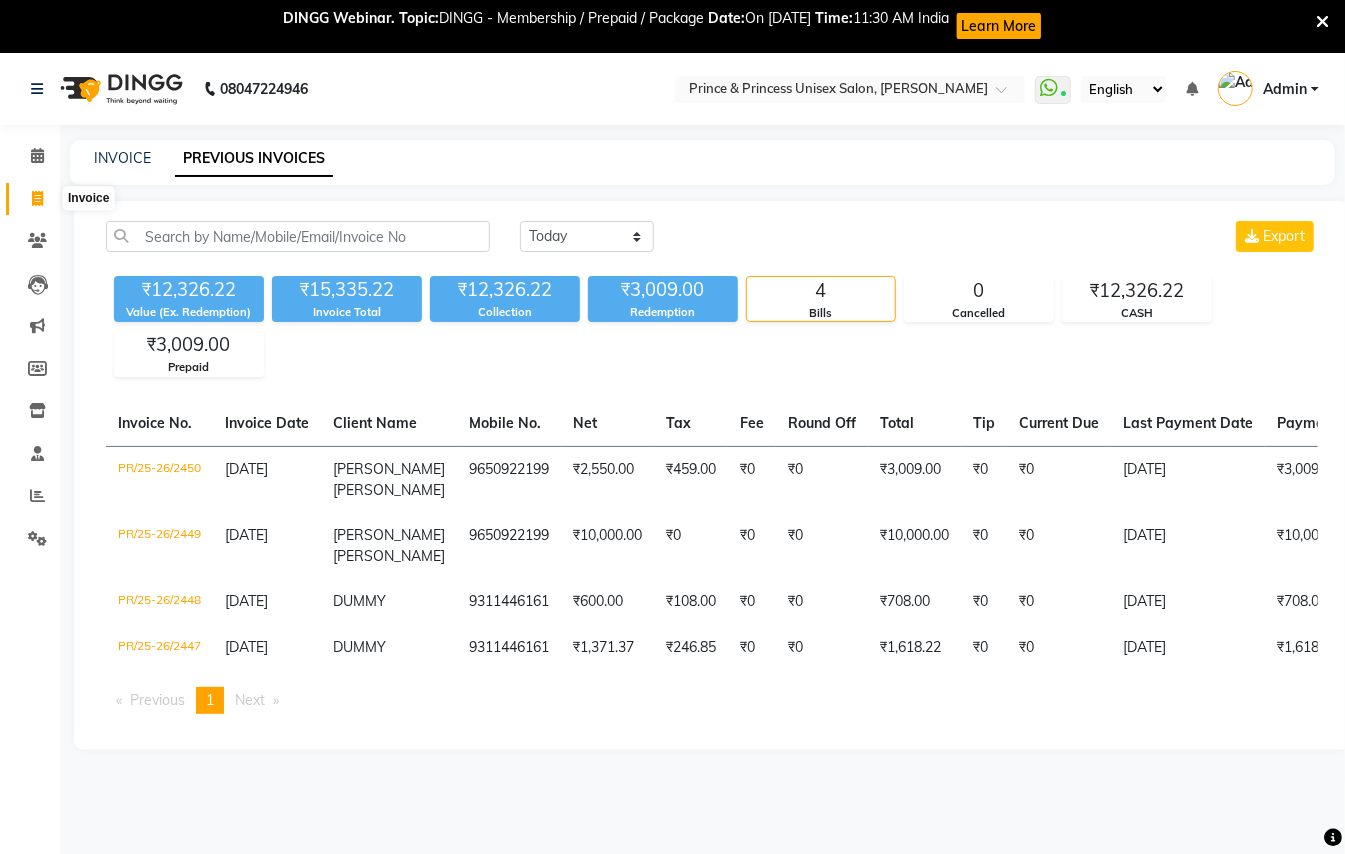 click 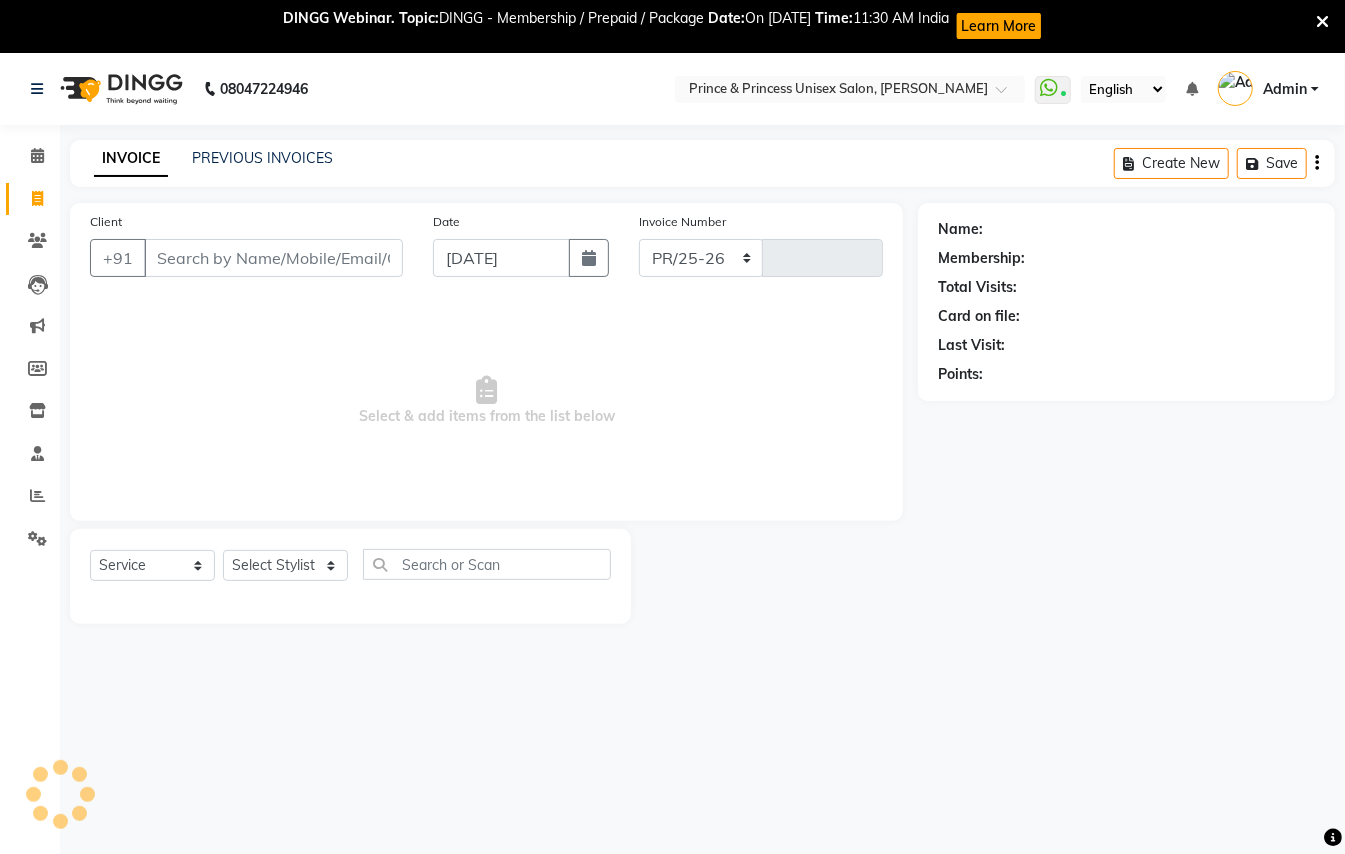 select on "3760" 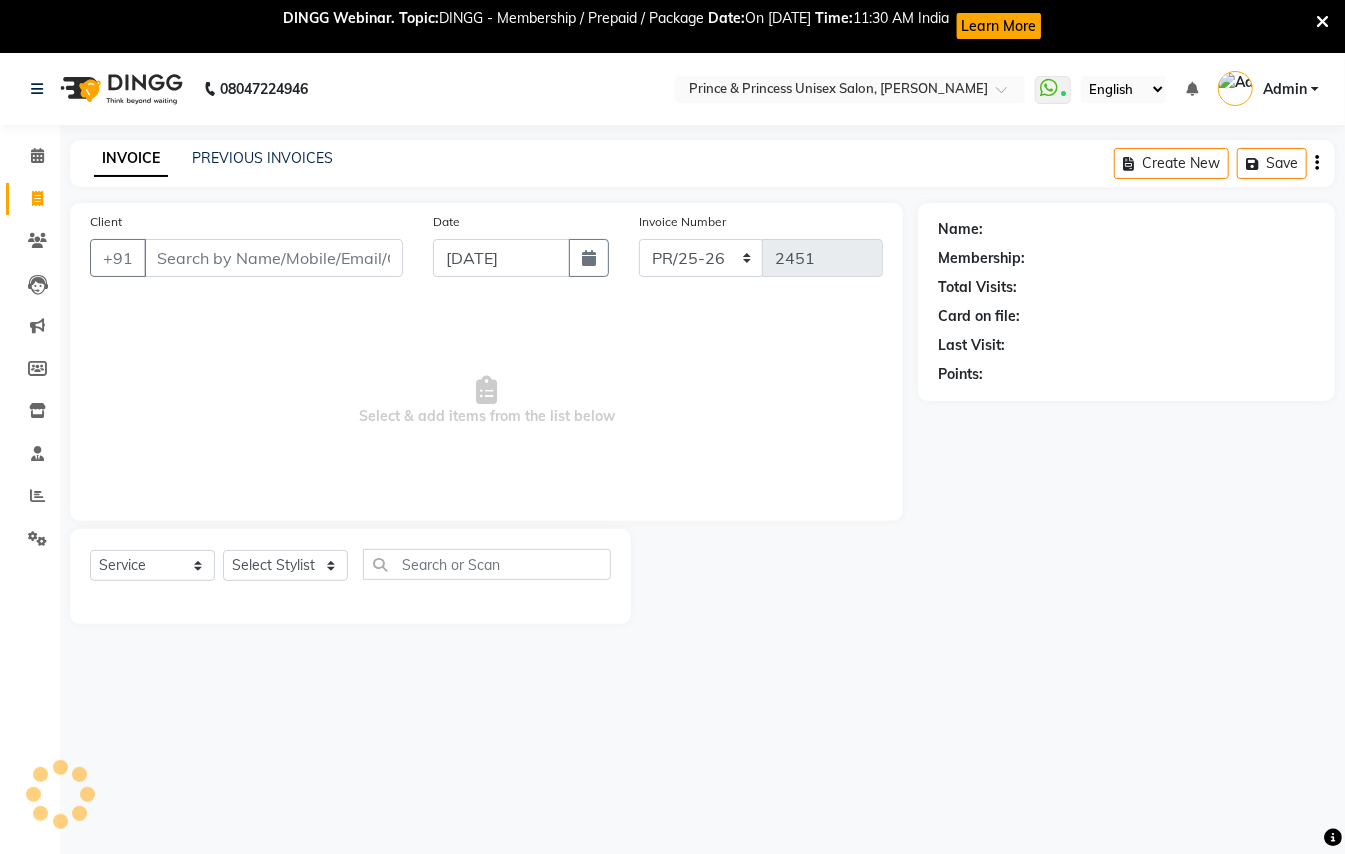 scroll, scrollTop: 53, scrollLeft: 0, axis: vertical 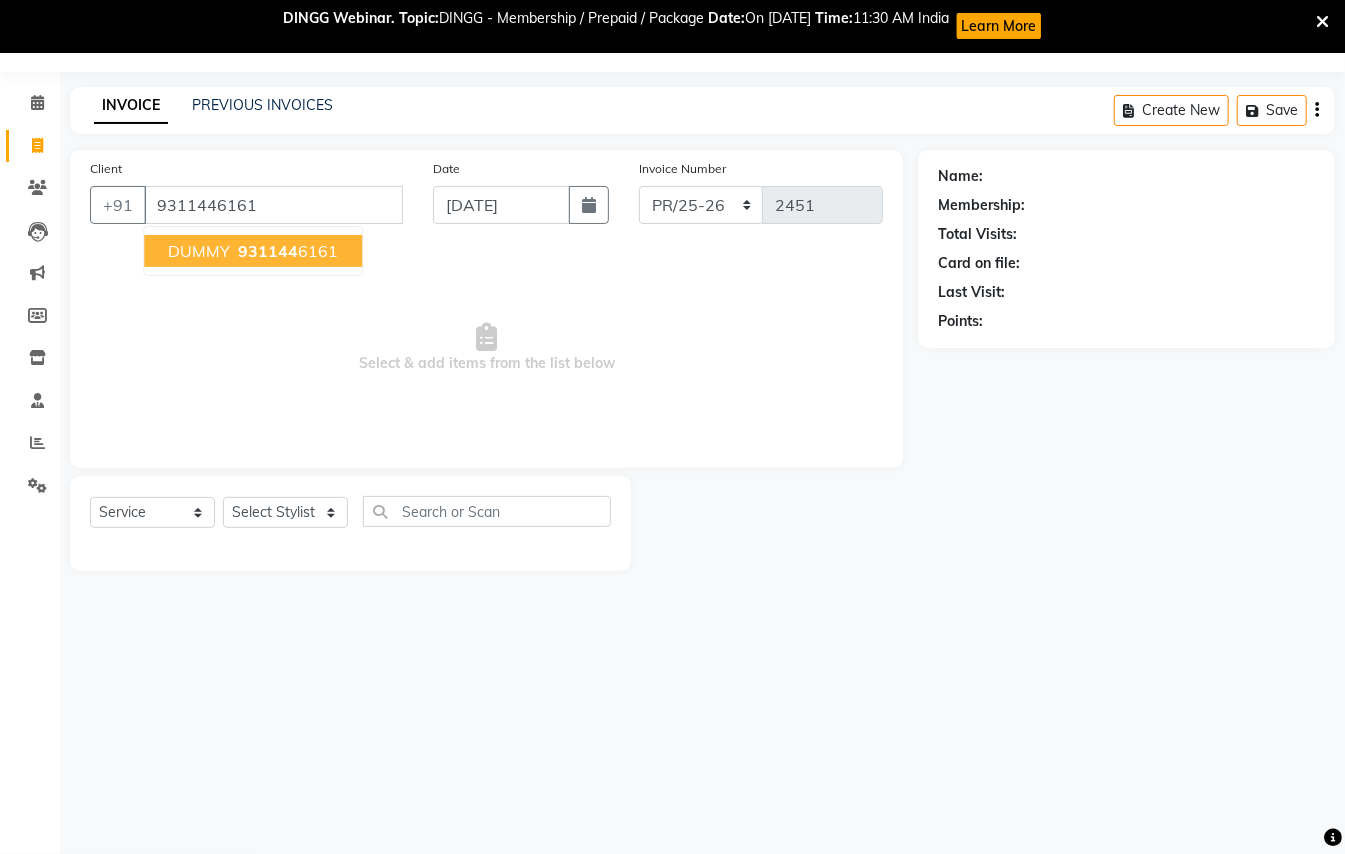 type on "9311446161" 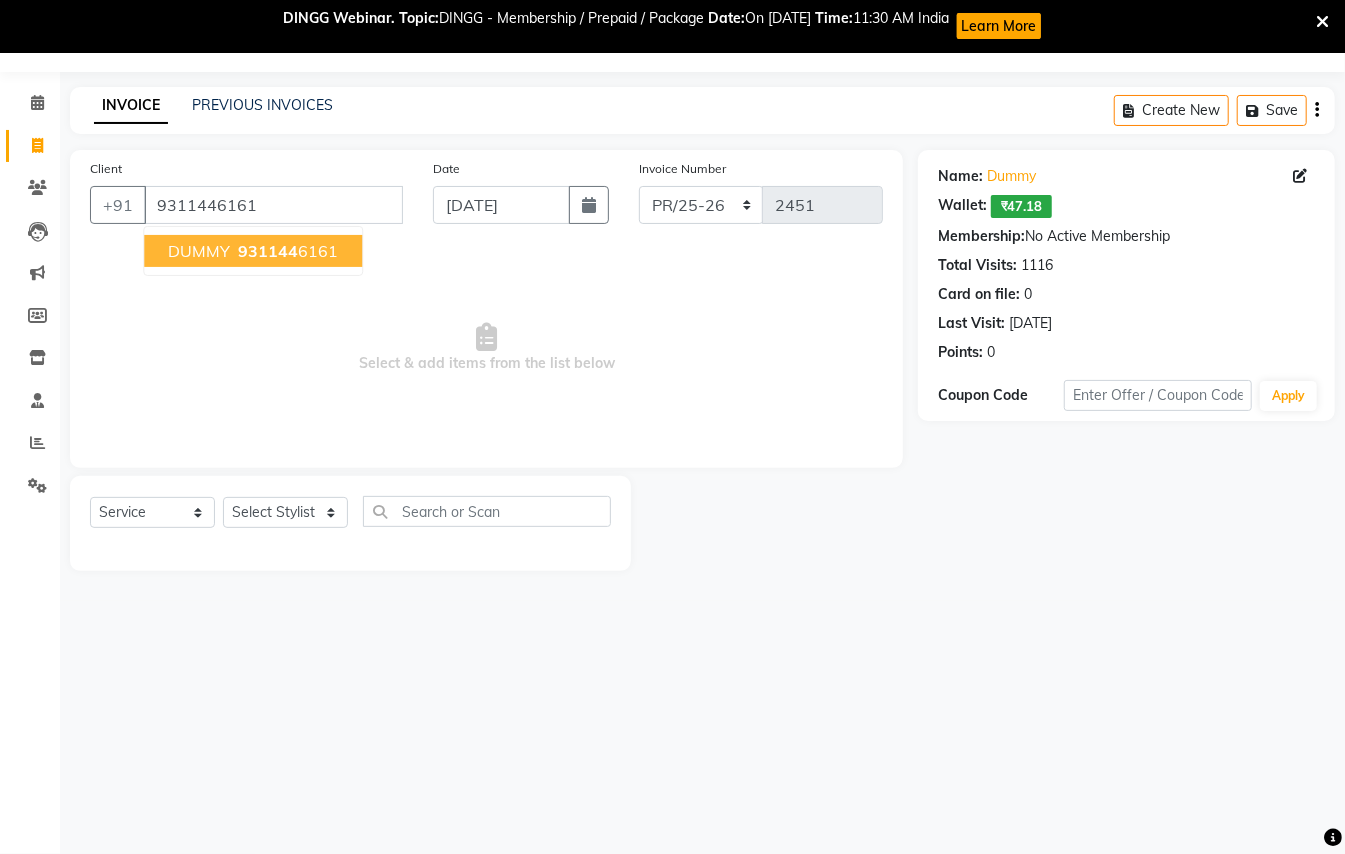click on "931144 6161" at bounding box center (286, 251) 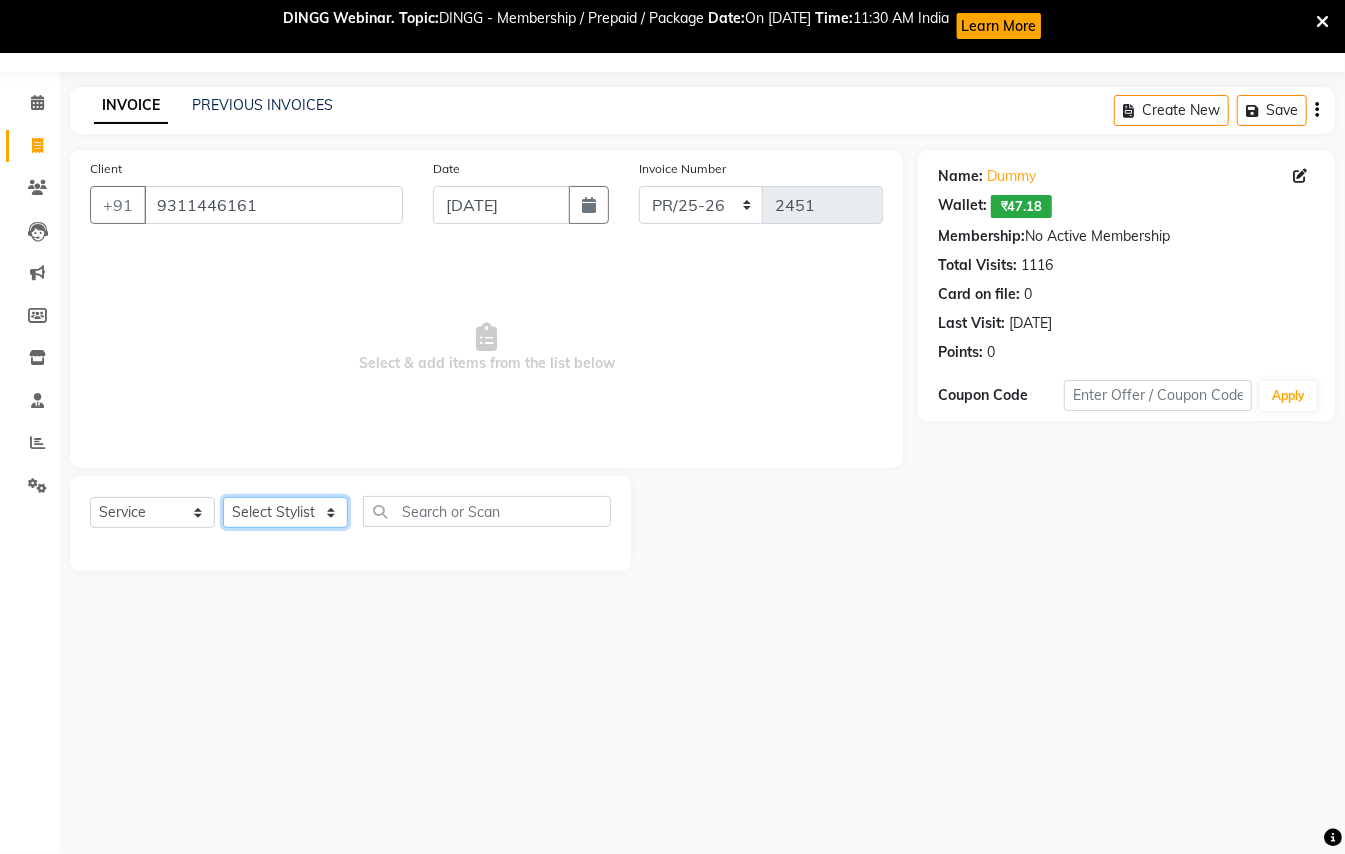 click on "Select Stylist ABHISHEK [PERSON_NAME] NEW [PERSON_NAME] [PERSON_NAME] [PERSON_NAME] [PERSON_NAME] RAHUL SANDEEP [PERSON_NAME] XYZ" 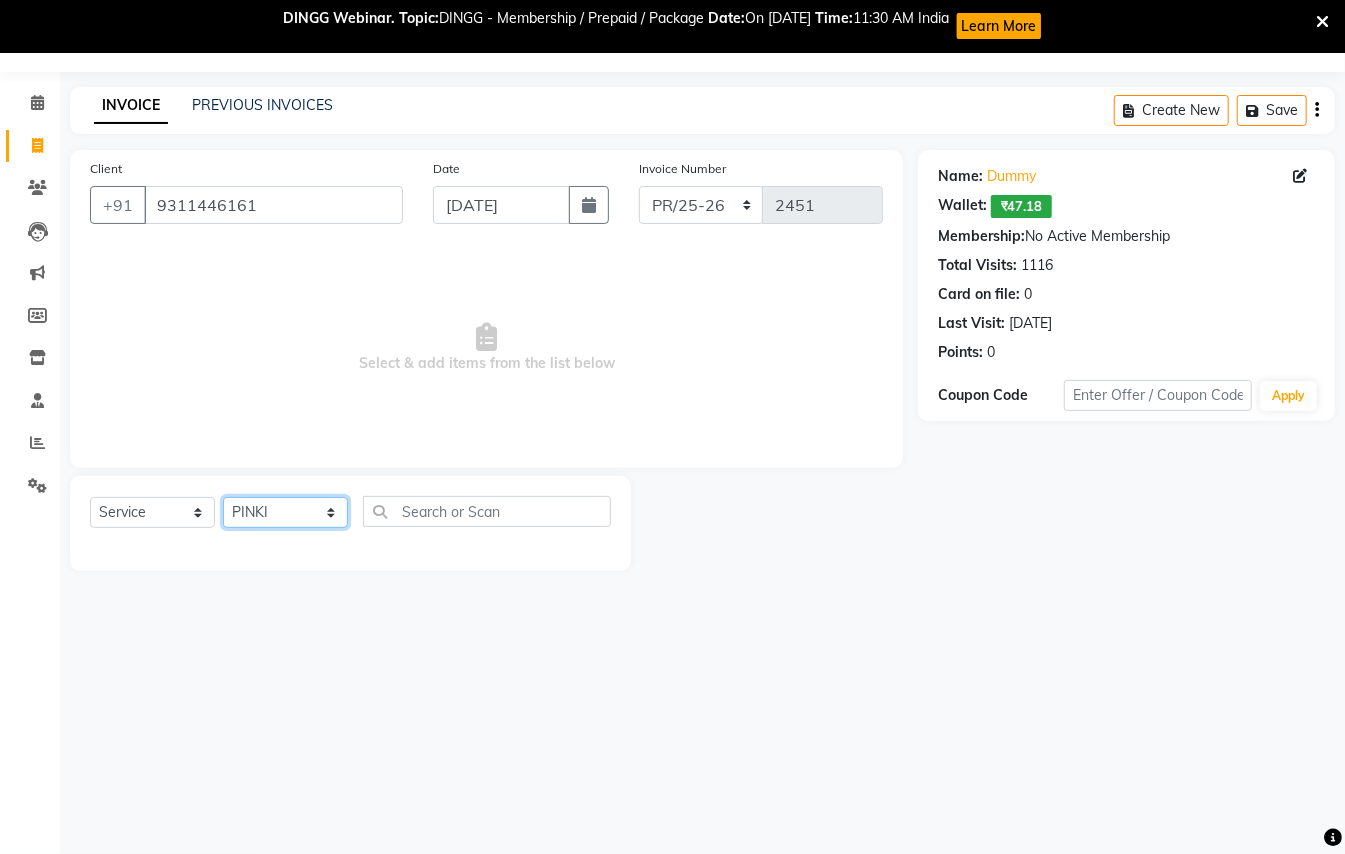 click on "Select Stylist ABHISHEK [PERSON_NAME] NEW [PERSON_NAME] [PERSON_NAME] [PERSON_NAME] [PERSON_NAME] RAHUL SANDEEP [PERSON_NAME] XYZ" 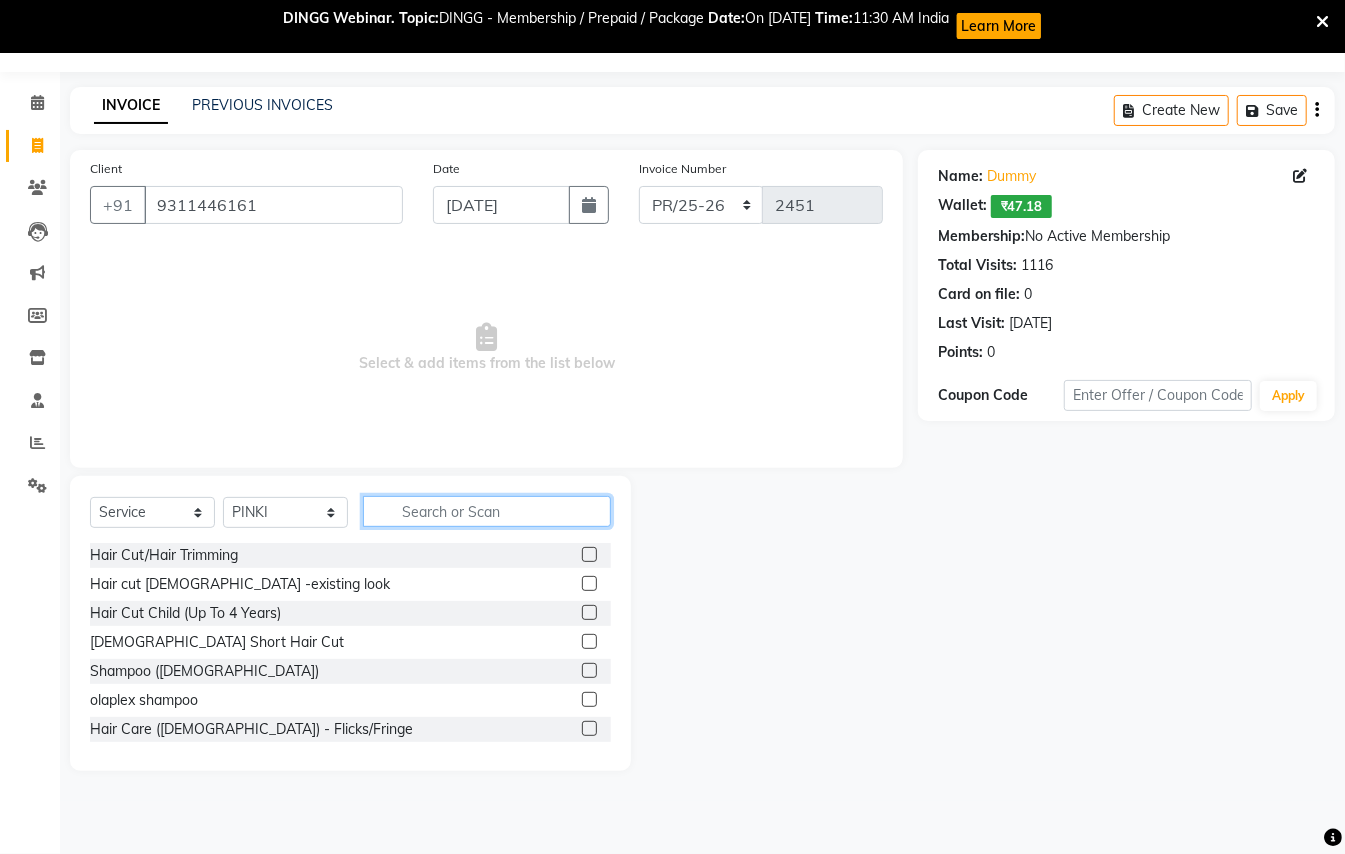 click 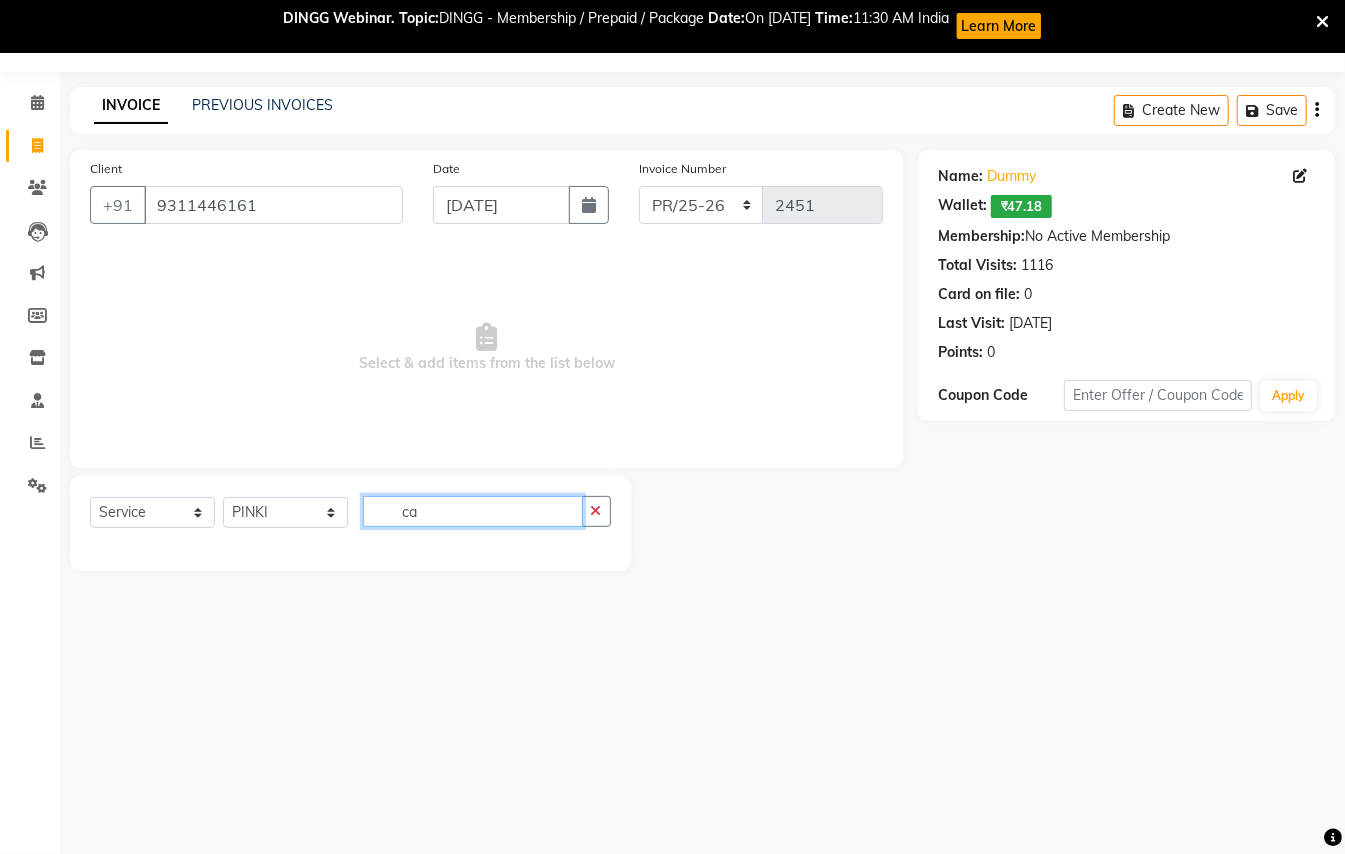 type on "c" 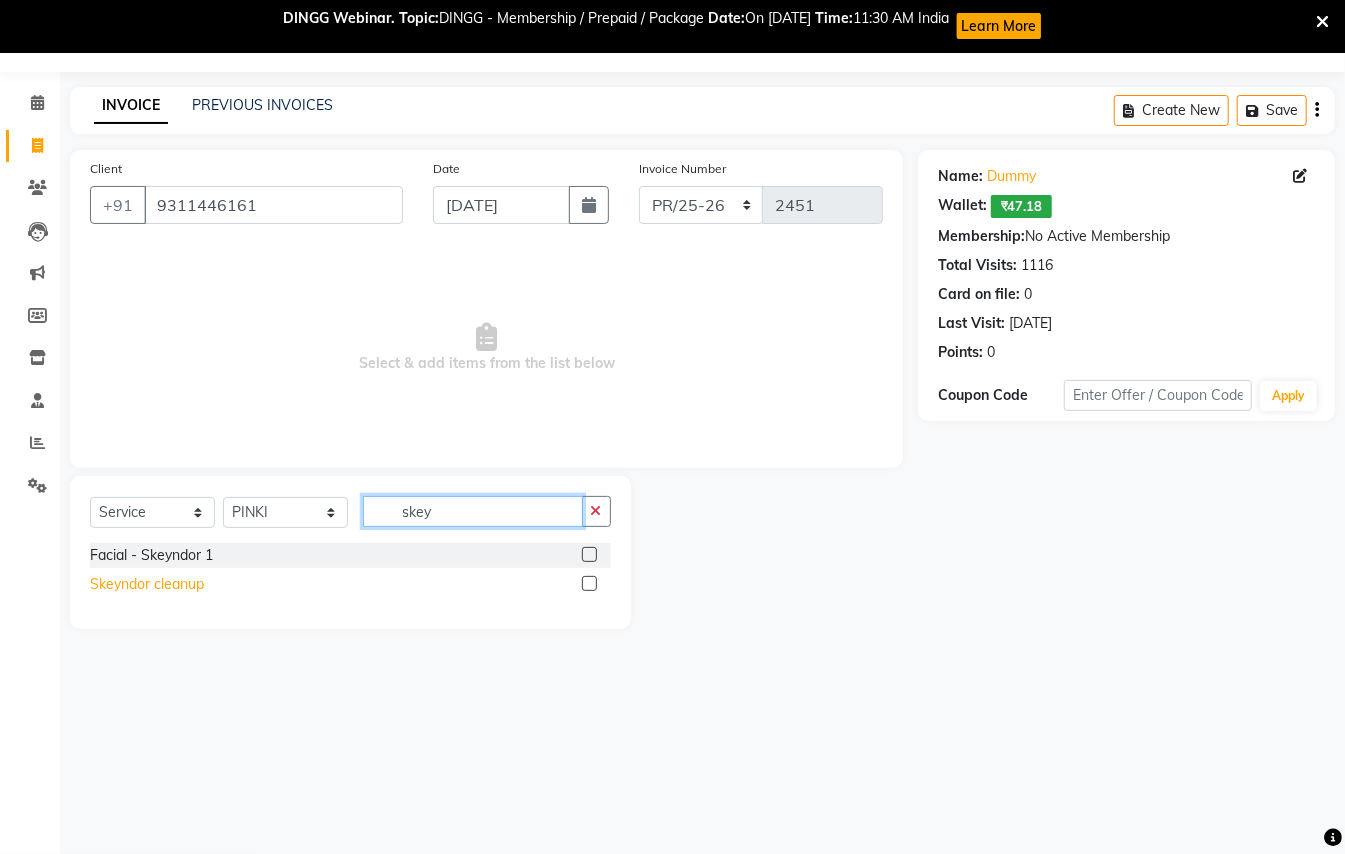 type on "skey" 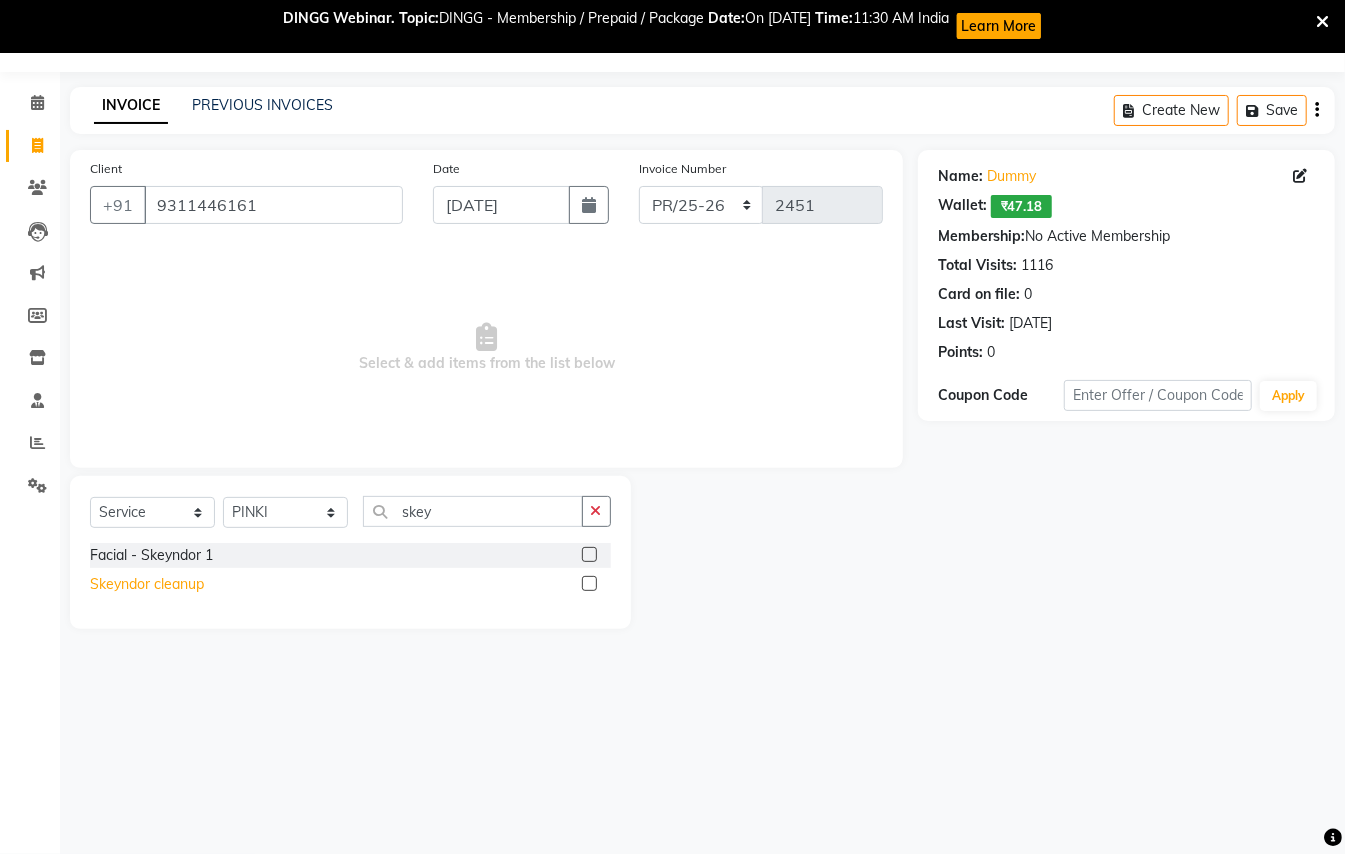 click on "Skeyndor cleanup" 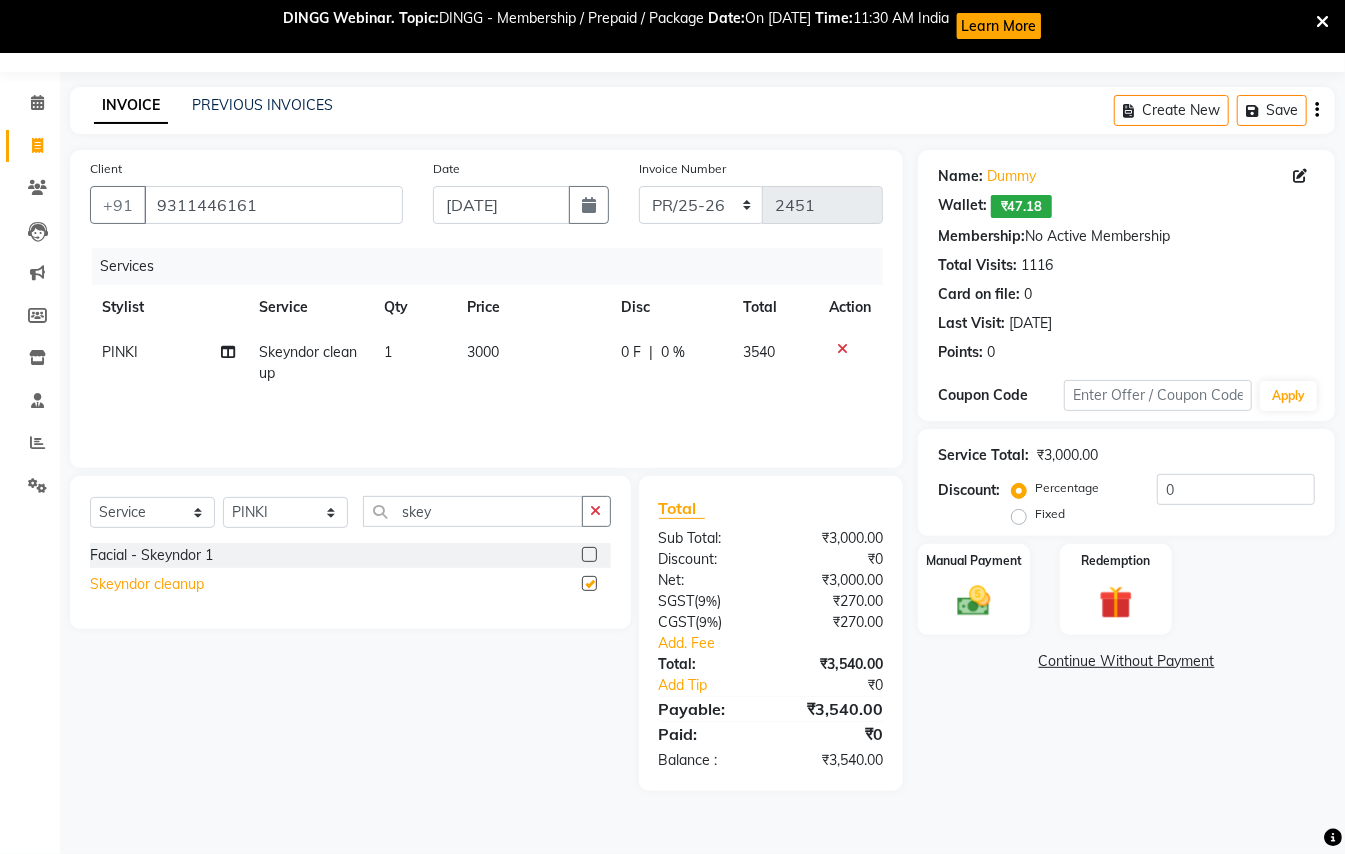 checkbox on "false" 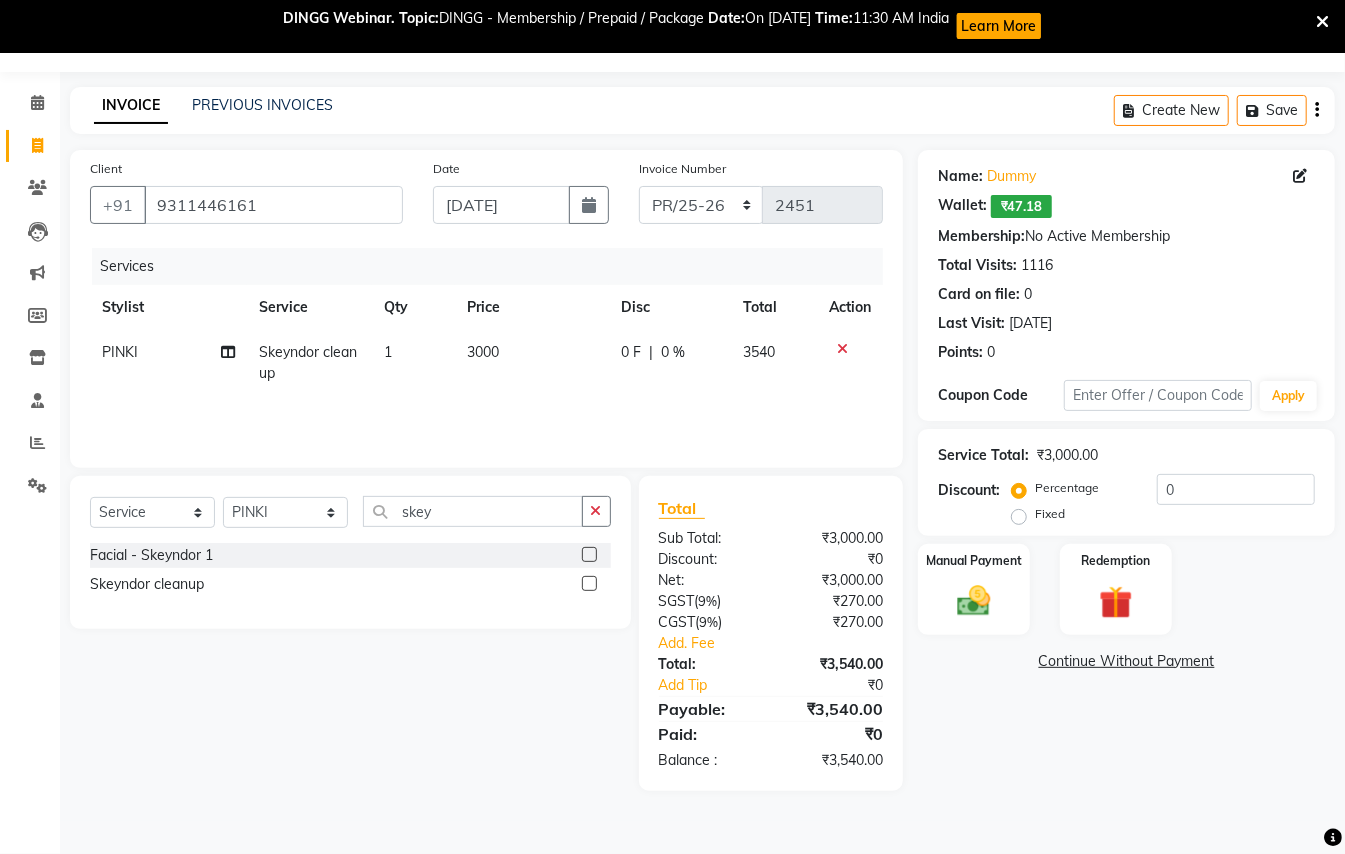 click on "3000" 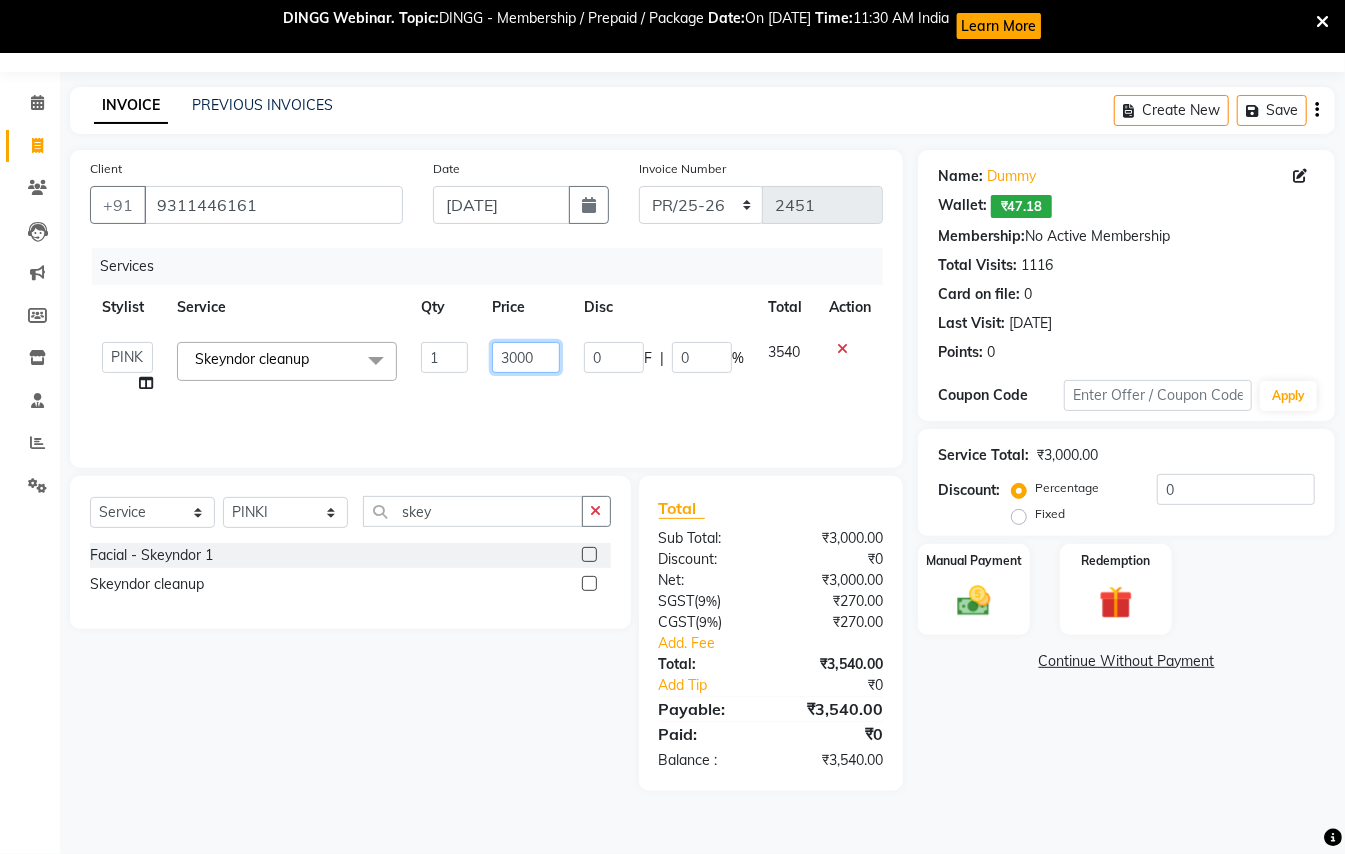 click on "3000" 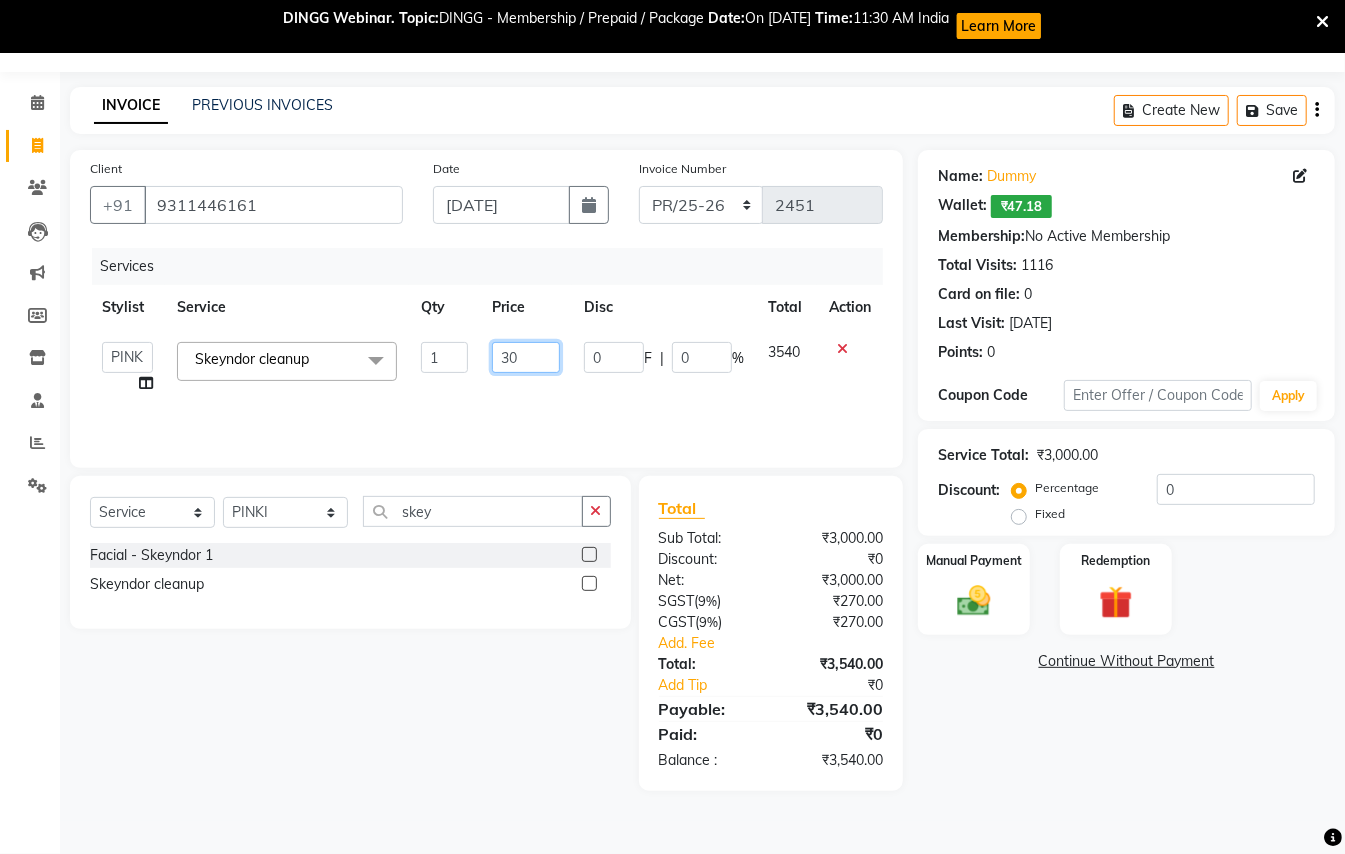 type on "3" 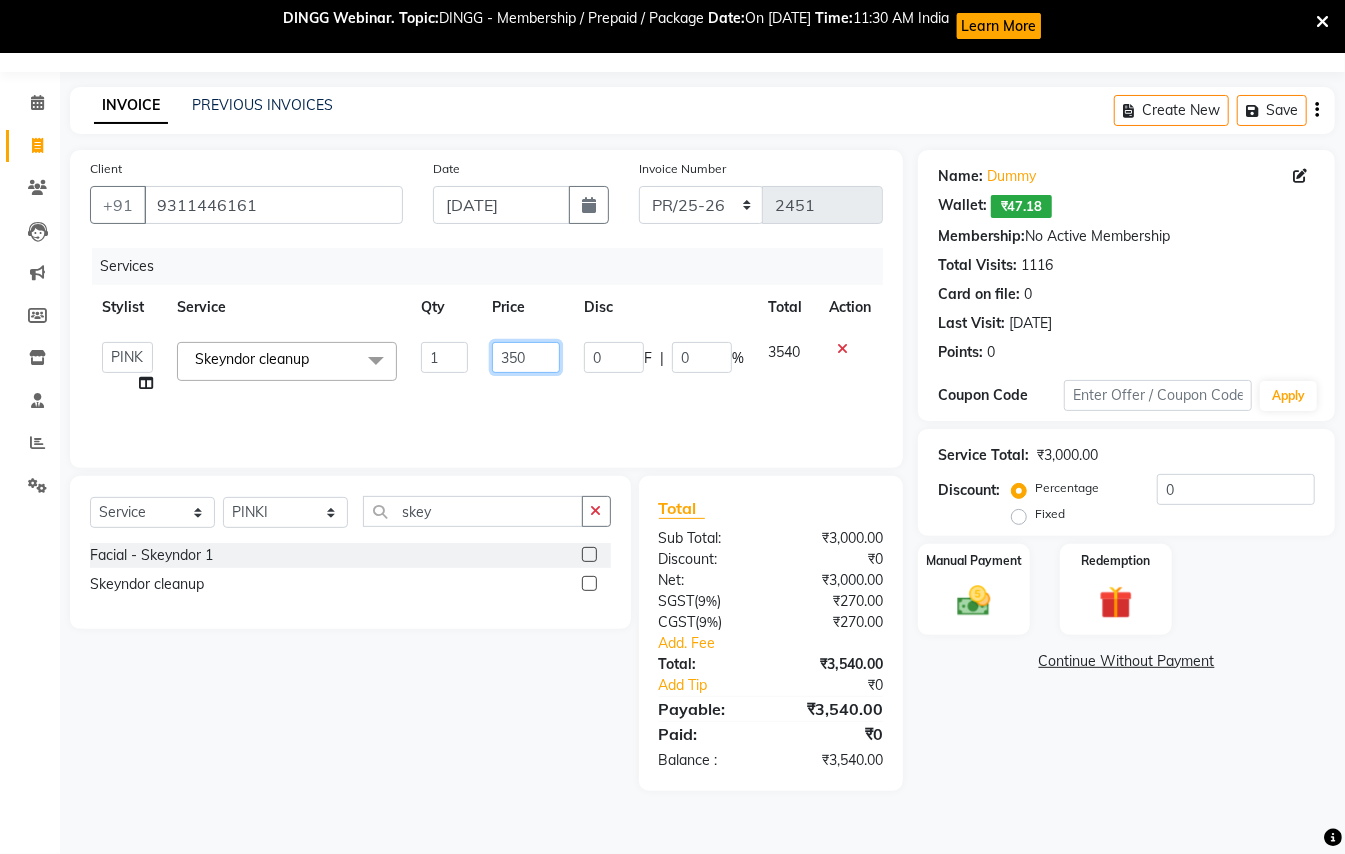 type on "3500" 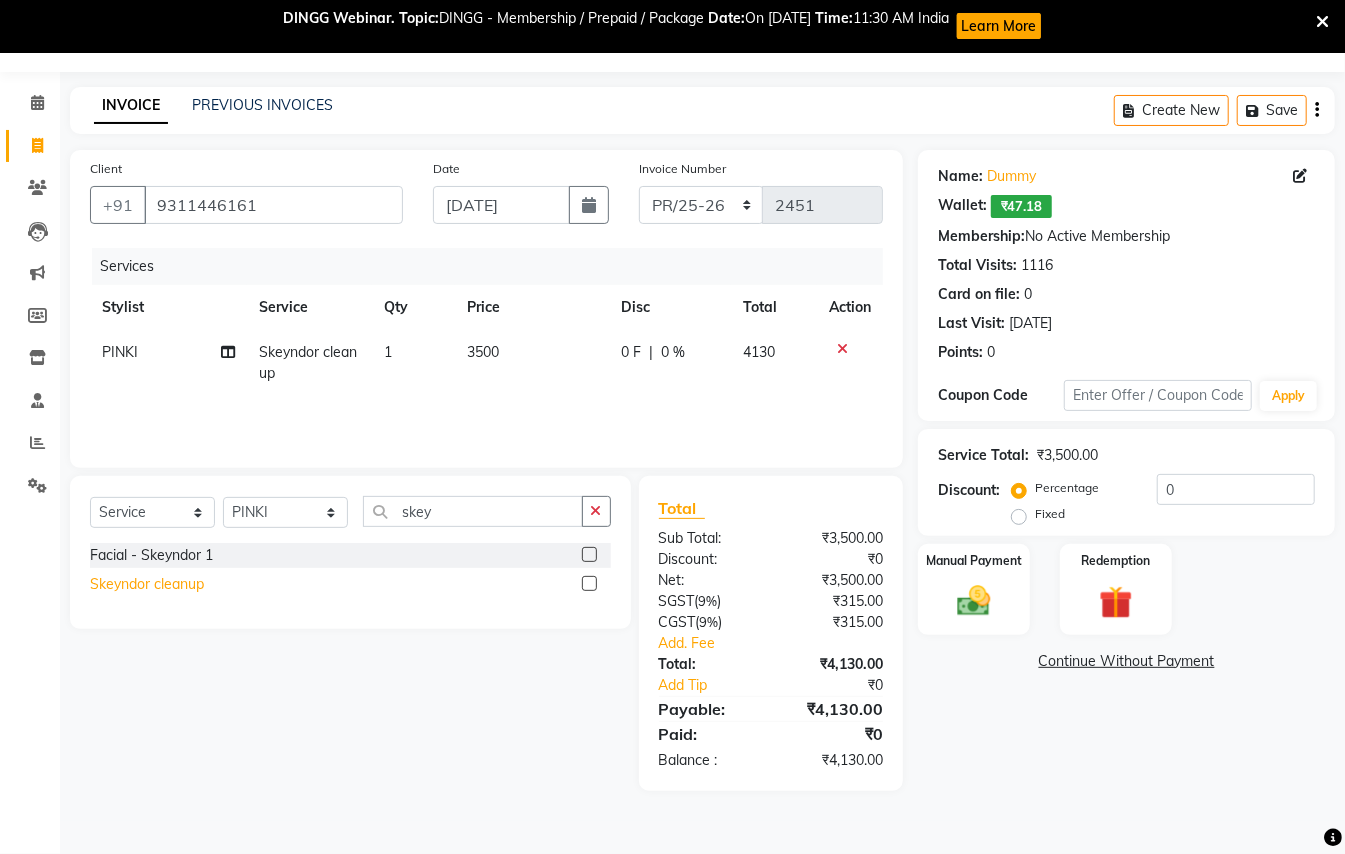 click on "Skeyndor cleanup" 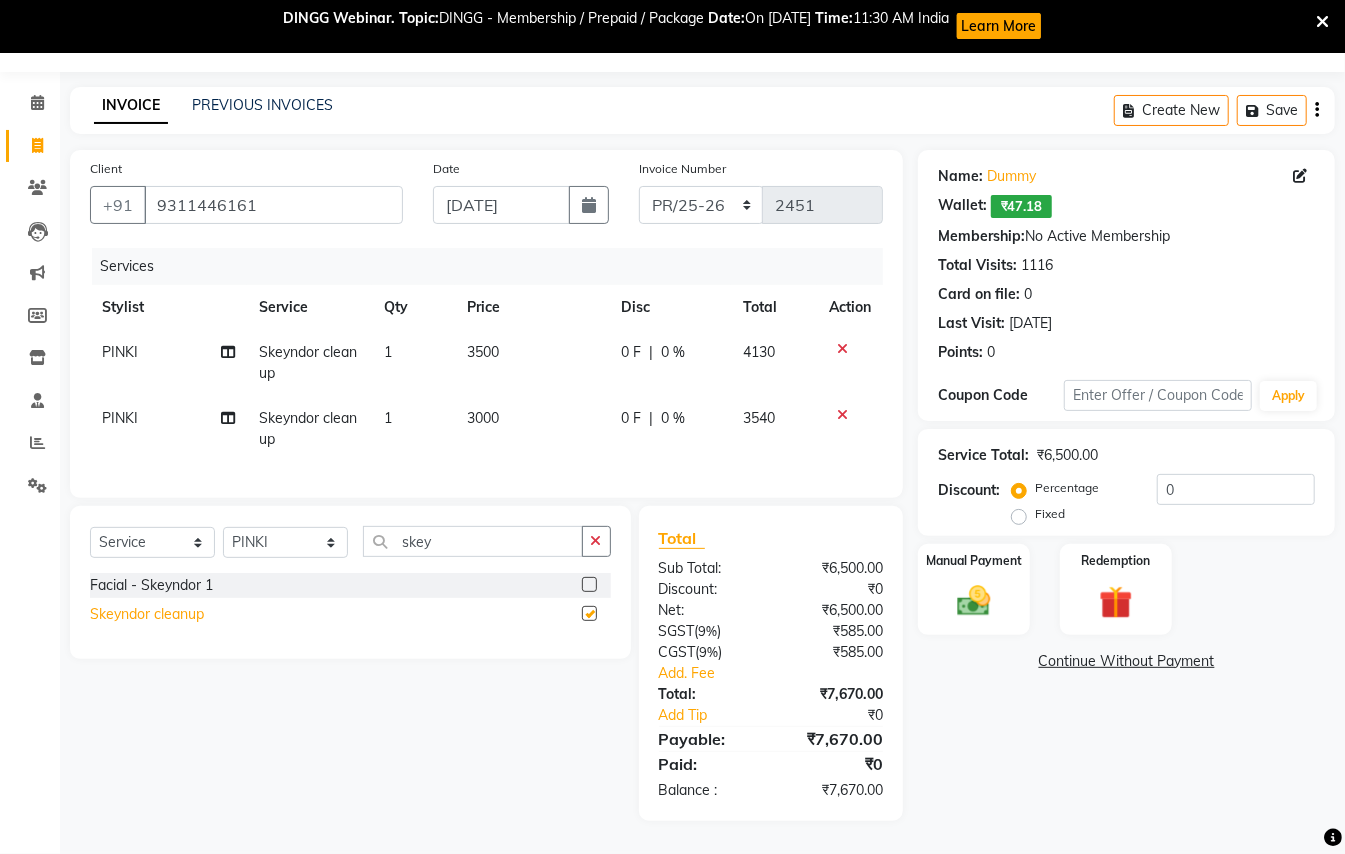 checkbox on "false" 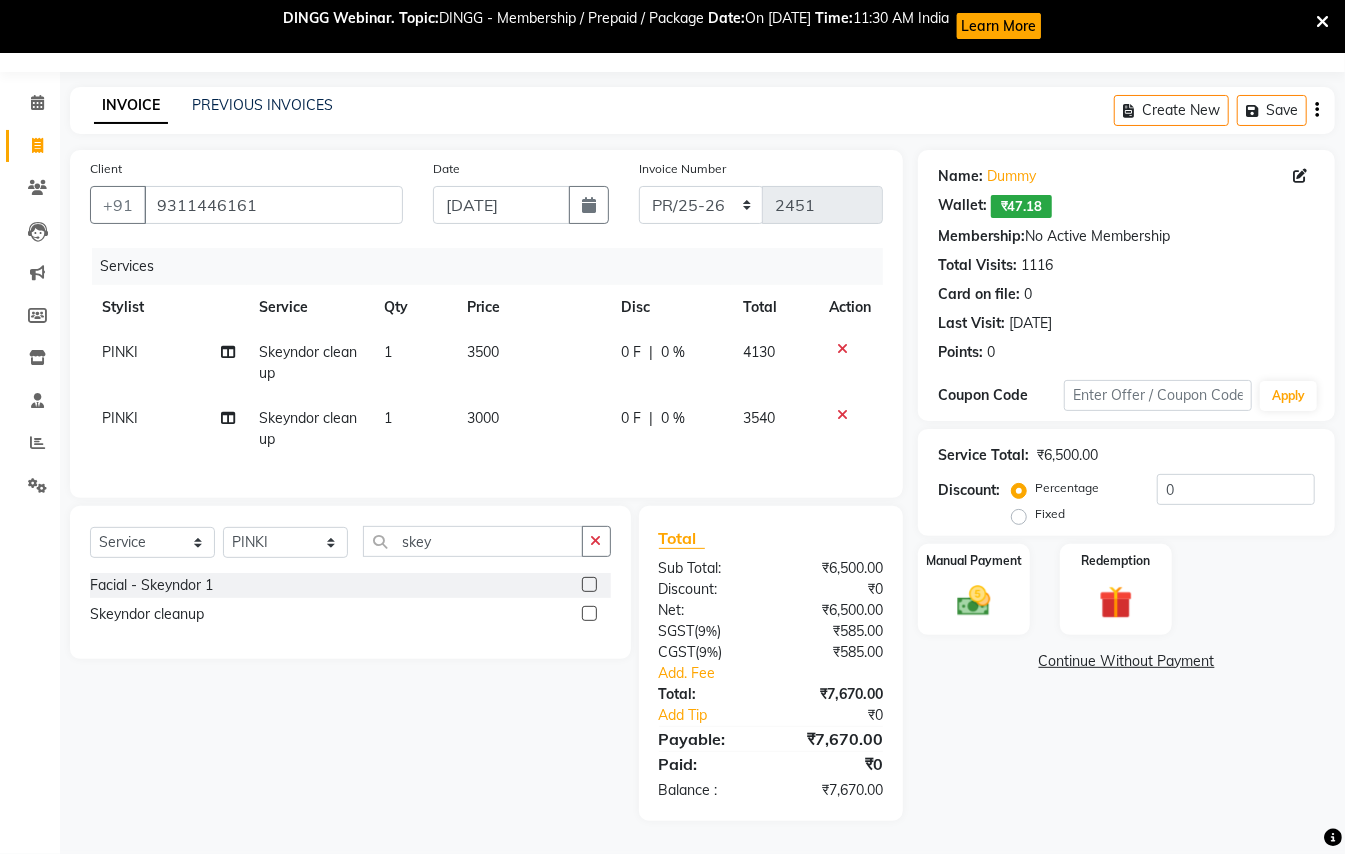 click 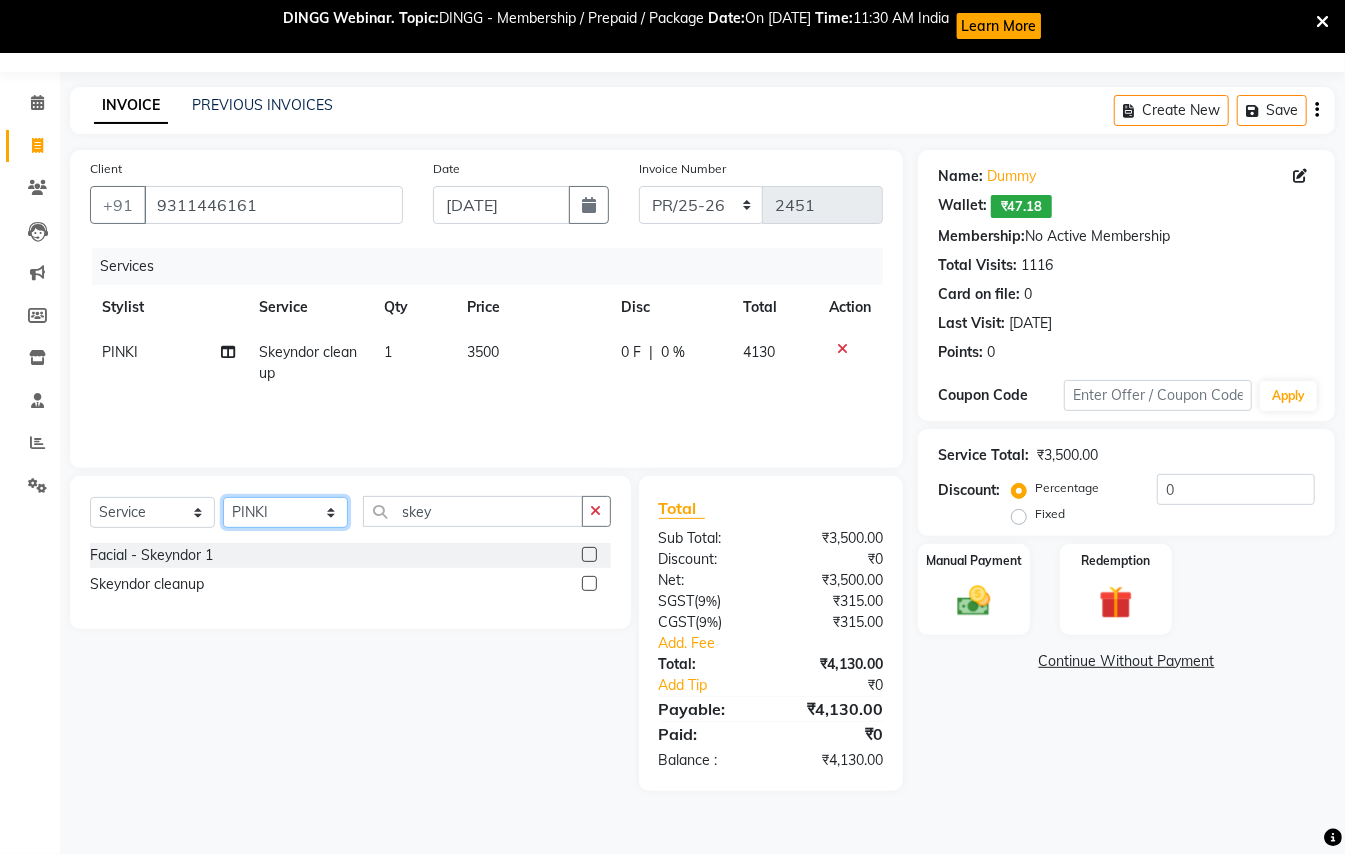 click on "Select Stylist ABHISHEK [PERSON_NAME] NEW [PERSON_NAME] [PERSON_NAME] [PERSON_NAME] [PERSON_NAME] RAHUL SANDEEP [PERSON_NAME] XYZ" 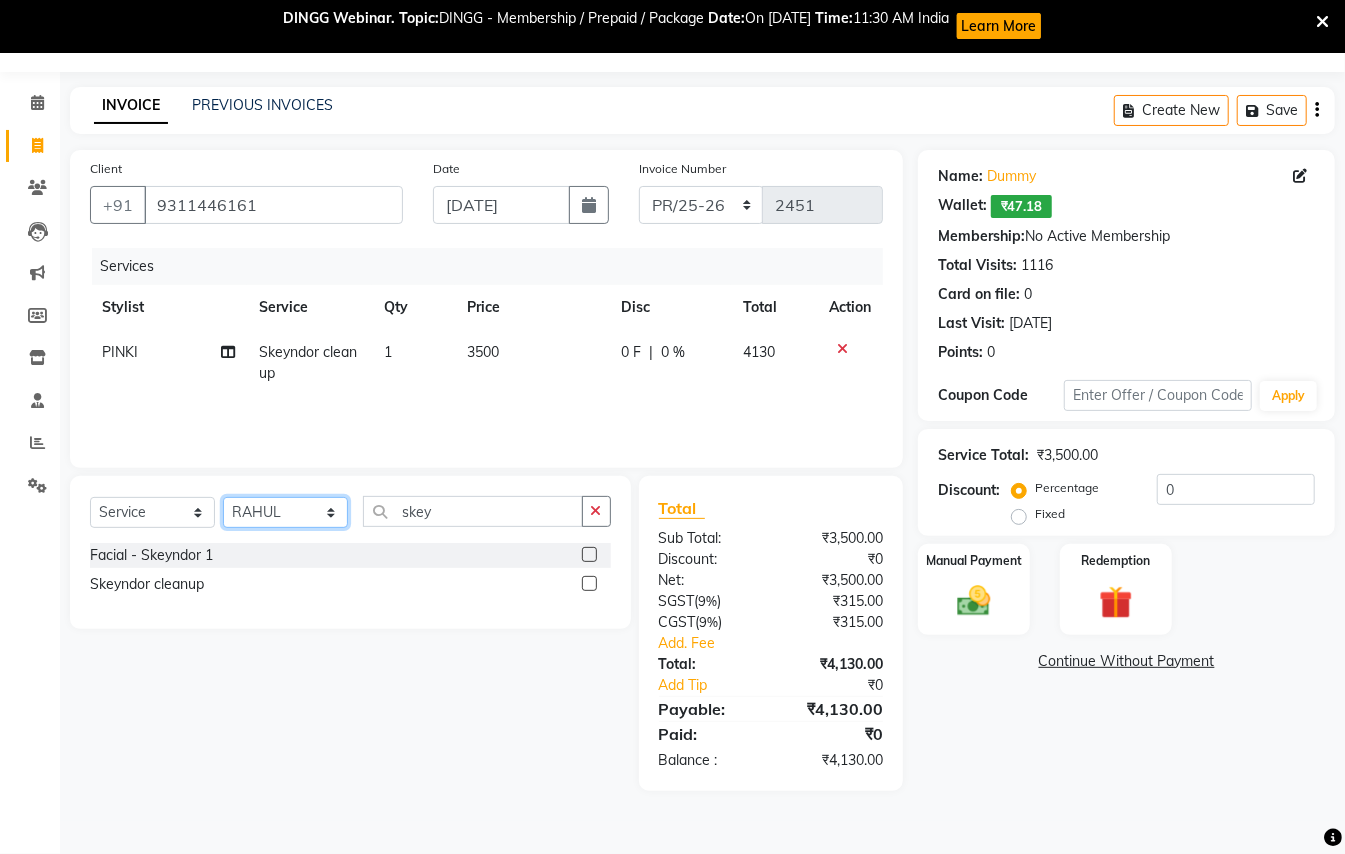 click on "Select Stylist ABHISHEK [PERSON_NAME] NEW [PERSON_NAME] [PERSON_NAME] [PERSON_NAME] [PERSON_NAME] RAHUL SANDEEP [PERSON_NAME] XYZ" 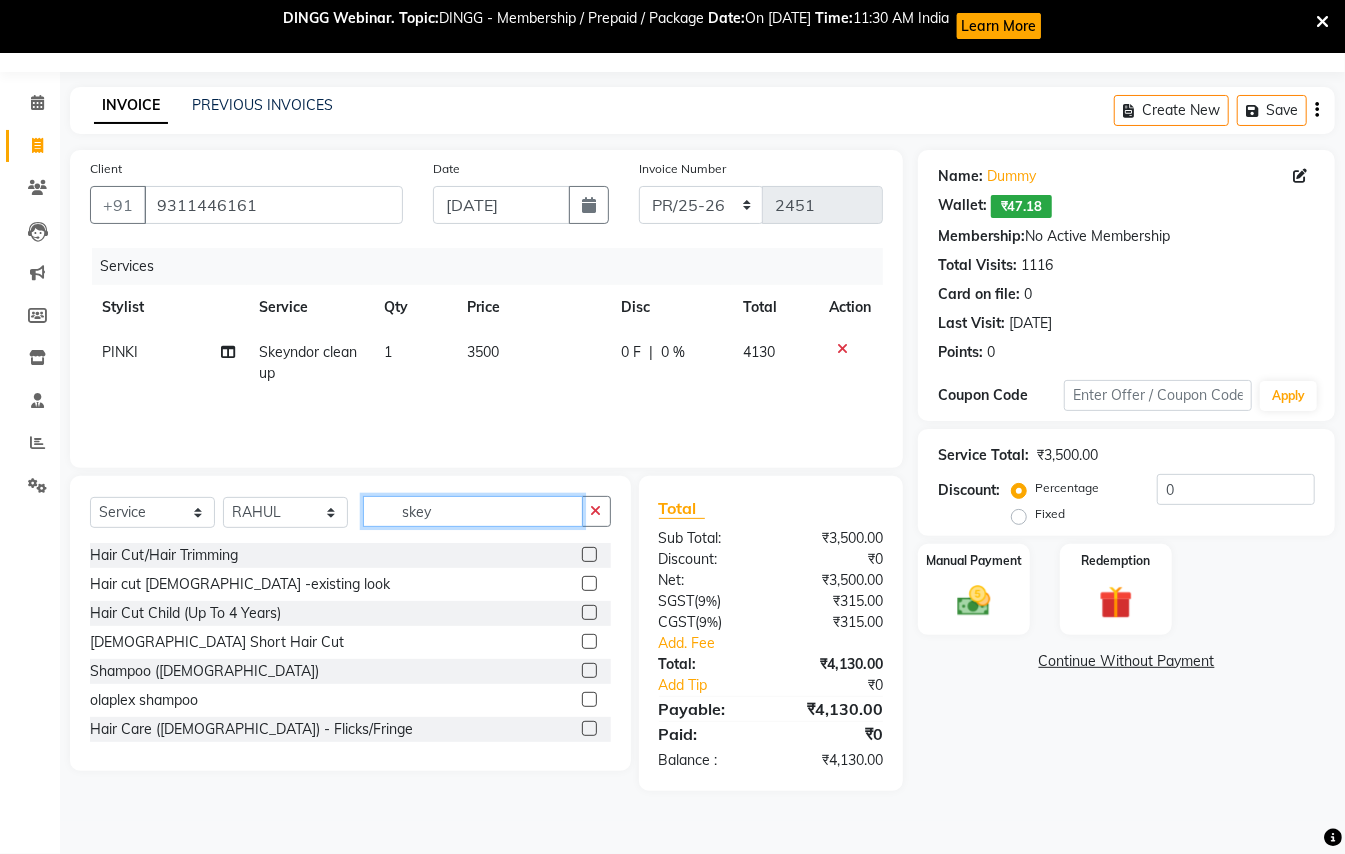 click on "skey" 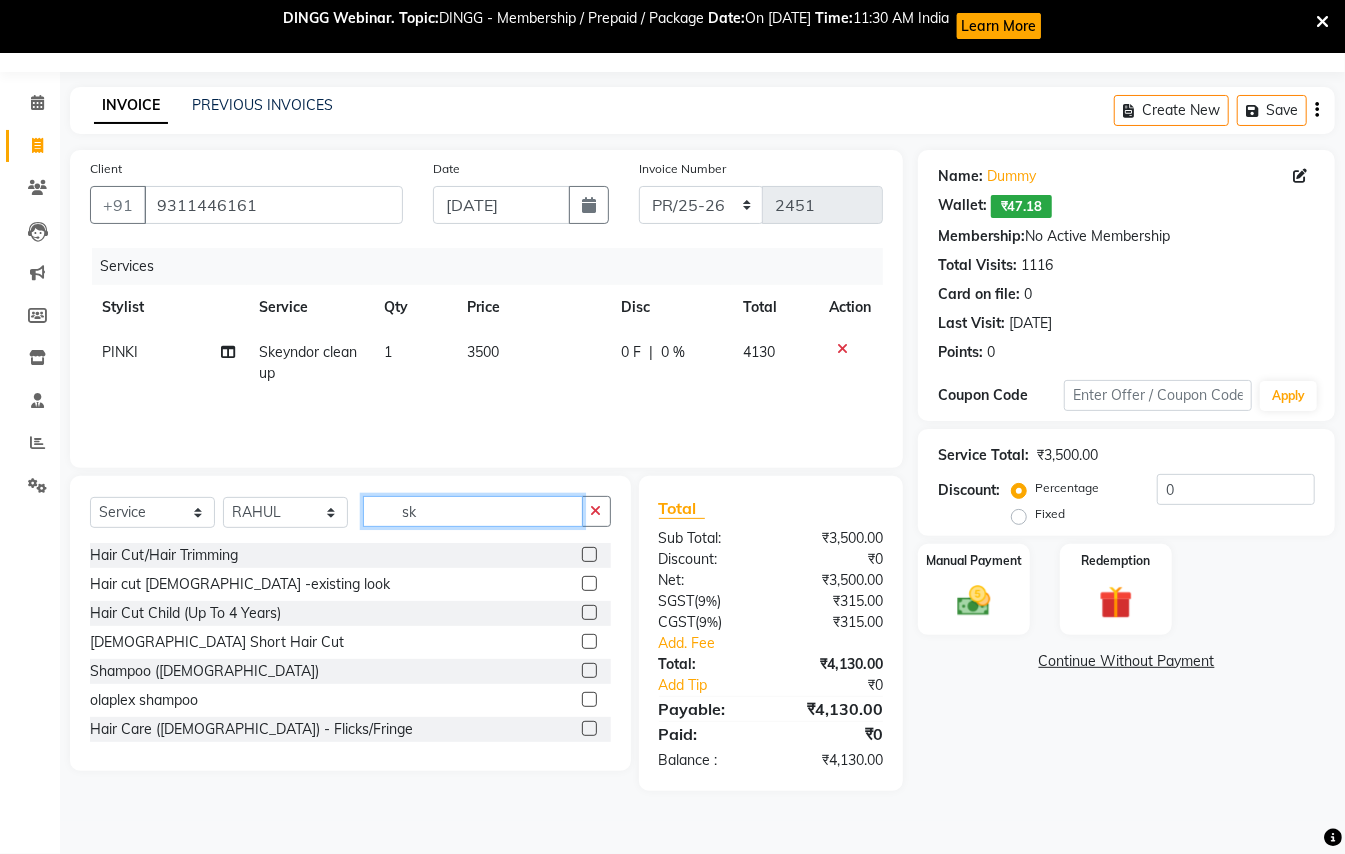 type on "s" 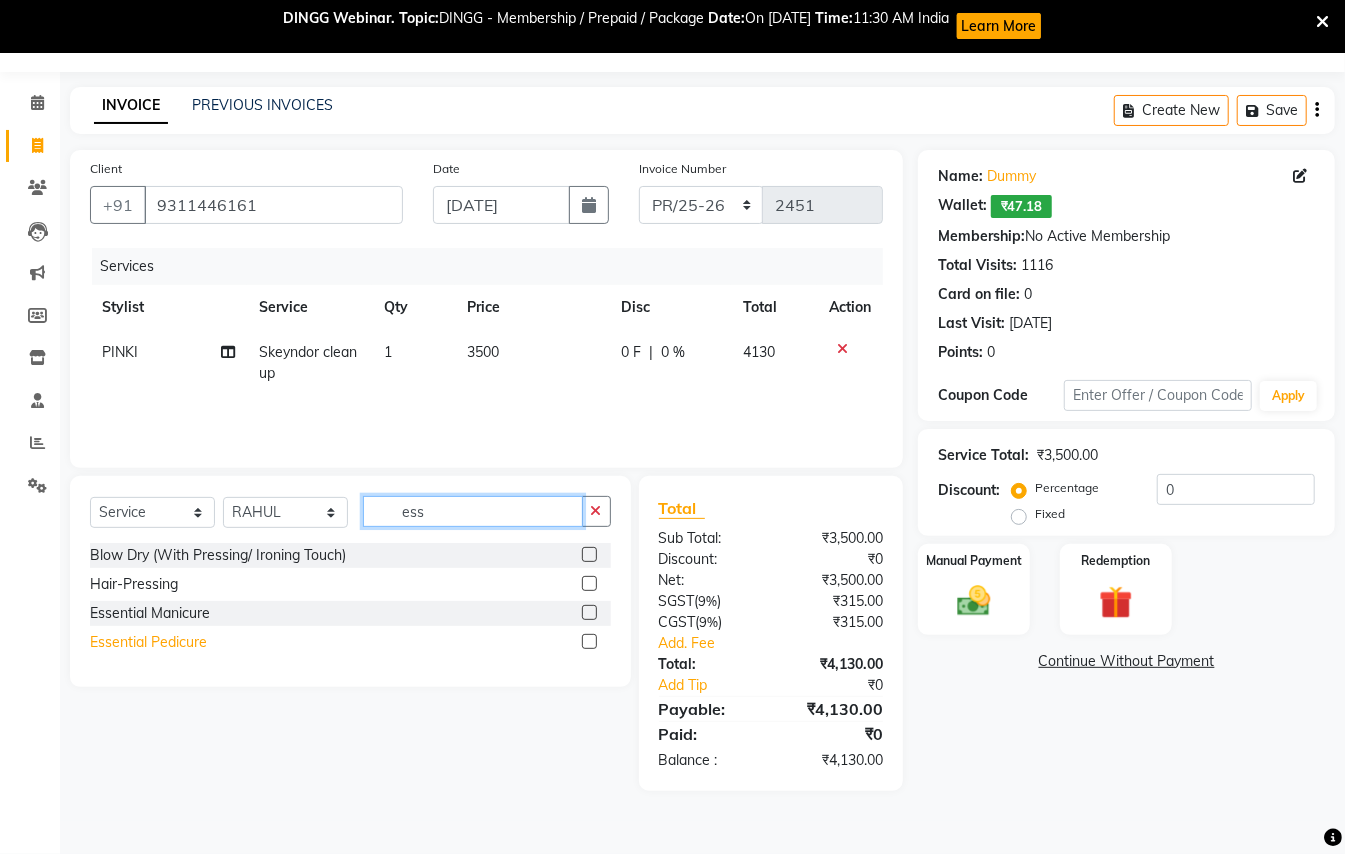 type on "ess" 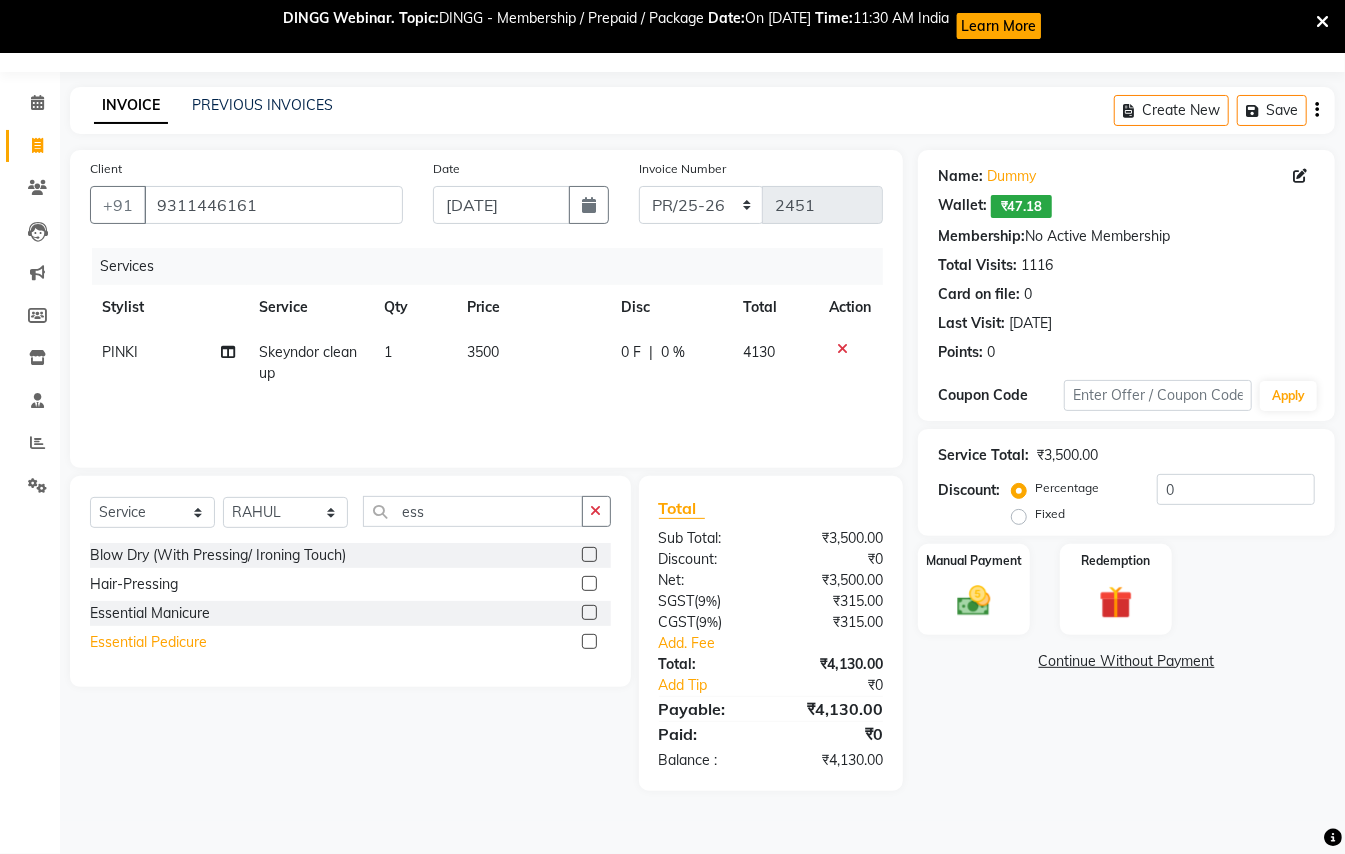 click on "Essential Pedicure" 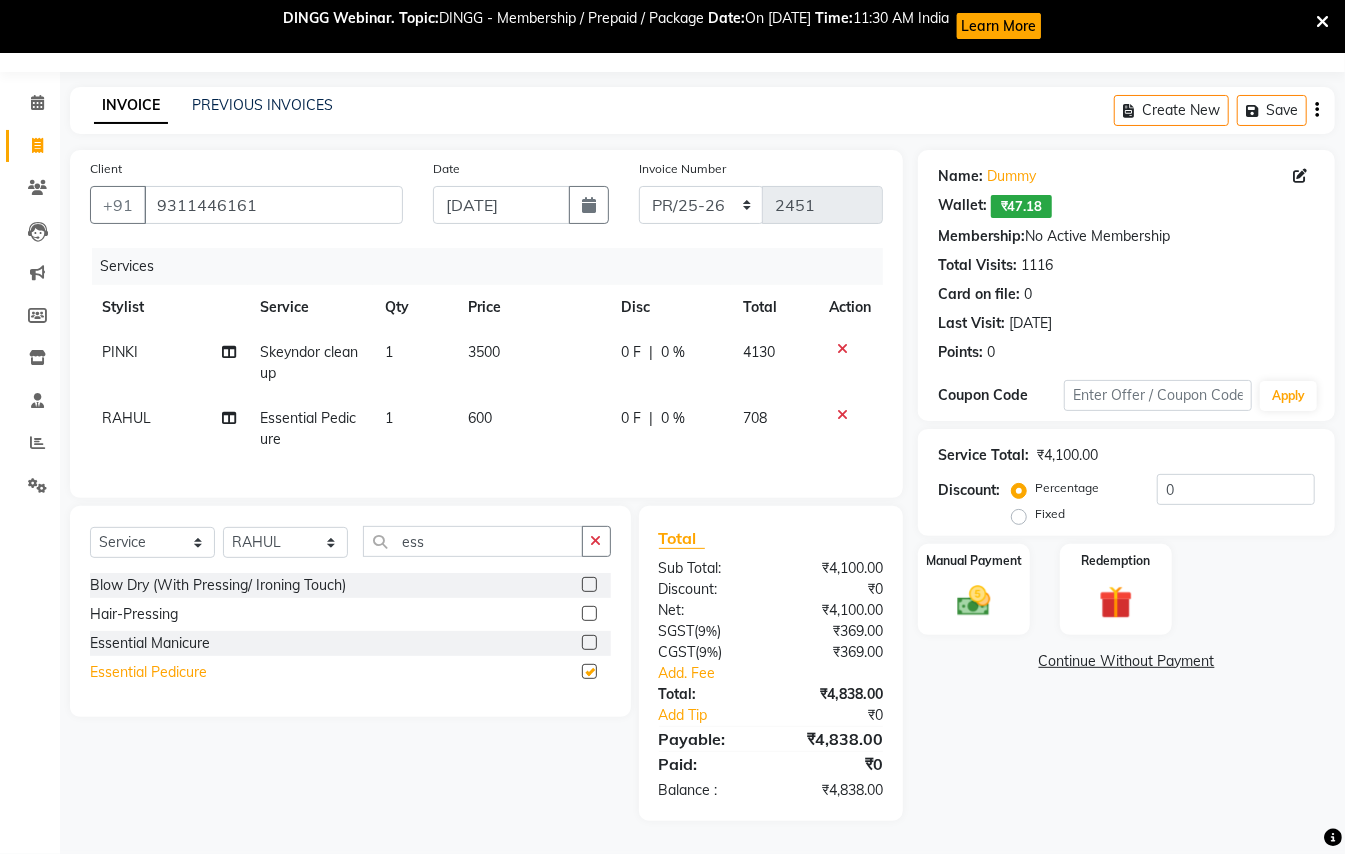 checkbox on "false" 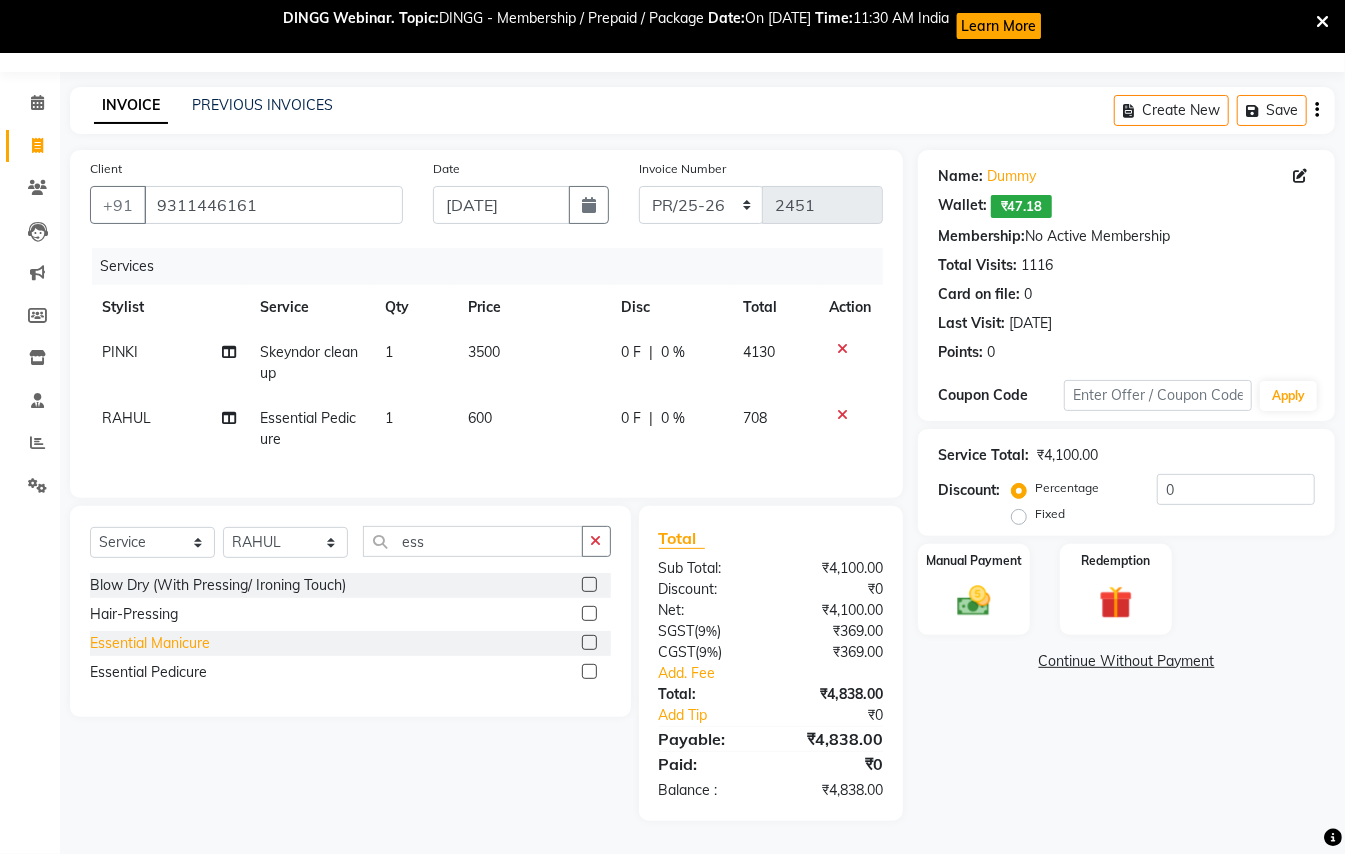 click on "Essential Manicure" 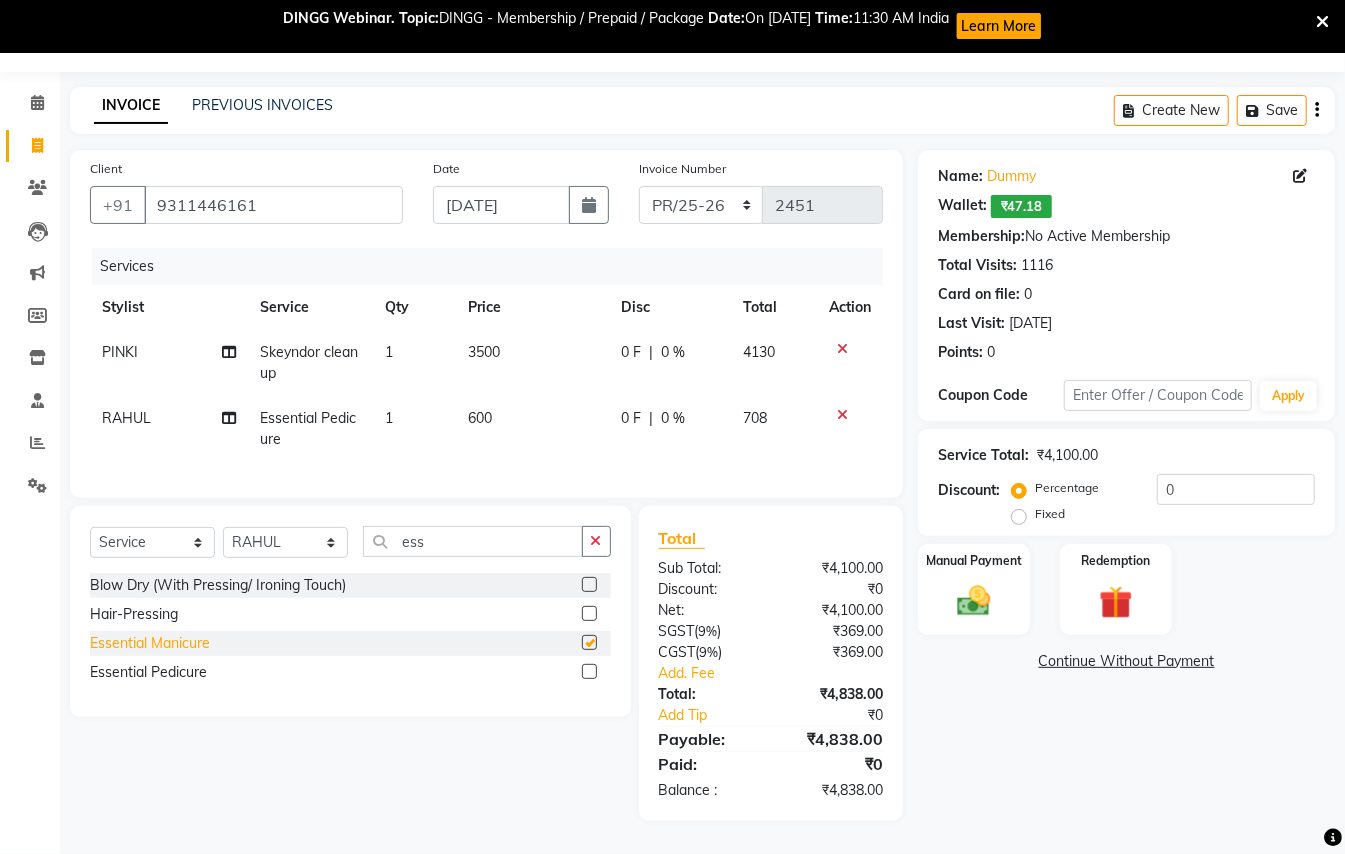 checkbox on "false" 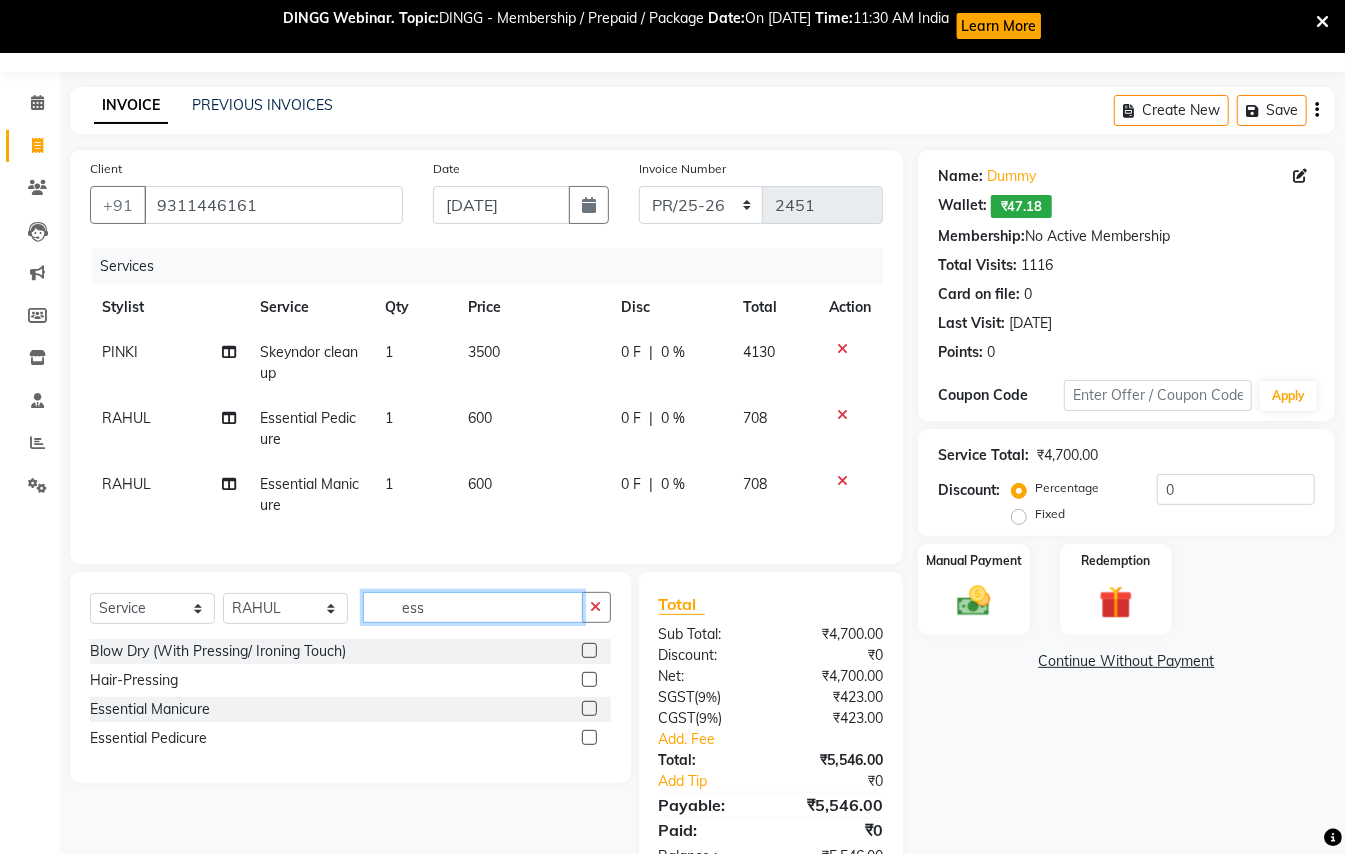 click on "ess" 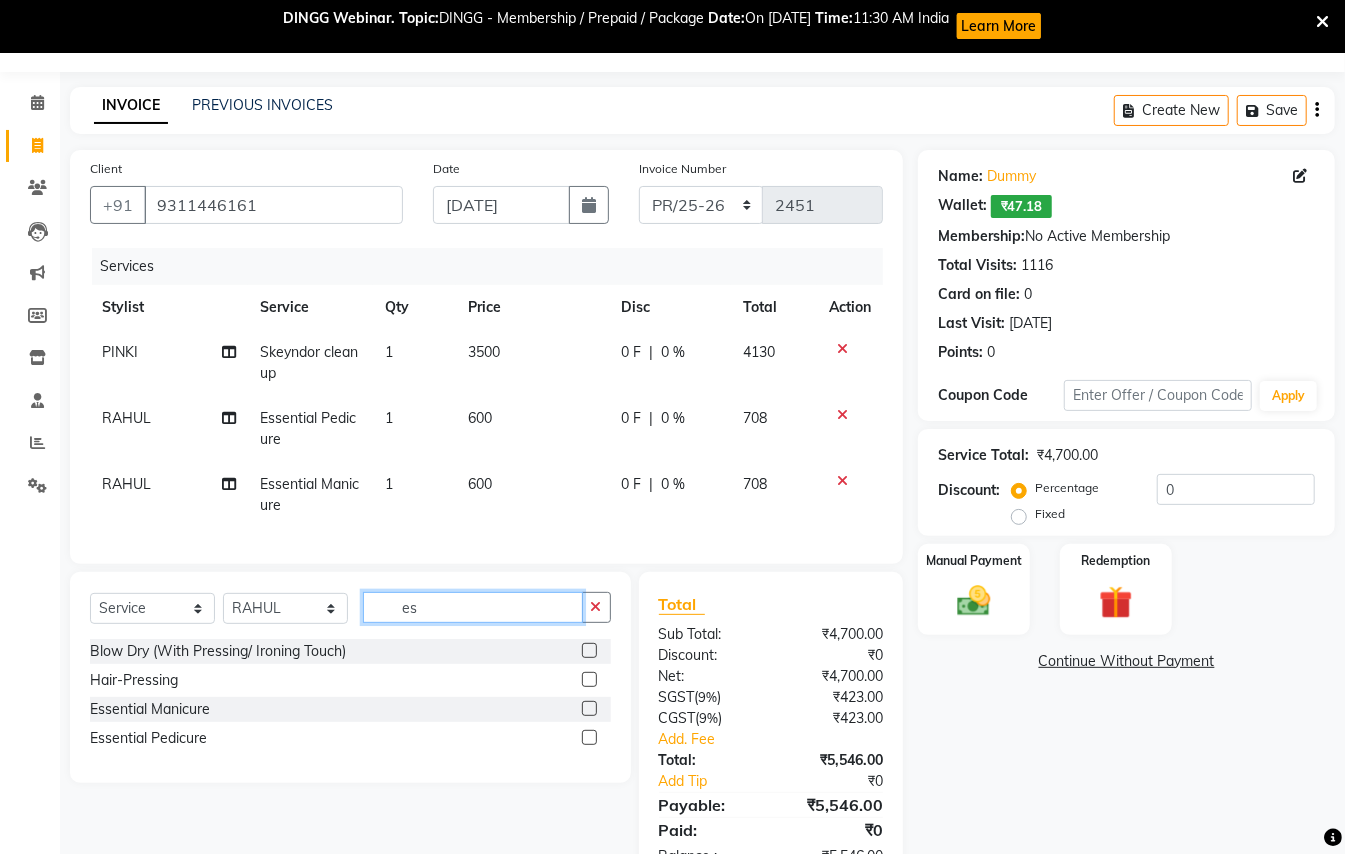 type on "e" 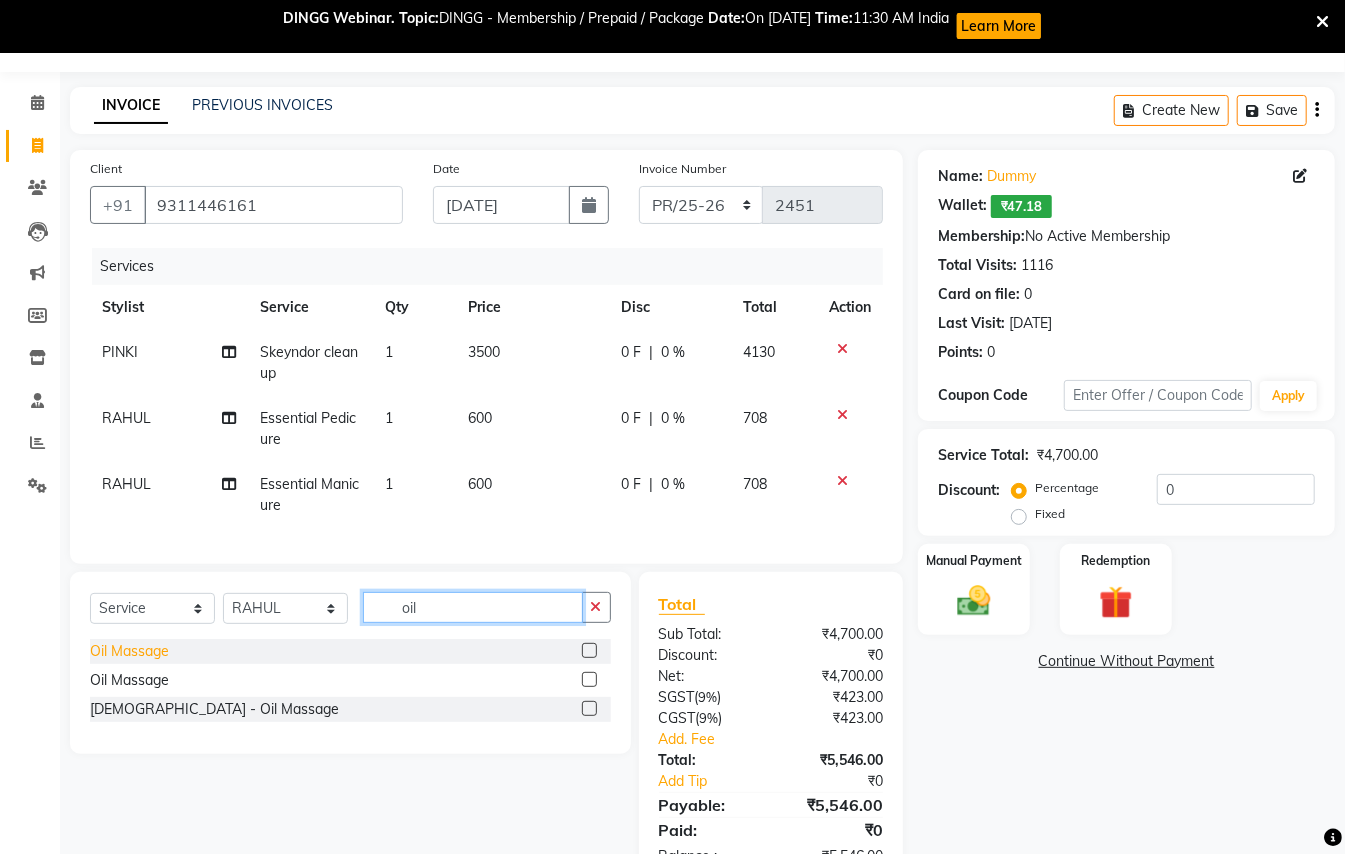 type on "oil" 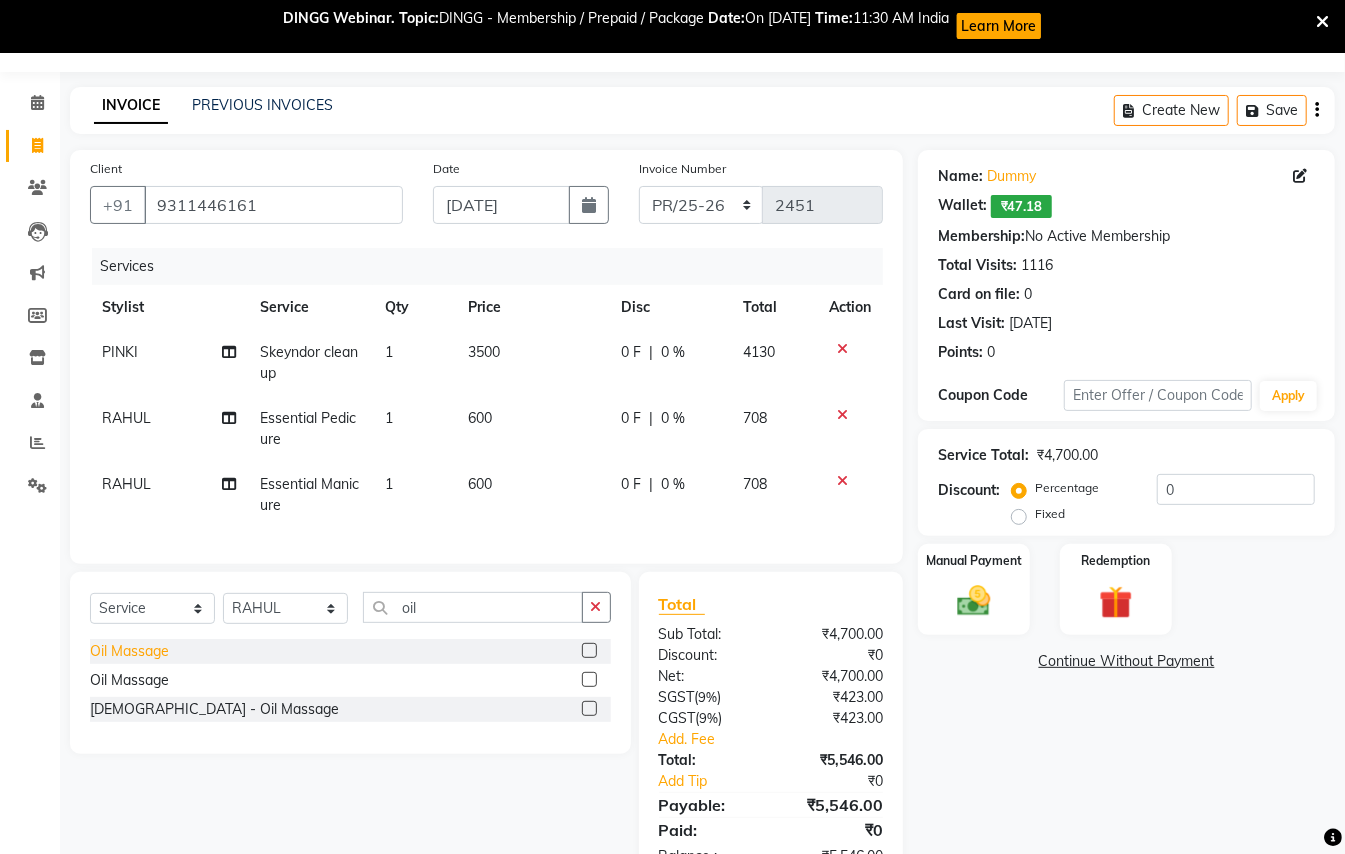 click on "Oil Massage" 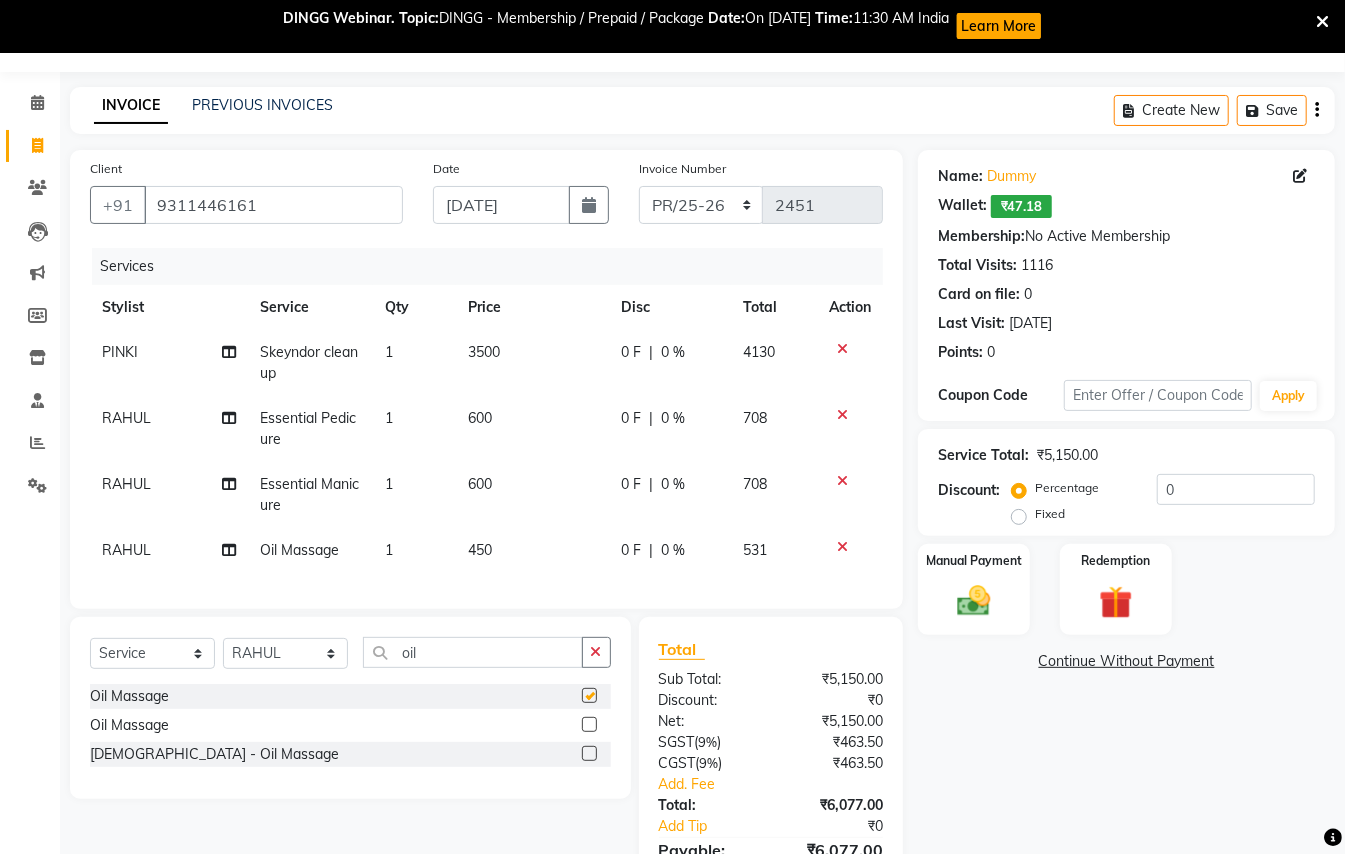 checkbox on "false" 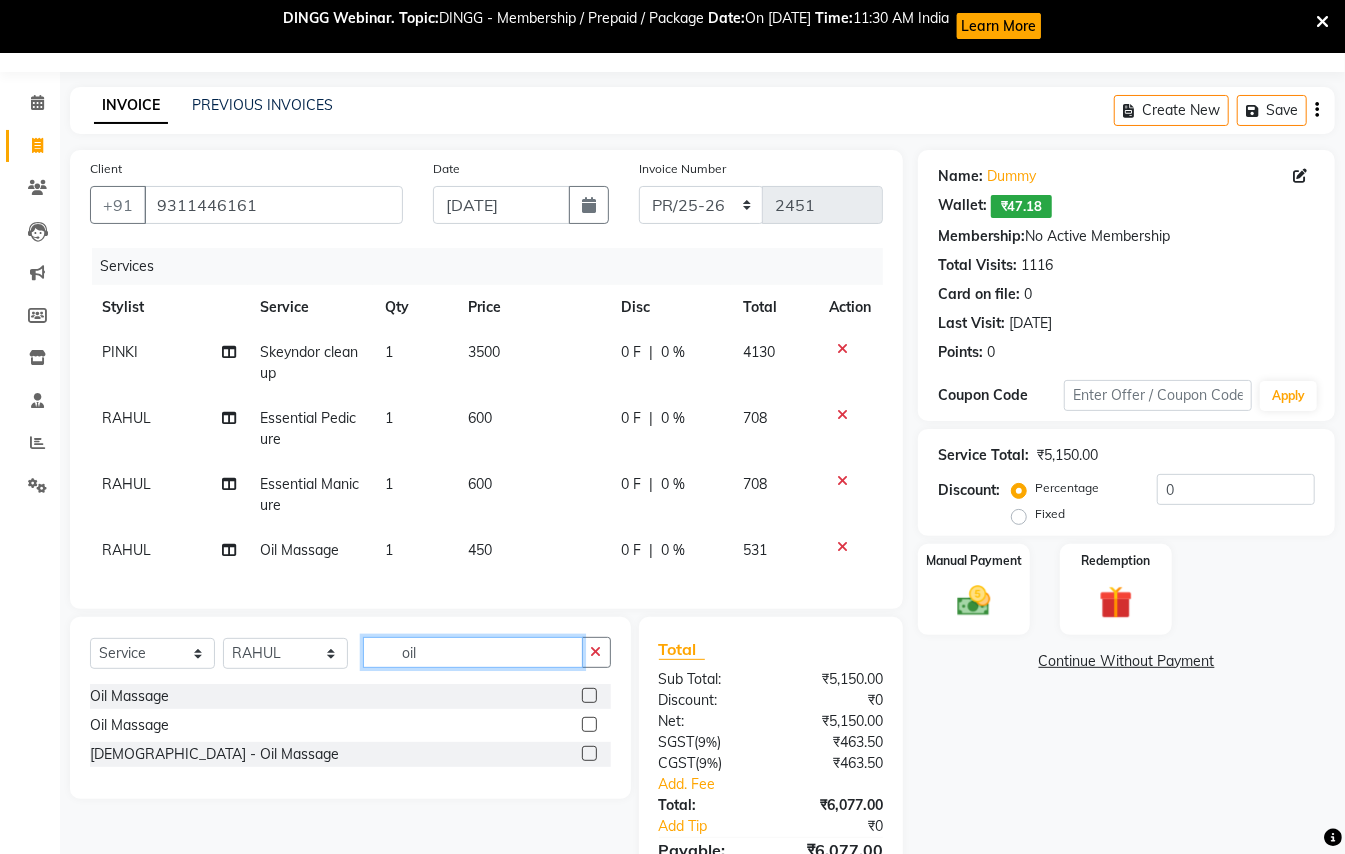 click on "oil" 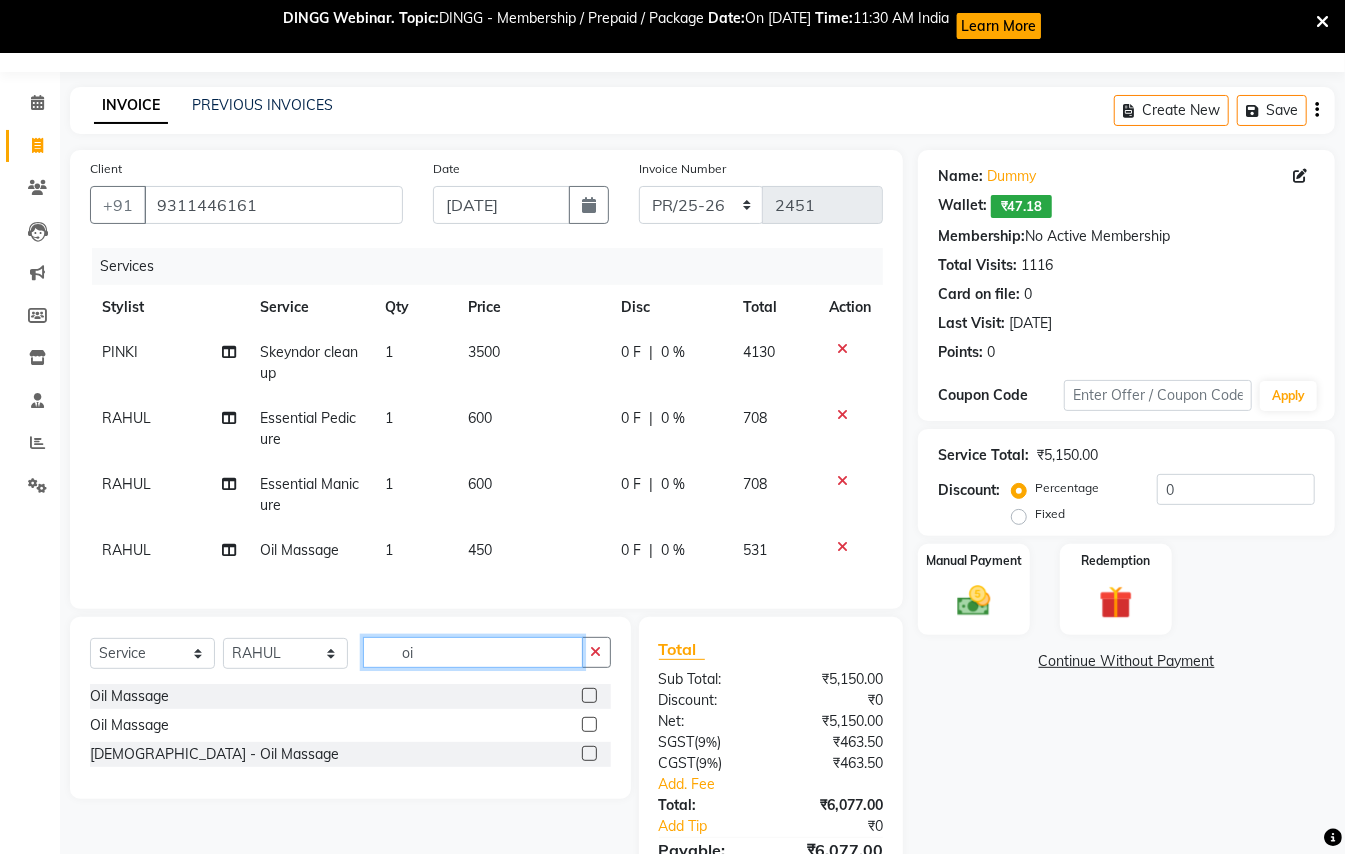 type on "o" 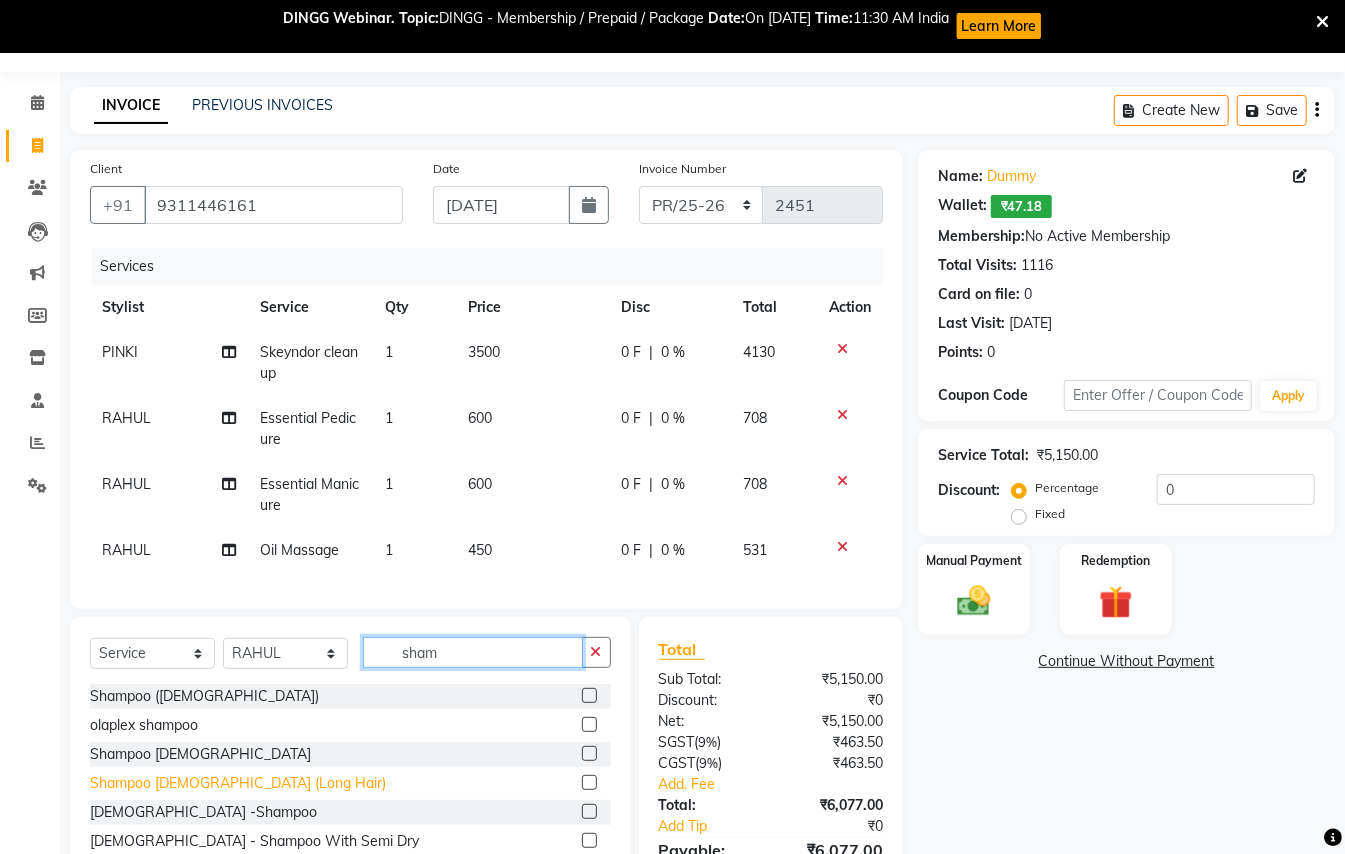 type on "sham" 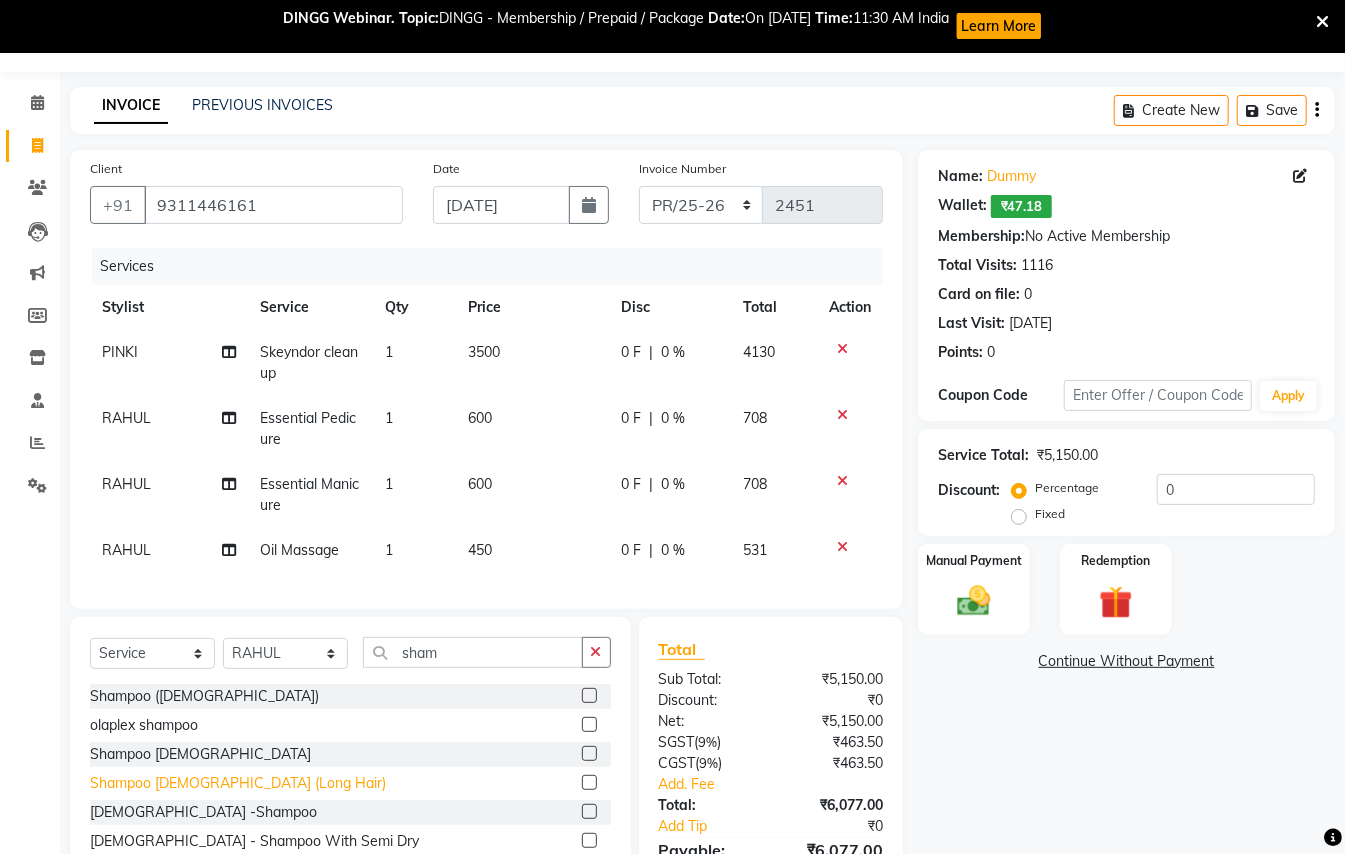 click on "Shampoo [DEMOGRAPHIC_DATA] (Long Hair)" 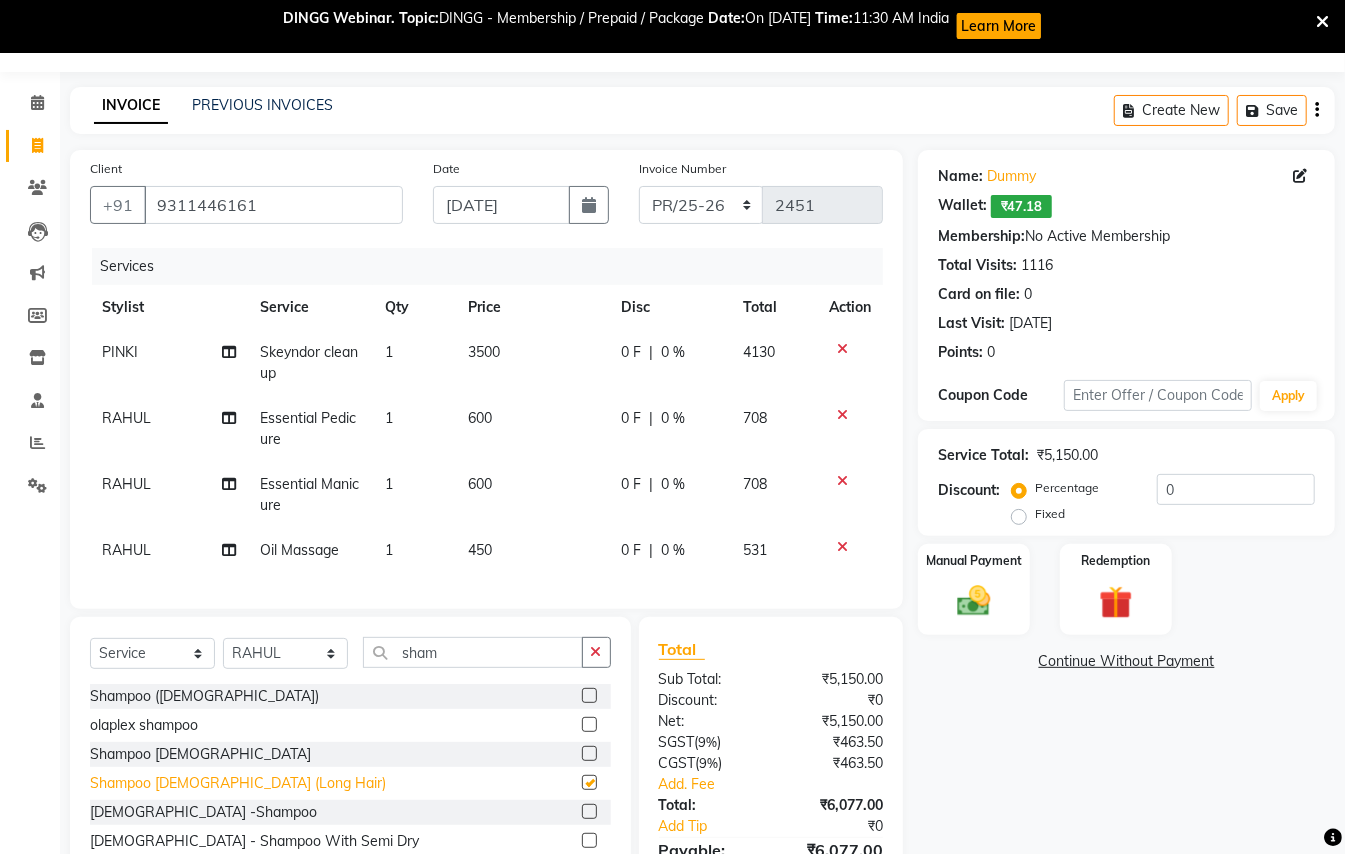 checkbox on "false" 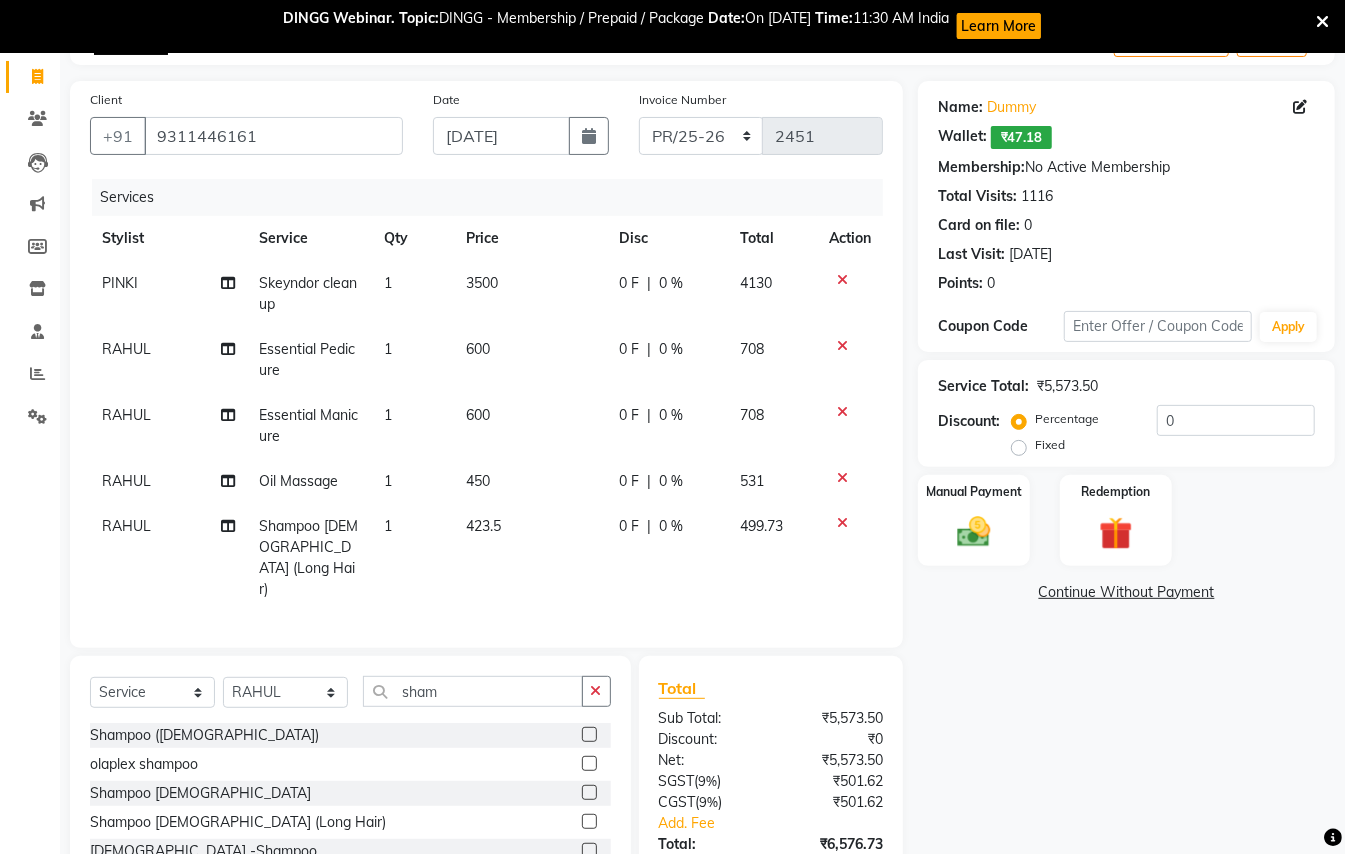 scroll, scrollTop: 186, scrollLeft: 0, axis: vertical 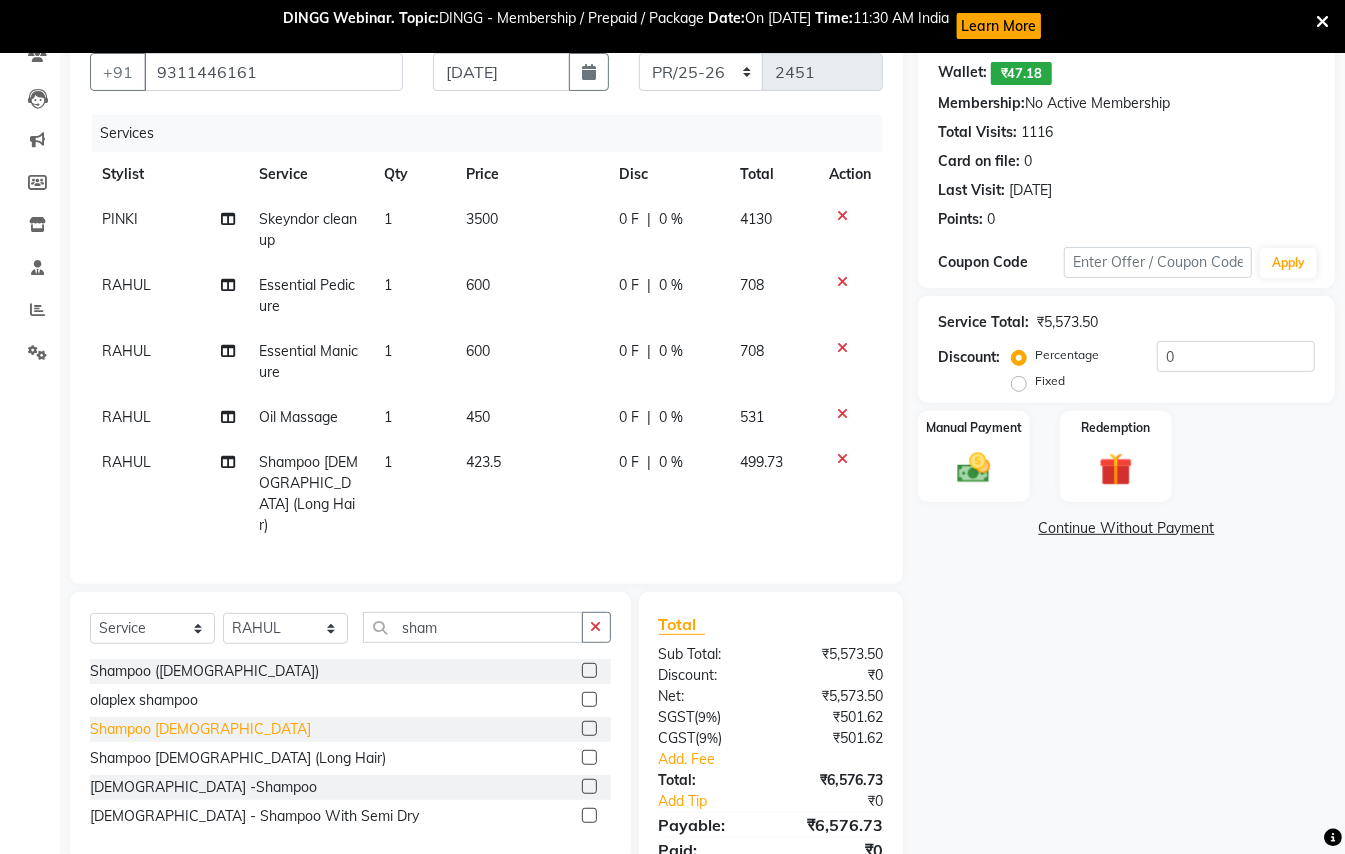 click on "Shampoo [DEMOGRAPHIC_DATA]" 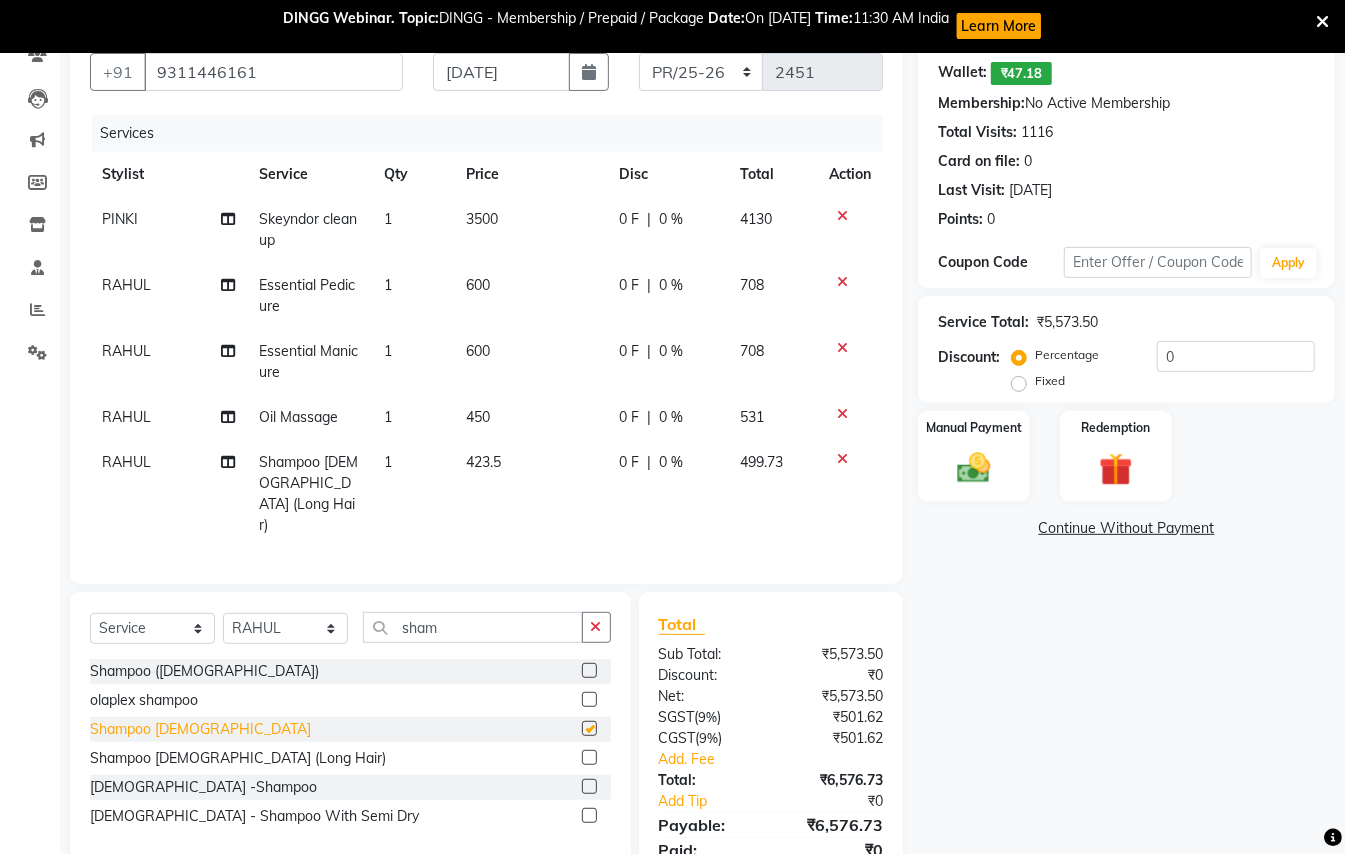 checkbox on "false" 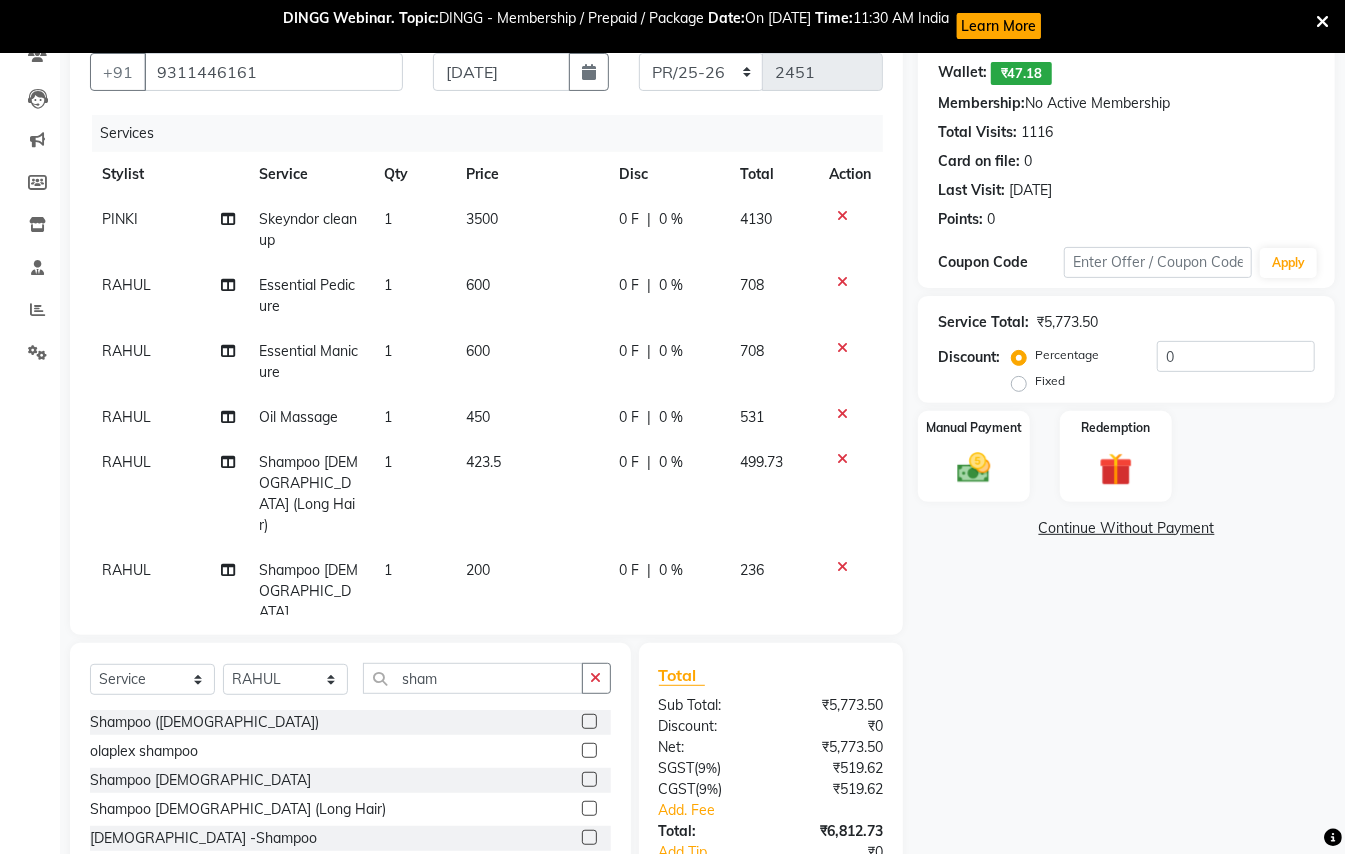 click 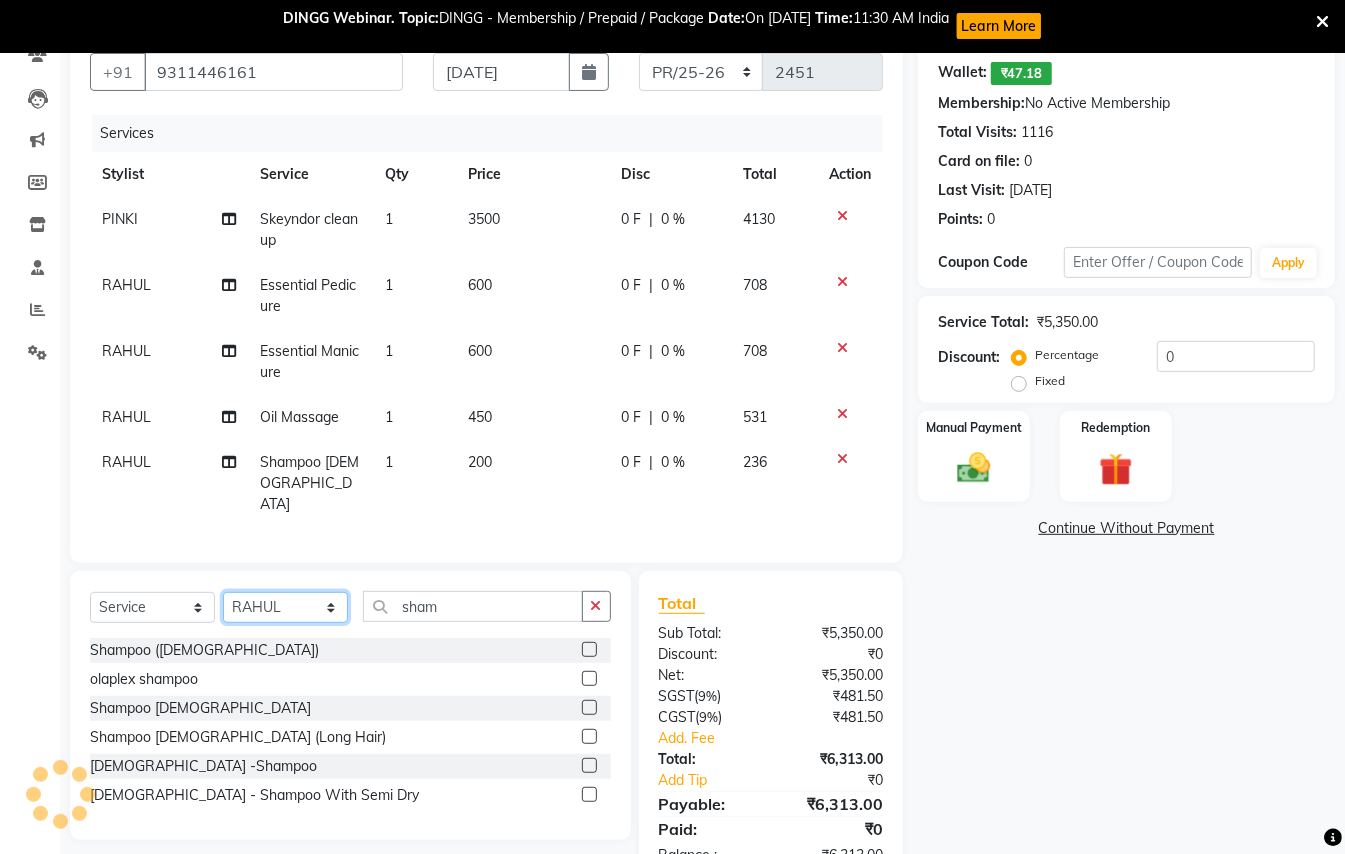 click on "Select Stylist ABHISHEK [PERSON_NAME] NEW [PERSON_NAME] [PERSON_NAME] [PERSON_NAME] [PERSON_NAME] RAHUL SANDEEP [PERSON_NAME] XYZ" 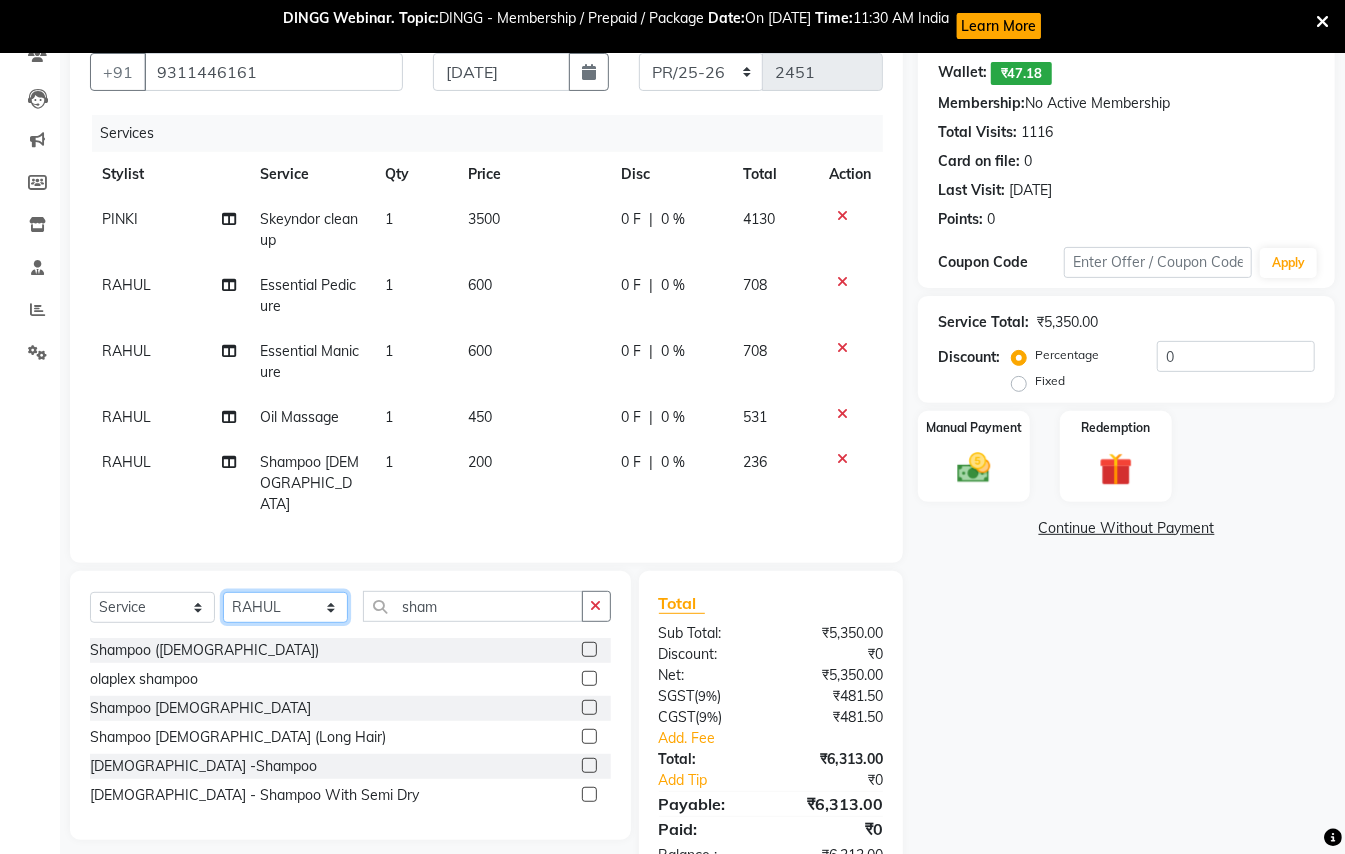 select on "86136" 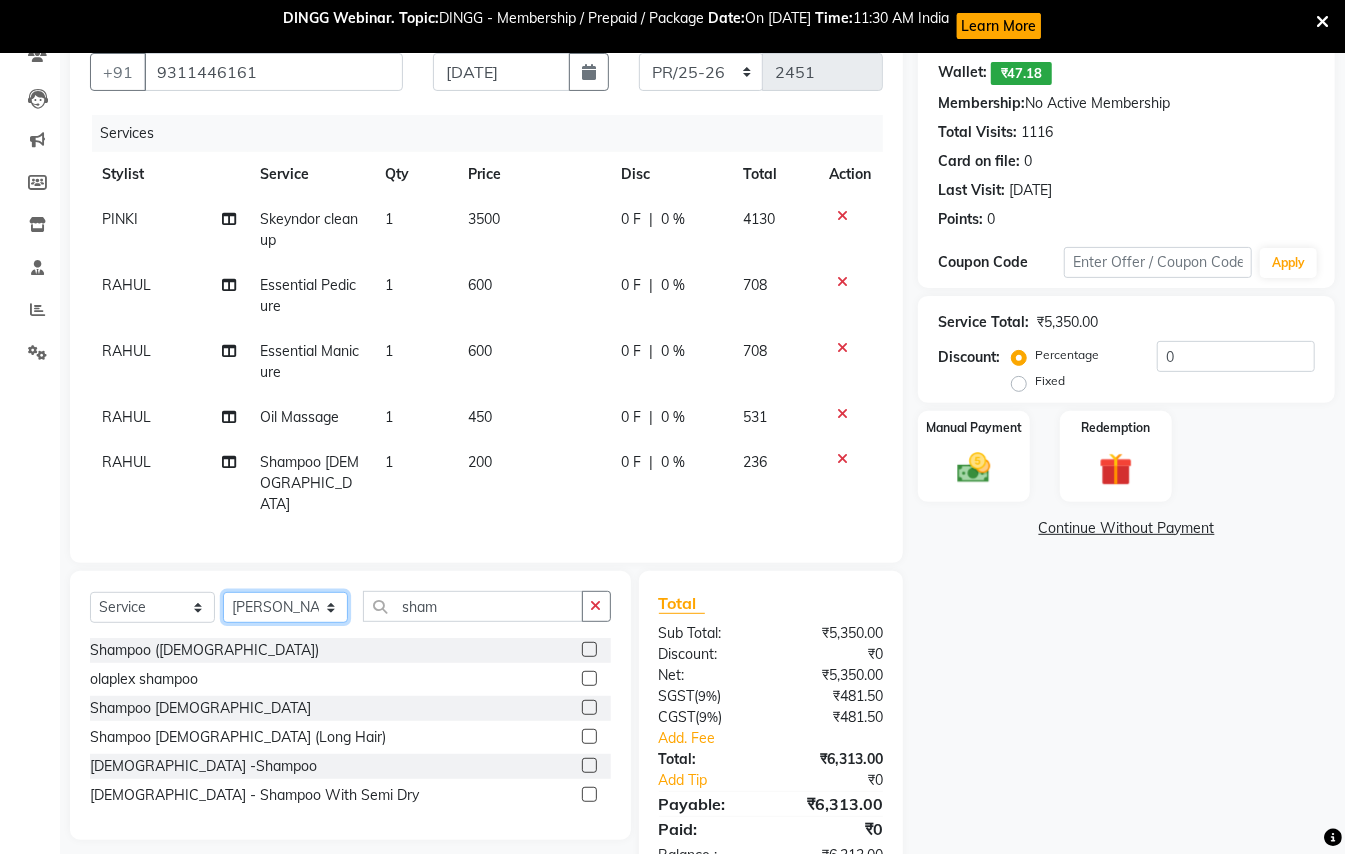 click on "Select Stylist ABHISHEK [PERSON_NAME] NEW [PERSON_NAME] [PERSON_NAME] [PERSON_NAME] [PERSON_NAME] RAHUL SANDEEP [PERSON_NAME] XYZ" 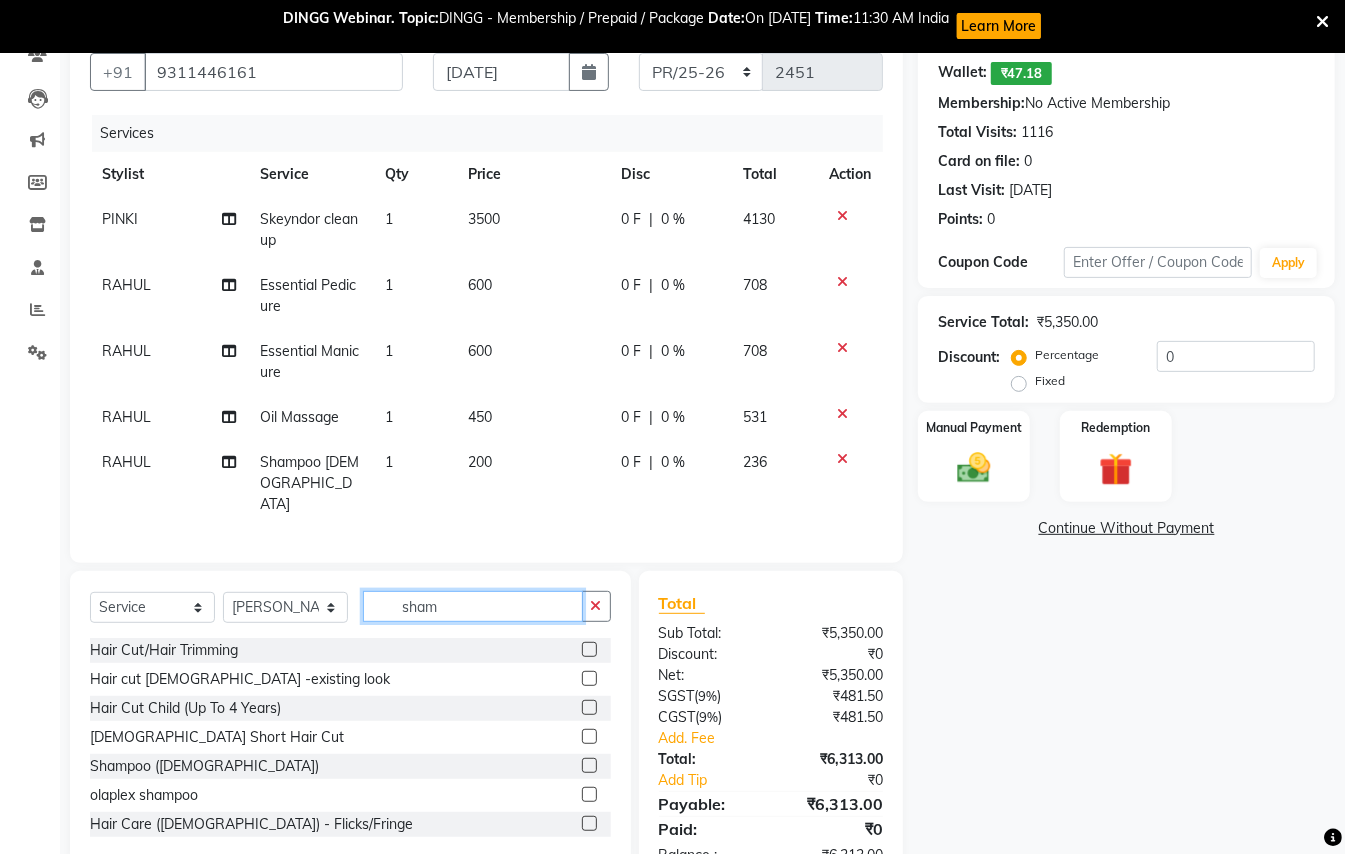 click on "sham" 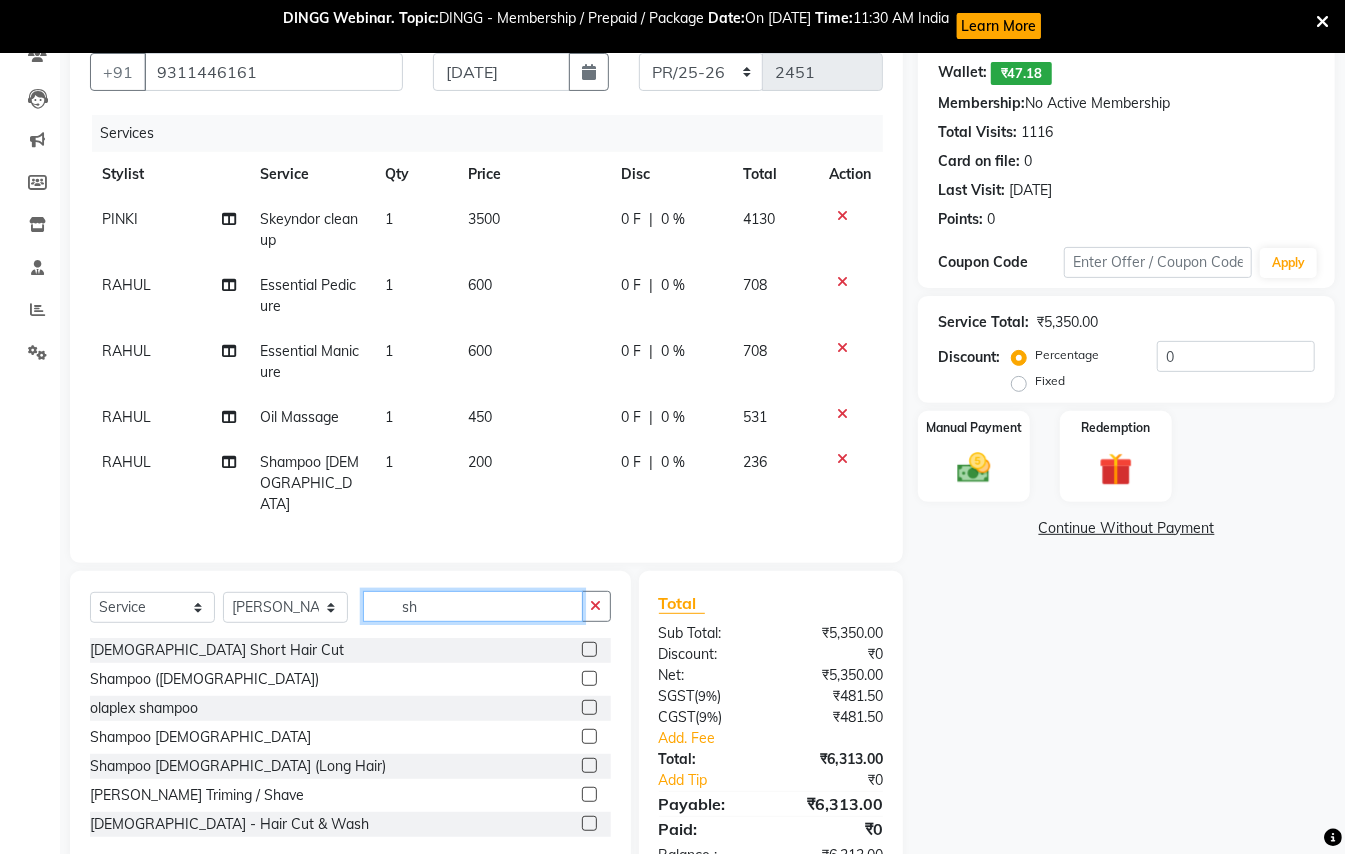 type on "s" 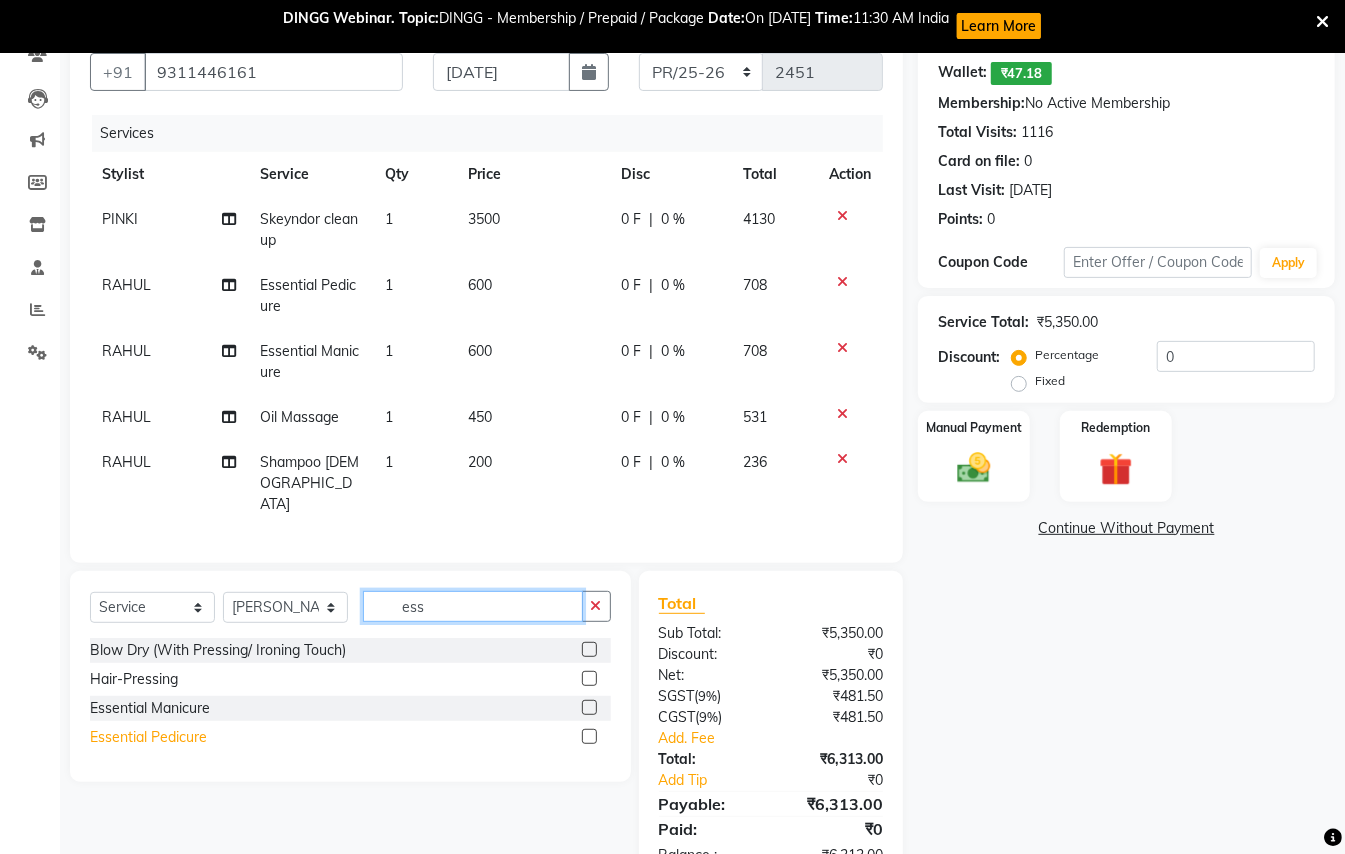 type on "ess" 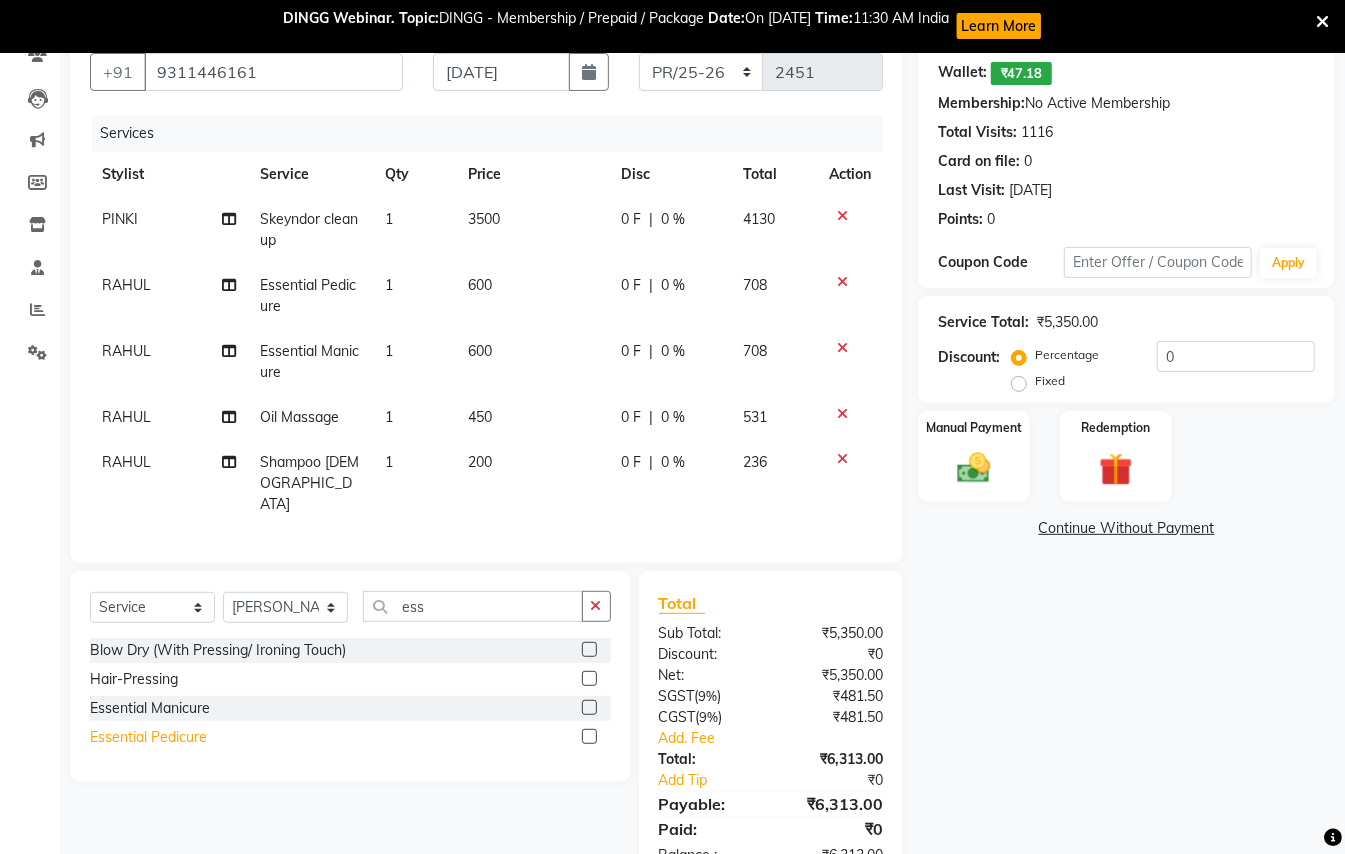 click on "Essential Pedicure" 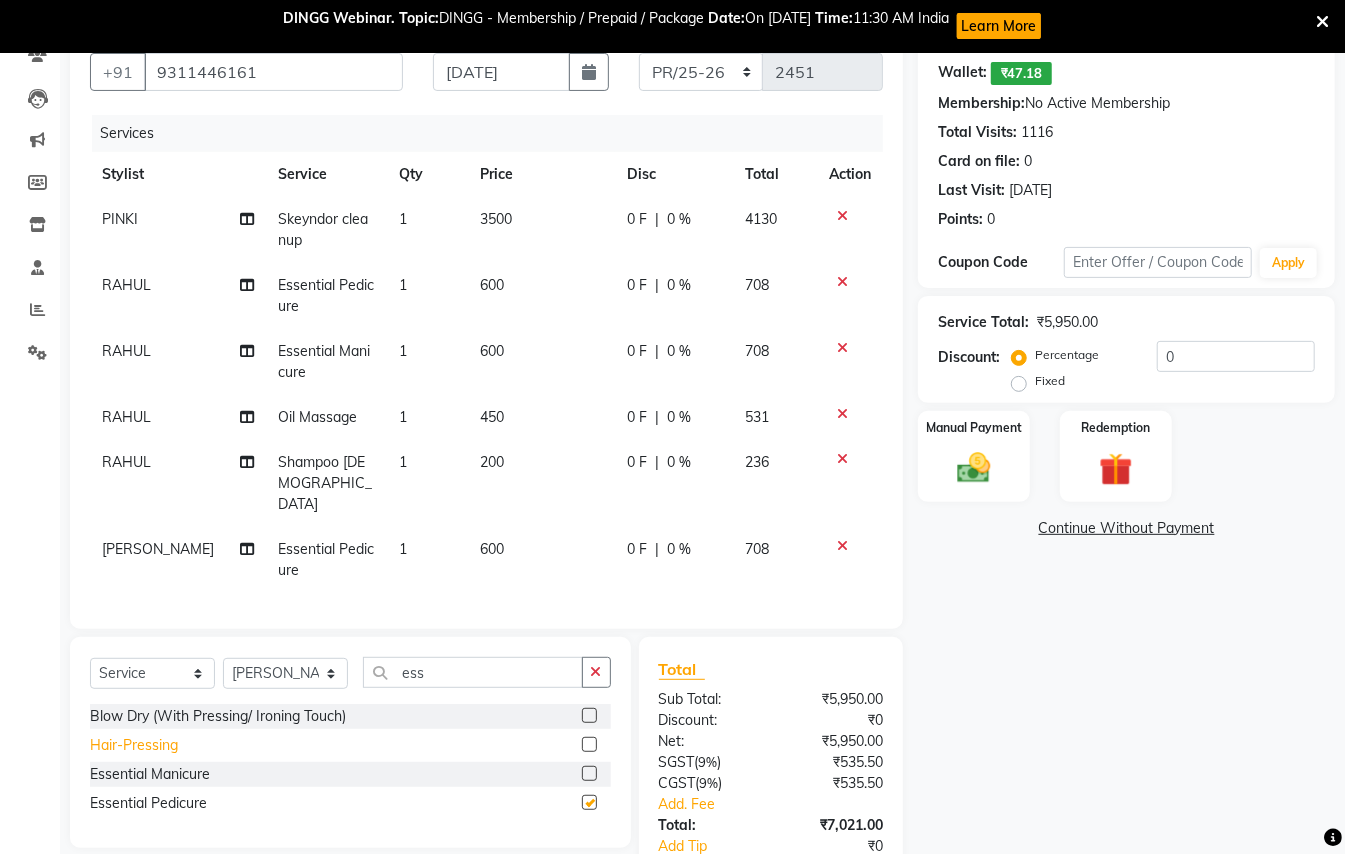 checkbox on "false" 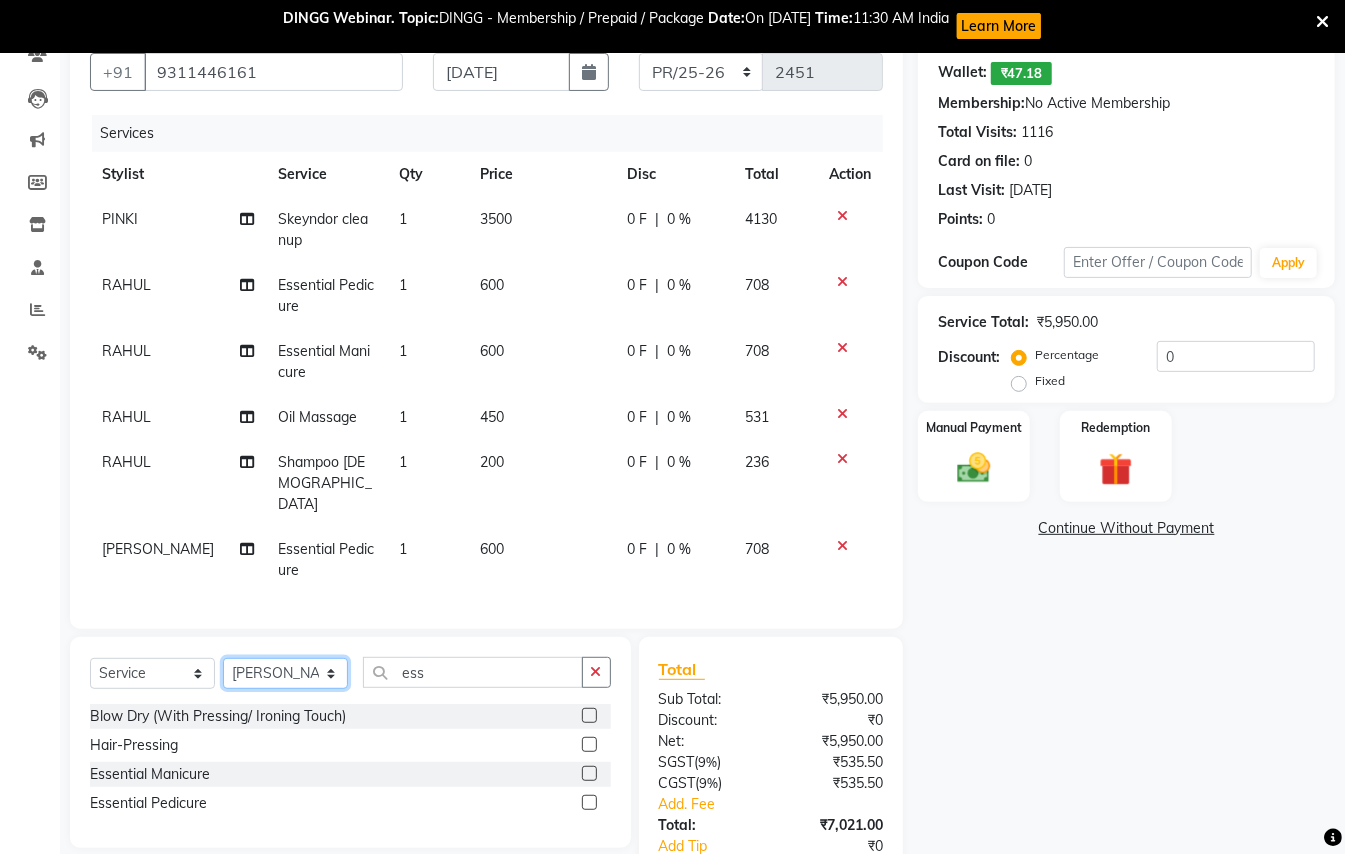 click on "Select Stylist ABHISHEK [PERSON_NAME] NEW [PERSON_NAME] [PERSON_NAME] [PERSON_NAME] [PERSON_NAME] RAHUL SANDEEP [PERSON_NAME] XYZ" 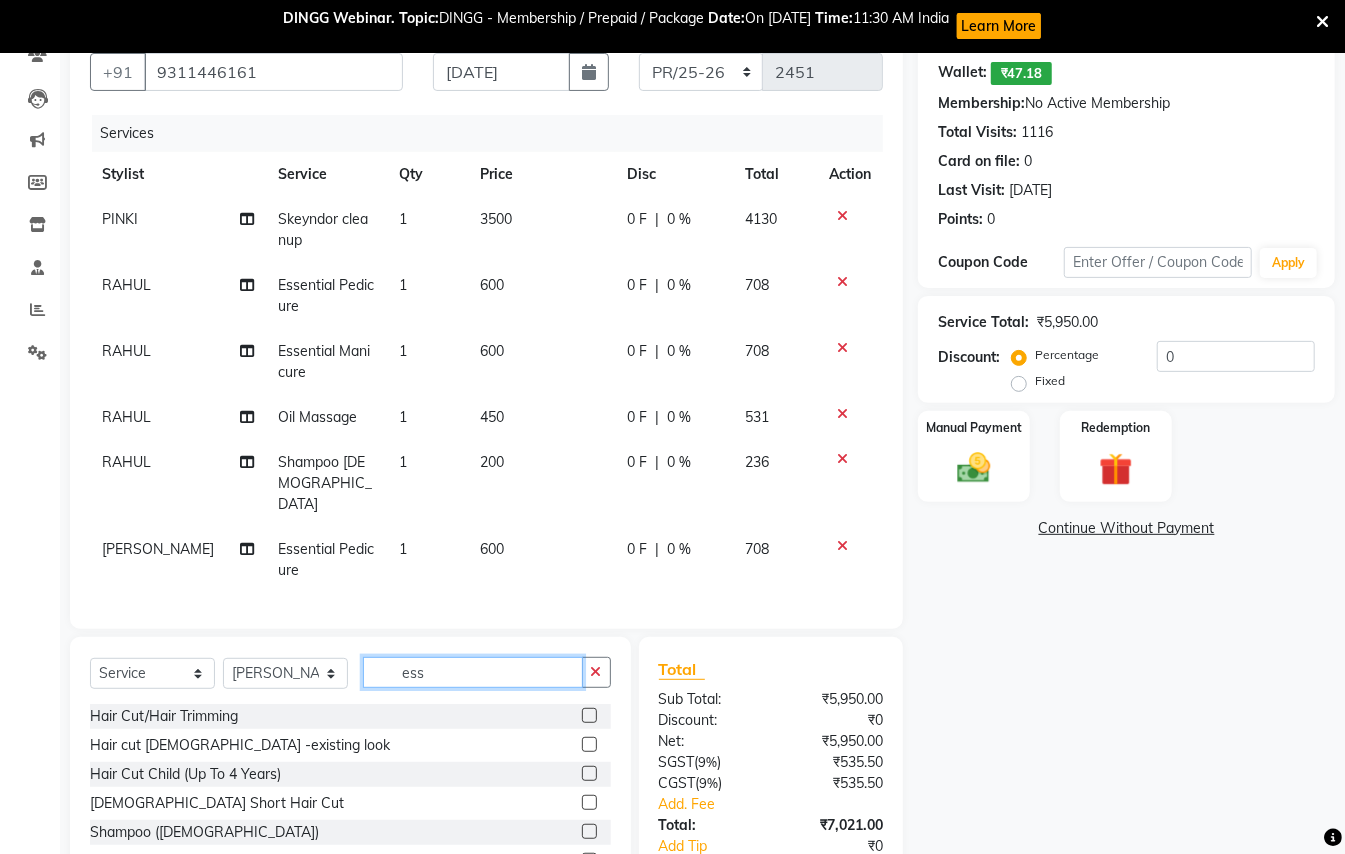 click on "ess" 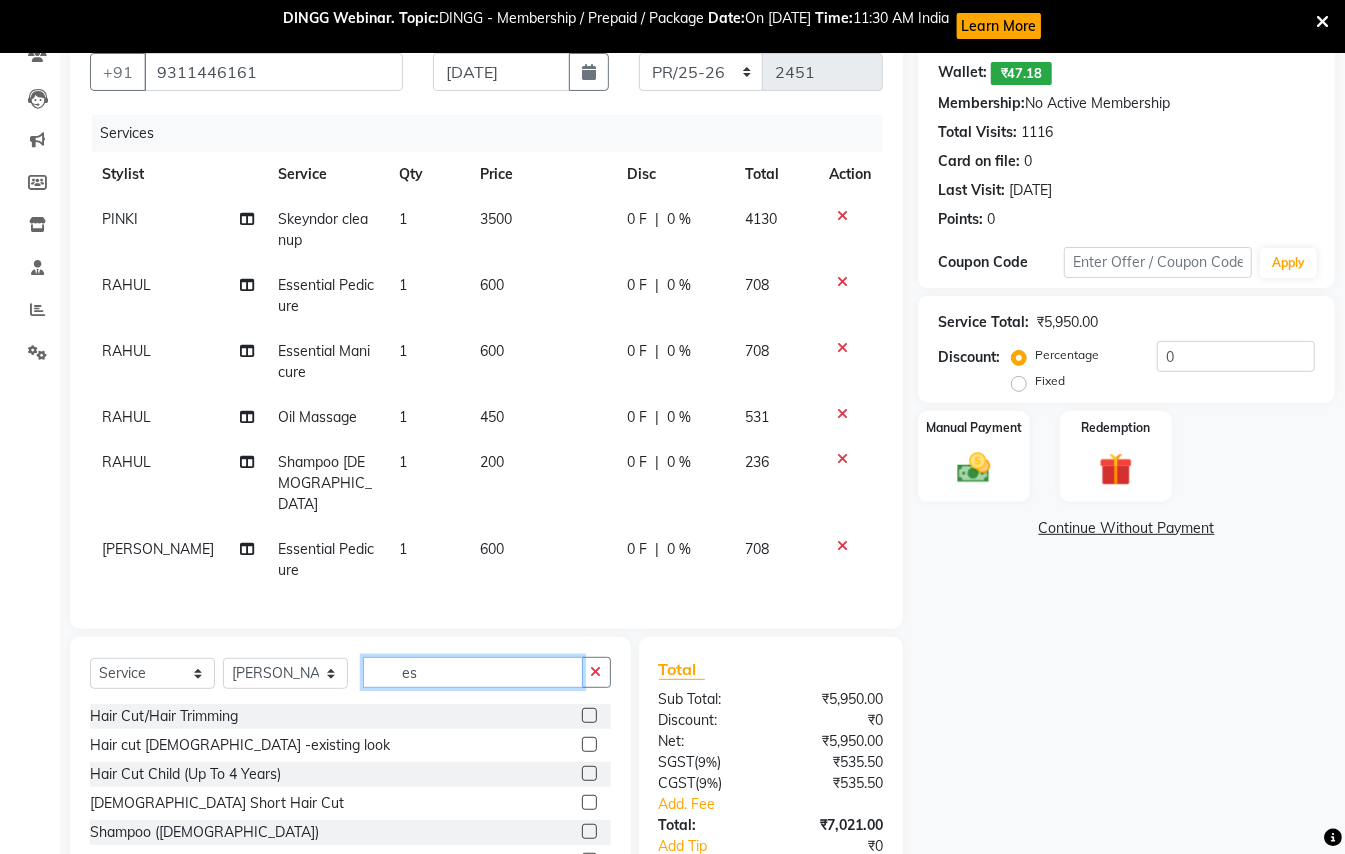 type on "e" 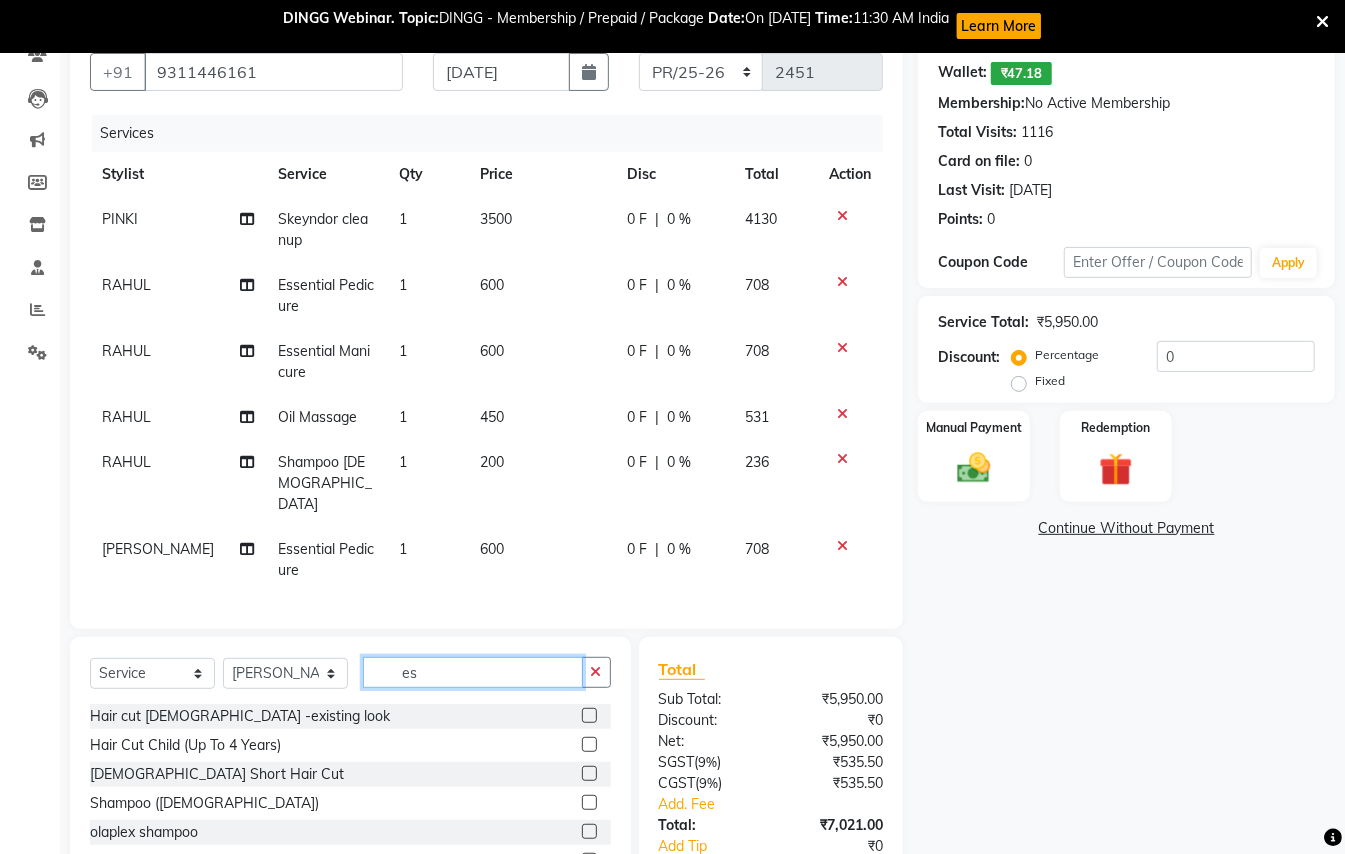 type on "ess" 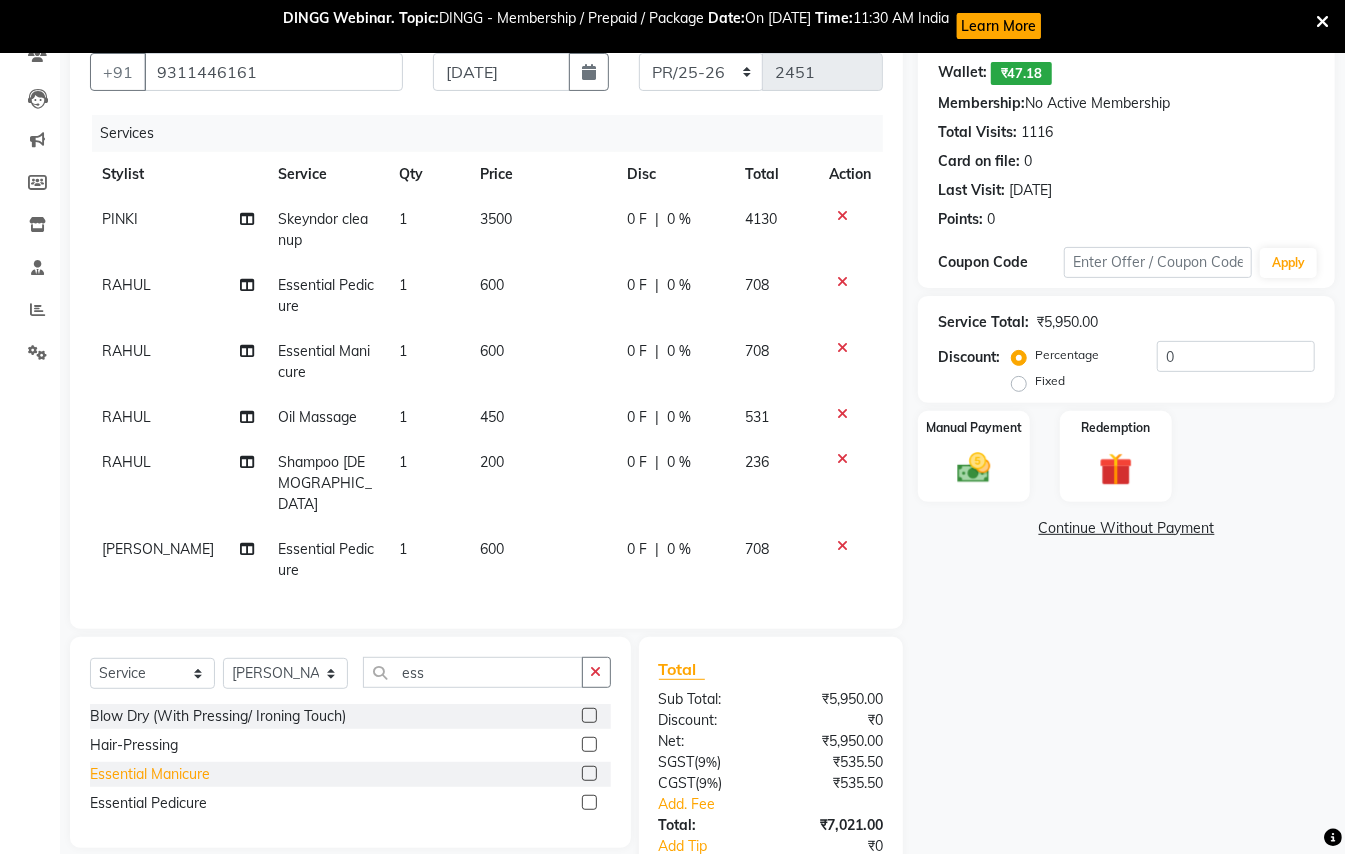 click on "Essential Manicure" 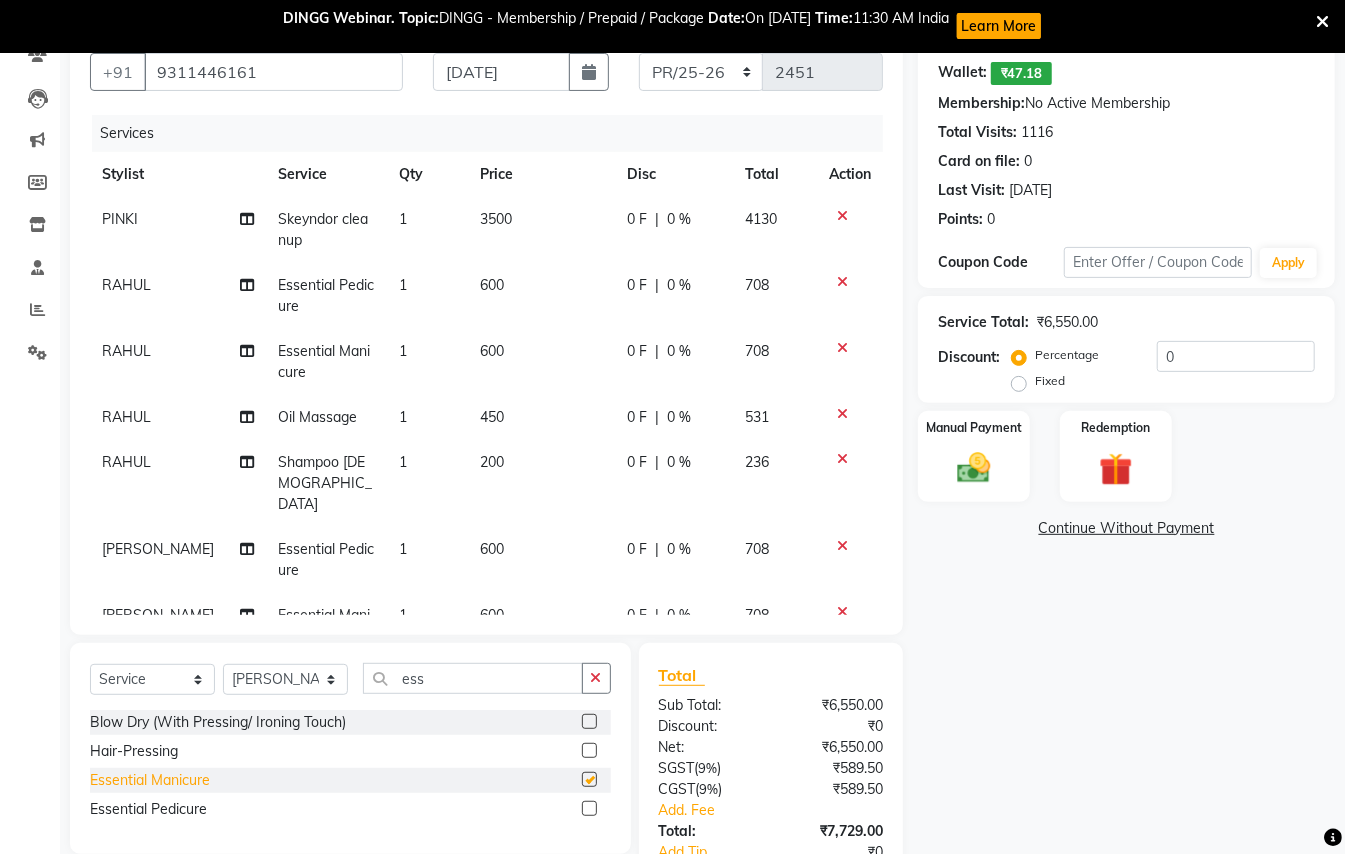 checkbox on "false" 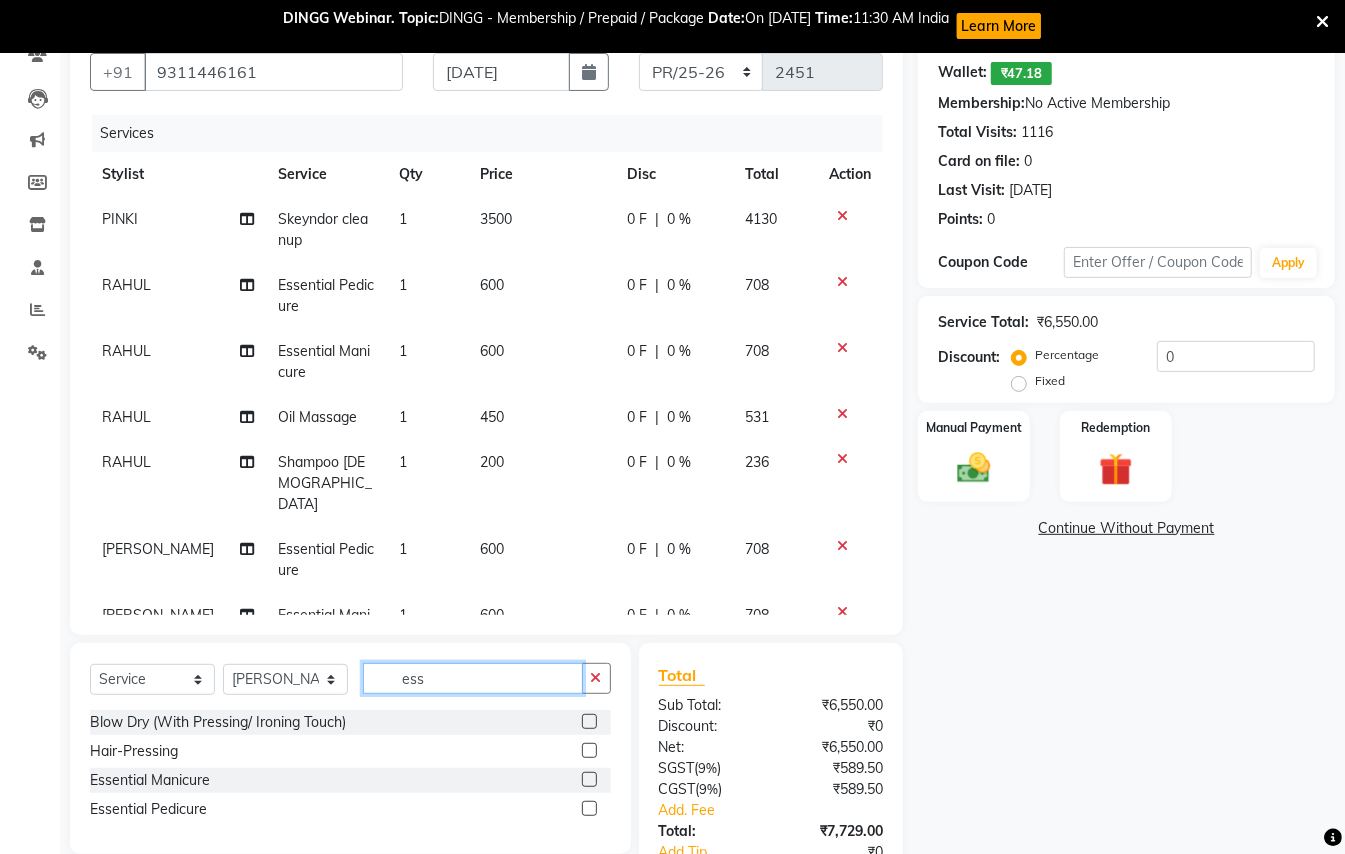 click on "ess" 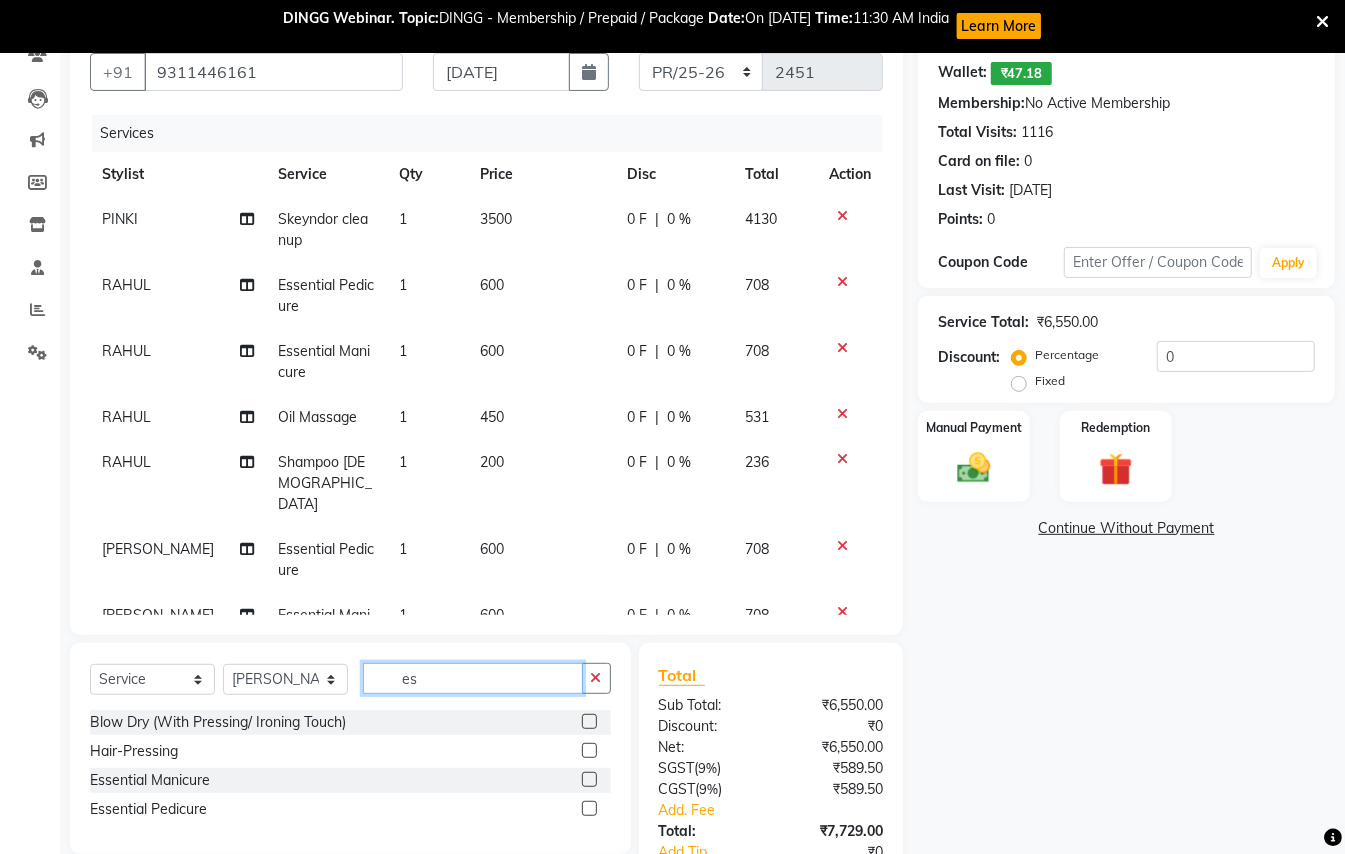 type on "e" 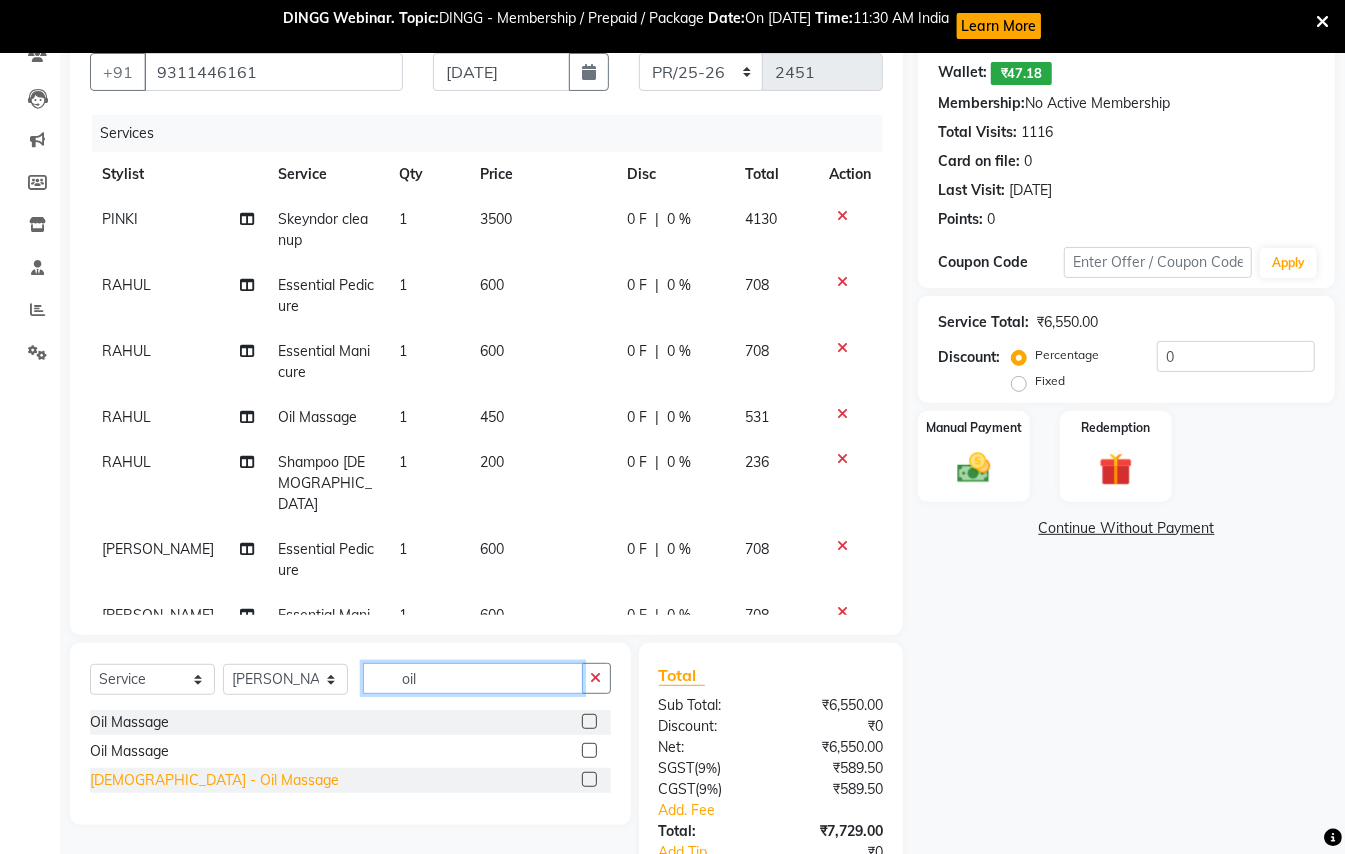 type on "oil" 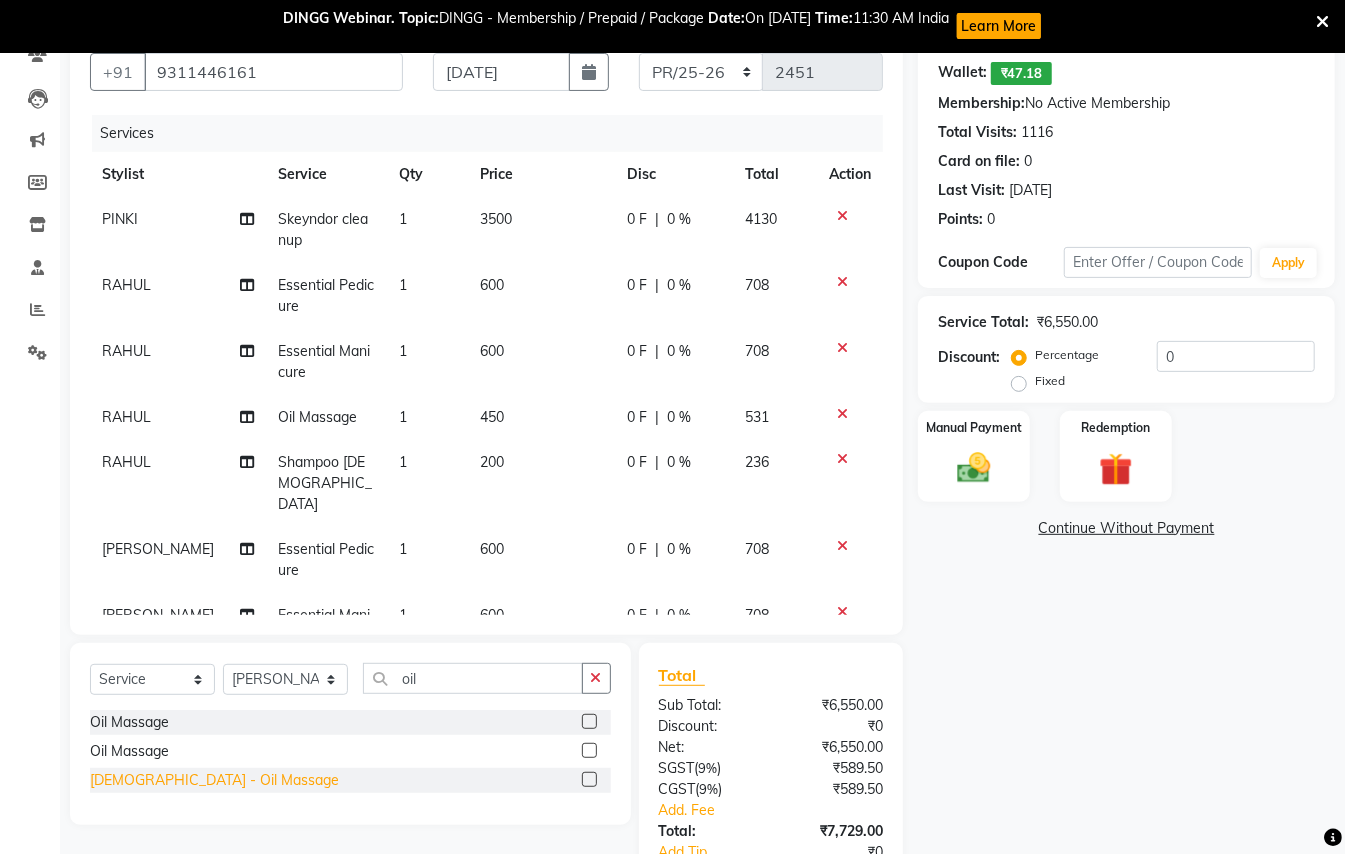 click on "[DEMOGRAPHIC_DATA]  - Oil Massage" 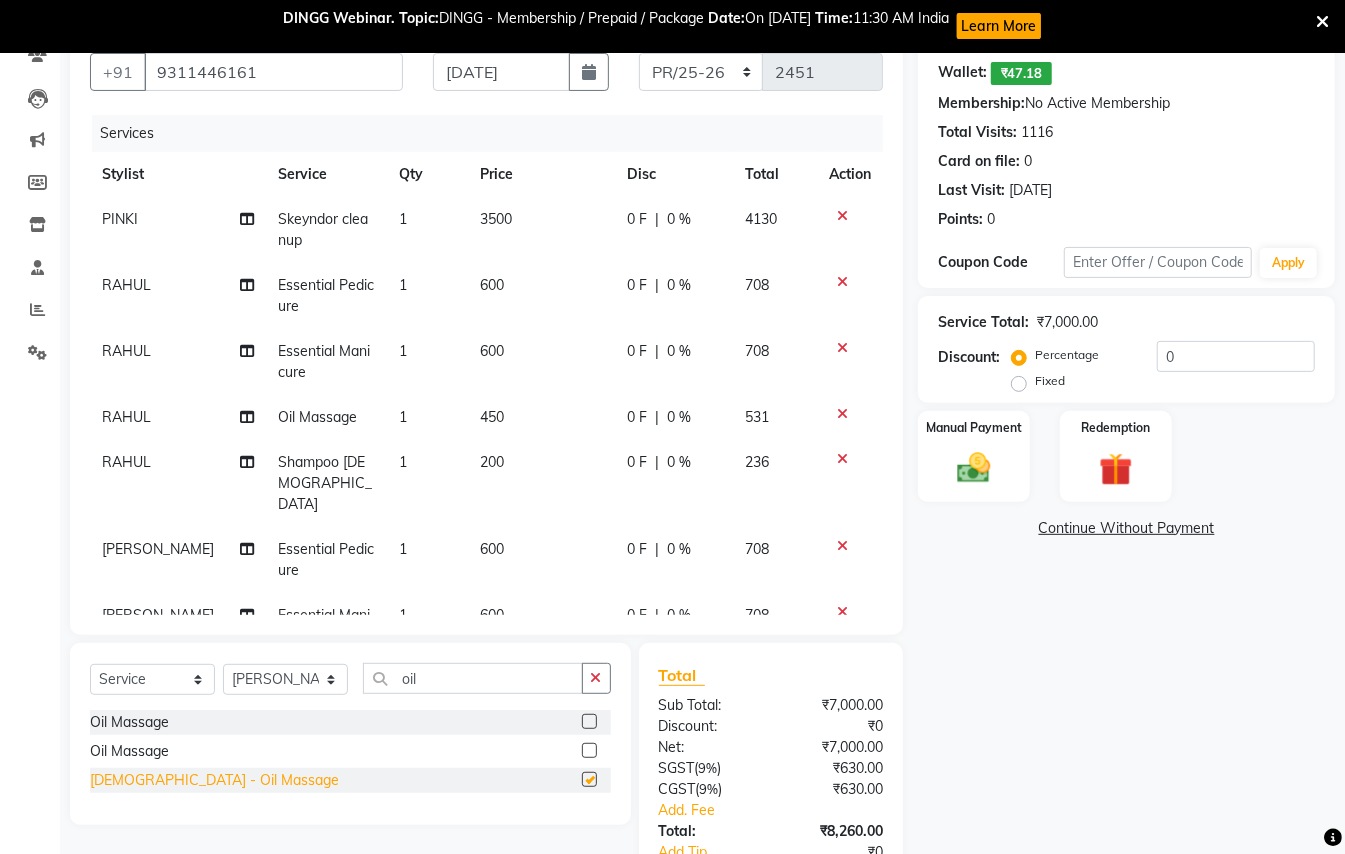 checkbox on "false" 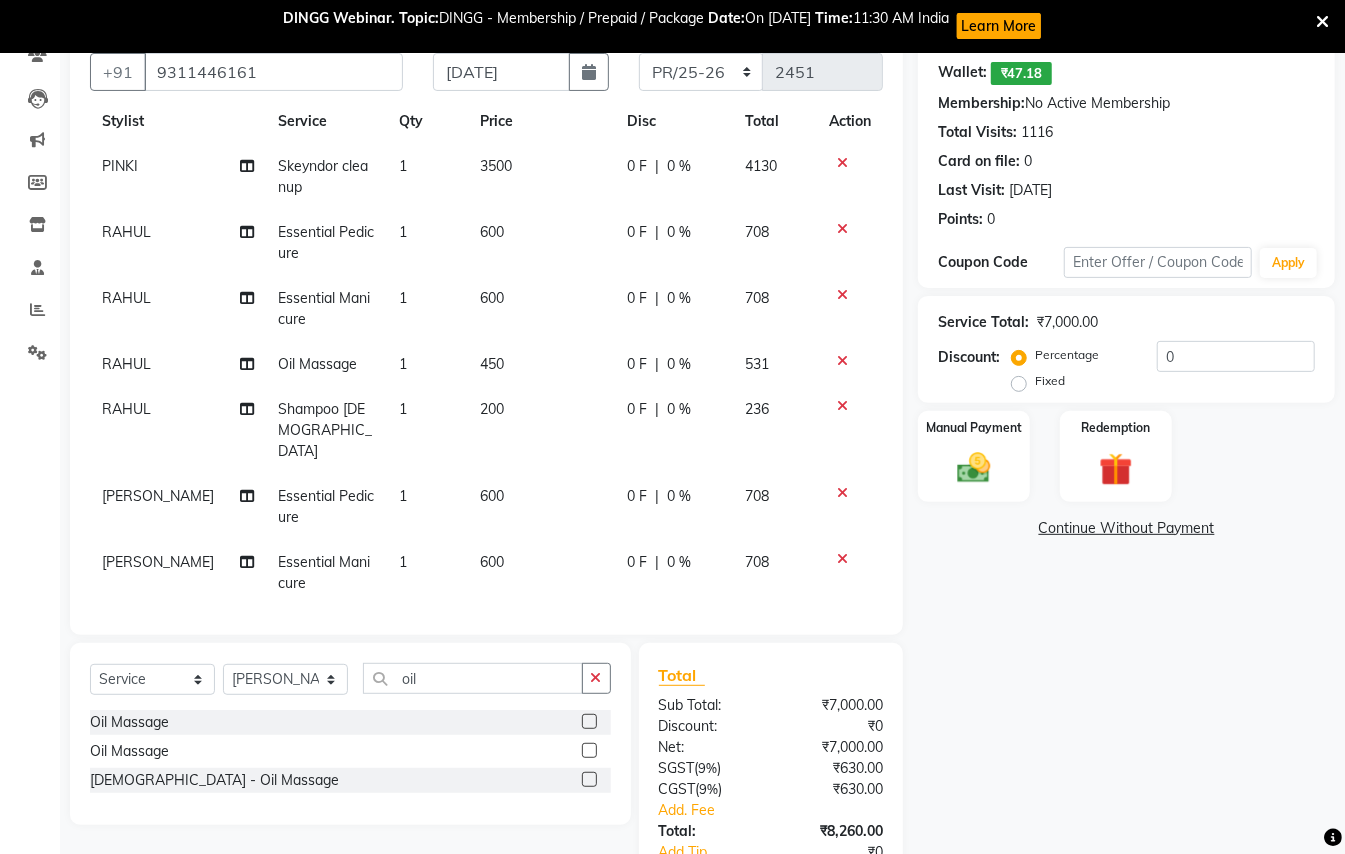 scroll, scrollTop: 125, scrollLeft: 0, axis: vertical 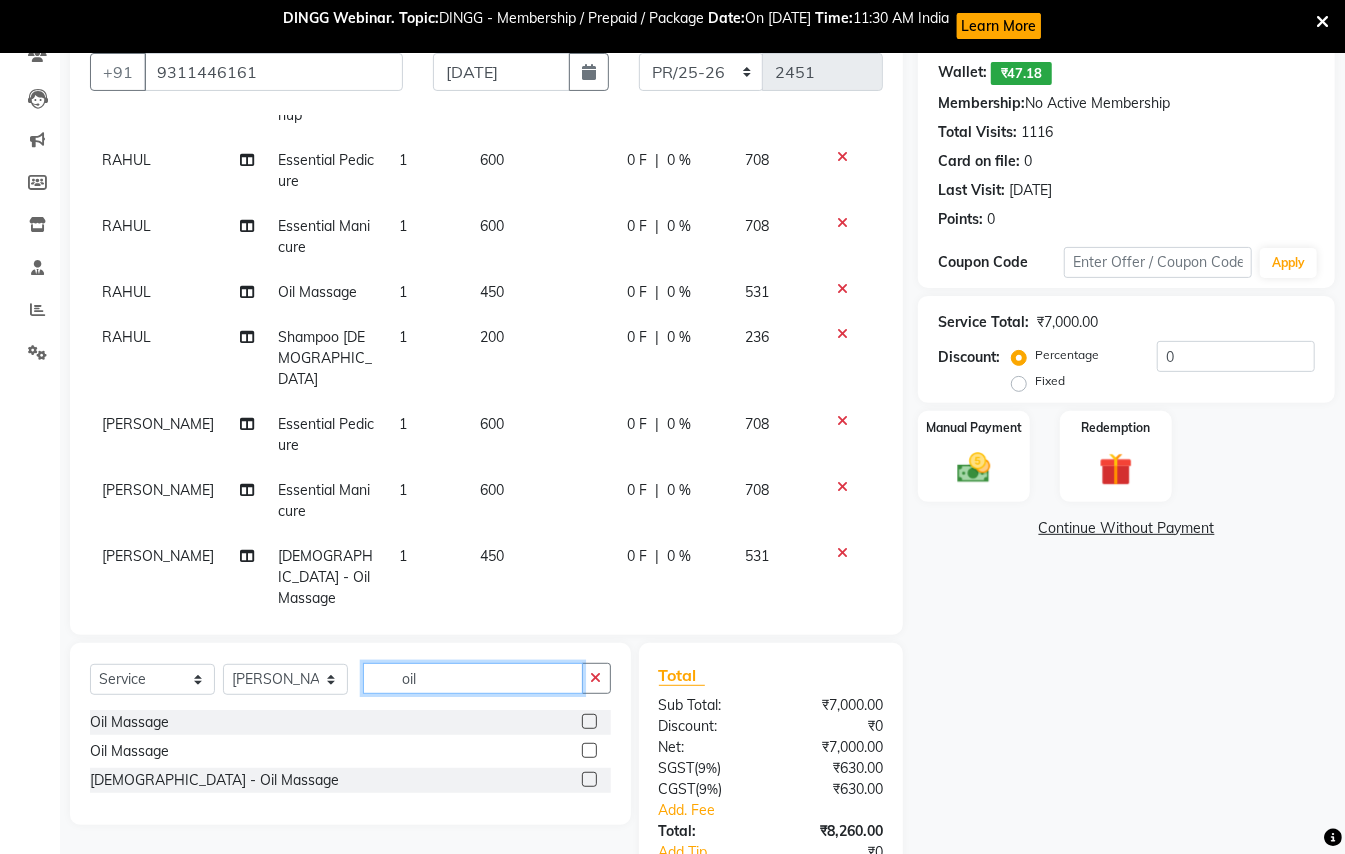 click on "oil" 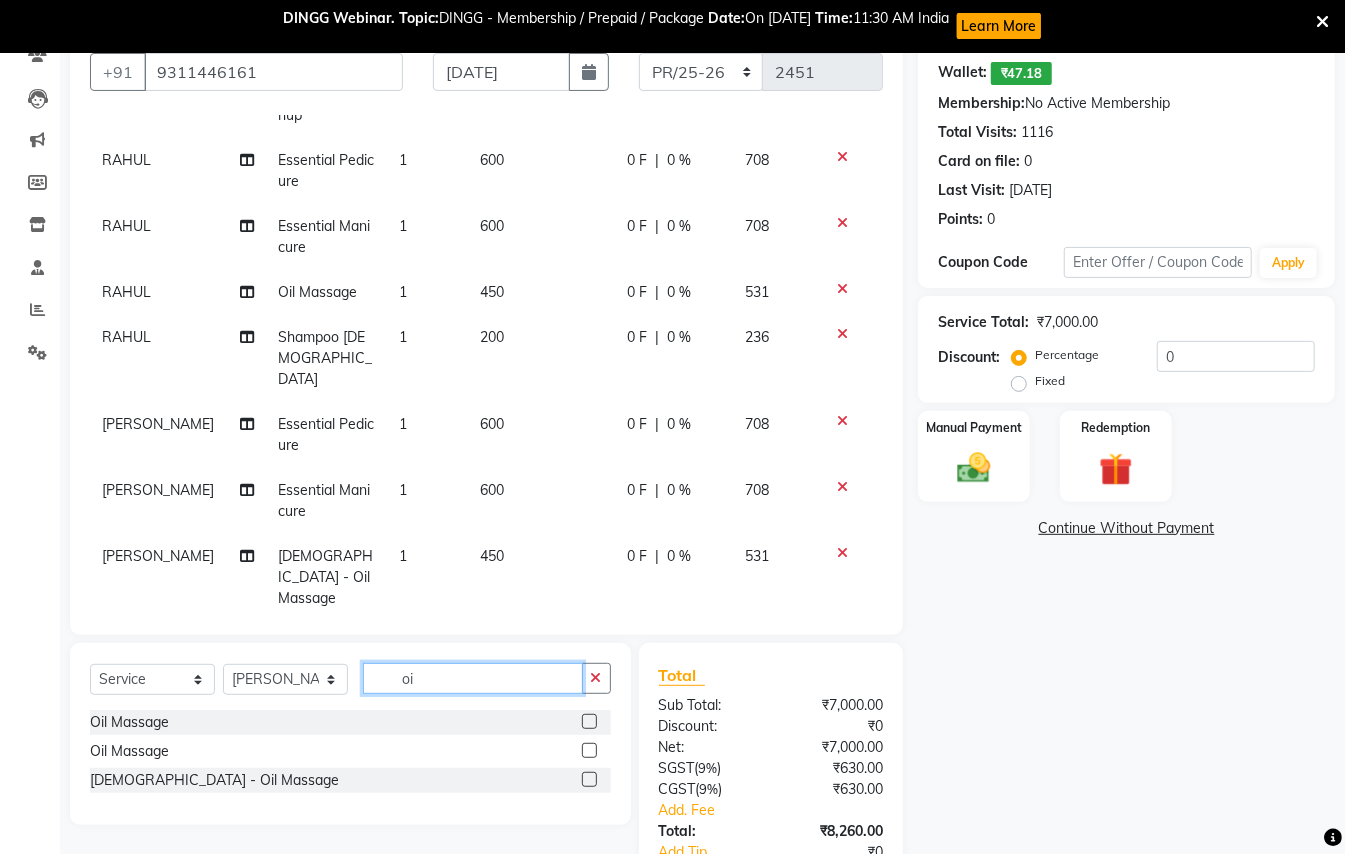 type on "o" 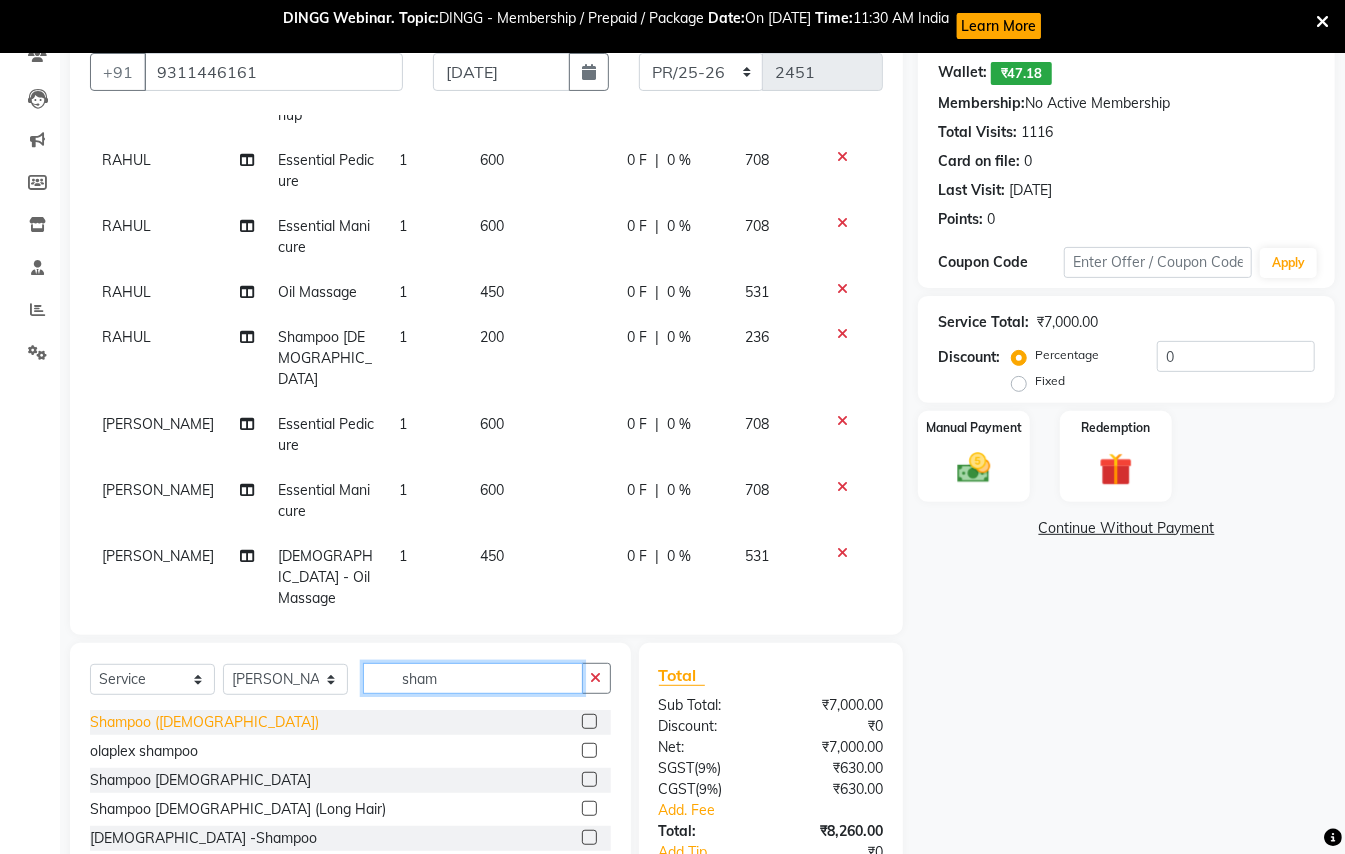 type on "sham" 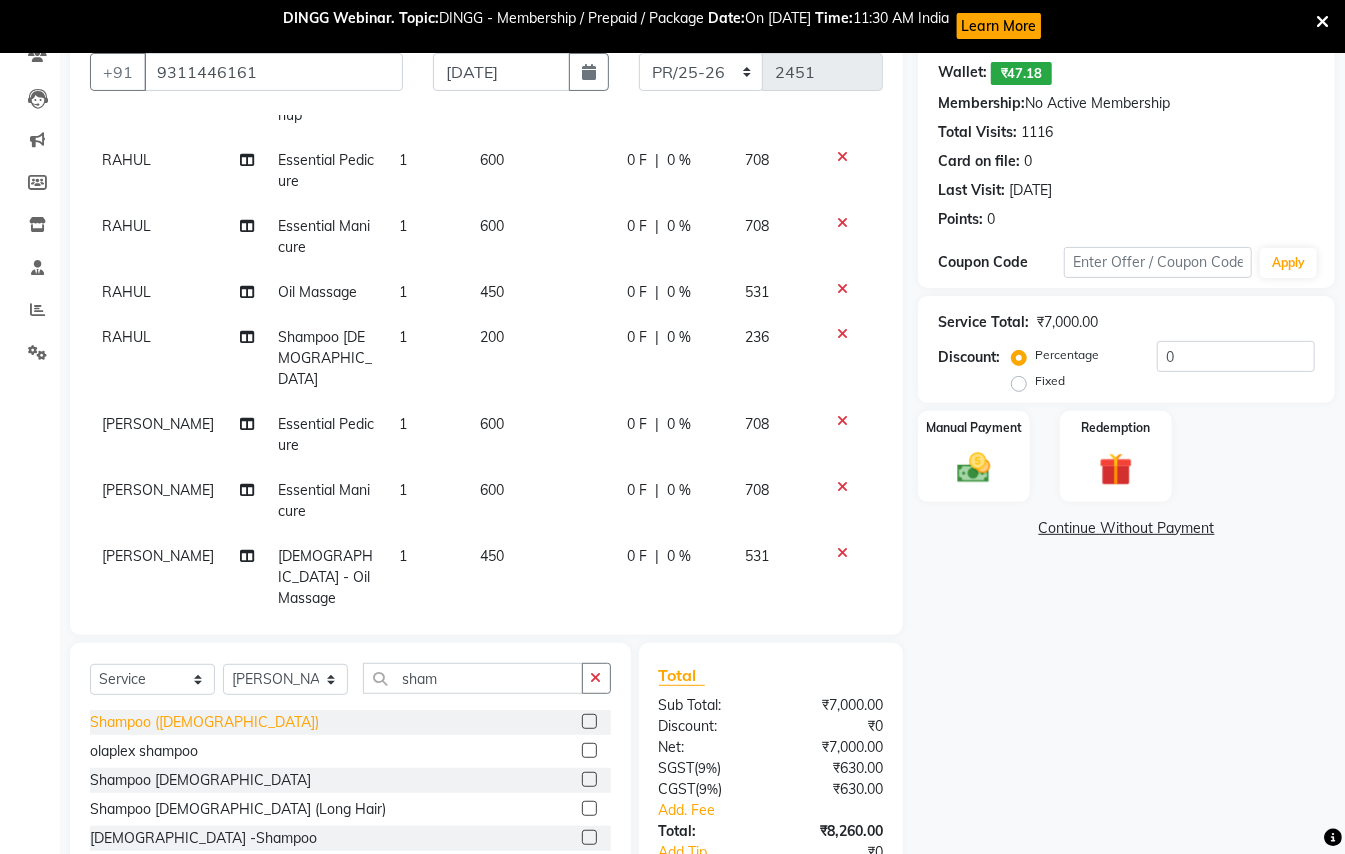 click on "Shampoo ([DEMOGRAPHIC_DATA])" 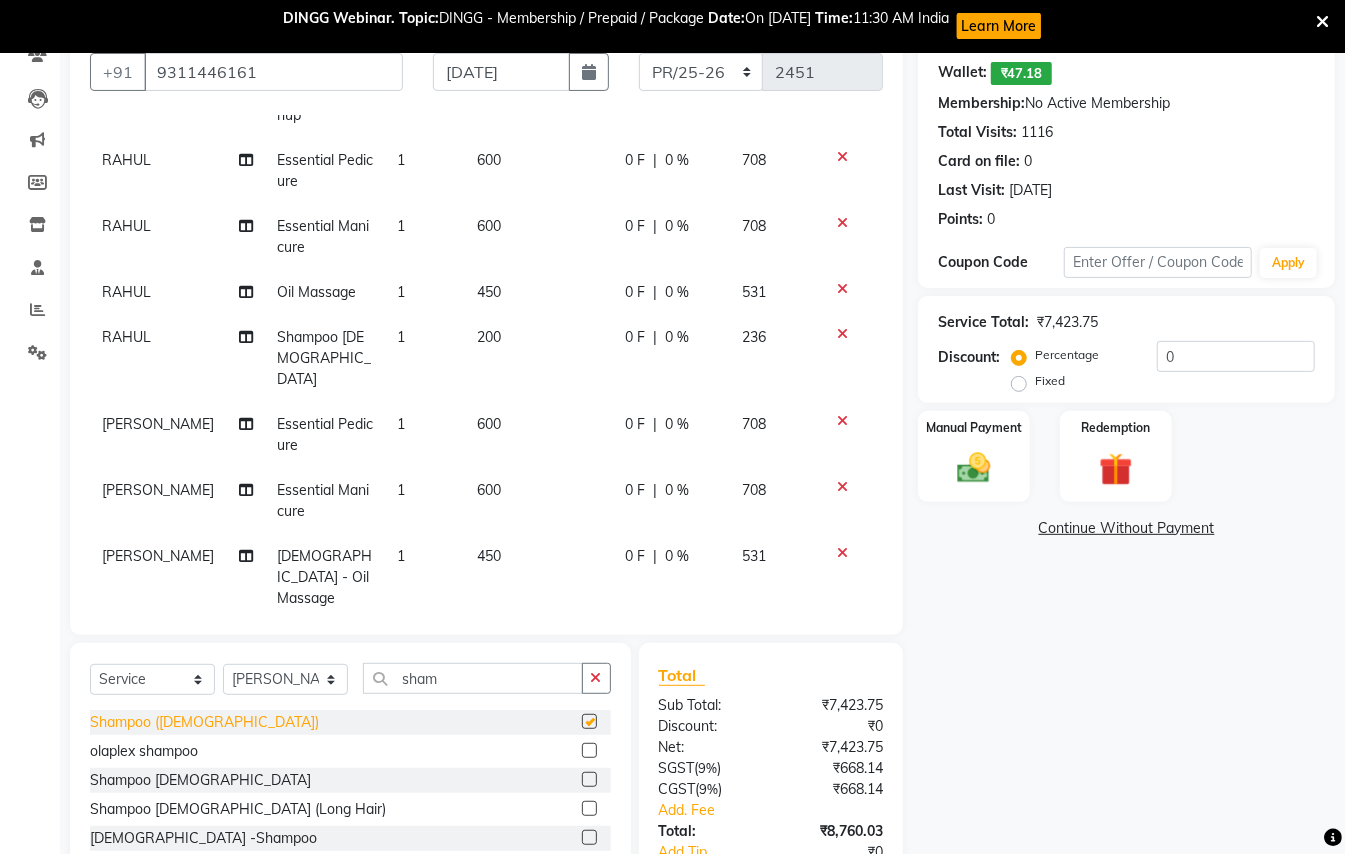checkbox on "false" 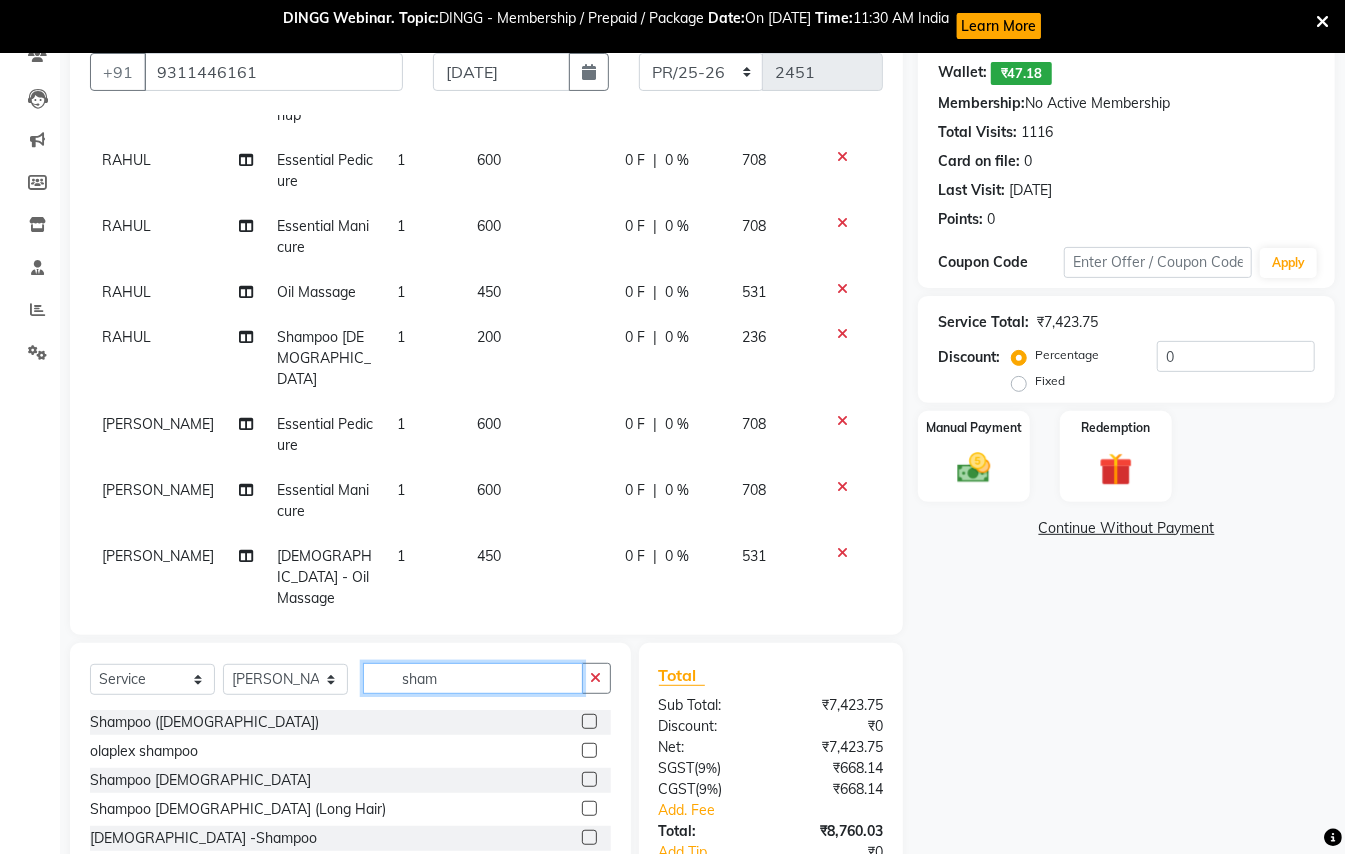 click on "sham" 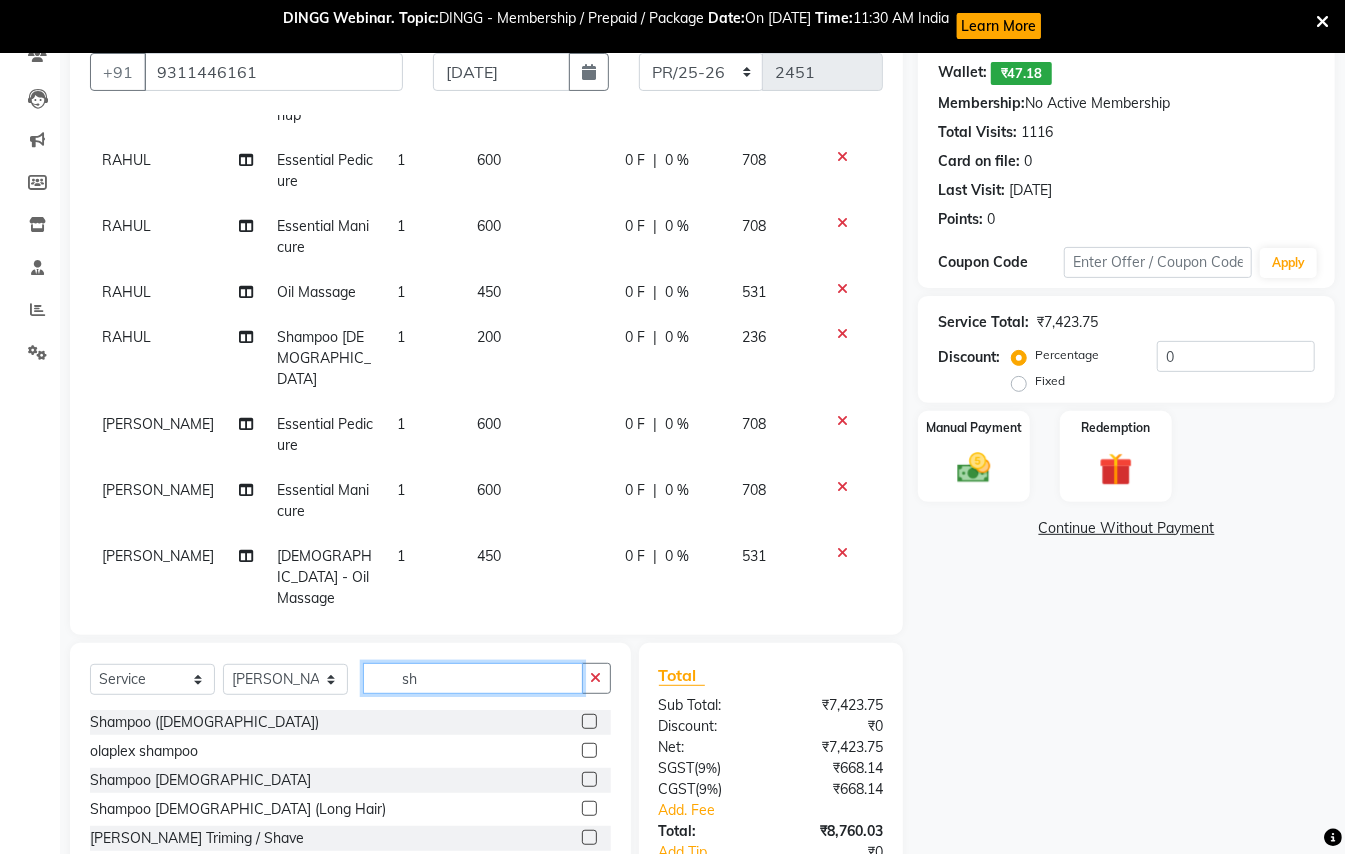 type on "s" 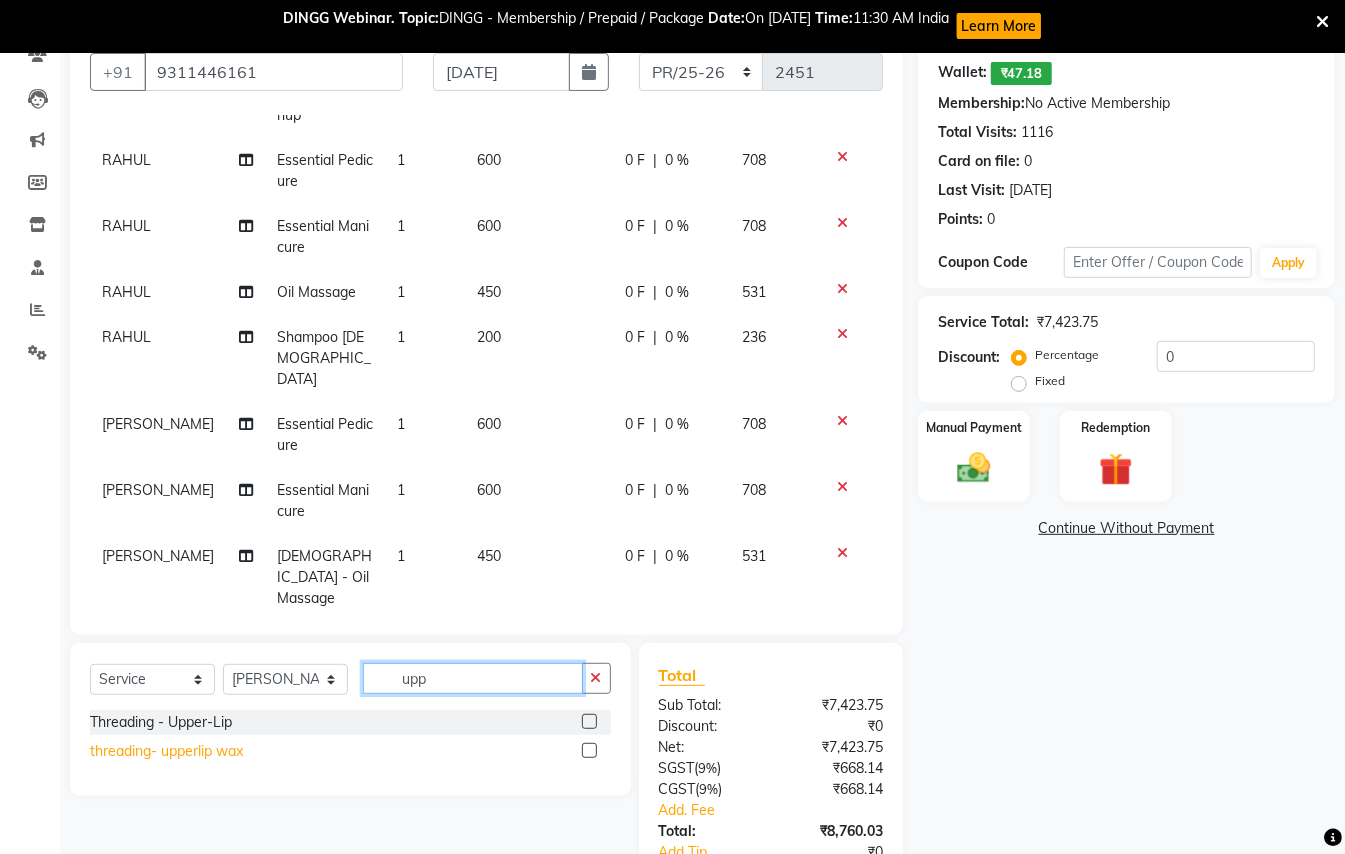 type on "upp" 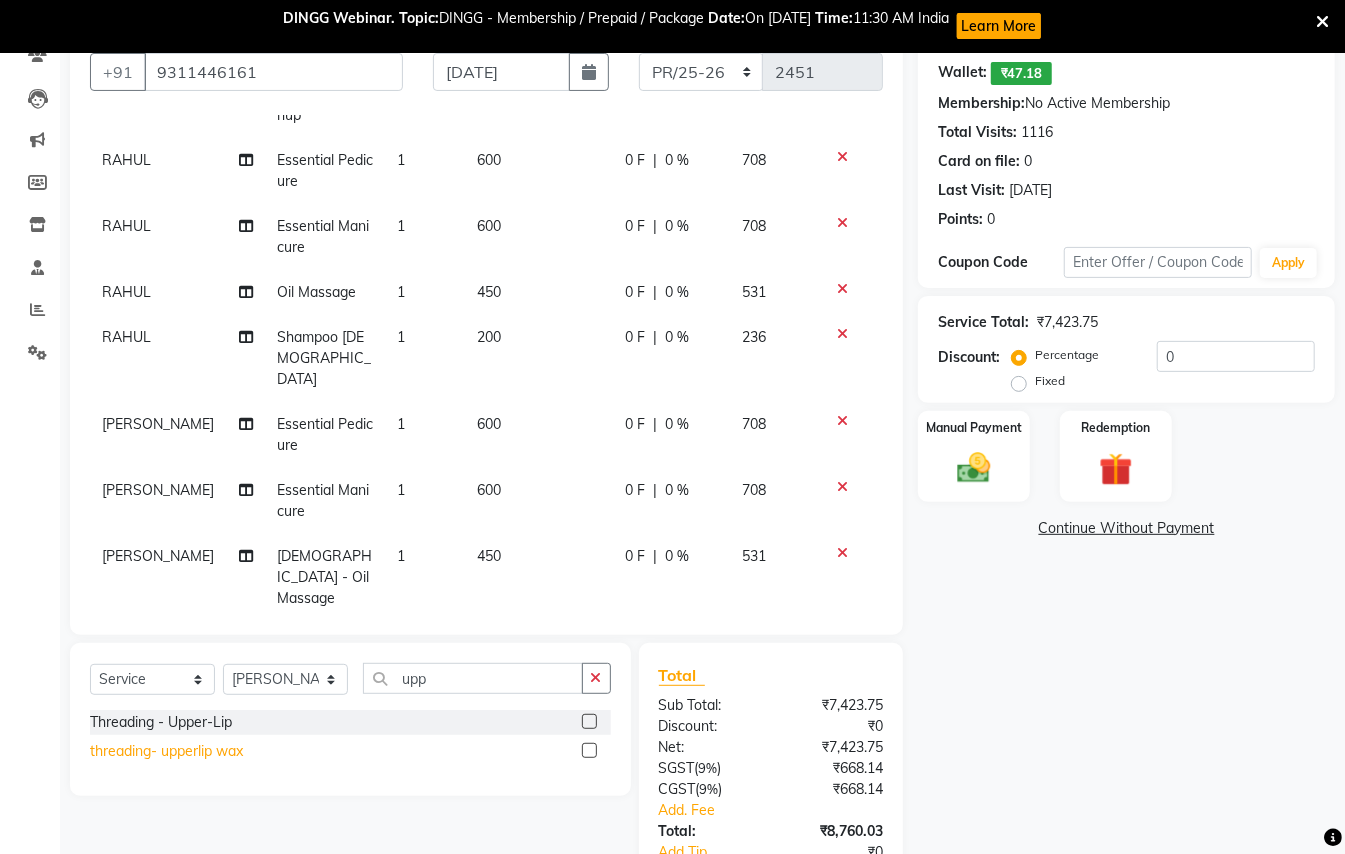 click on "threading- upperlip wax" 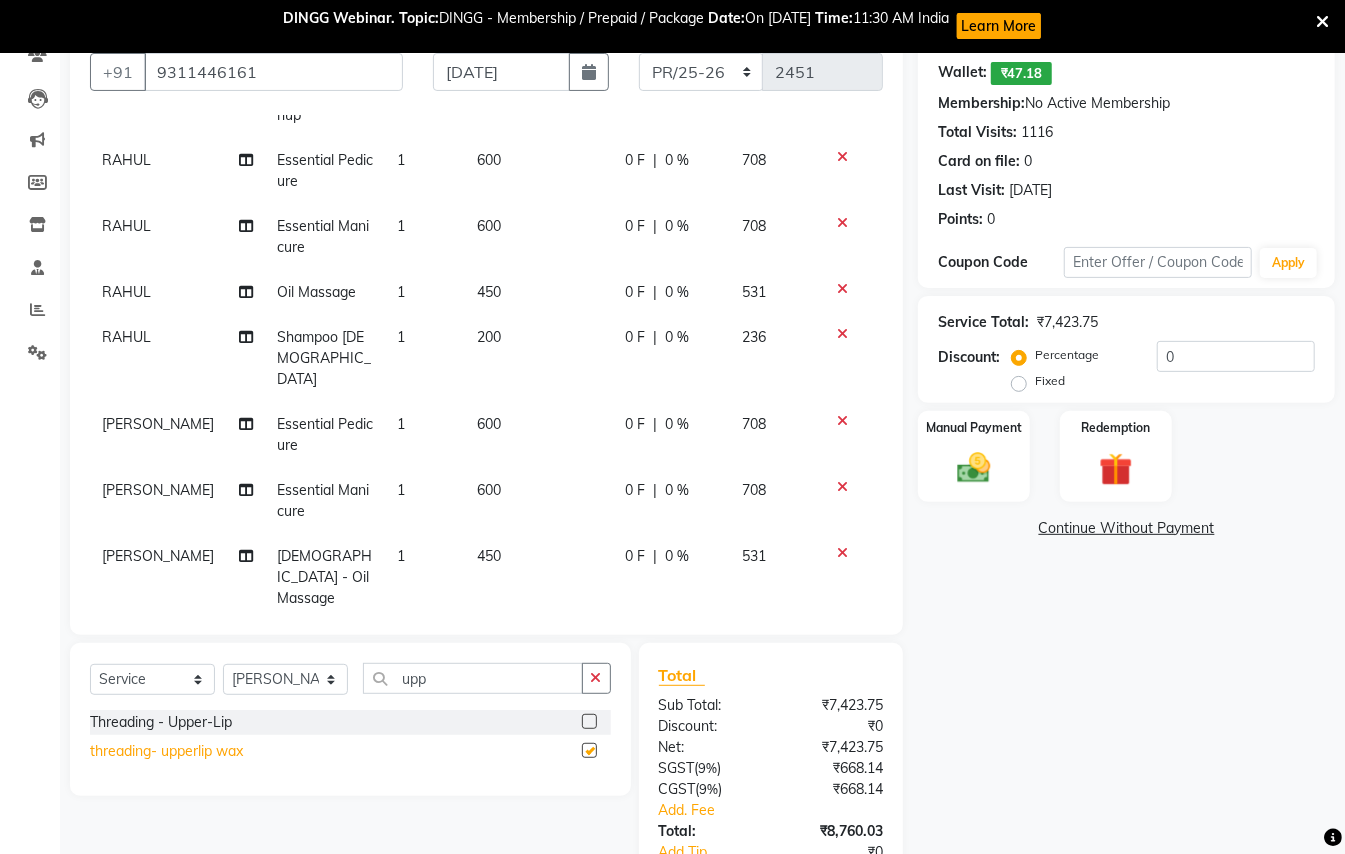 checkbox on "false" 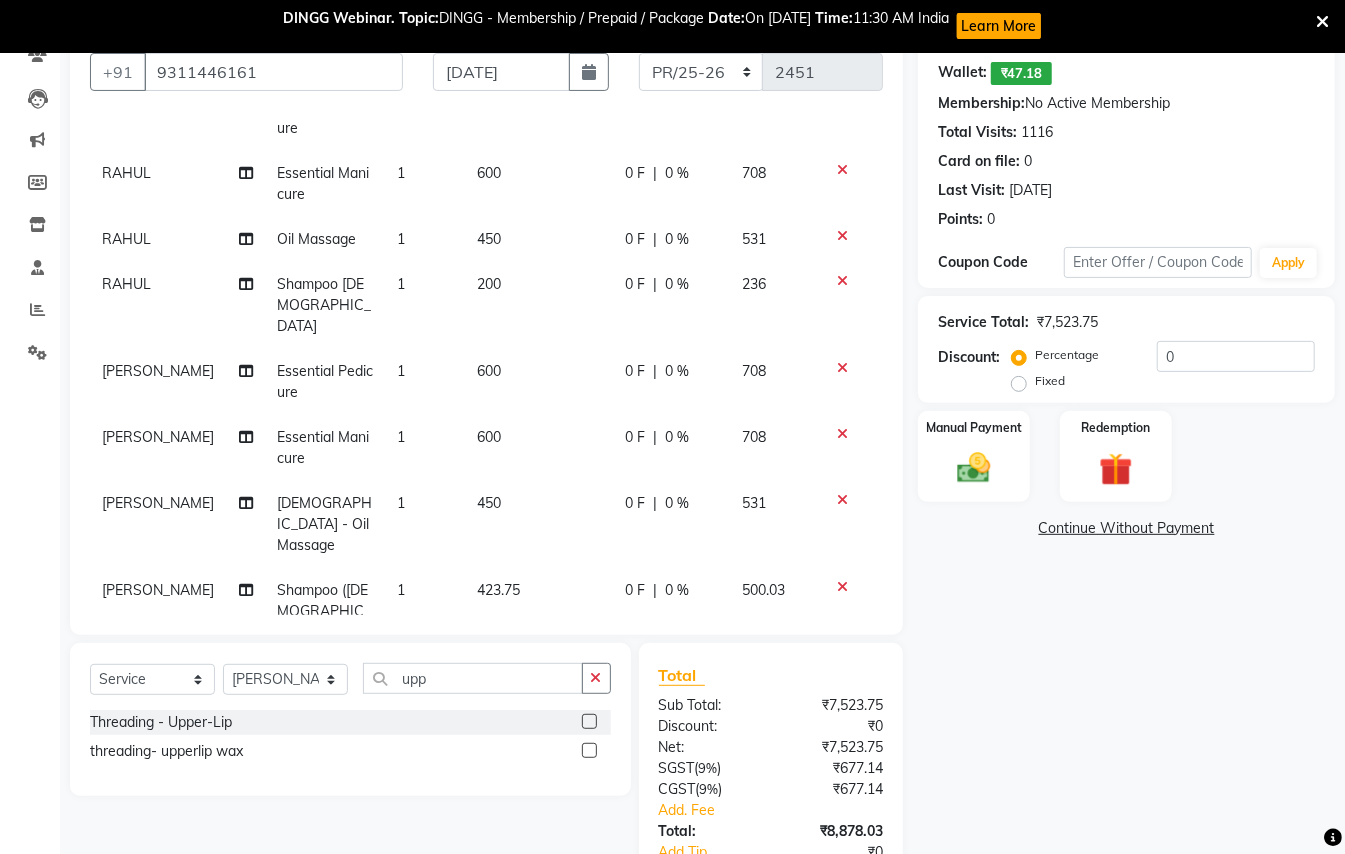 scroll, scrollTop: 257, scrollLeft: 0, axis: vertical 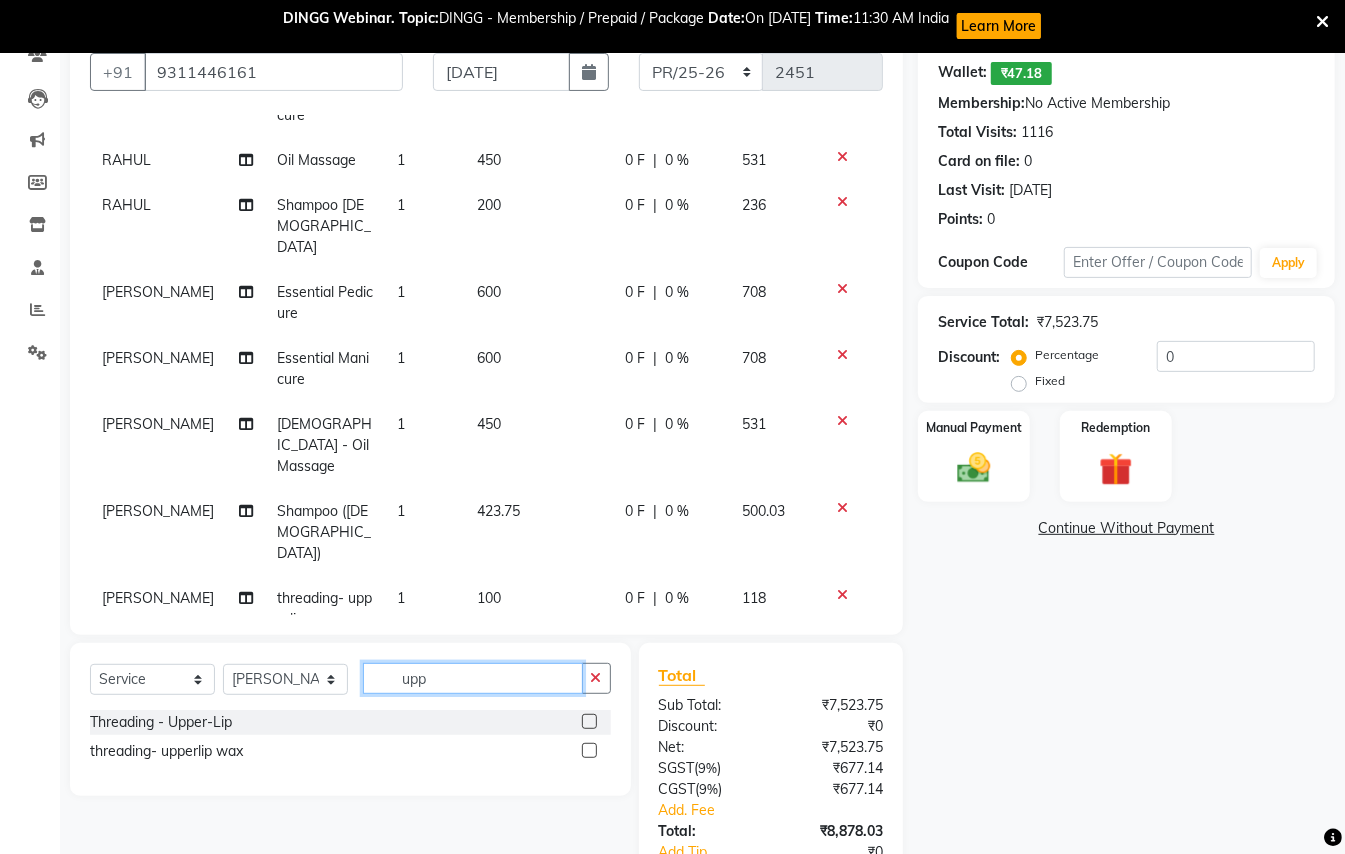click on "upp" 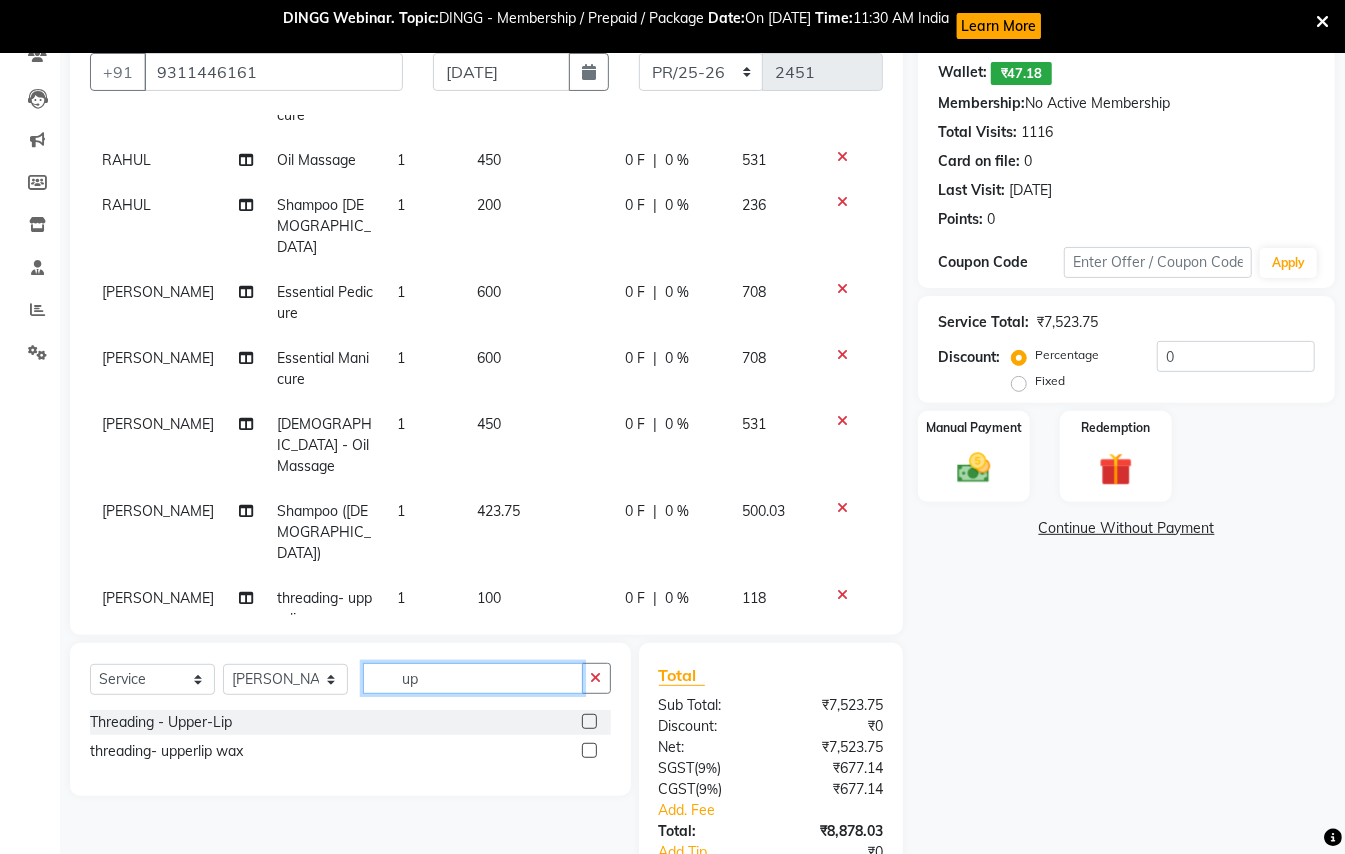 type on "u" 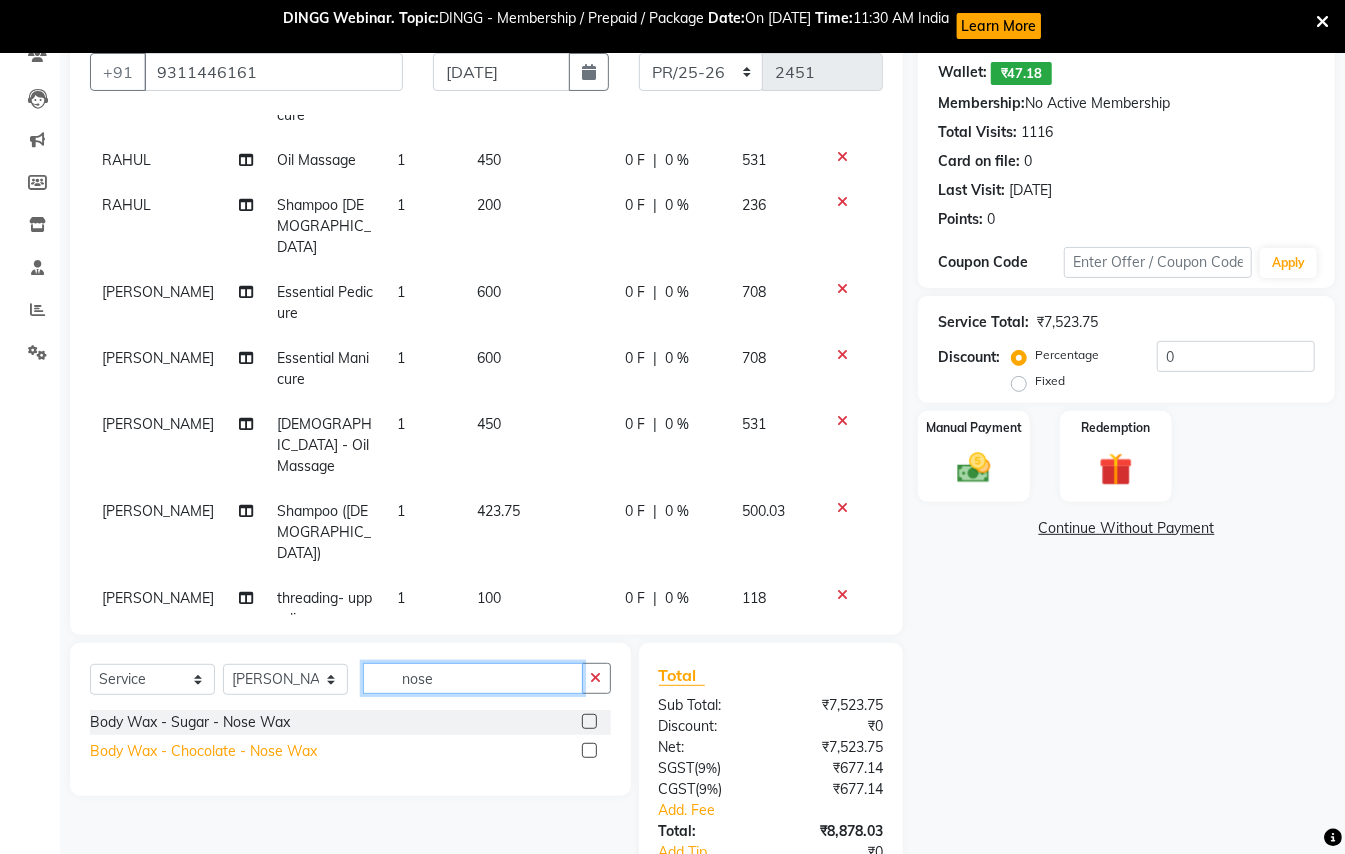 type on "nose" 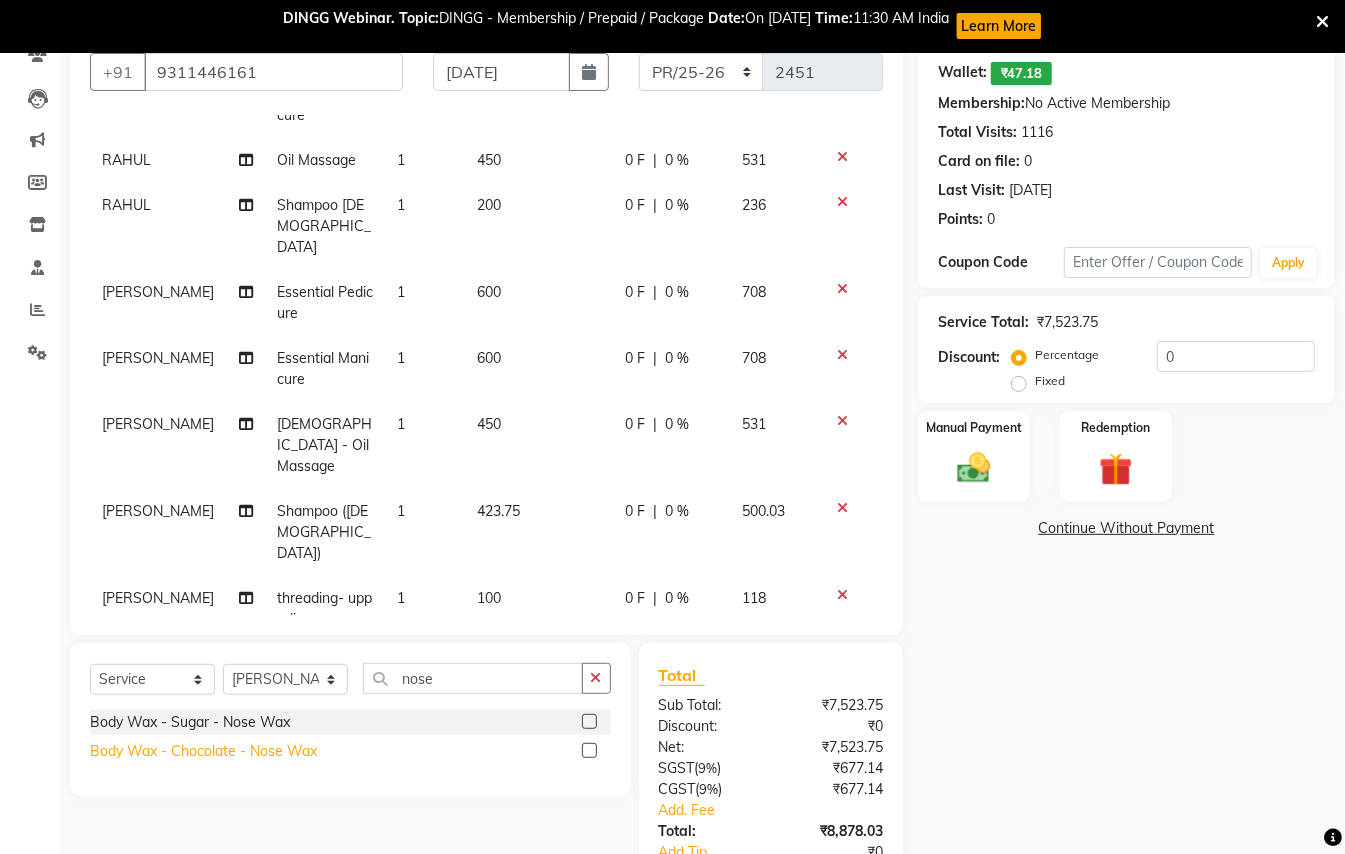 click on "Body Wax - Chocolate  - Nose Wax" 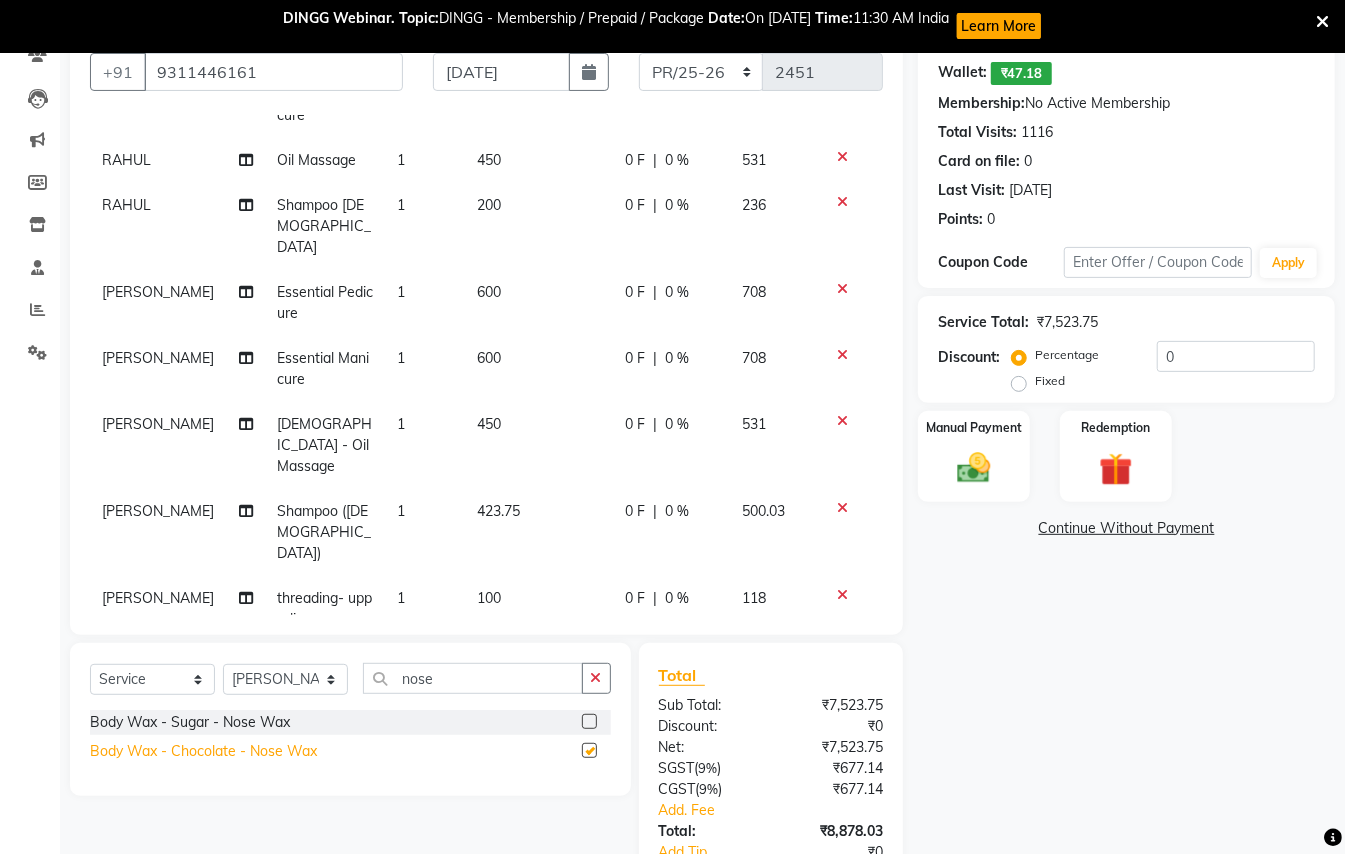 checkbox on "false" 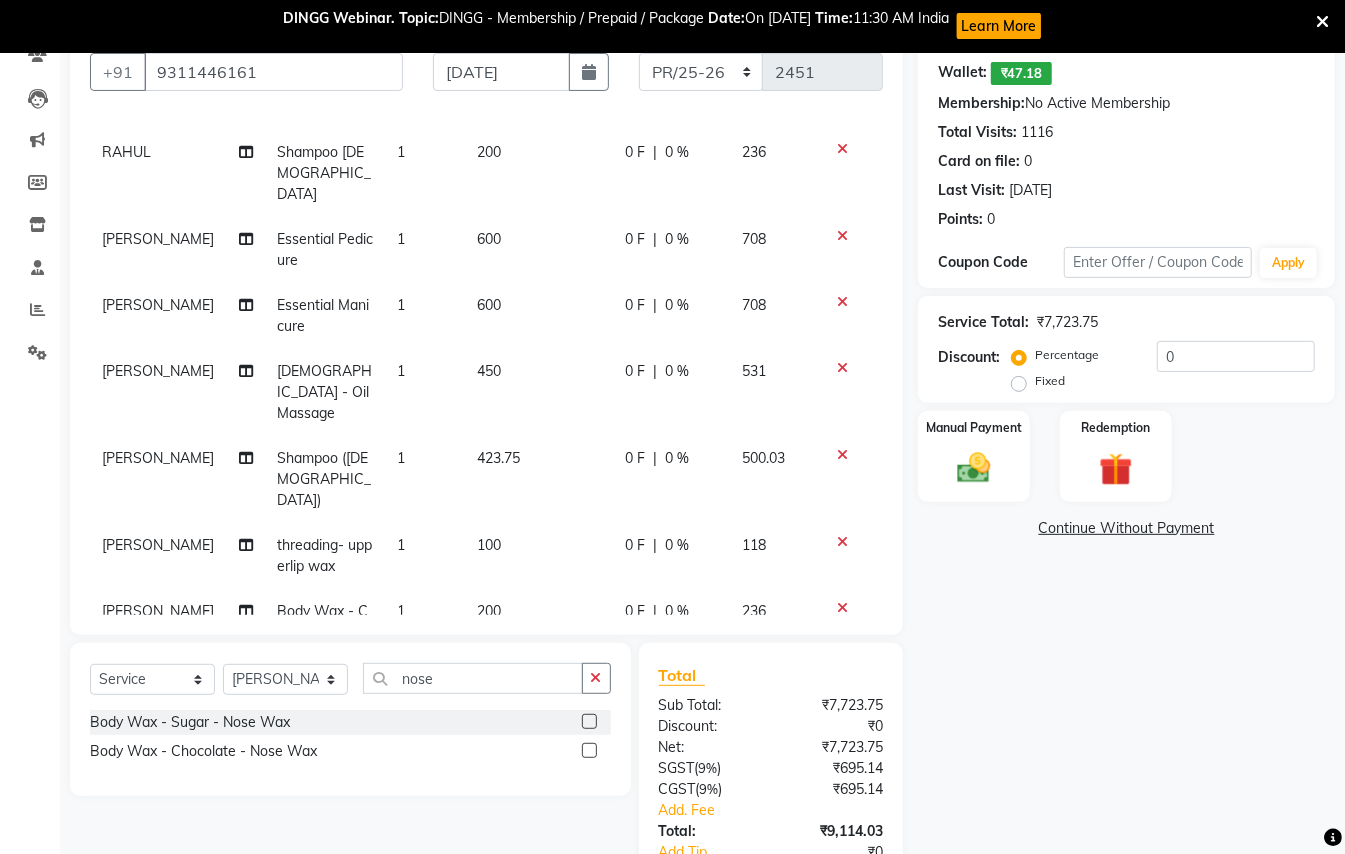 scroll, scrollTop: 344, scrollLeft: 0, axis: vertical 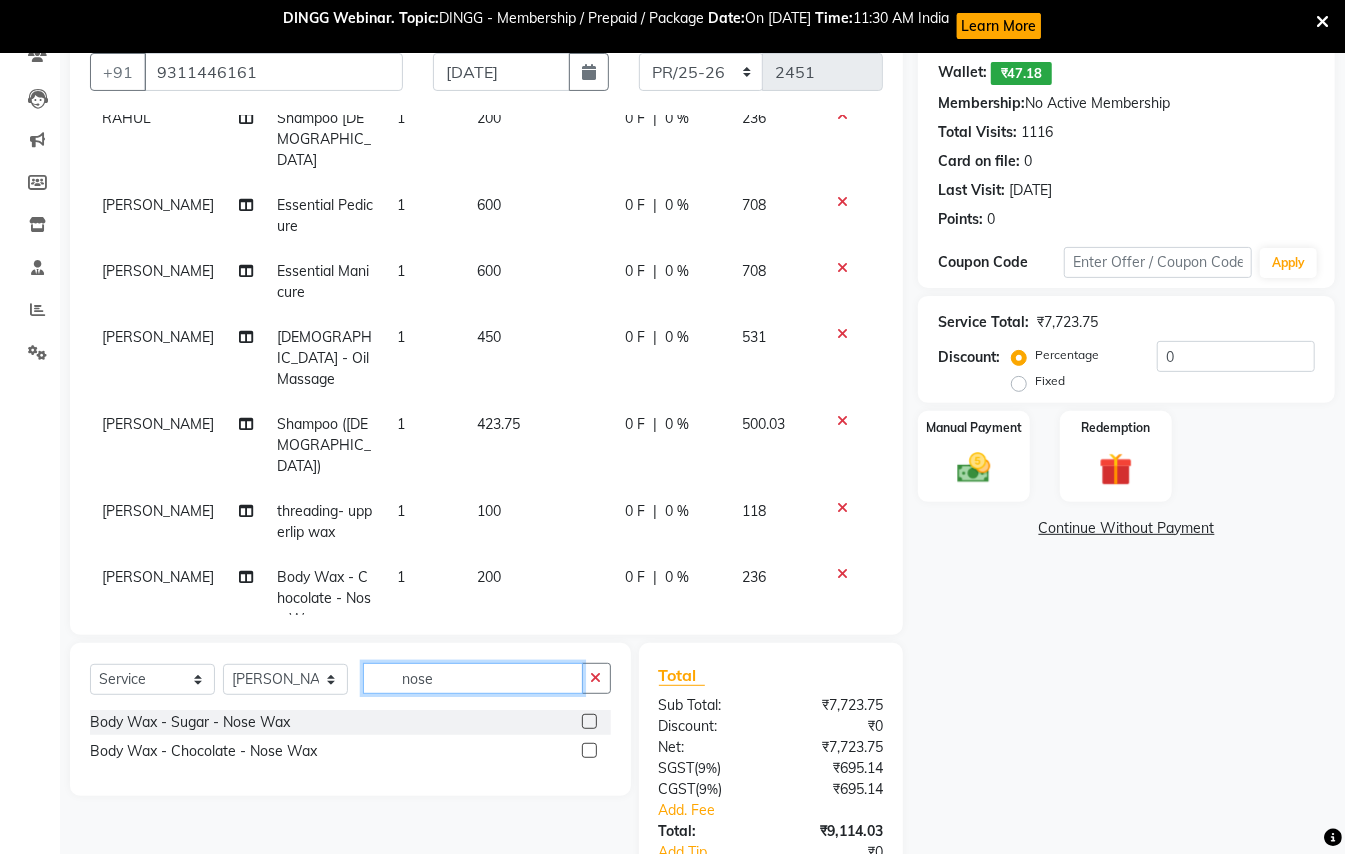 click on "nose" 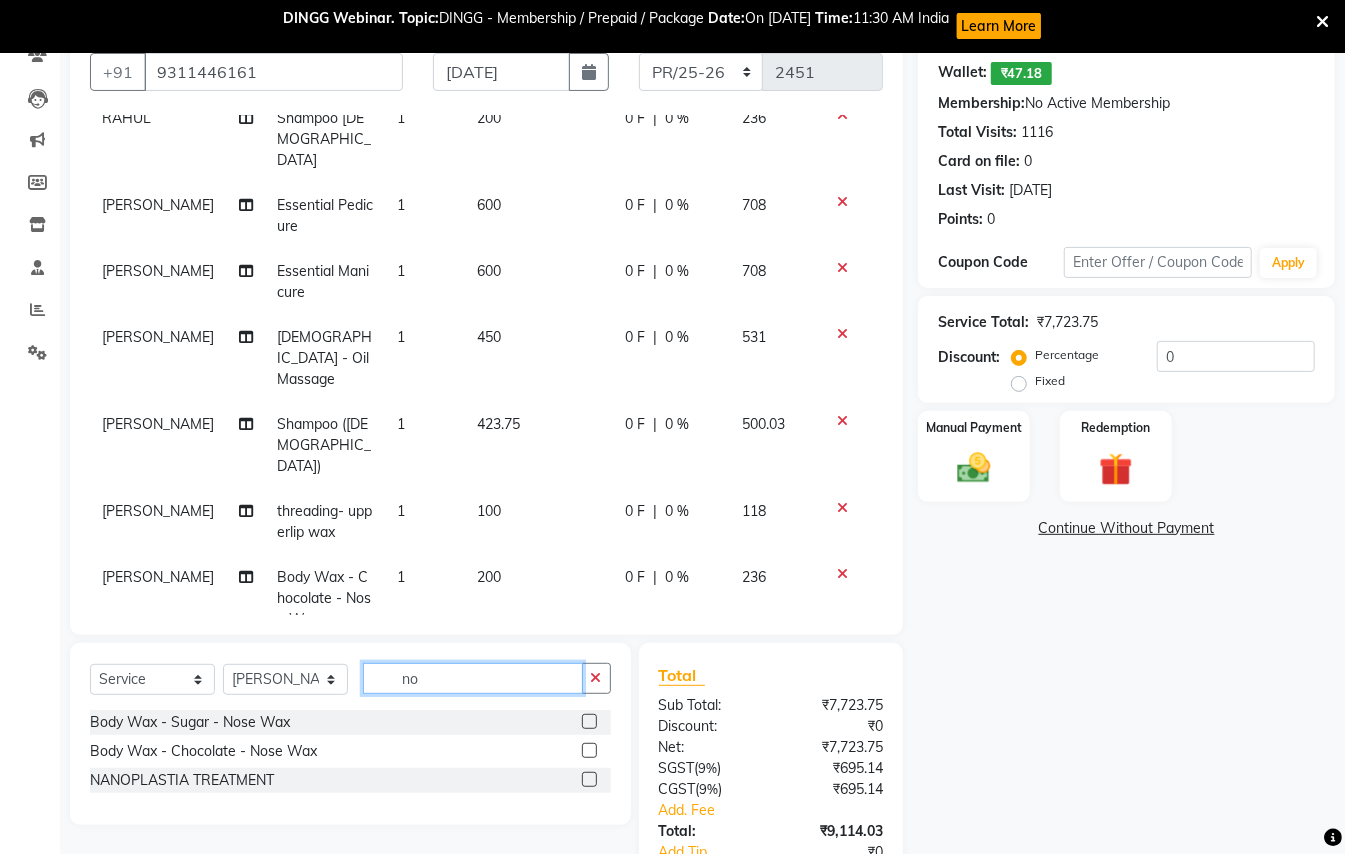 type on "n" 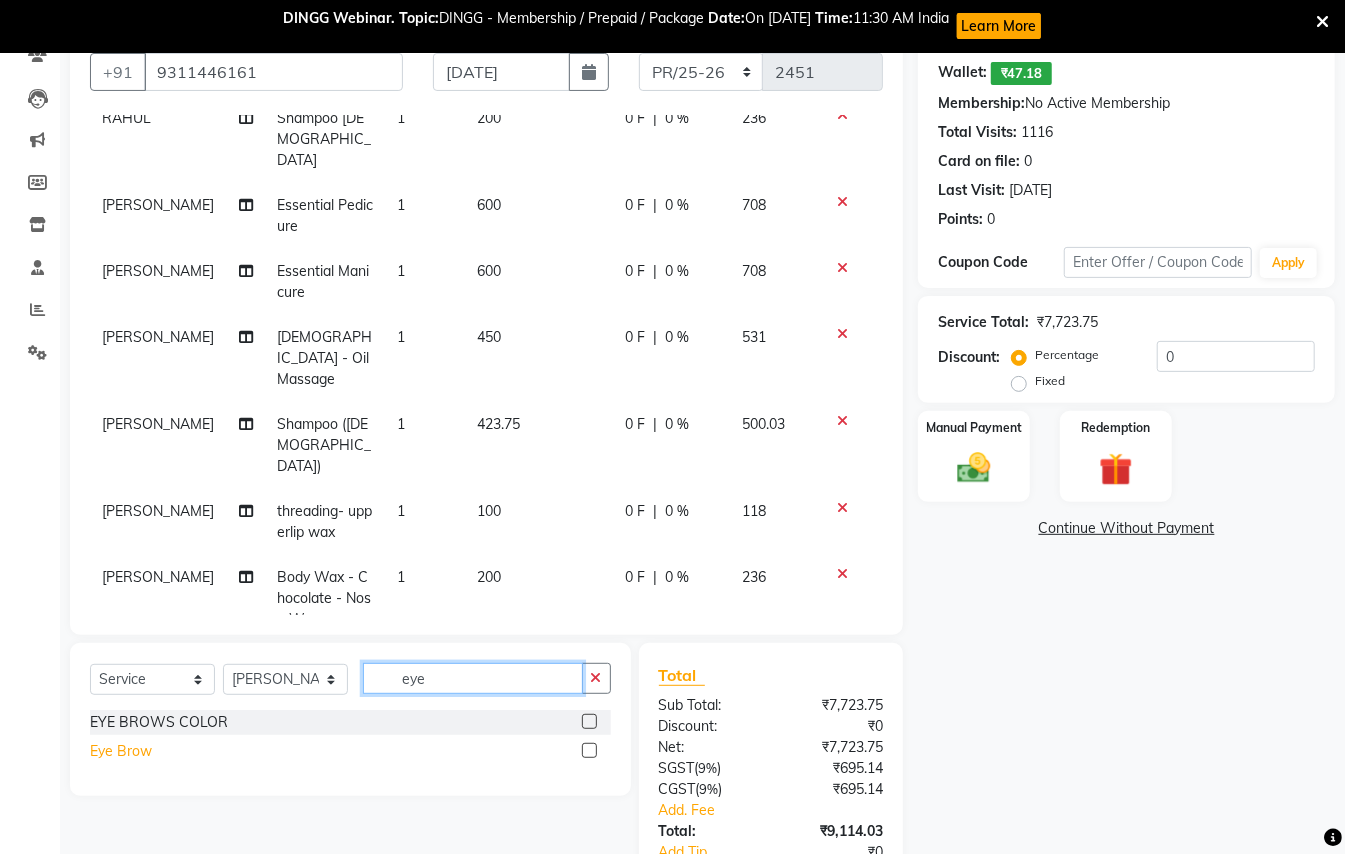 type on "eye" 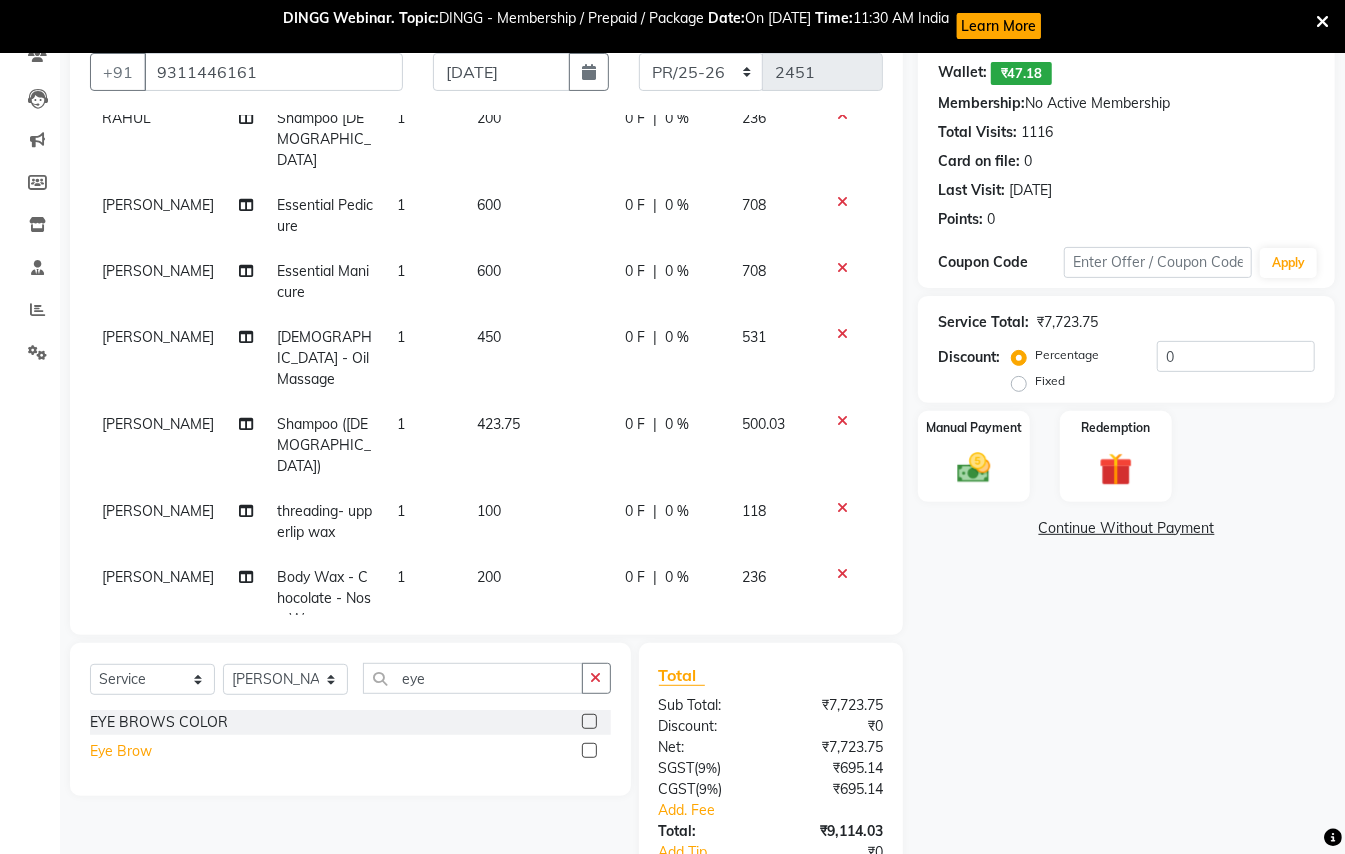 click on "Eye Brow" 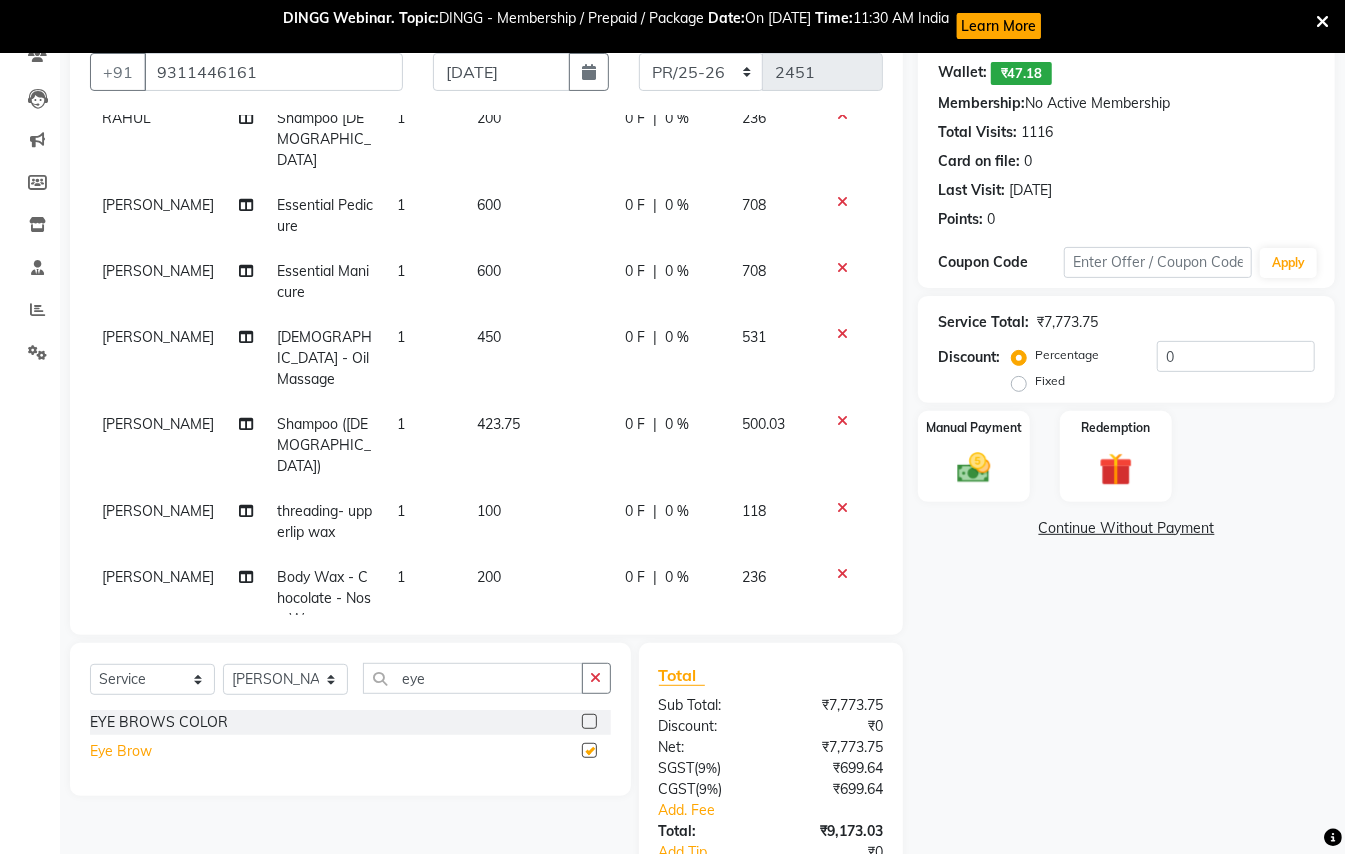 checkbox on "false" 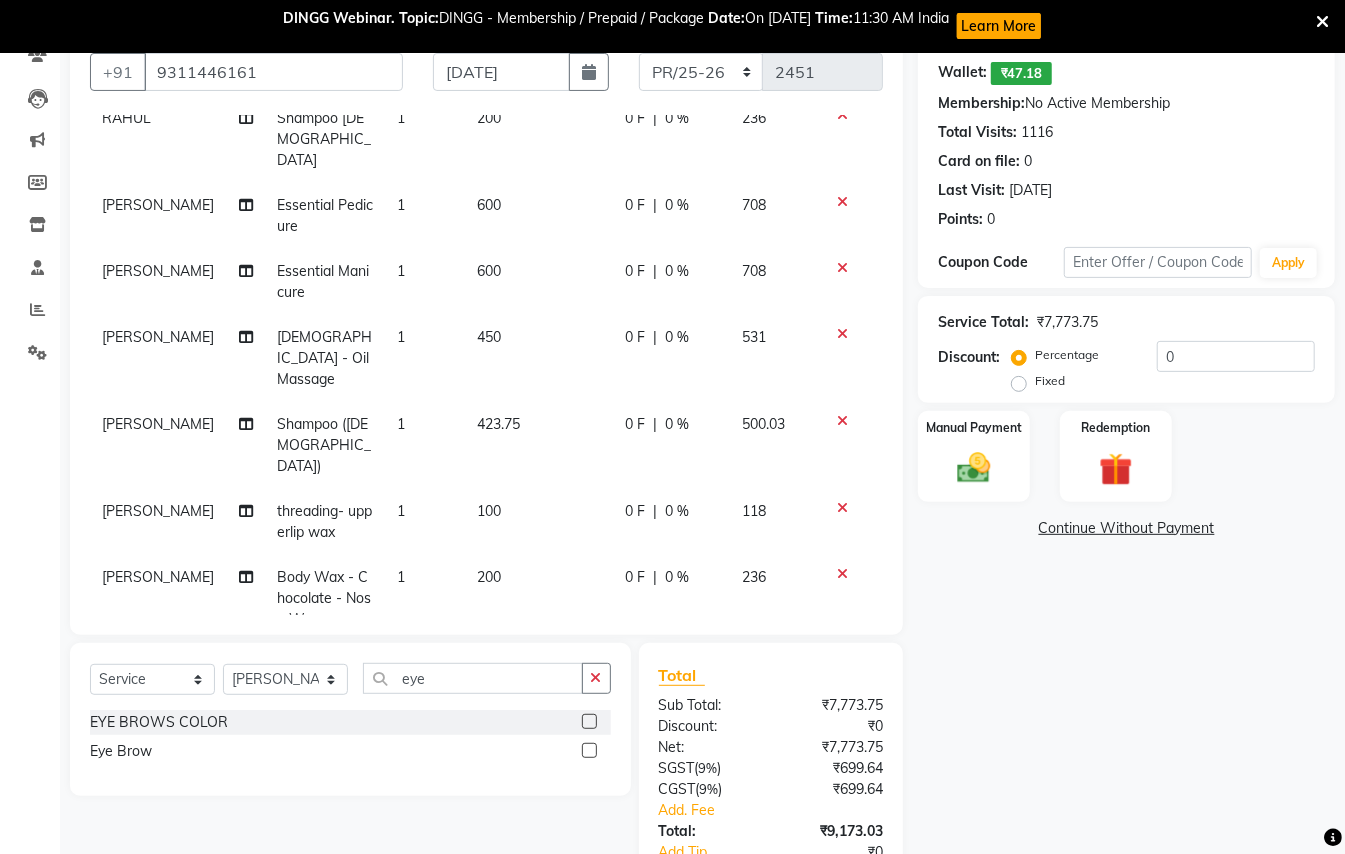scroll, scrollTop: 389, scrollLeft: 0, axis: vertical 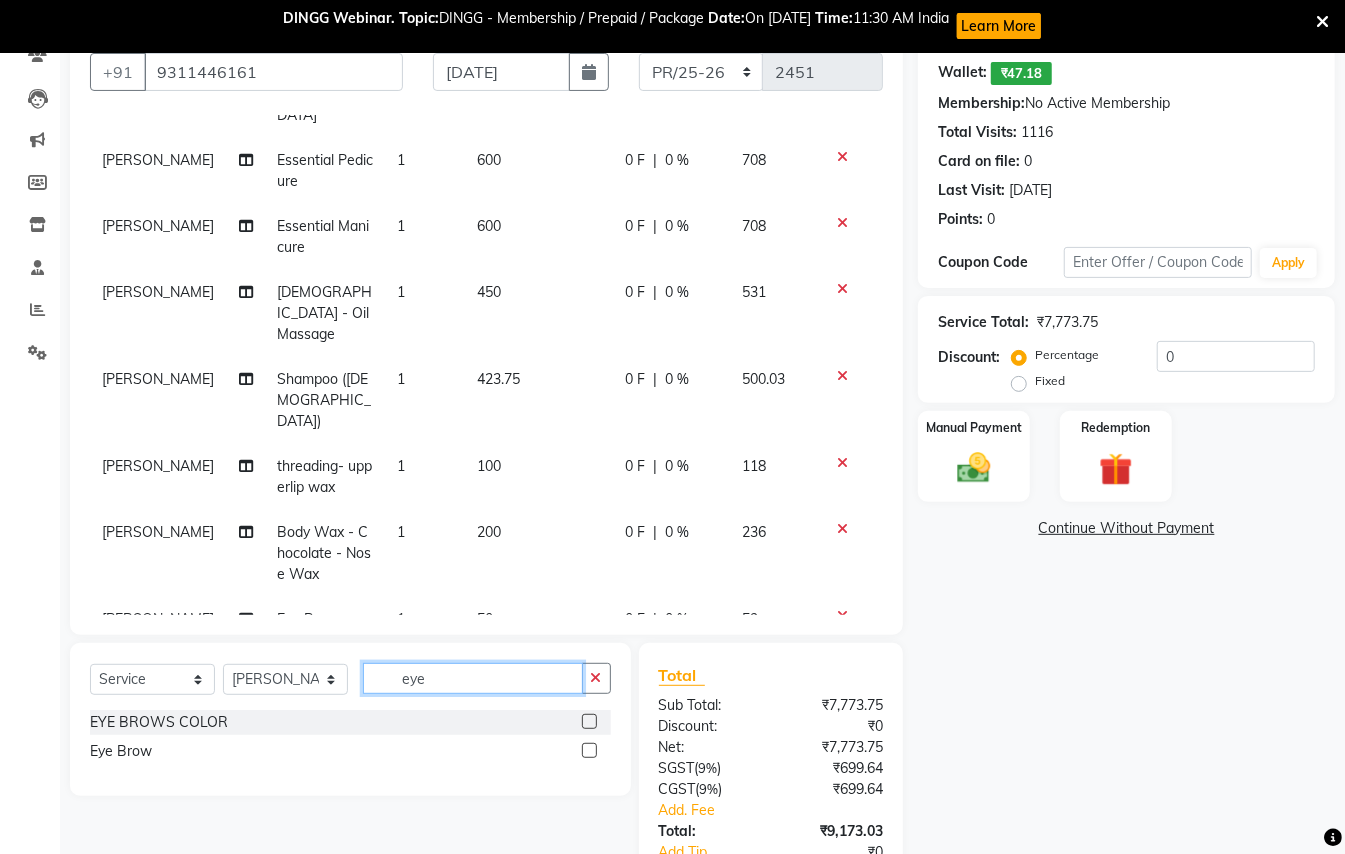 click on "eye" 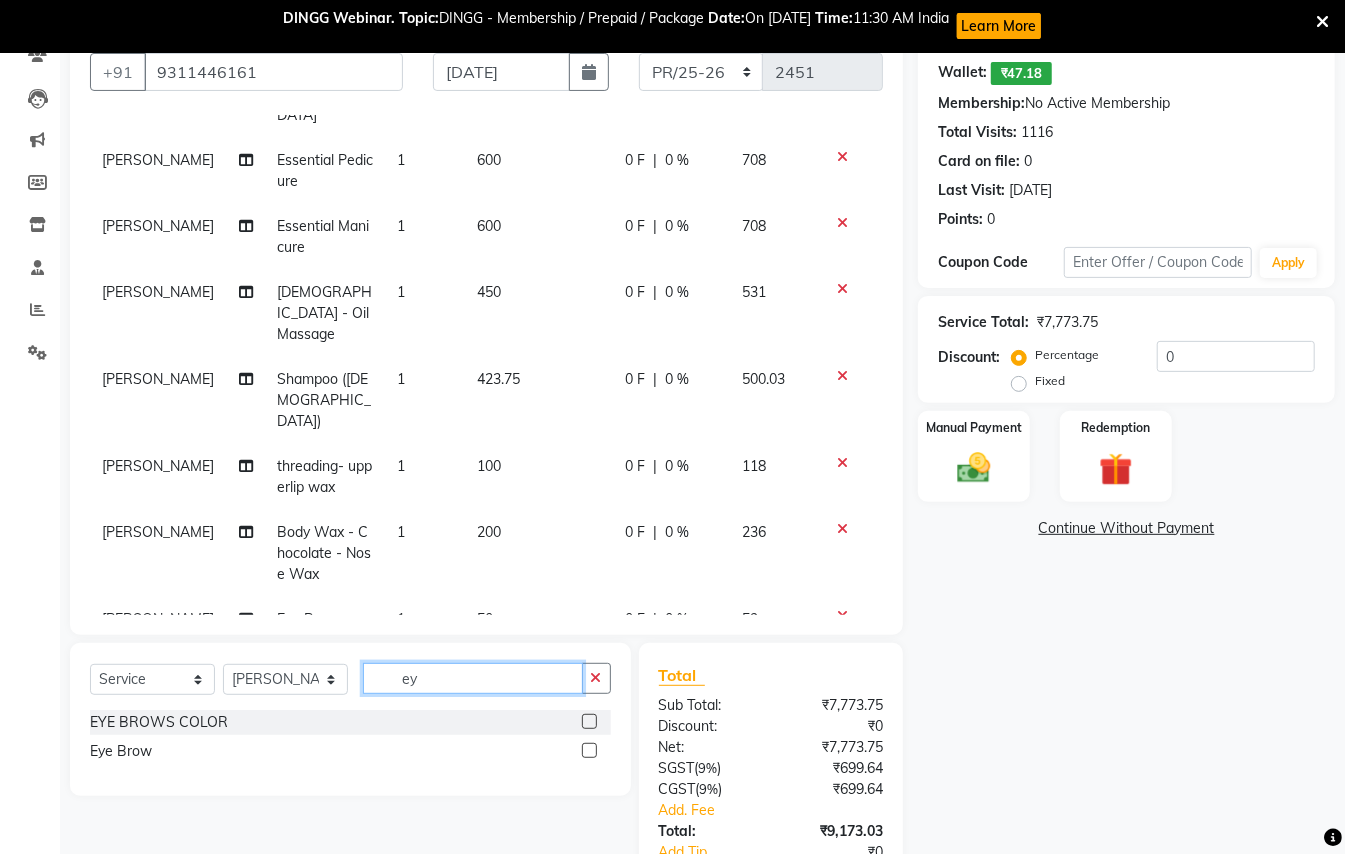 type on "e" 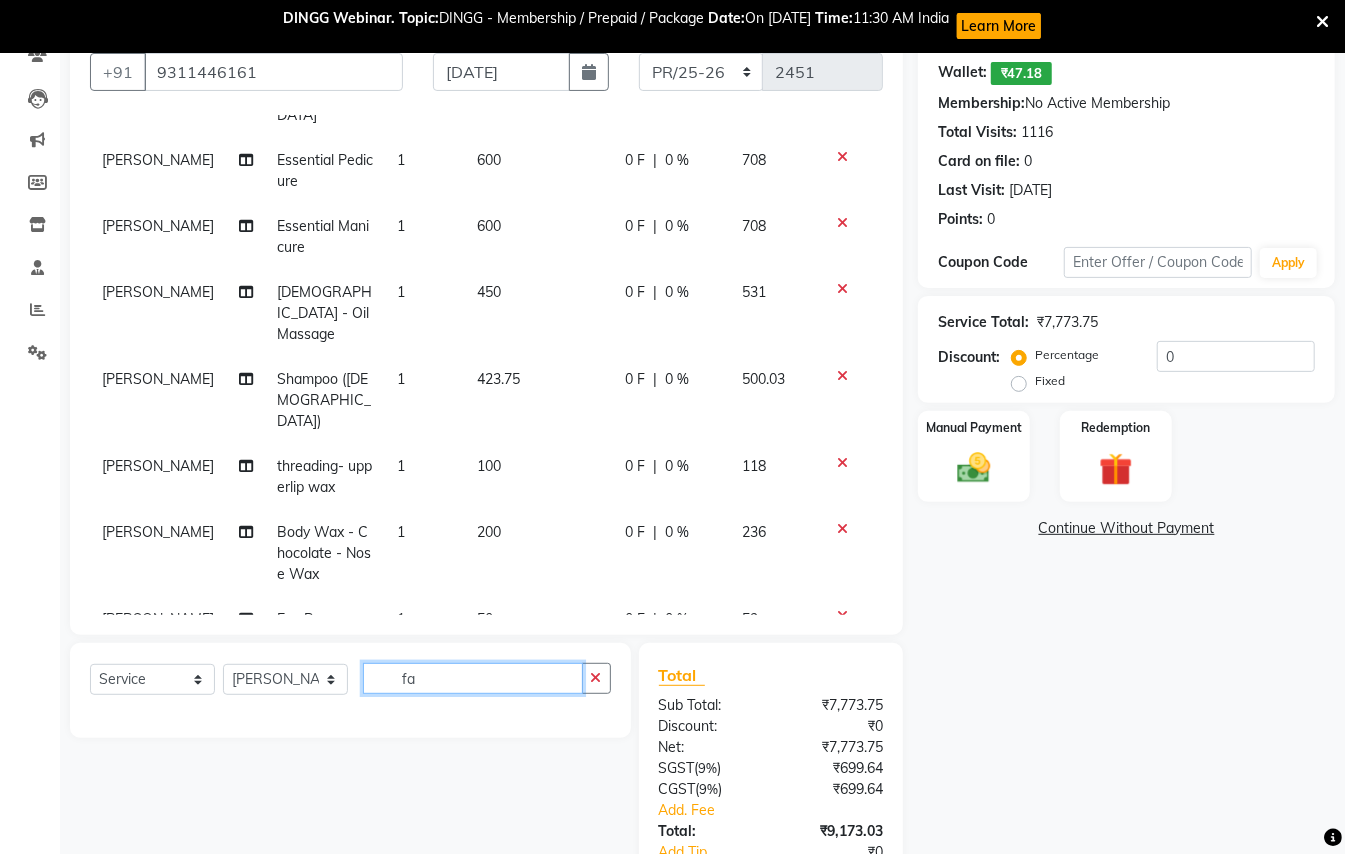 type on "f" 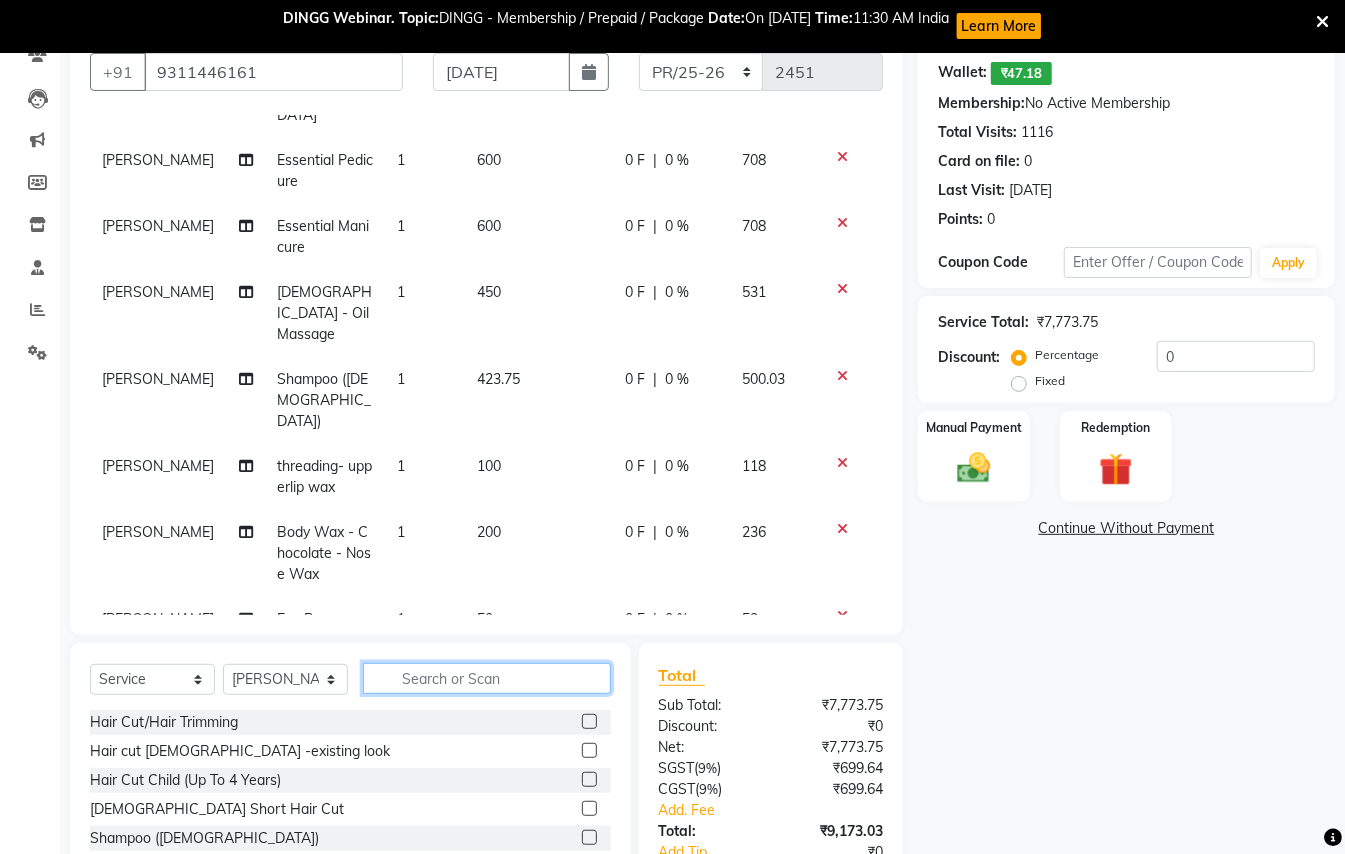 click 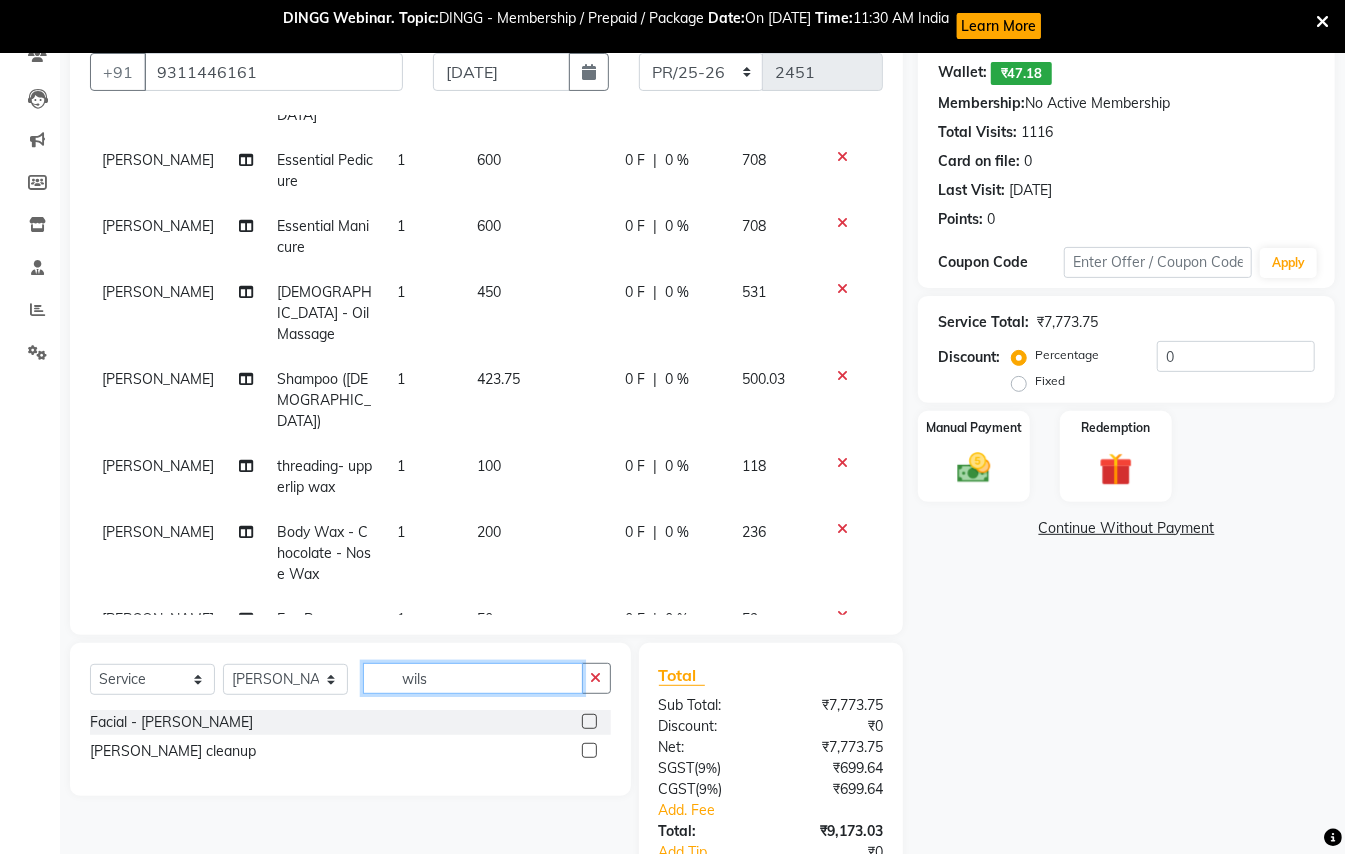 type on "wils" 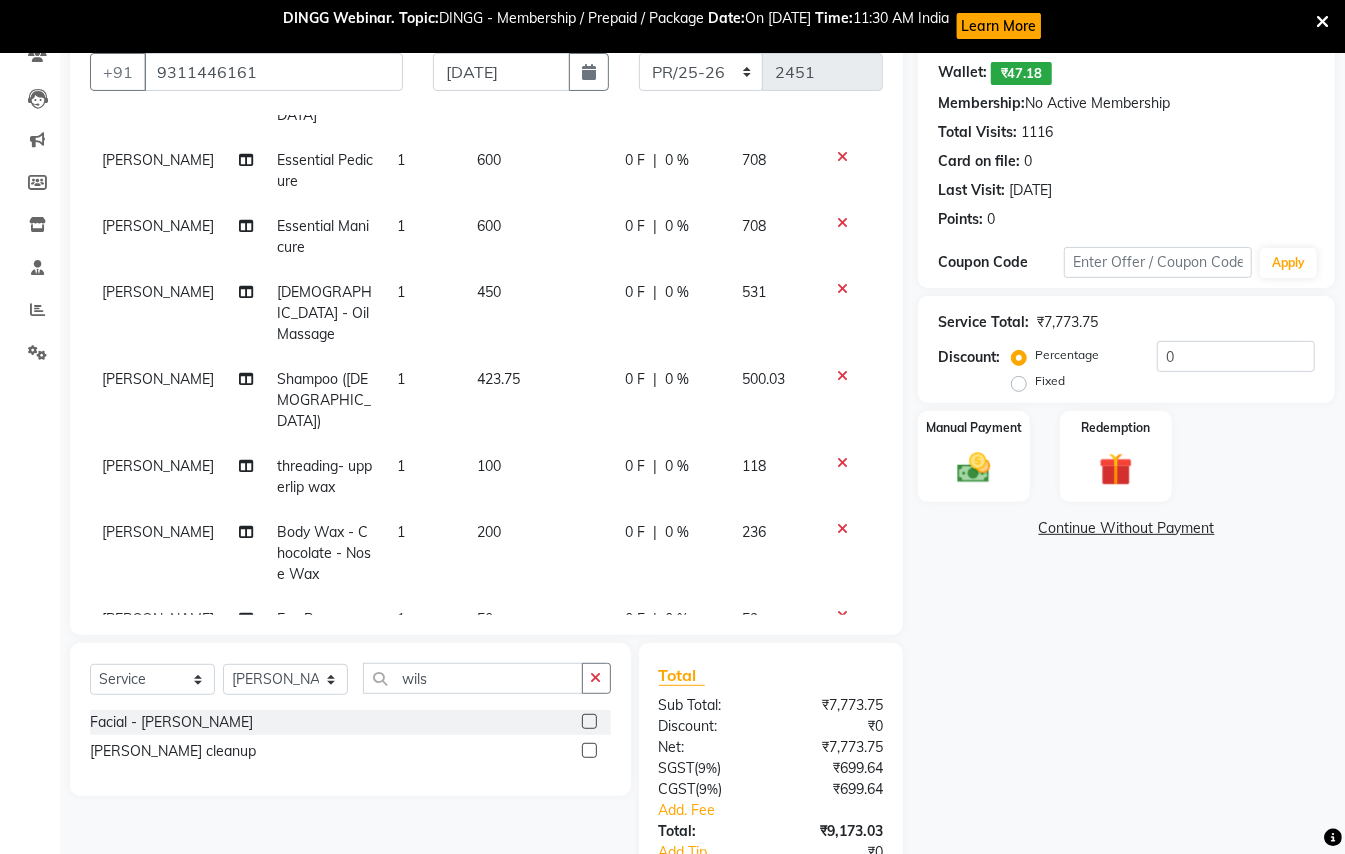 click 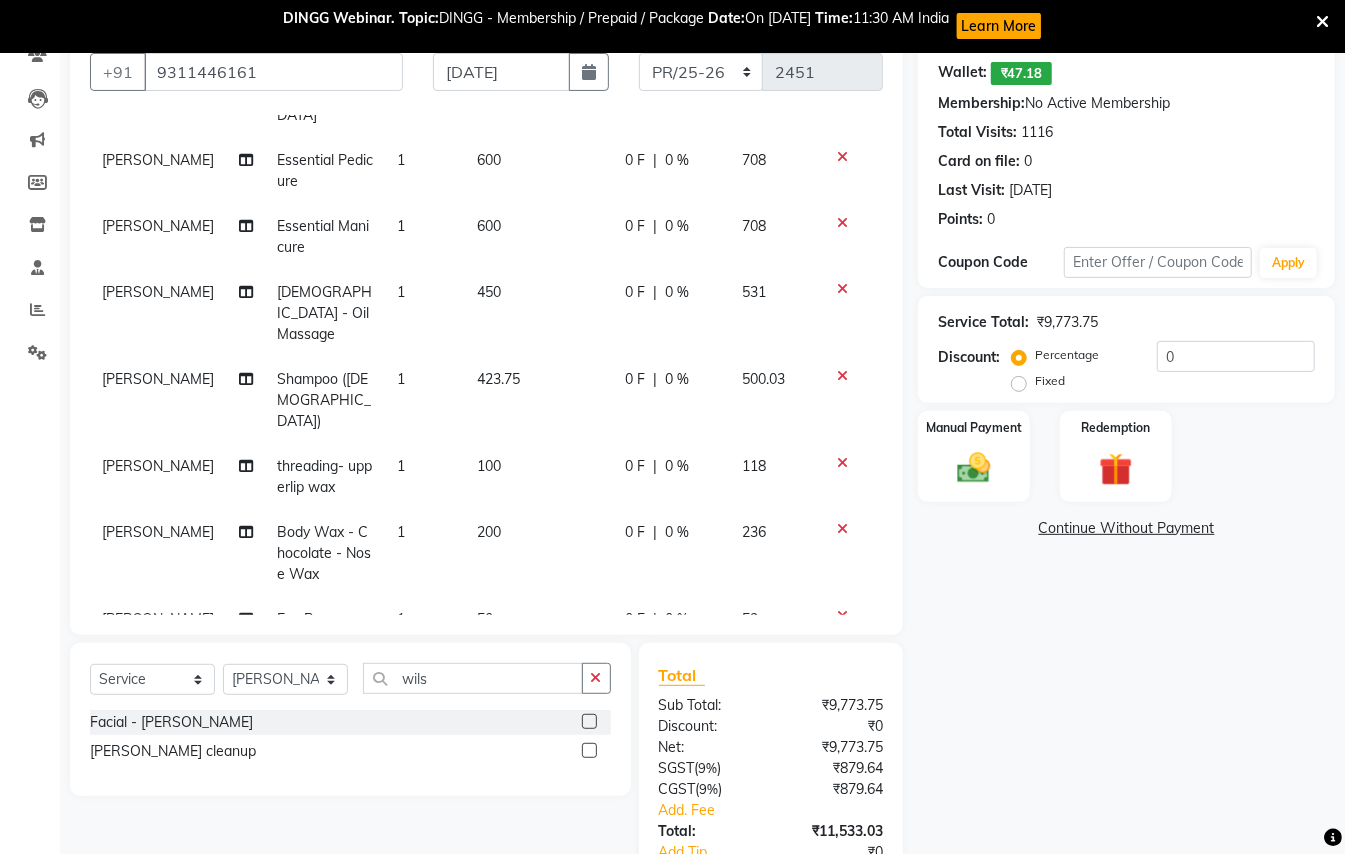 scroll, scrollTop: 320, scrollLeft: 0, axis: vertical 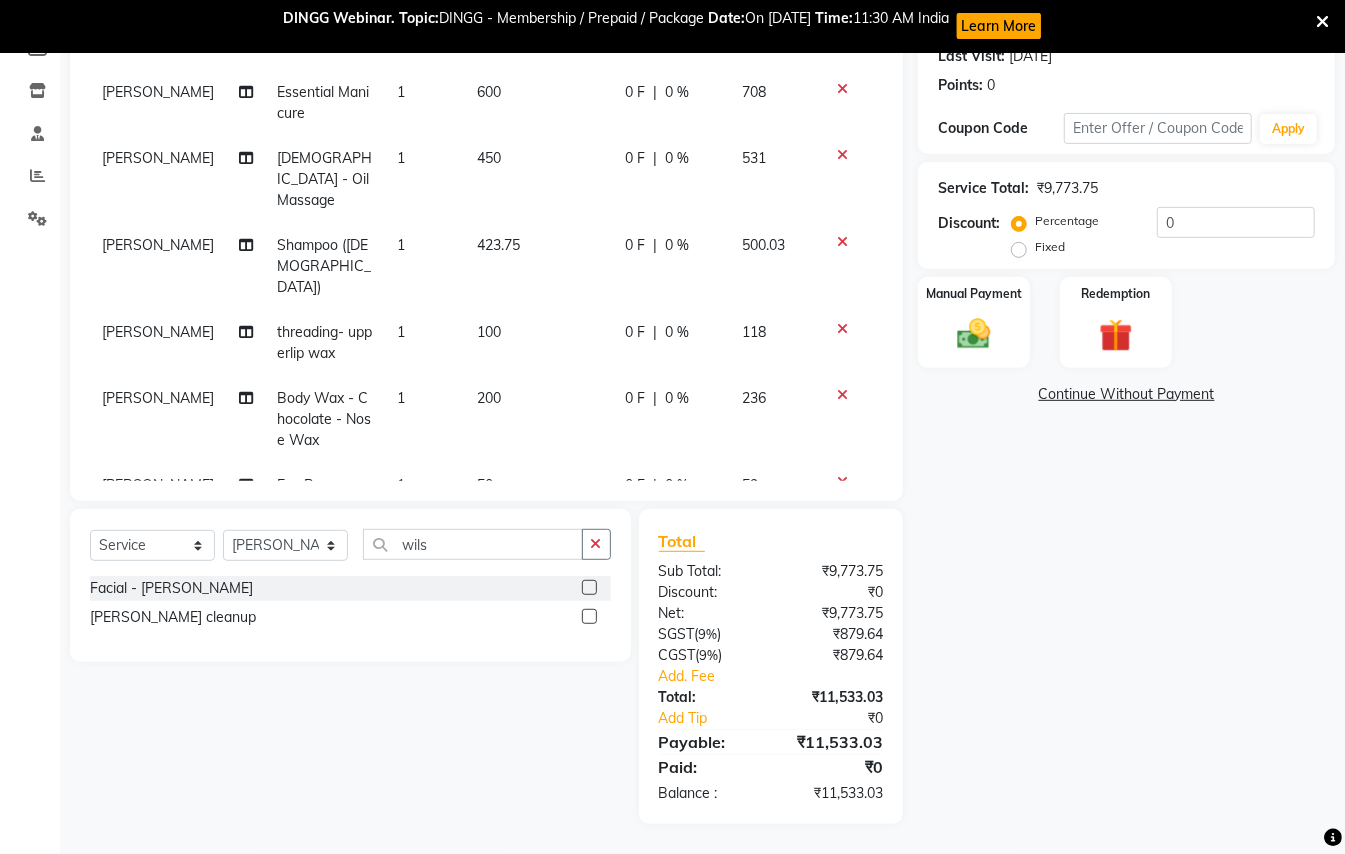 click 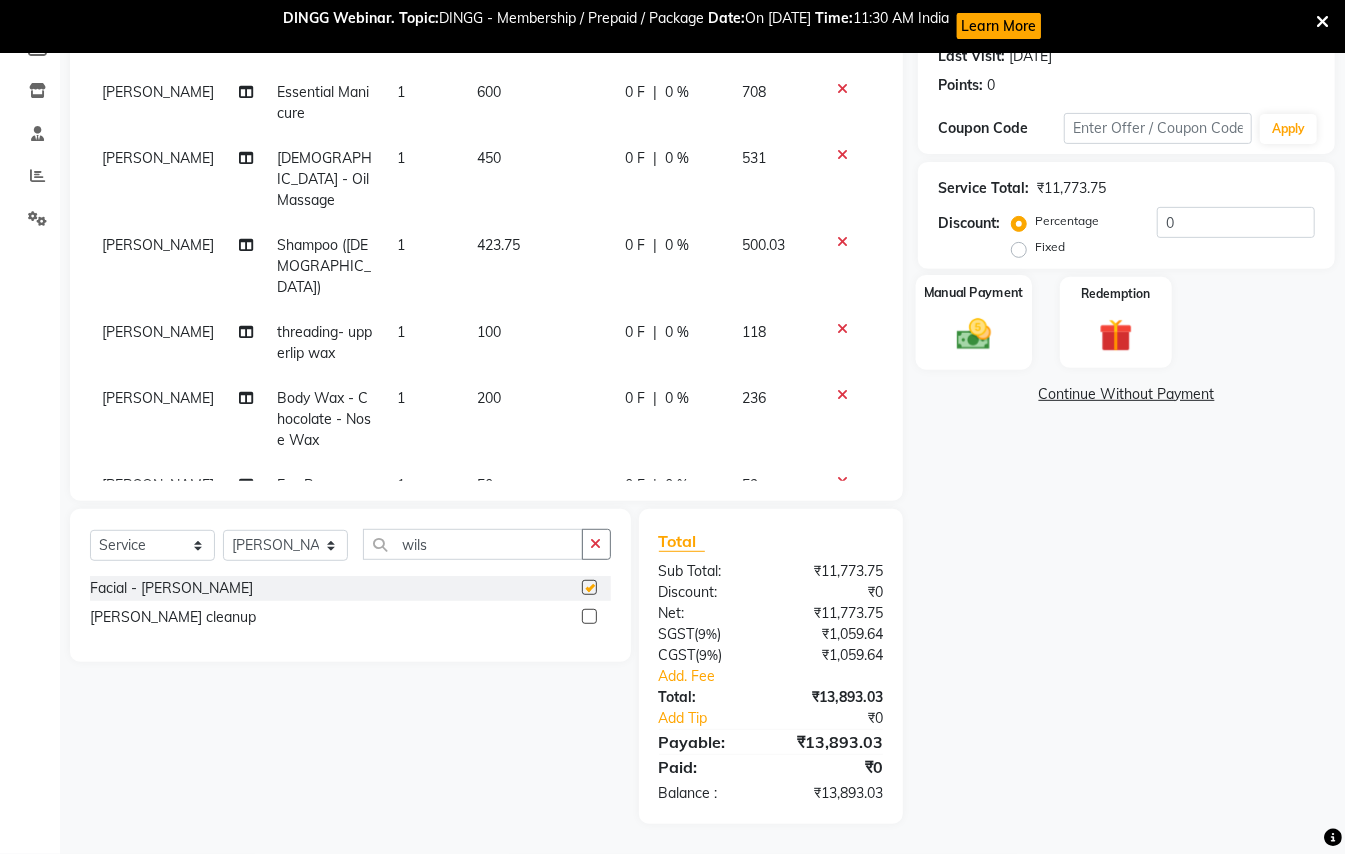 checkbox on "false" 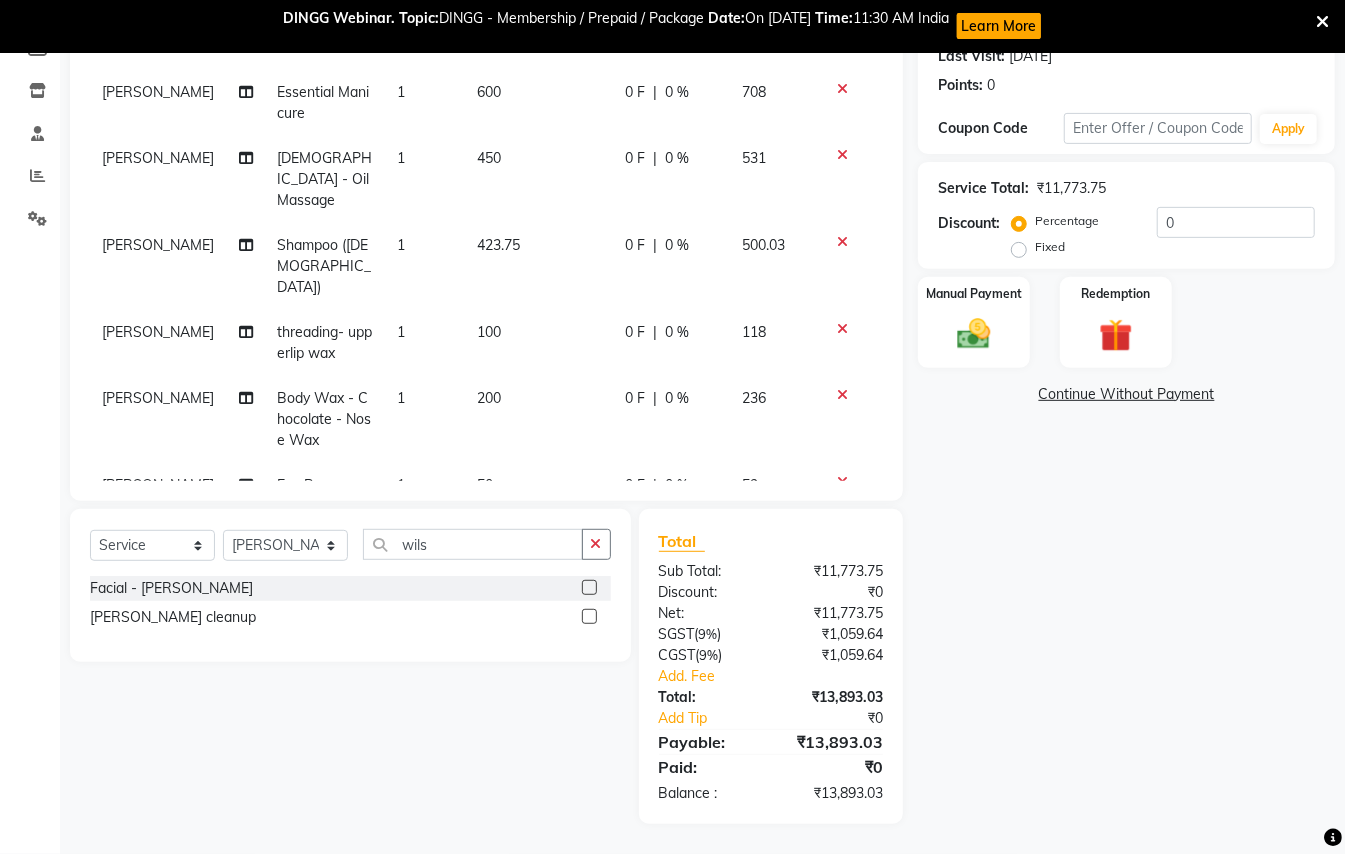 scroll, scrollTop: 521, scrollLeft: 0, axis: vertical 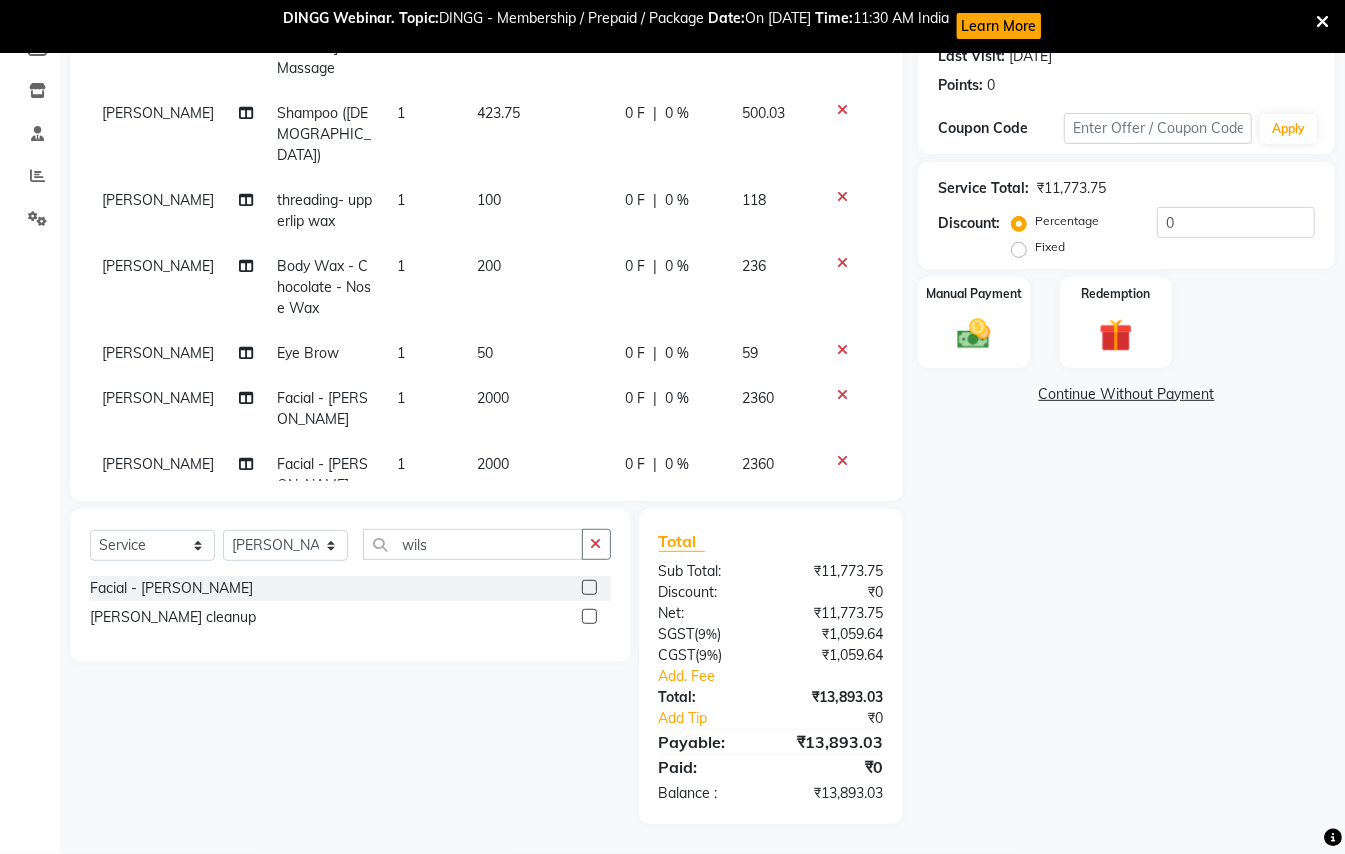 click 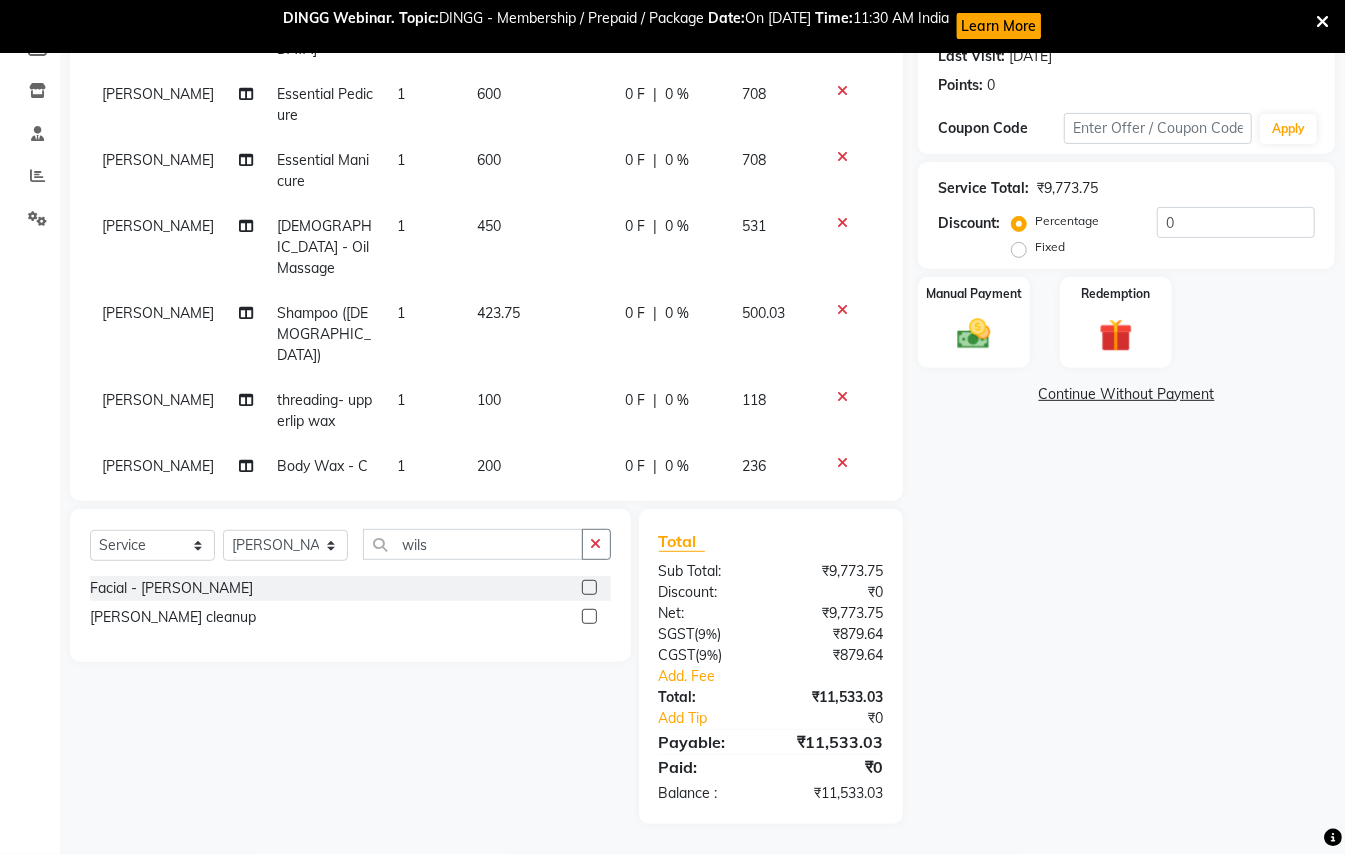 scroll, scrollTop: 454, scrollLeft: 0, axis: vertical 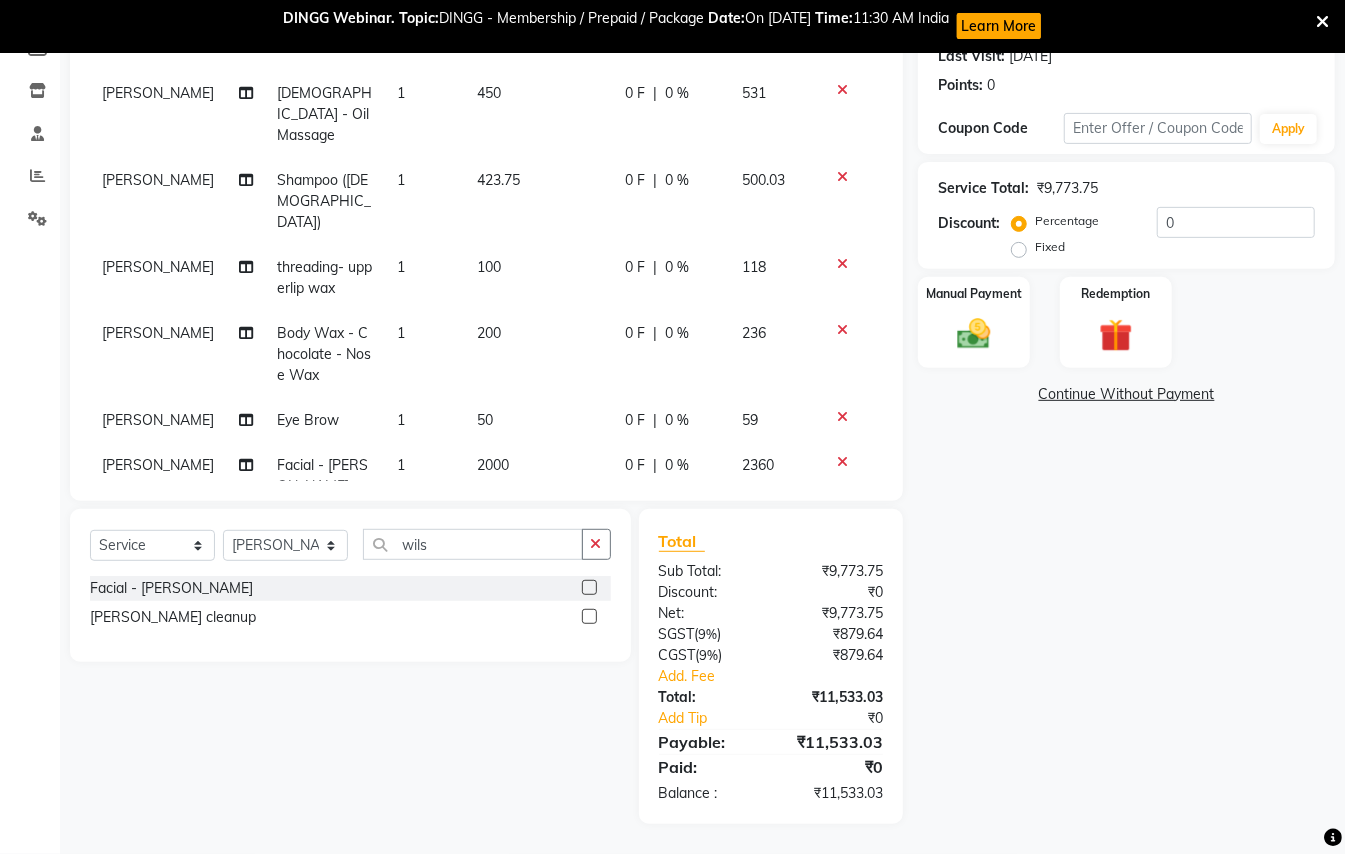 click on "2000" 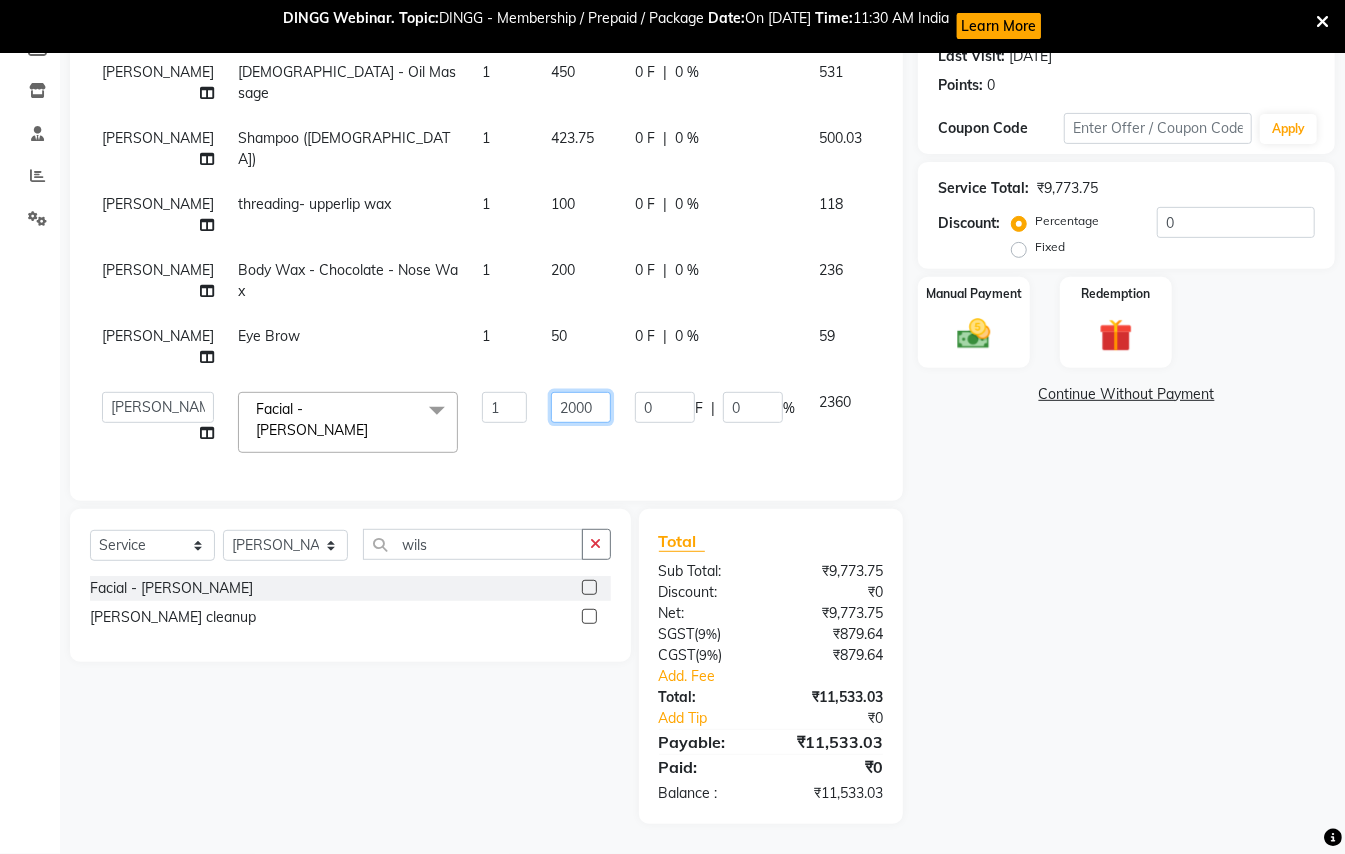 drag, startPoint x: 542, startPoint y: 408, endPoint x: 498, endPoint y: 406, distance: 44.04543 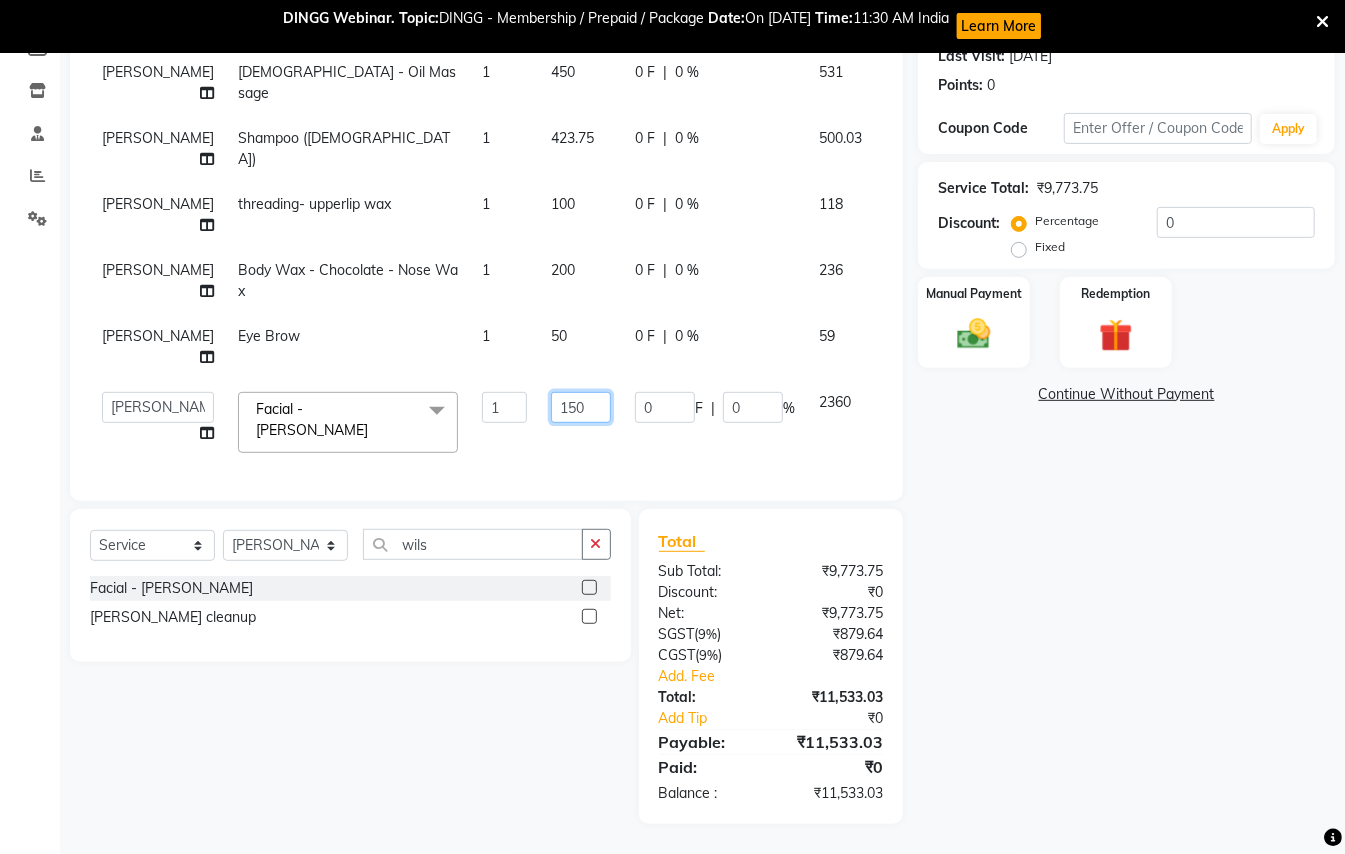 type on "1500" 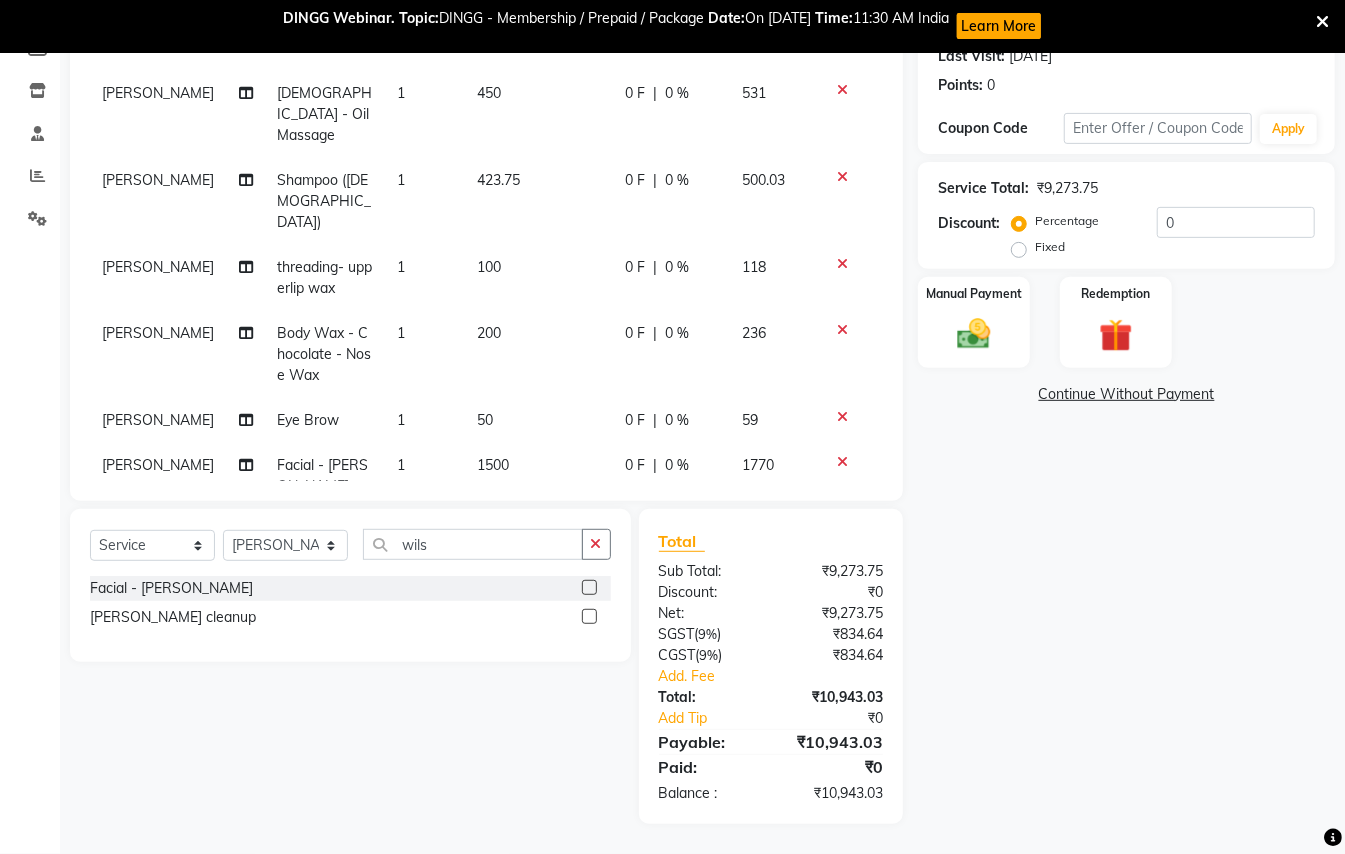 click on "1500" 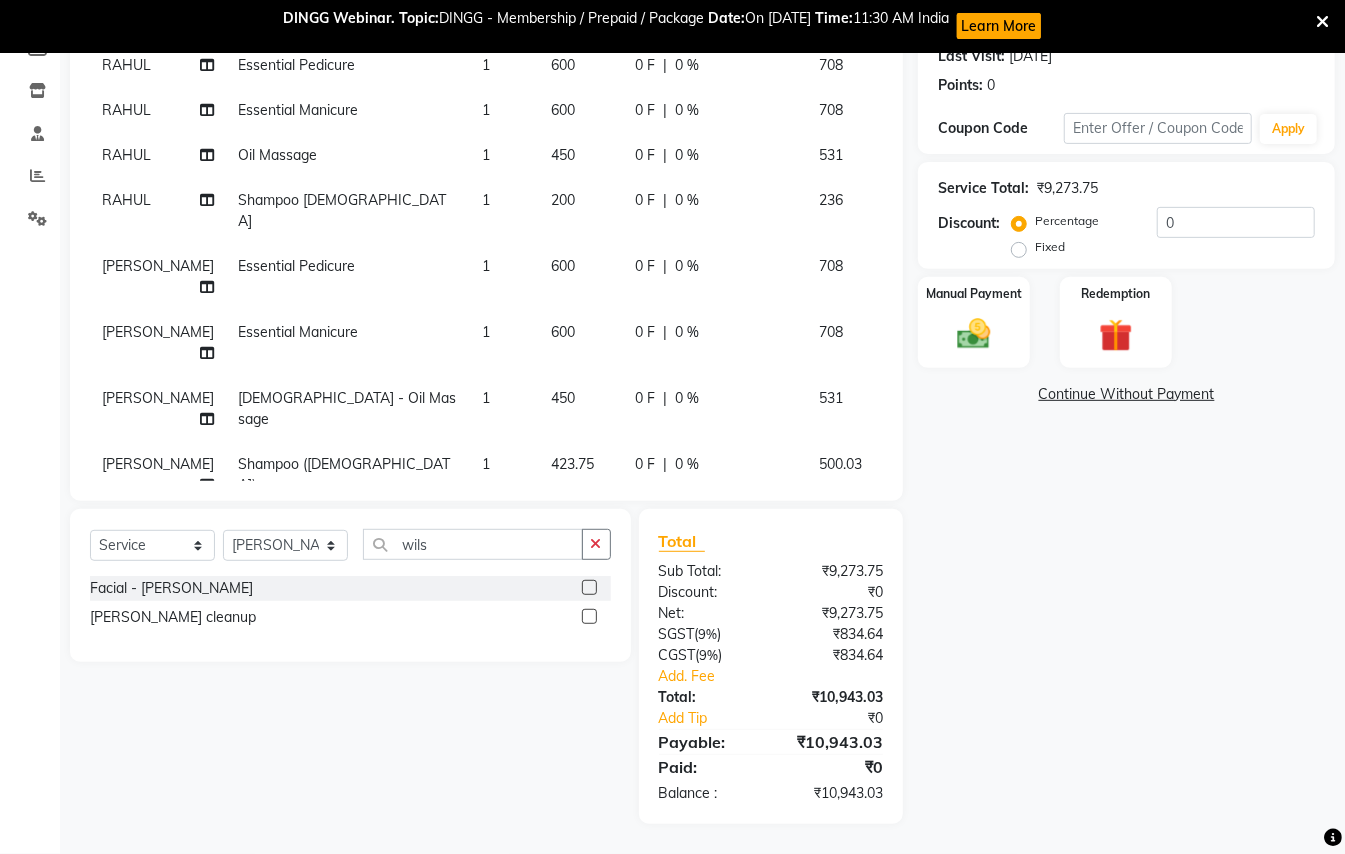 scroll, scrollTop: 20, scrollLeft: 0, axis: vertical 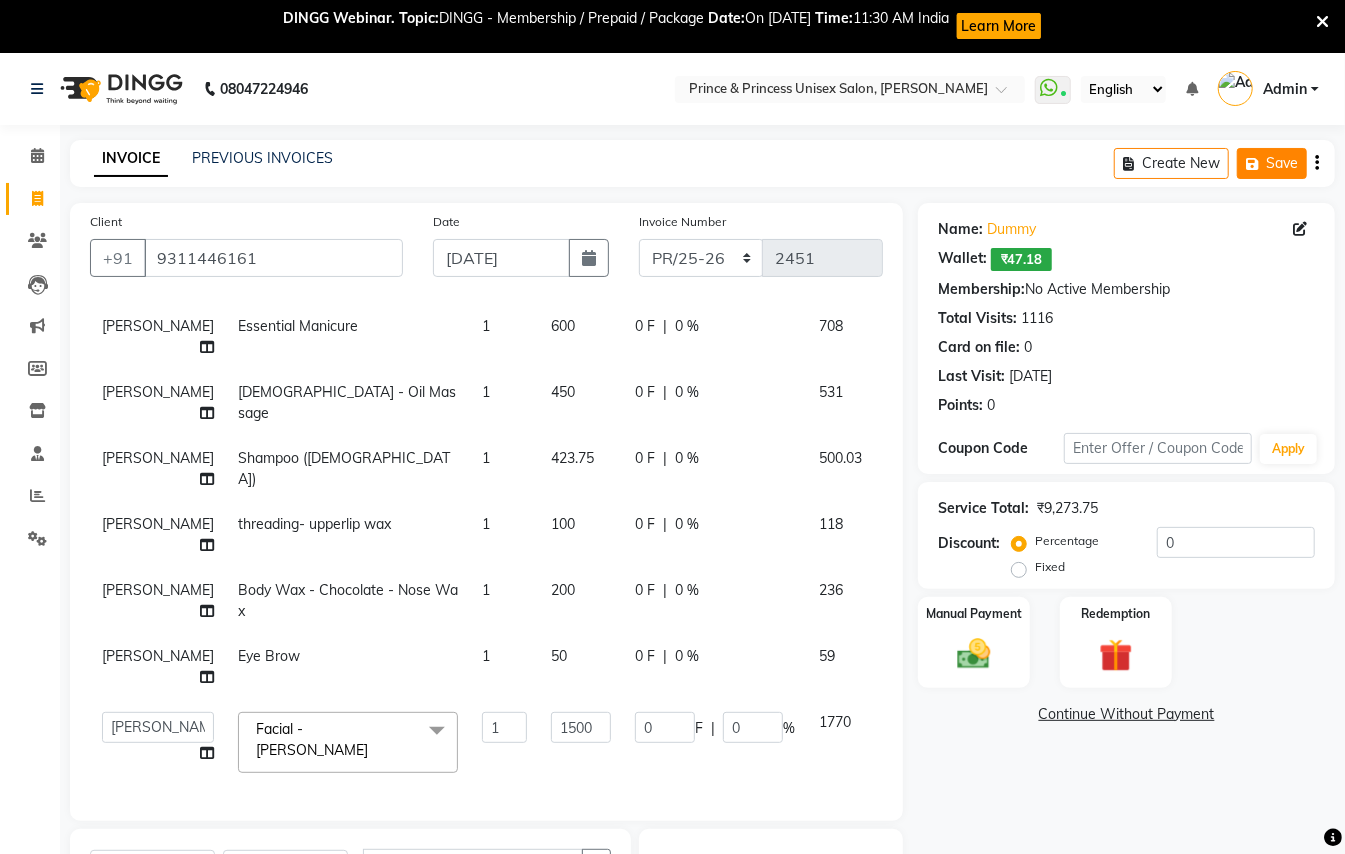 click on "Save" 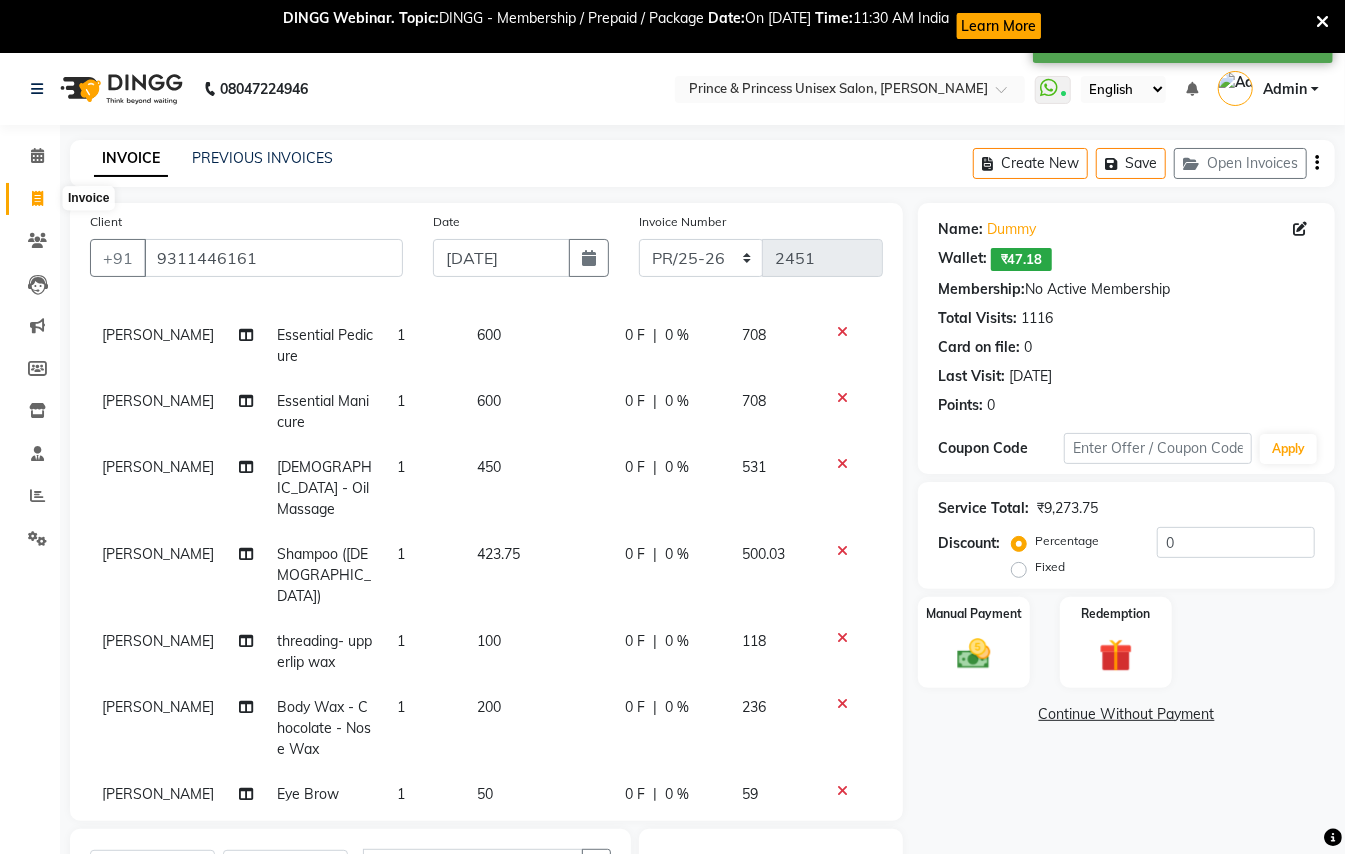 click 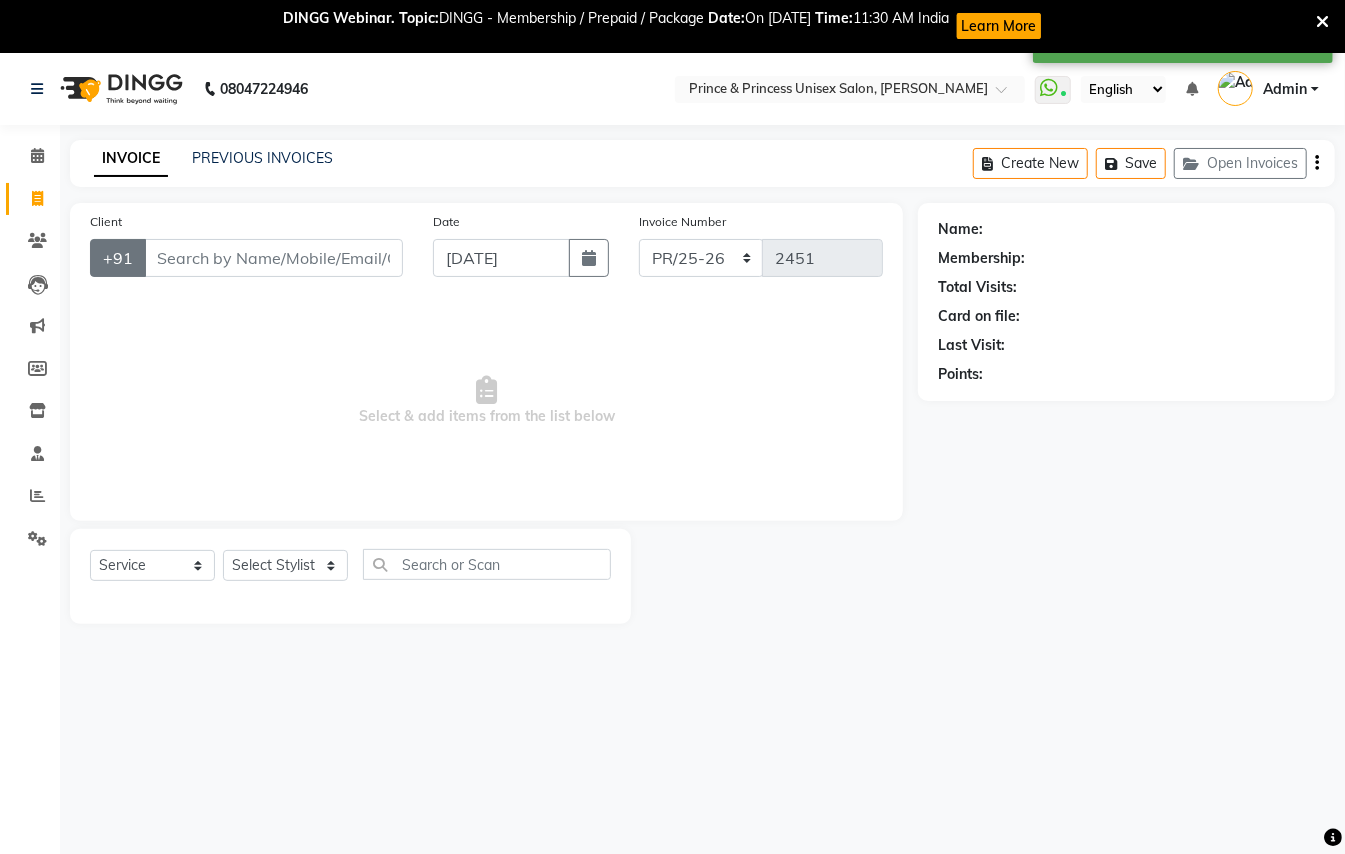 scroll, scrollTop: 53, scrollLeft: 0, axis: vertical 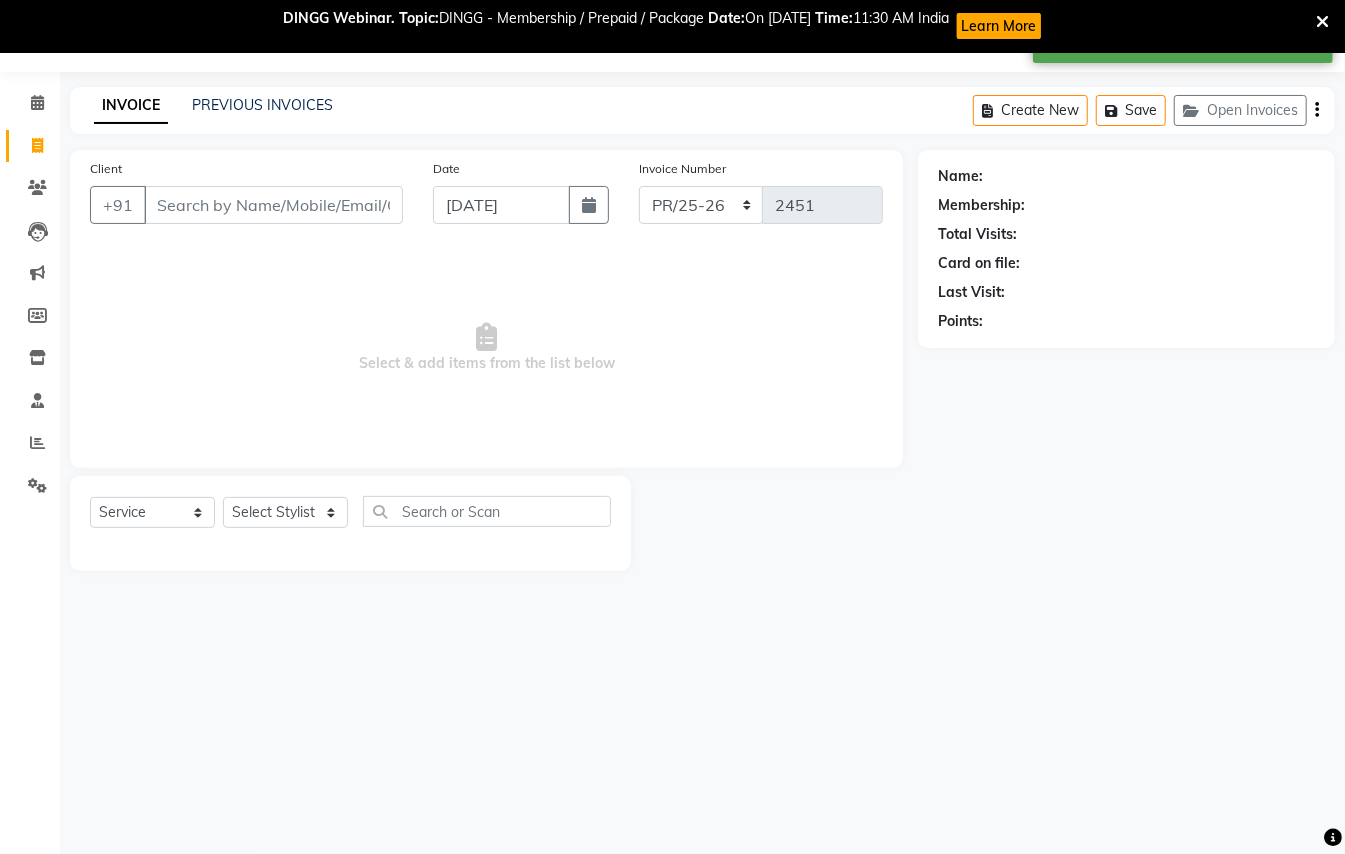 click on "Client" at bounding box center [273, 205] 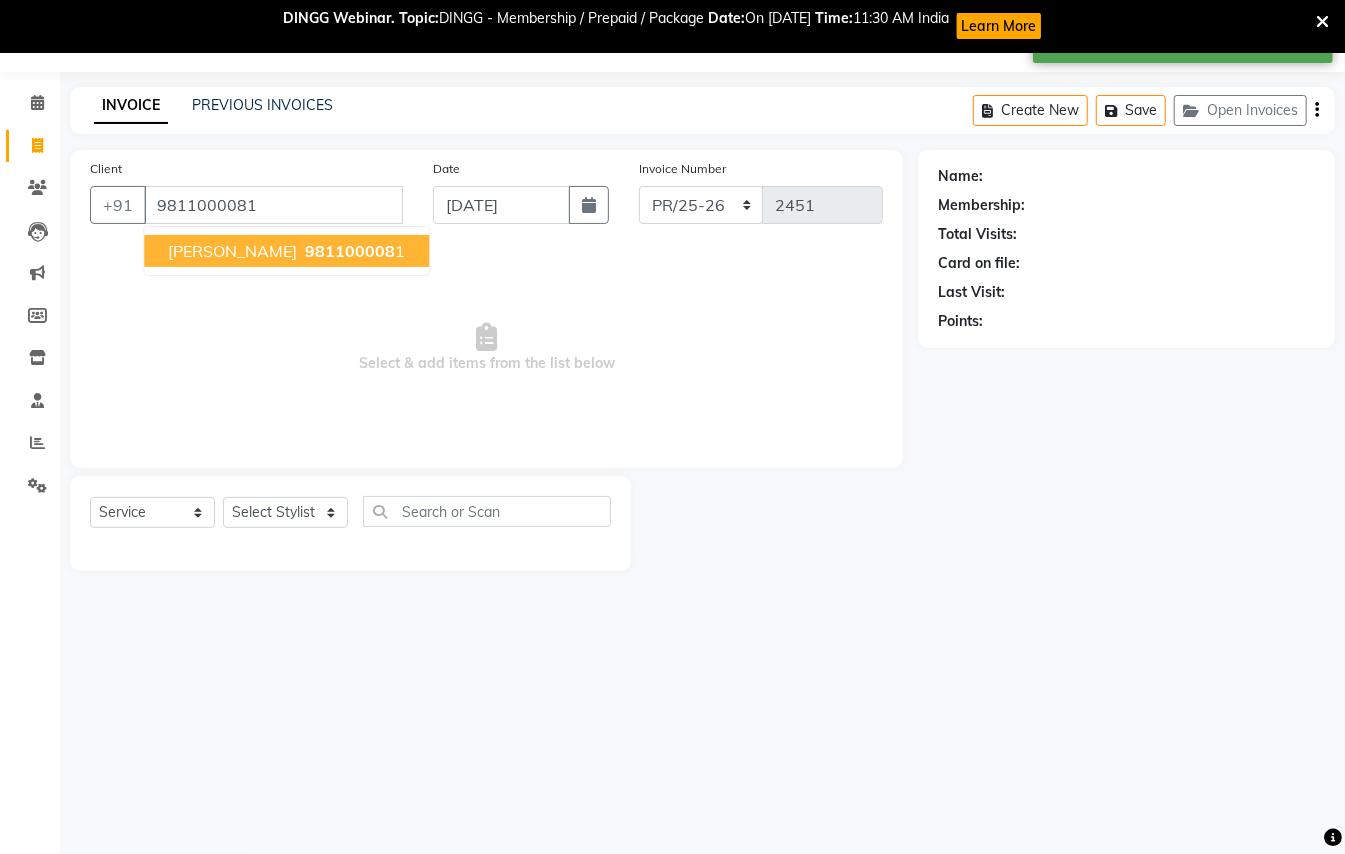 type on "9811000081" 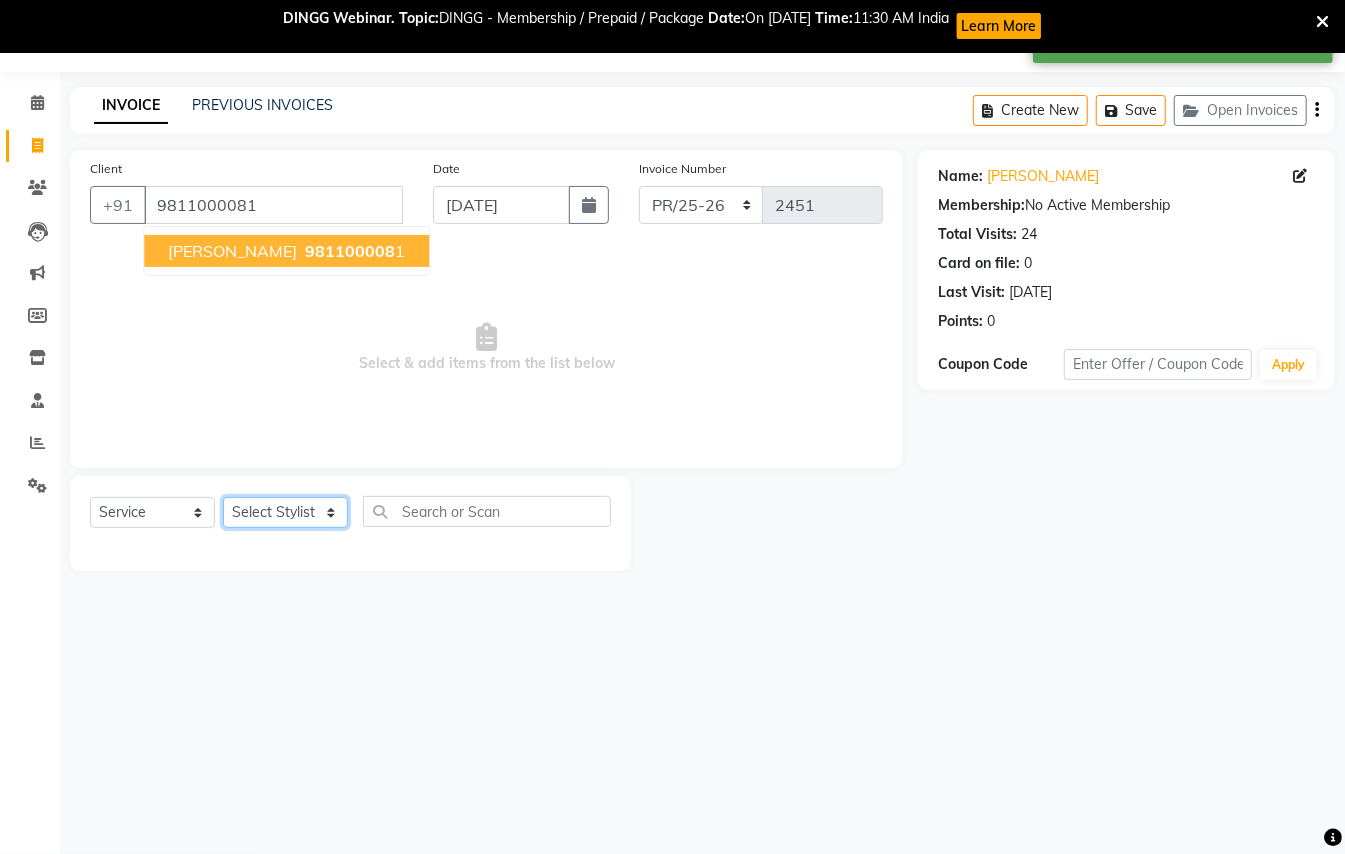 click on "Select Stylist ABHISHEK [PERSON_NAME] NEW [PERSON_NAME] [PERSON_NAME] [PERSON_NAME] [PERSON_NAME] RAHUL SANDEEP [PERSON_NAME] XYZ" 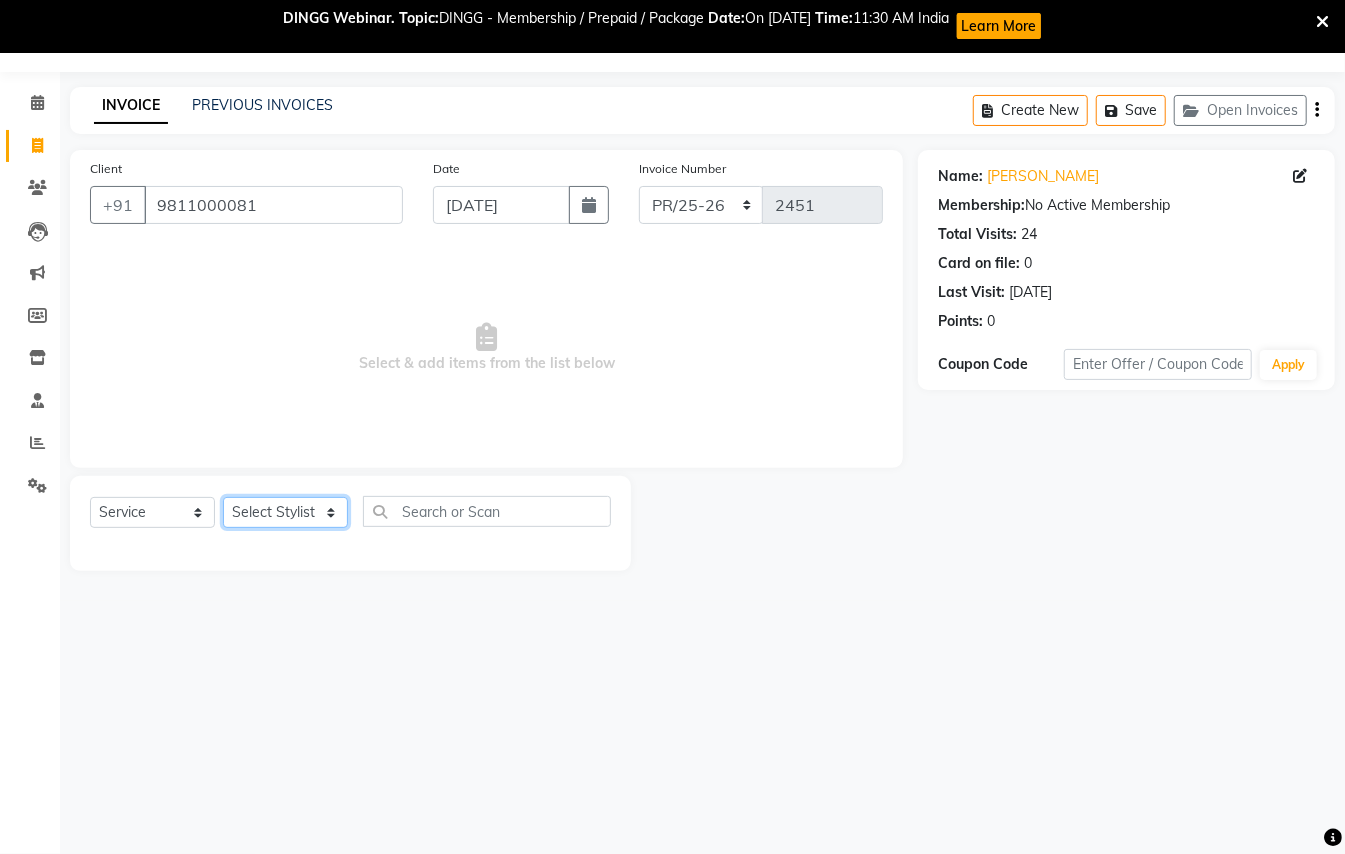select on "17655" 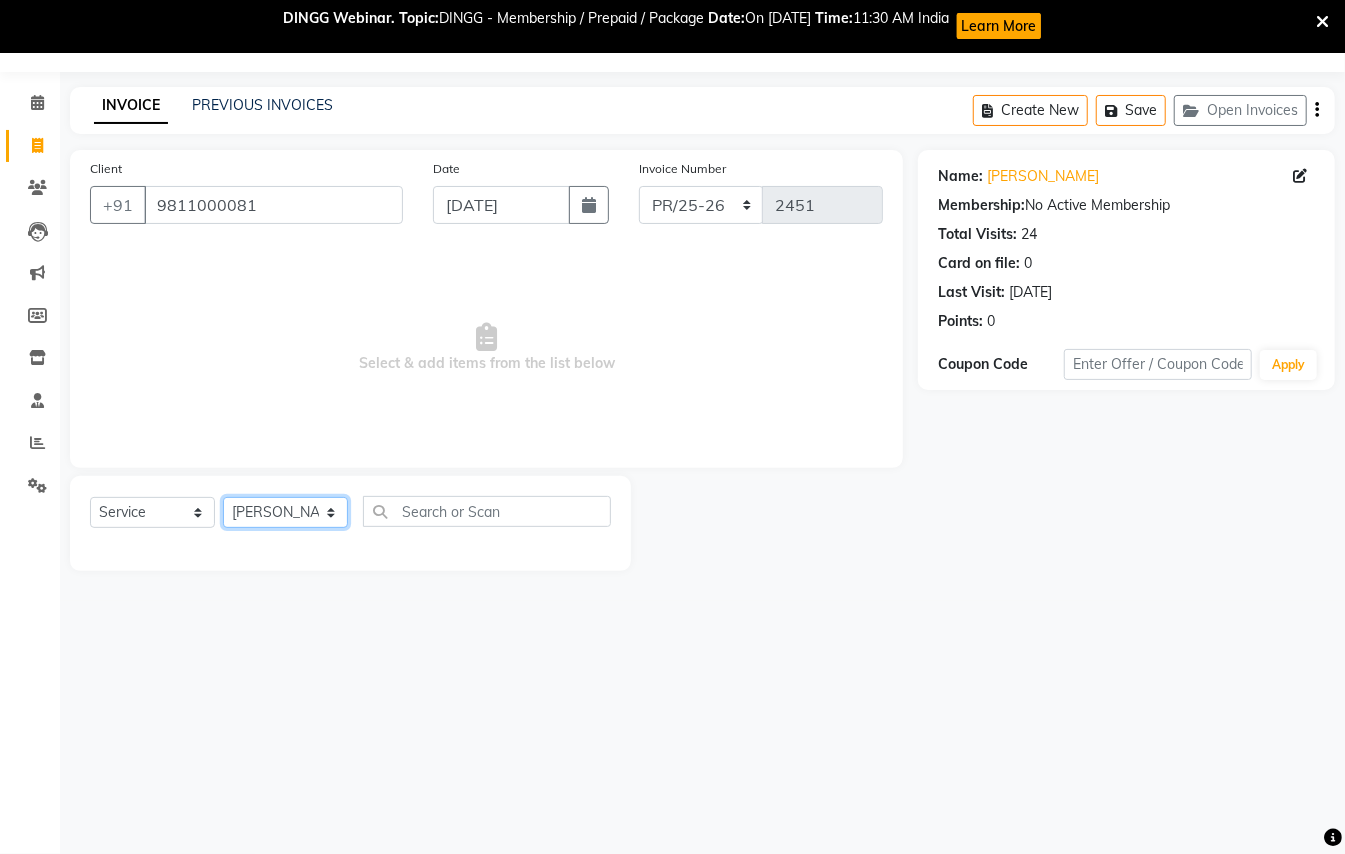 drag, startPoint x: 276, startPoint y: 508, endPoint x: 304, endPoint y: 506, distance: 28.071337 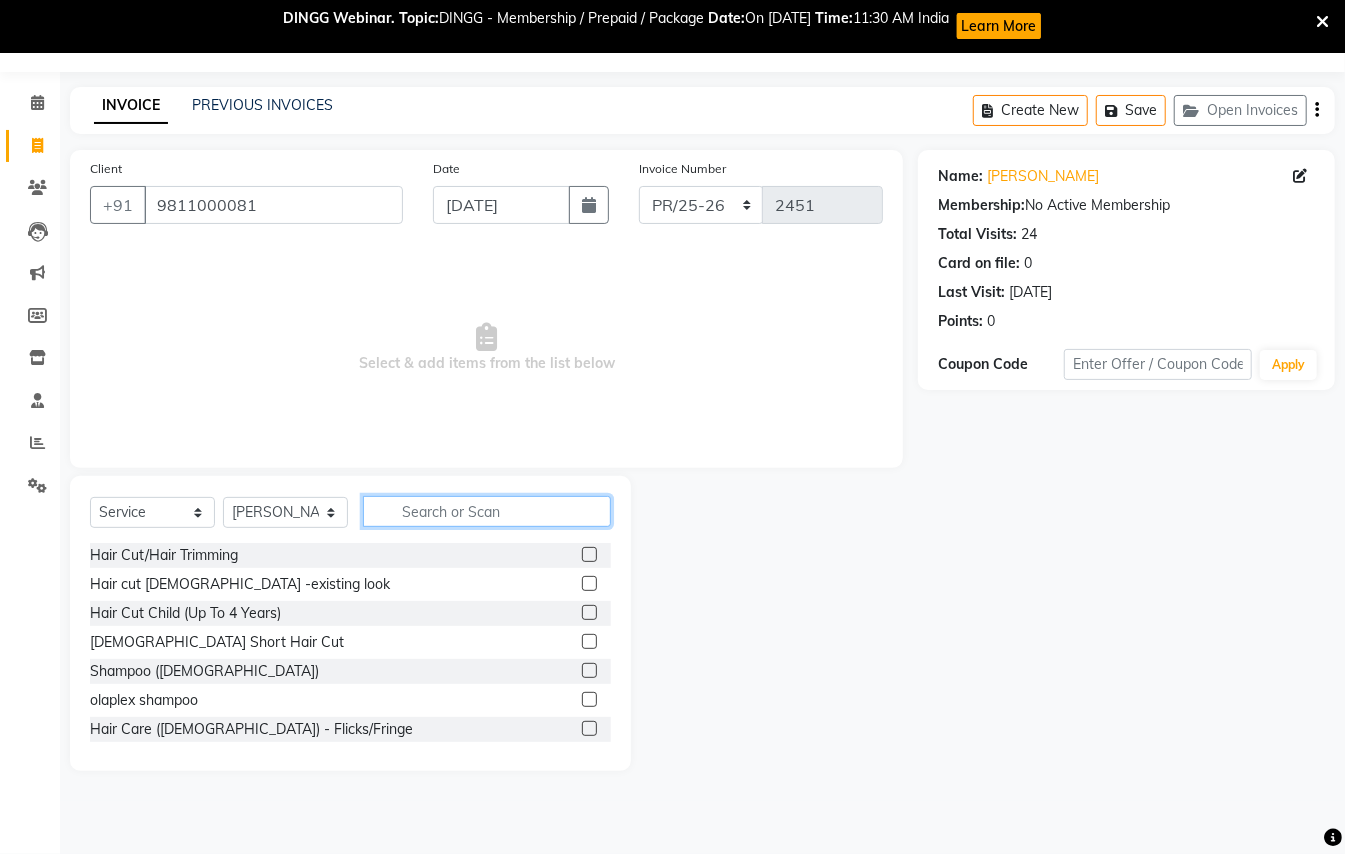 click 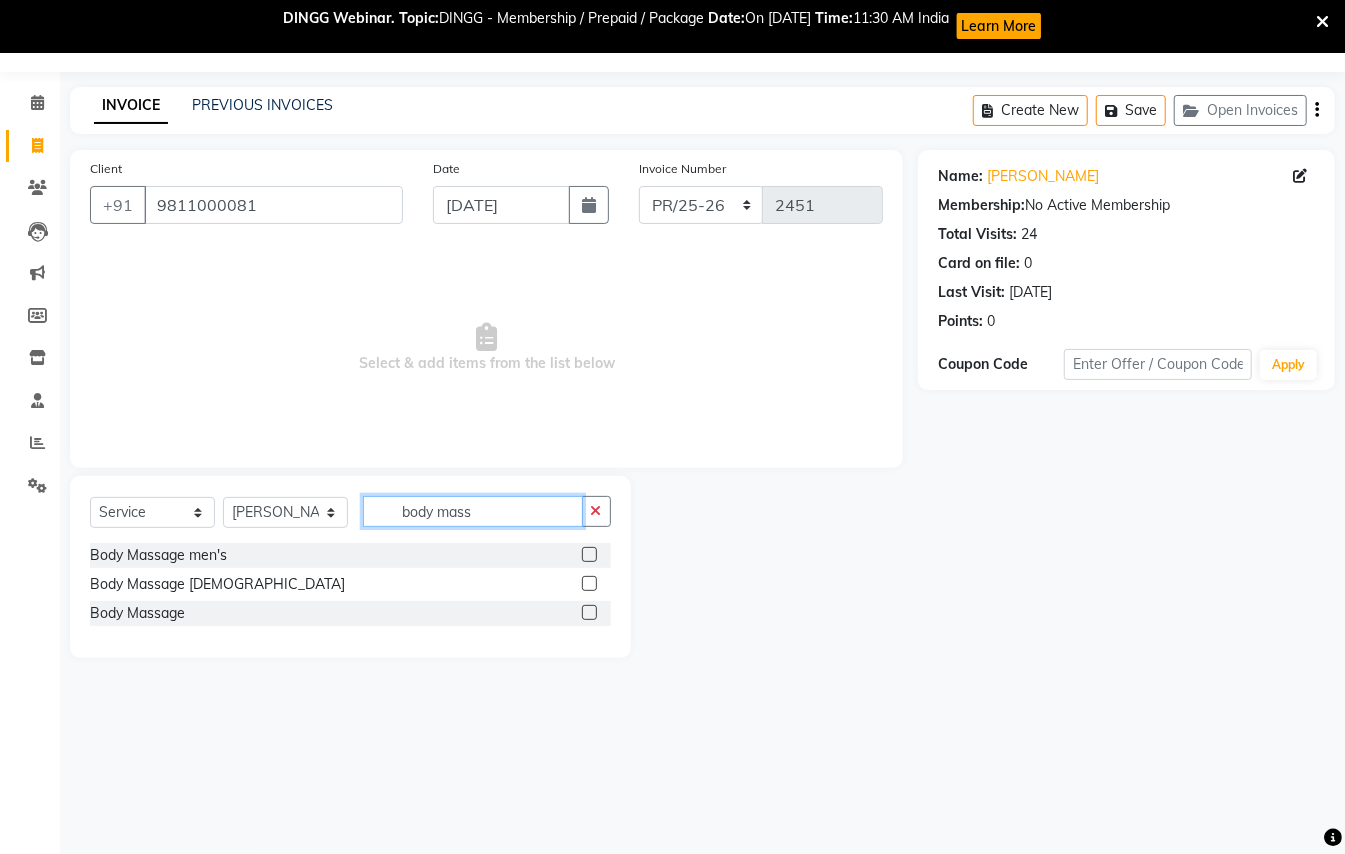 type on "body mass" 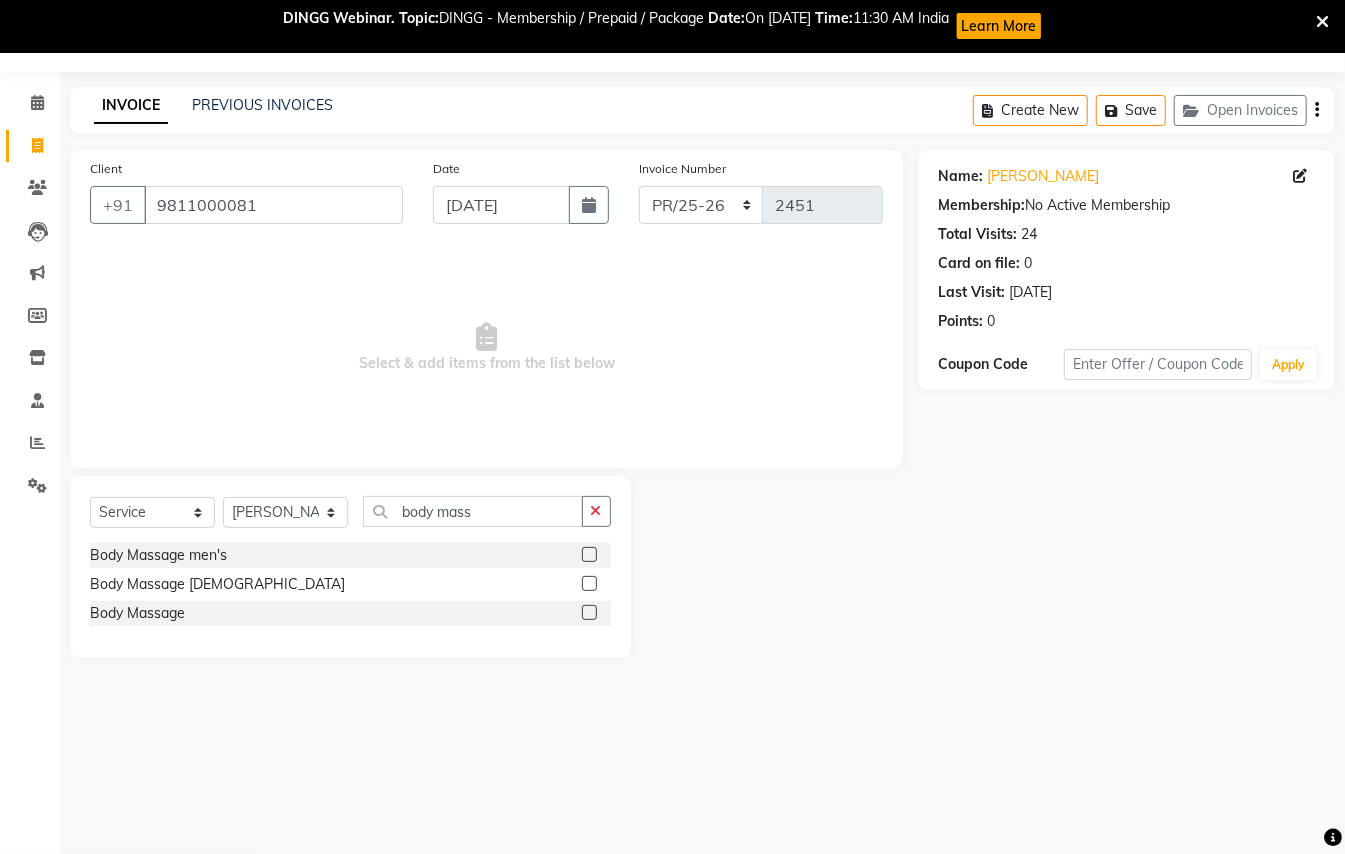 click 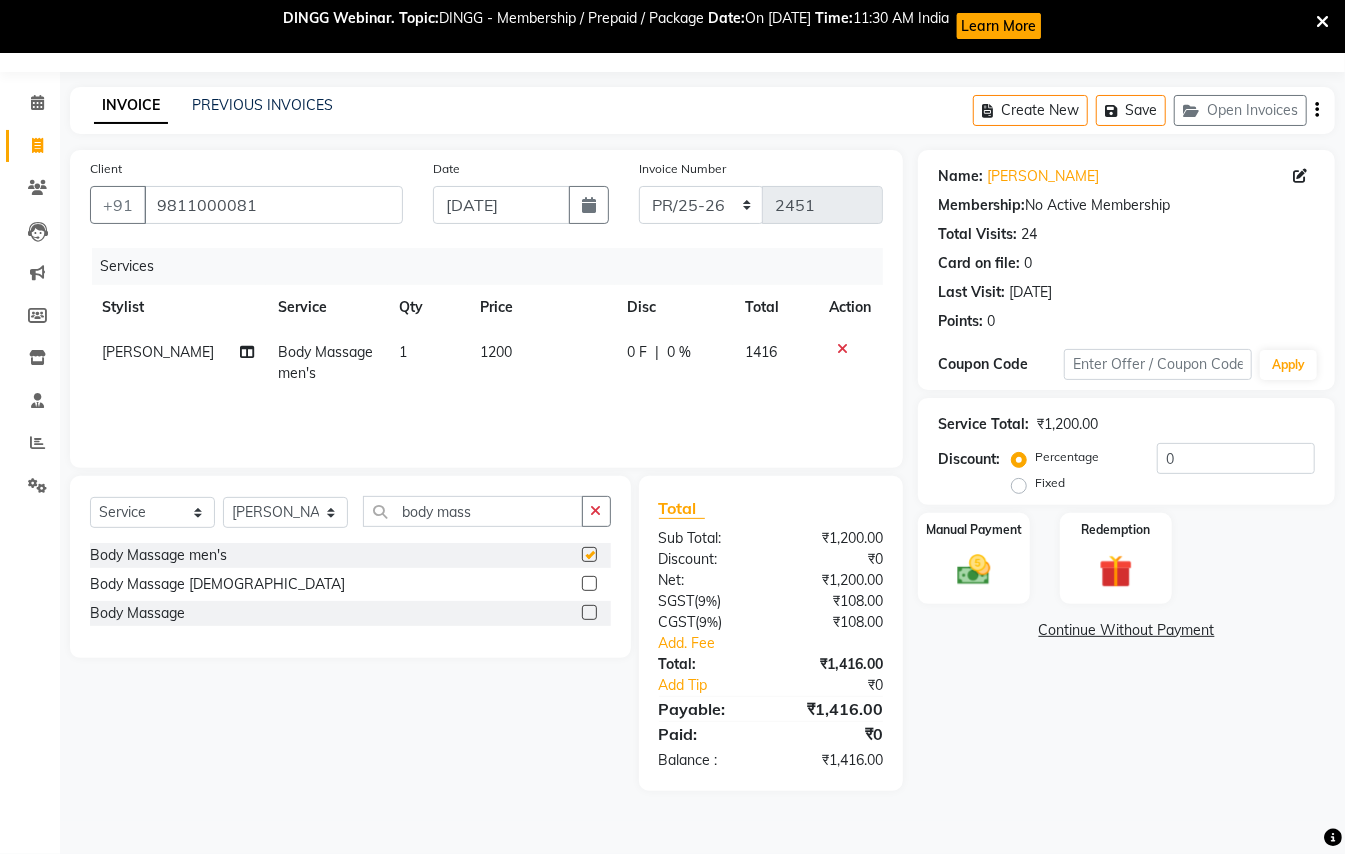 checkbox on "false" 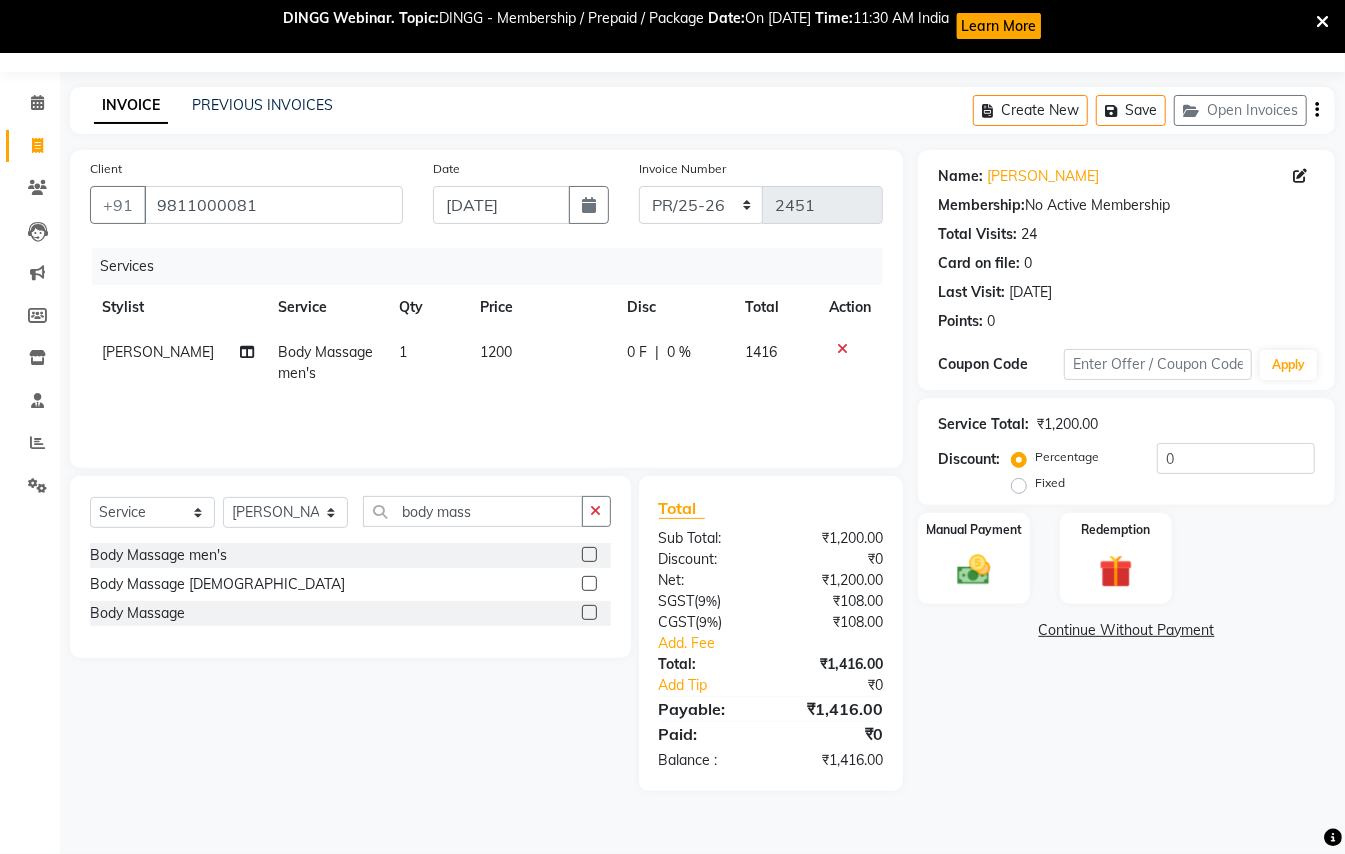 click on "1200" 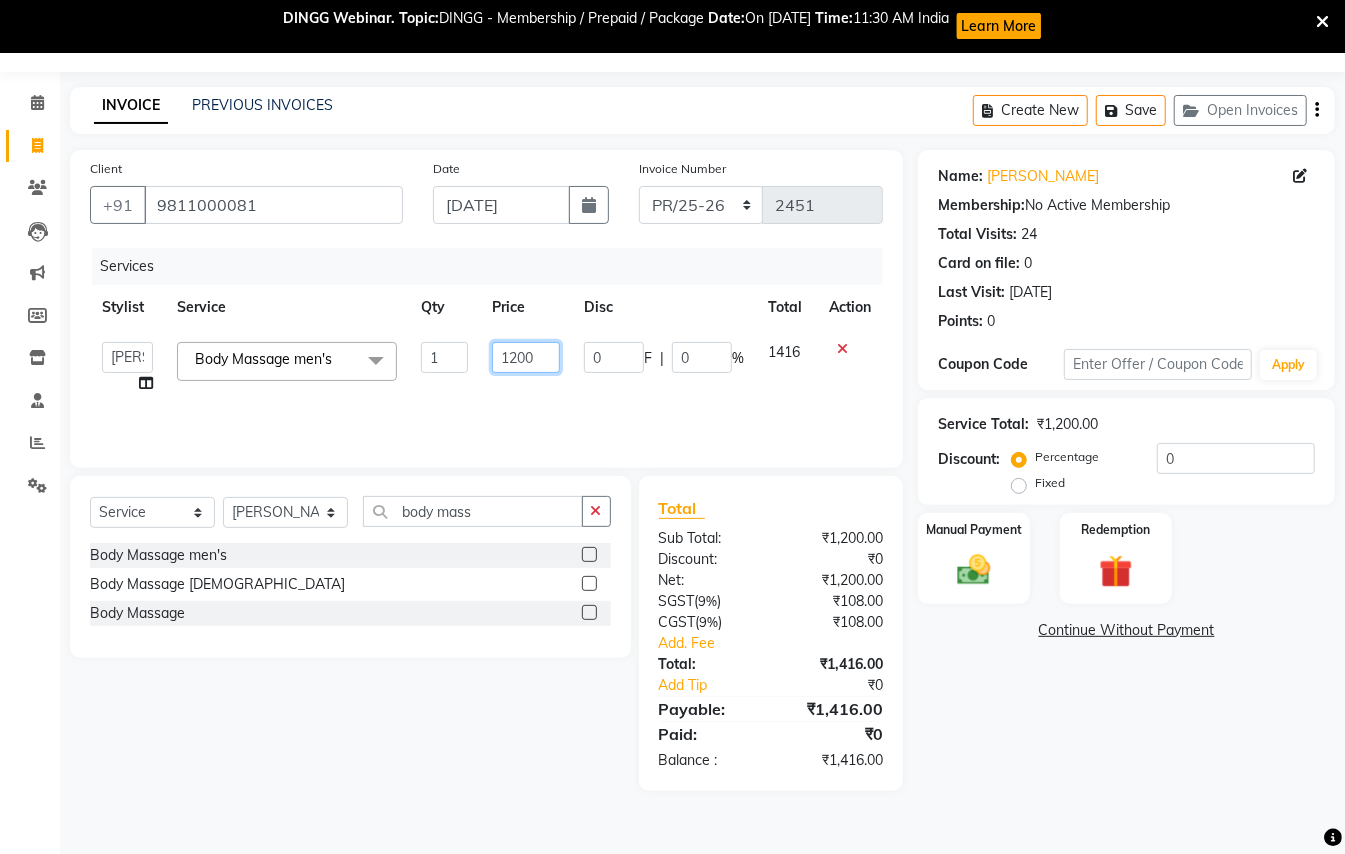 drag, startPoint x: 537, startPoint y: 362, endPoint x: 474, endPoint y: 370, distance: 63.505905 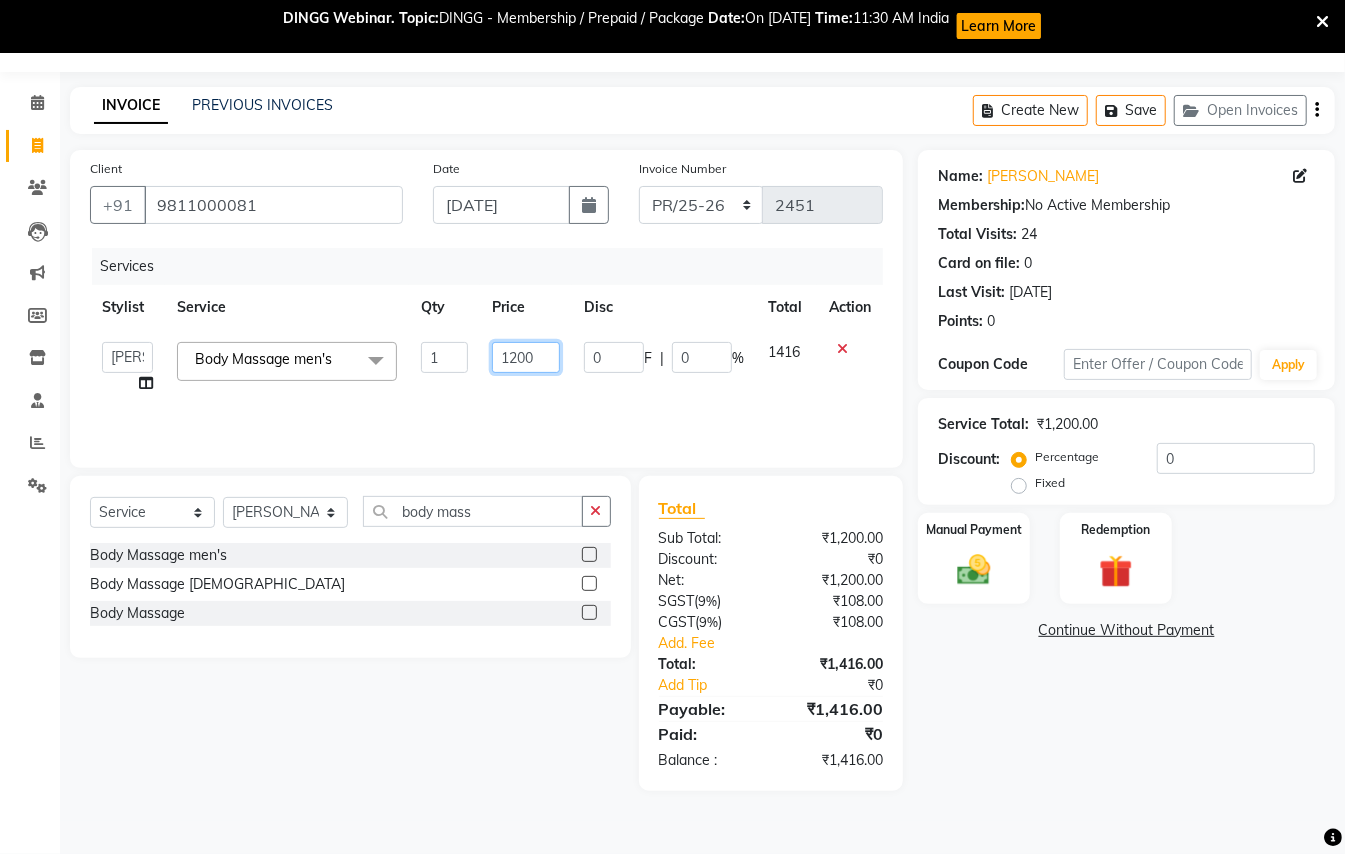 click on "ABHISHEK   [PERSON_NAME] NEW   [PERSON_NAME]   [PERSON_NAME]   [PERSON_NAME]   MEENAKSHI   [PERSON_NAME]   RAHUL   SANDEEP   [PERSON_NAME]   XYZ  Body Massage men's  x Hair Cut/Hair Trimming Hair cut [DEMOGRAPHIC_DATA] -existing look Hair Cut Child (Up To 4 Years) [DEMOGRAPHIC_DATA] Short Hair Cut Shampoo ([DEMOGRAPHIC_DATA]) olaplex shampoo Hair Care ([DEMOGRAPHIC_DATA]) - Flicks/Fringe Oil Massage Henna Mustache Trim Threading Face Threading Hair Cut [DEMOGRAPHIC_DATA] - Style Change [DEMOGRAPHIC_DATA] - Tonsure (Mundan) Shampoo [DEMOGRAPHIC_DATA] Shampoo [DEMOGRAPHIC_DATA] (Long Hair) [PERSON_NAME] Triming / Shave Oil Massage half color touch up  [PERSON_NAME] Colour Hair Styling (Gel/ Serum Application) Colour Touch Up men's Colour Touch-Up Amonia Free) Highlighting Rebonding Dry Head Massage Full Front Chest Clipper Full Back Clipper Ear Wax Full Body Clipper Under Arms Clipper Full Front/Back Waxing (Sugar) Full Front/Back Waxing (Chocolate) Chest Razor/Back Full Body Razor Under Arm Razor EYE BROWS COLOR [DEMOGRAPHIC_DATA]  - Hair Cut existing style [DEMOGRAPHIC_DATA]  - Hair Cut & Wash [DEMOGRAPHIC_DATA]  - Hair Cut (Senior Stylist) Blow Dry 1" 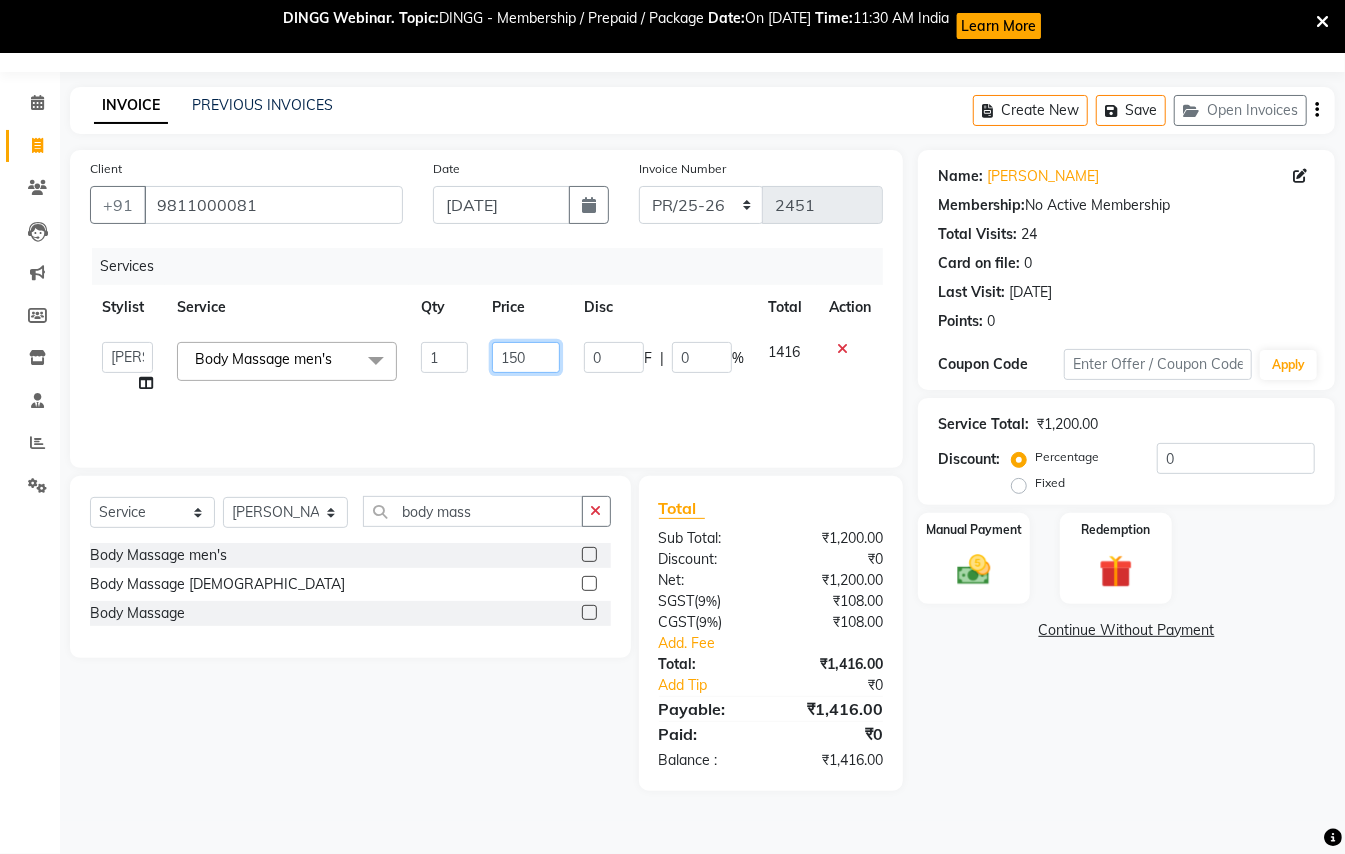 type on "1500" 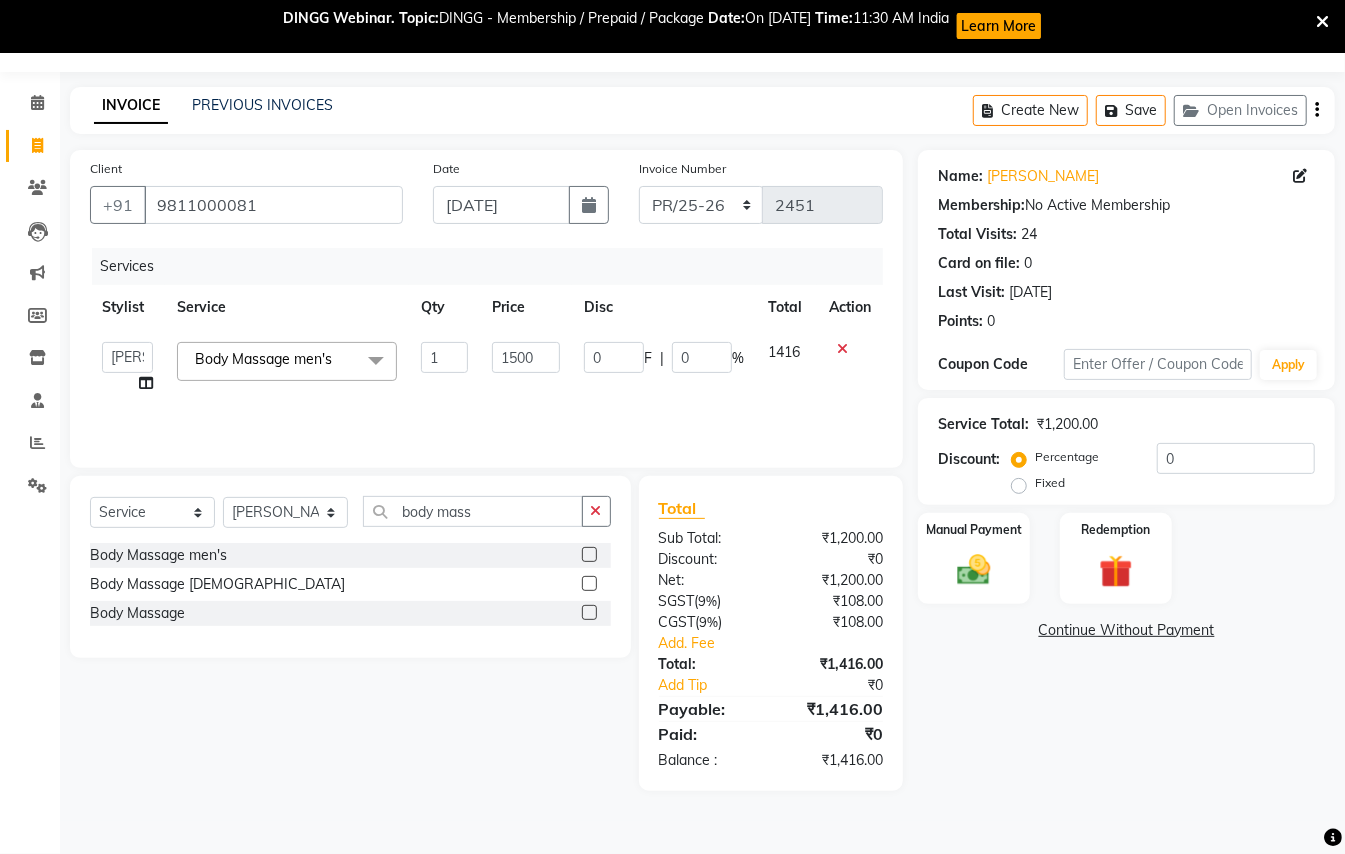 click on "0 F | 0 %" 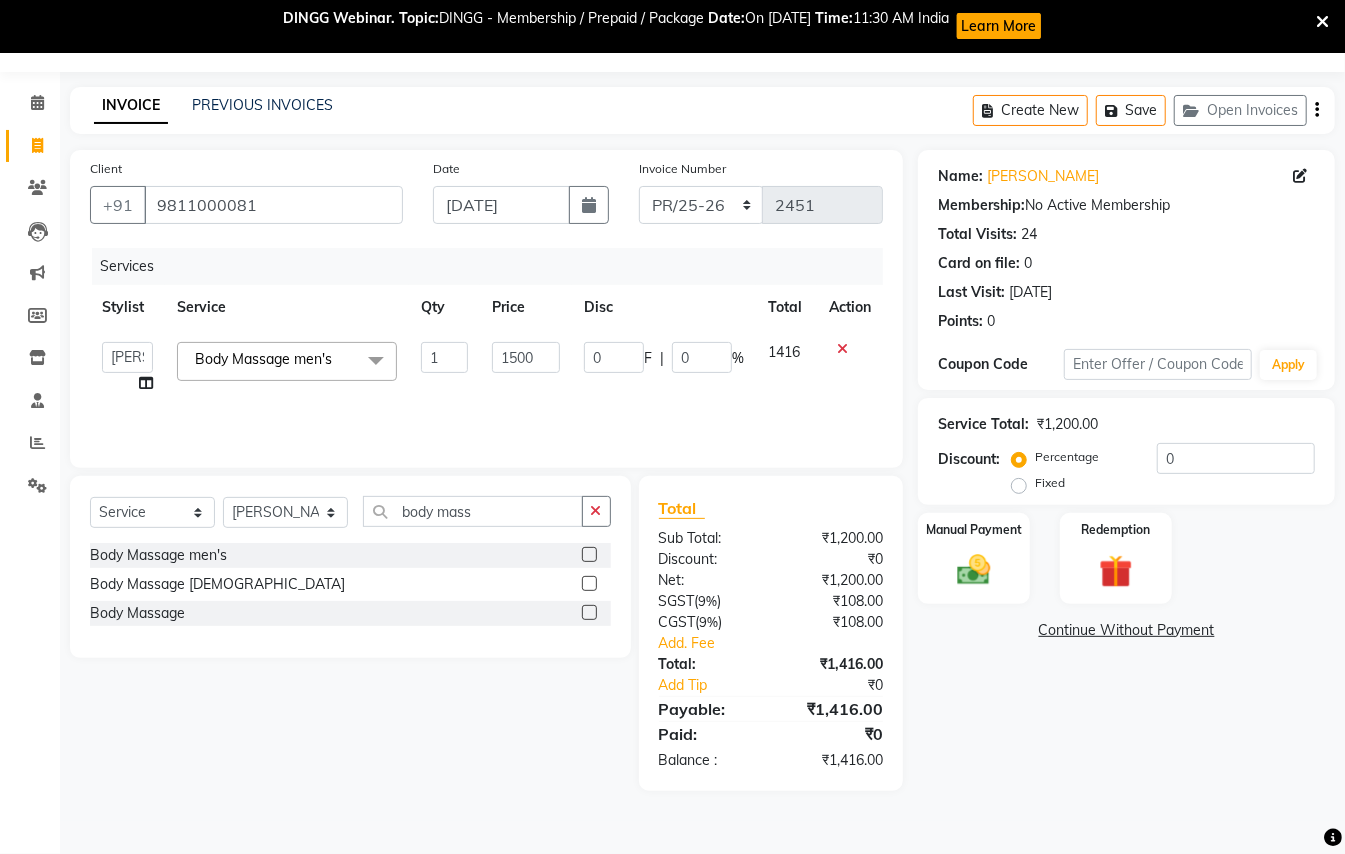 select on "17655" 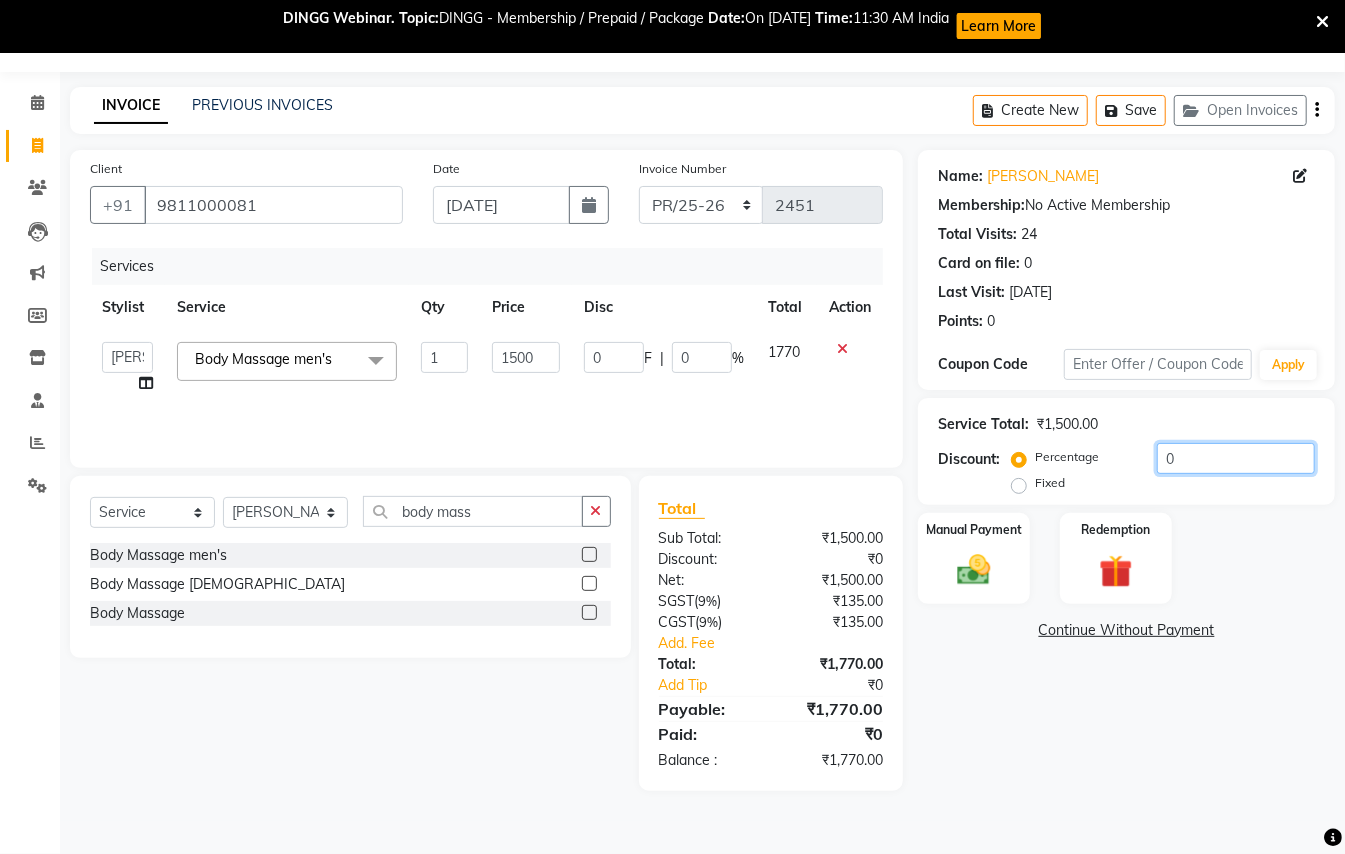 click on "0" 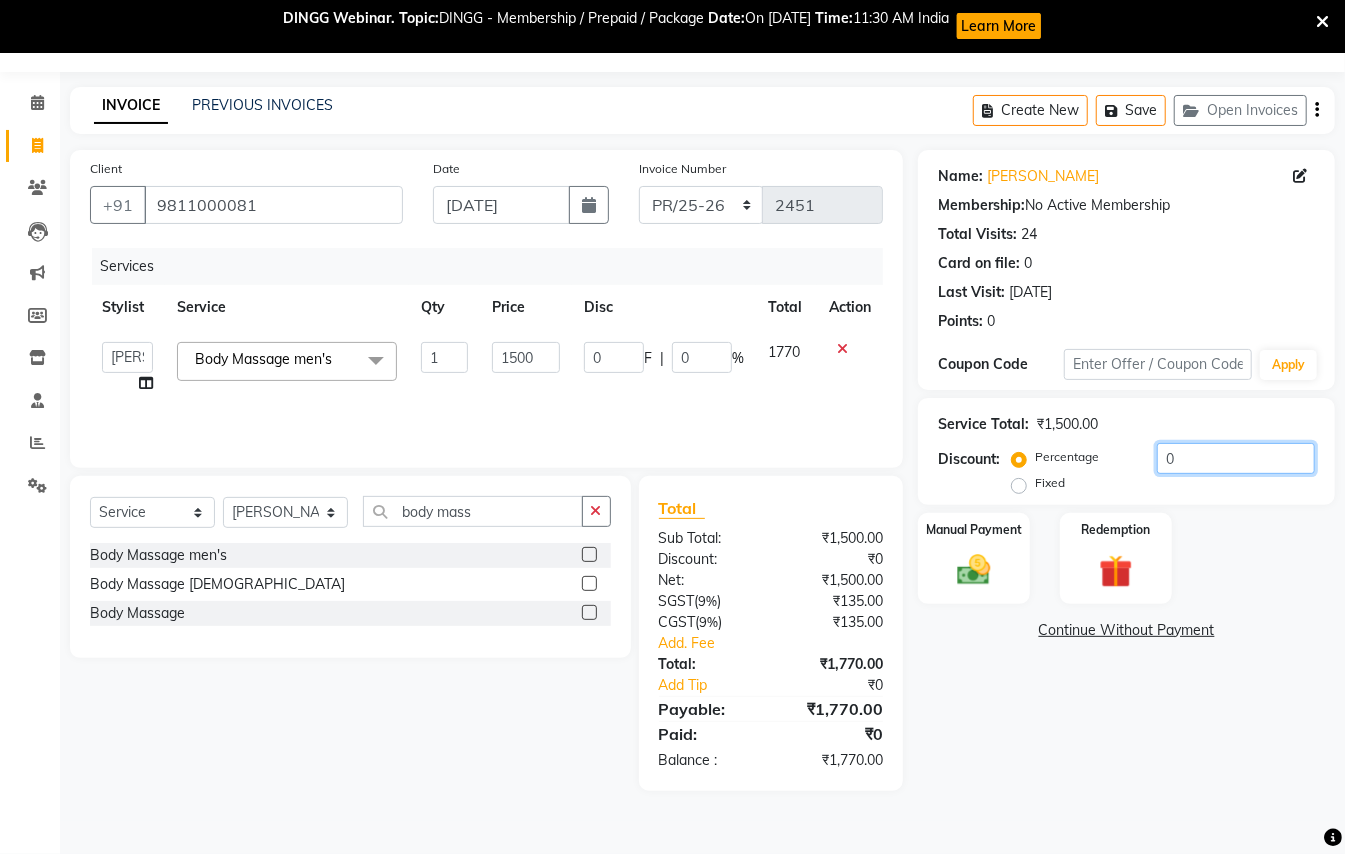type on "01" 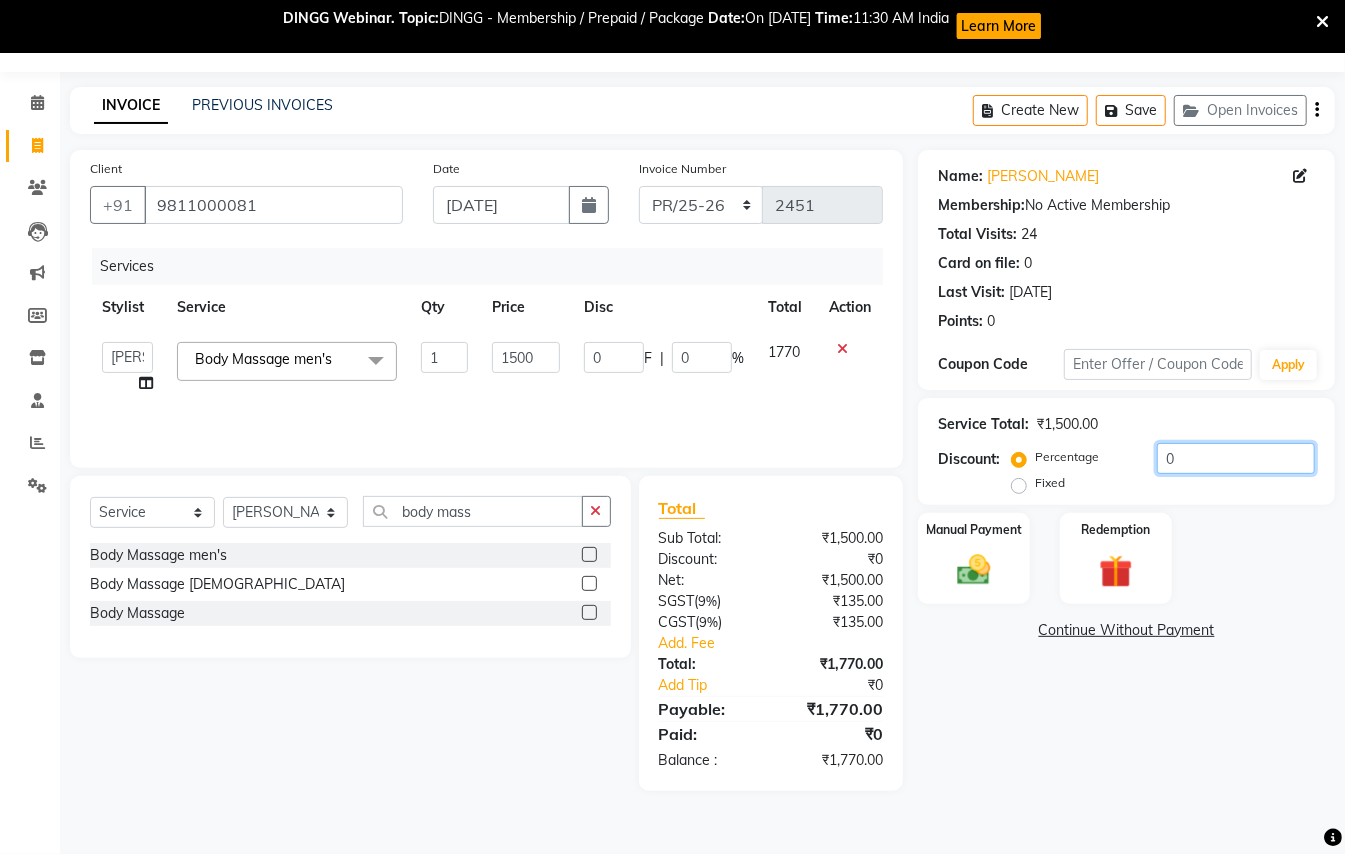 type on "15" 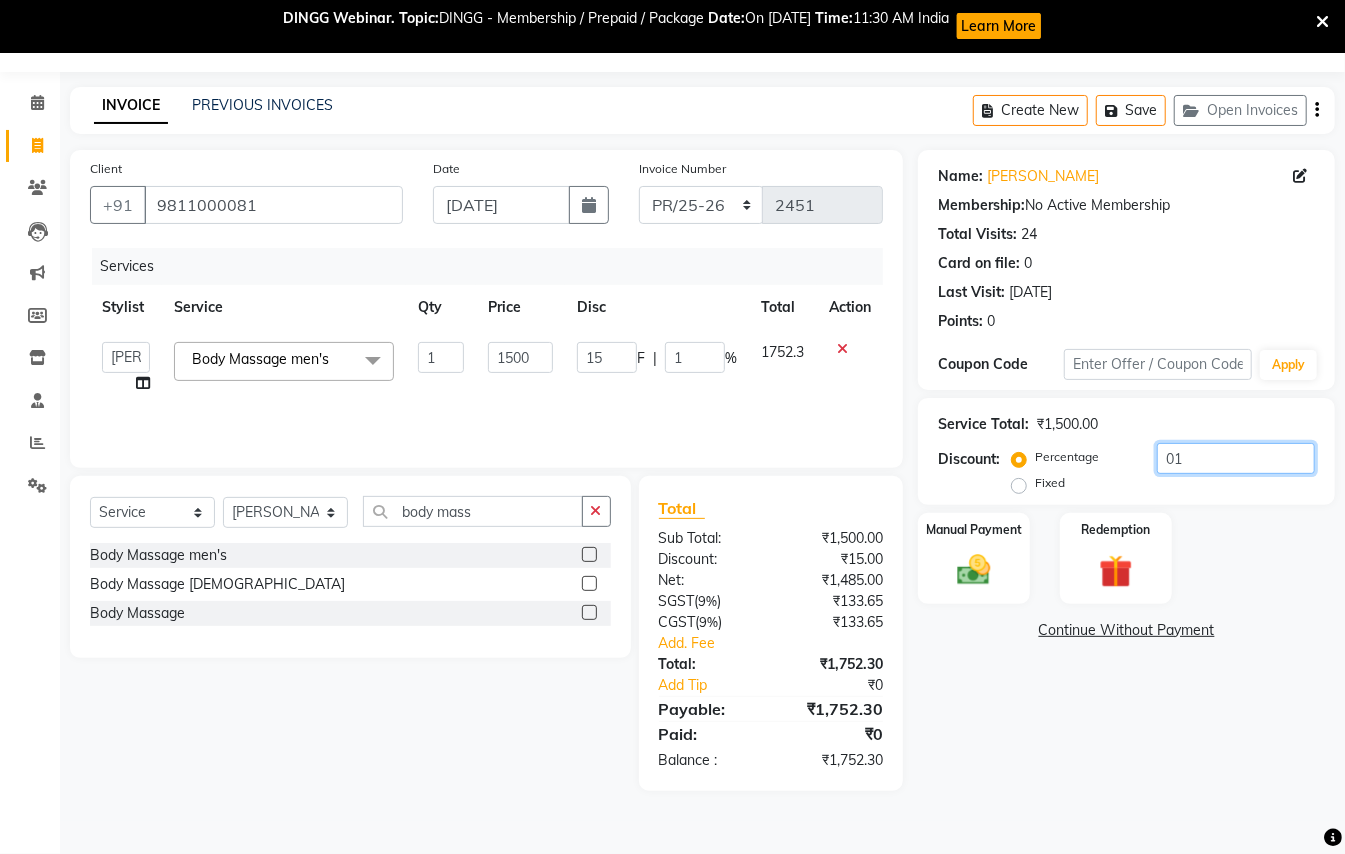 type on "015" 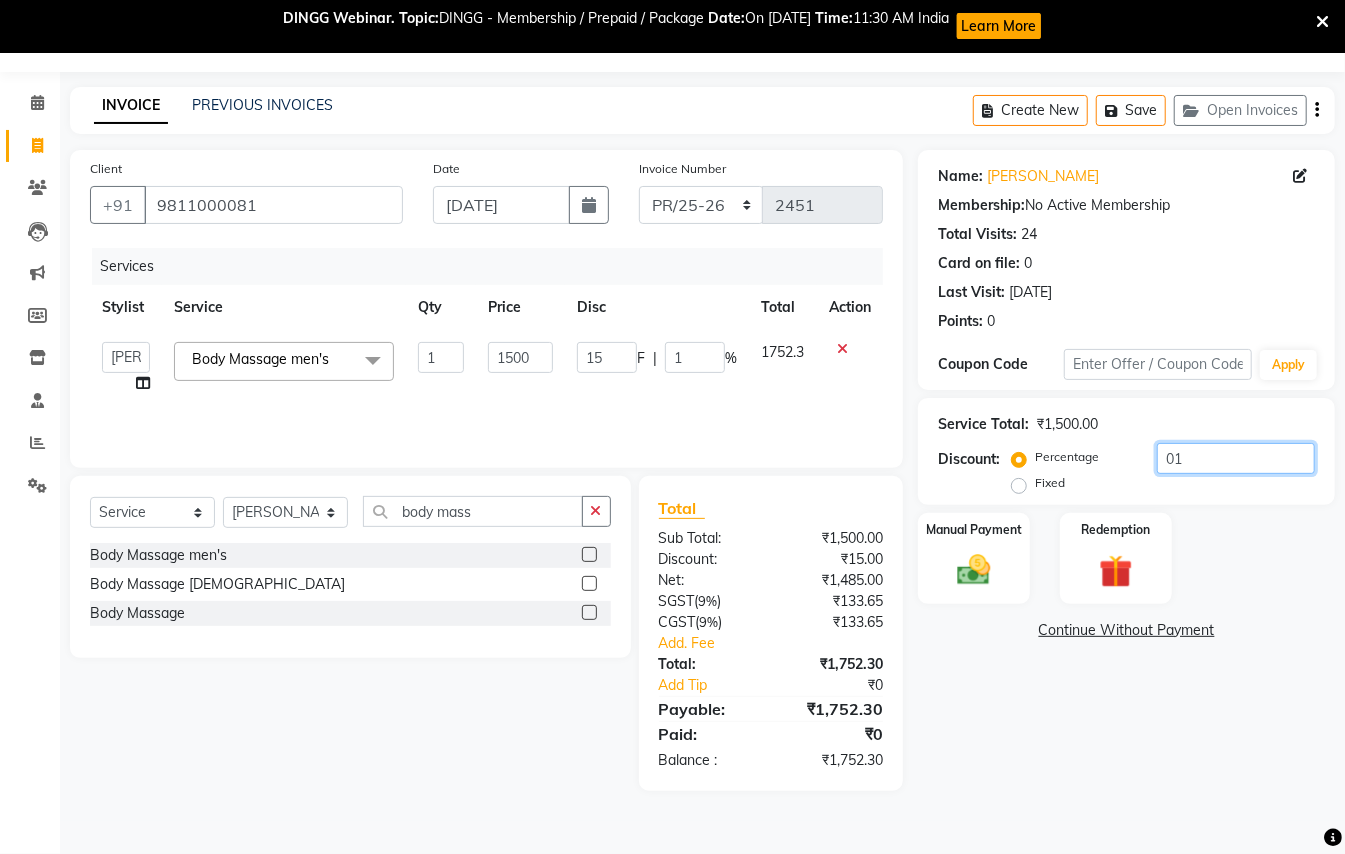 type on "225" 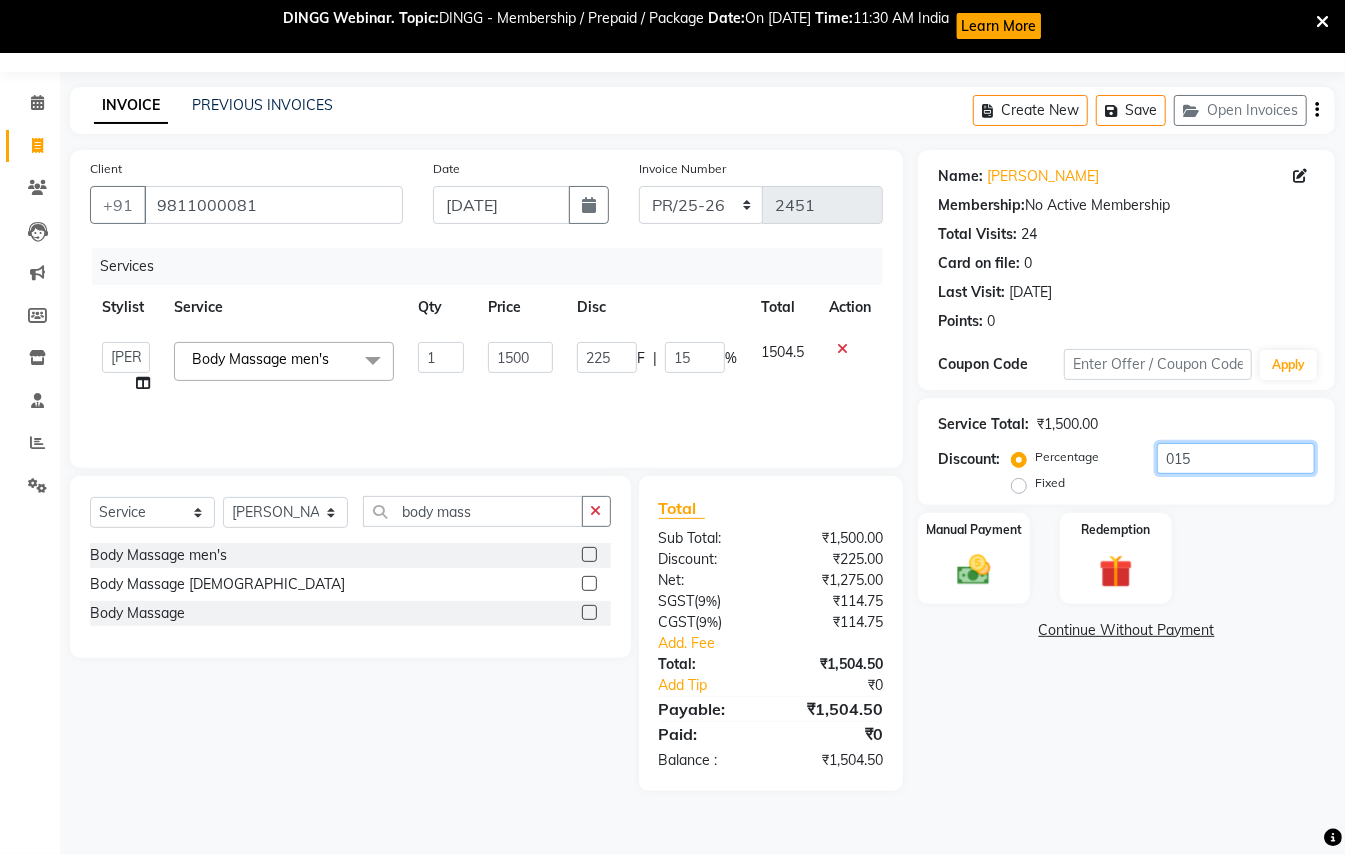 type on "015.2" 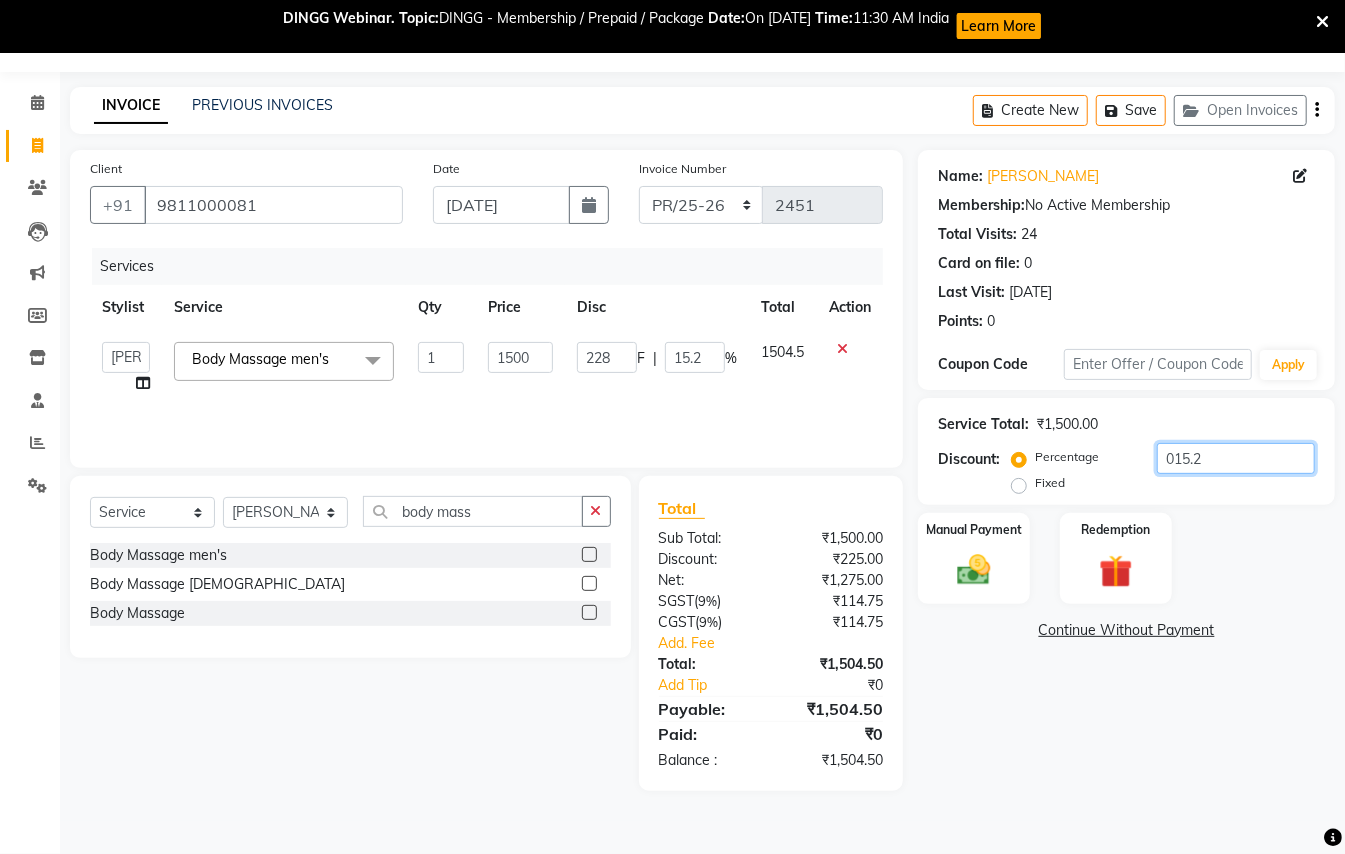 type on "015.25" 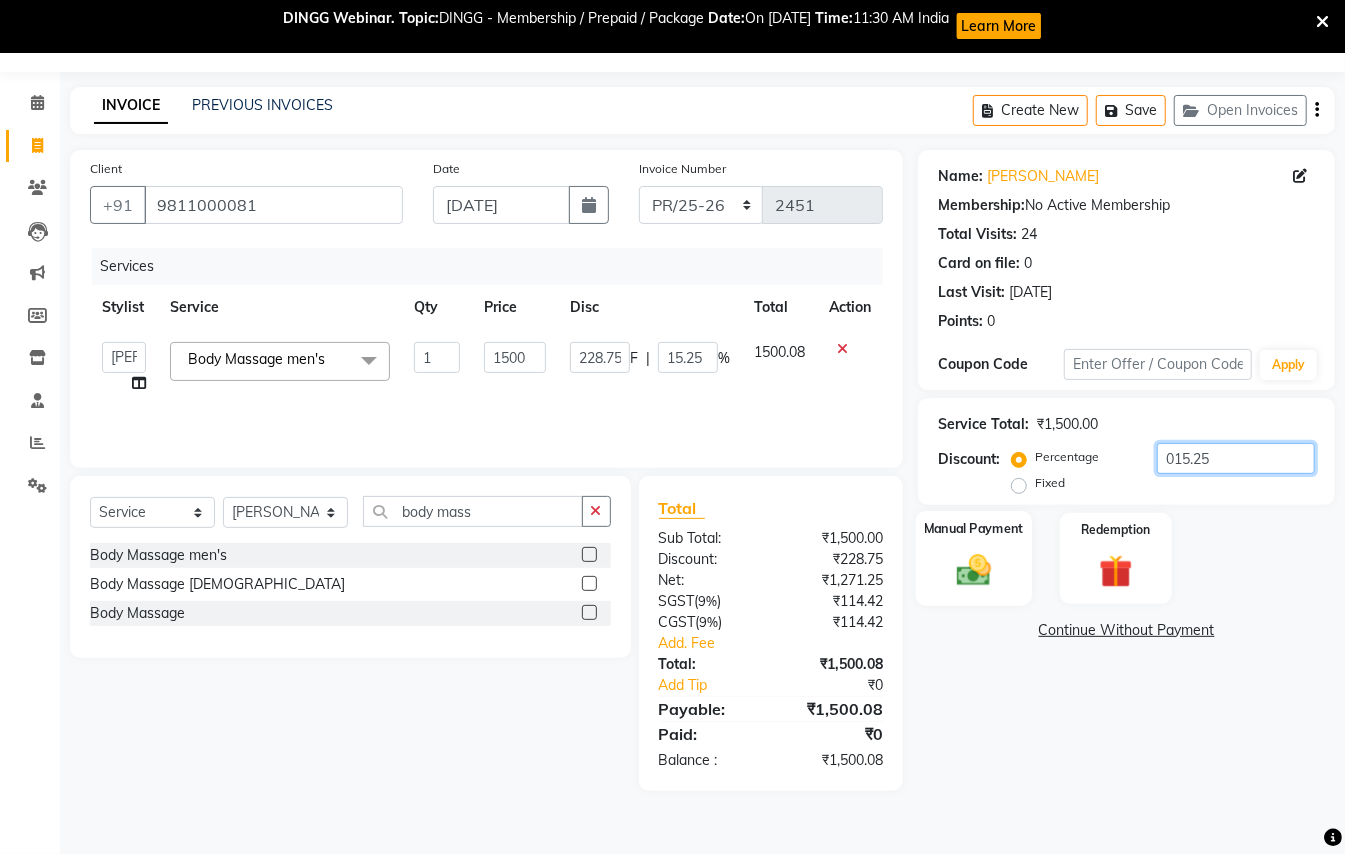 type on "015.25" 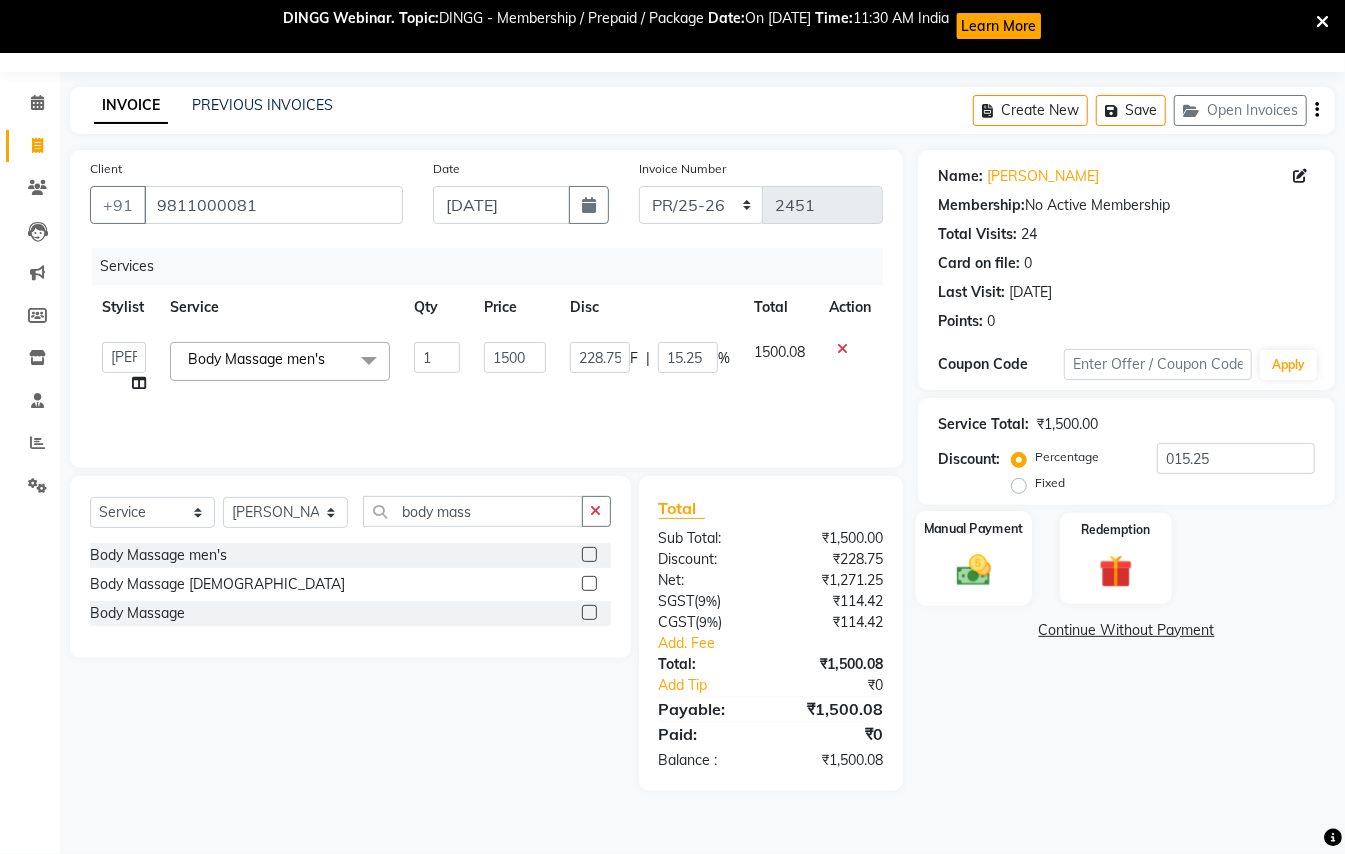 click on "Manual Payment" 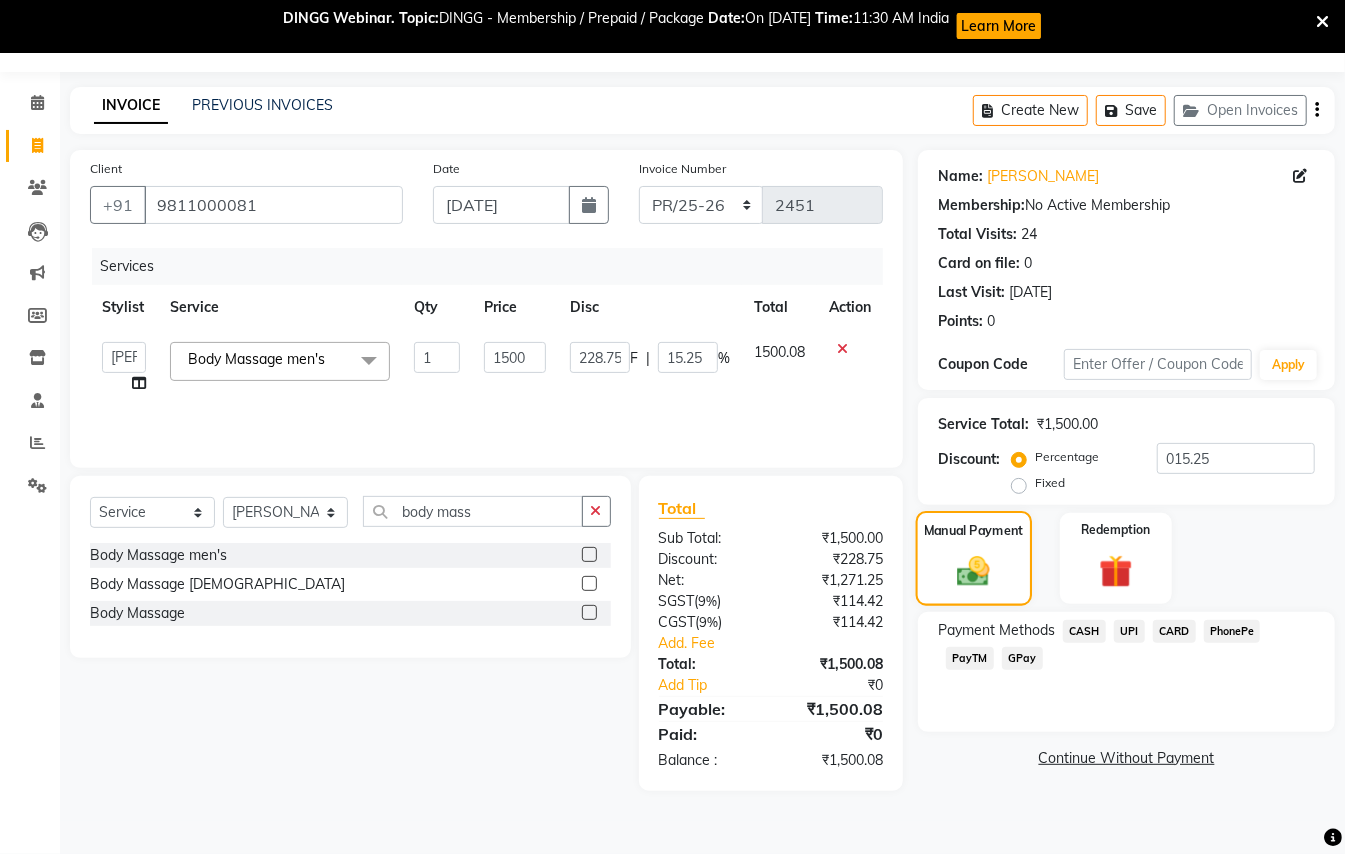 click 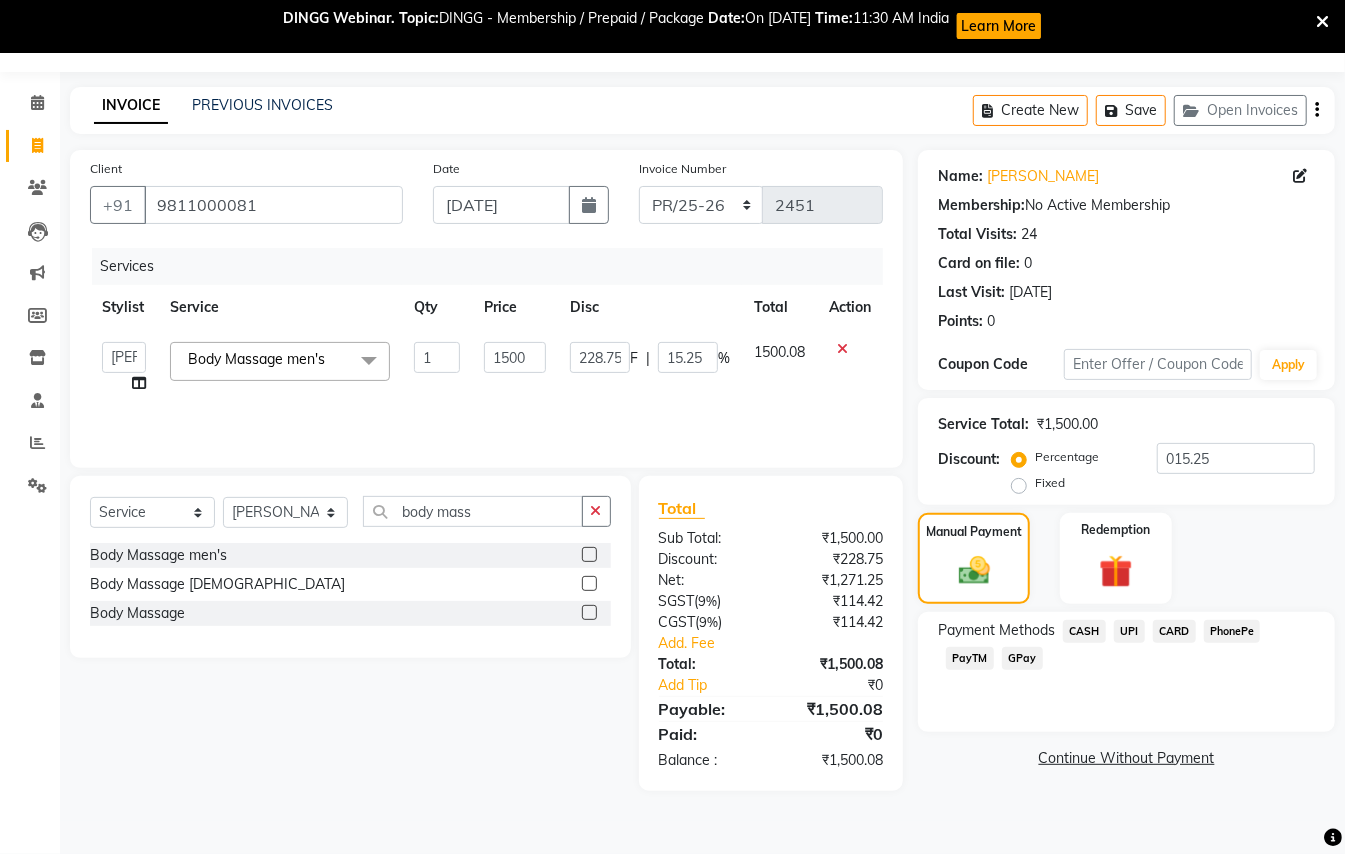 click on "CASH" 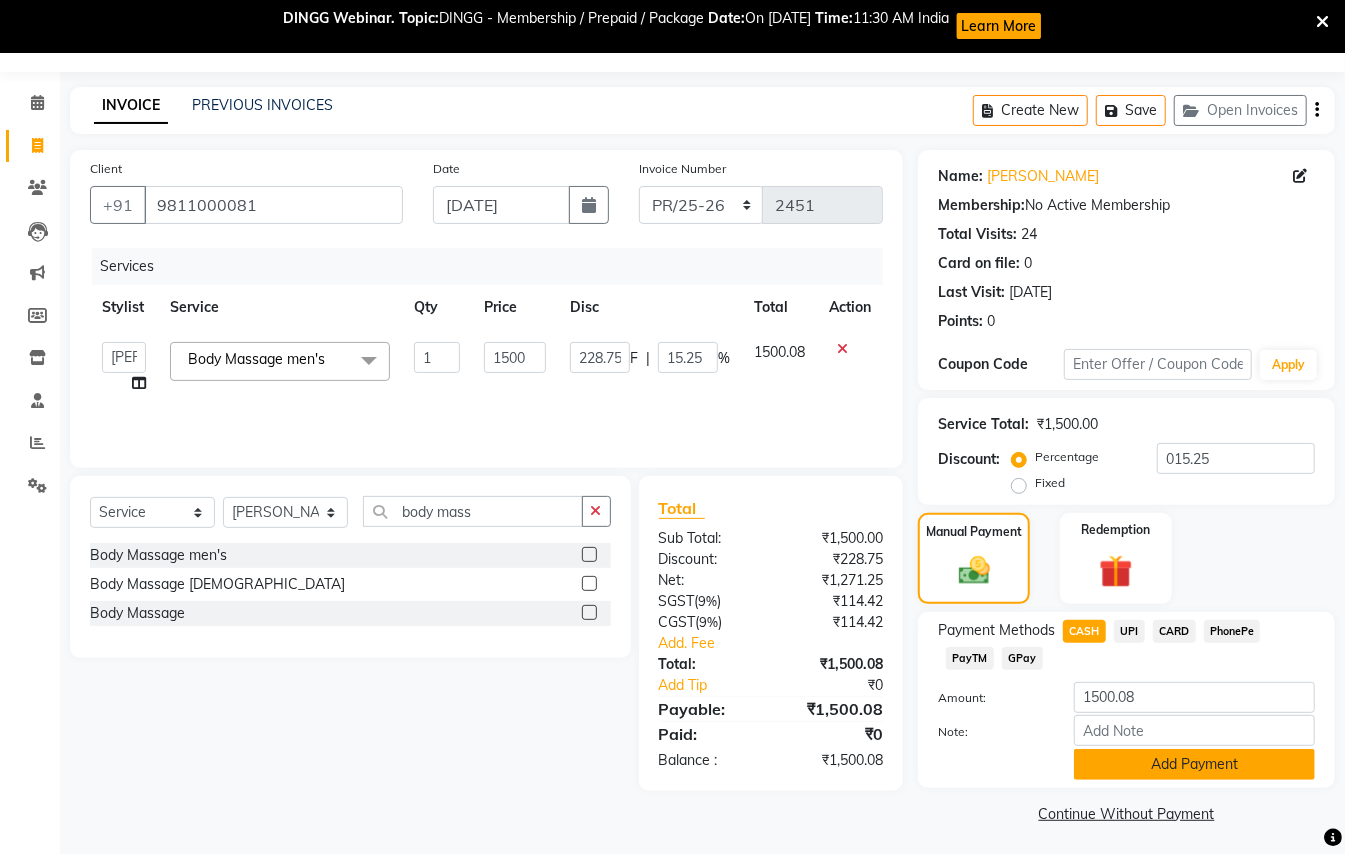 click on "Add Payment" 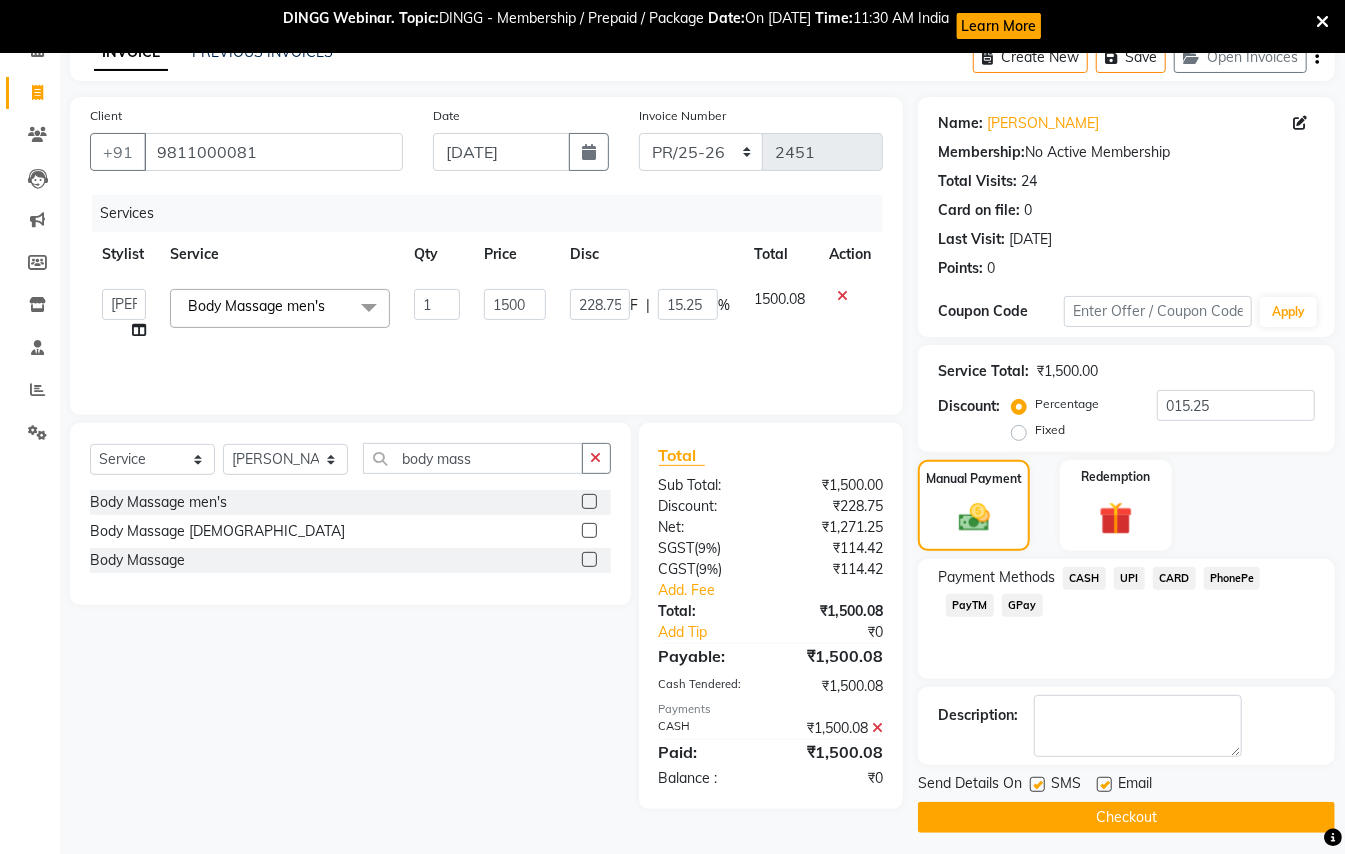 scroll, scrollTop: 116, scrollLeft: 0, axis: vertical 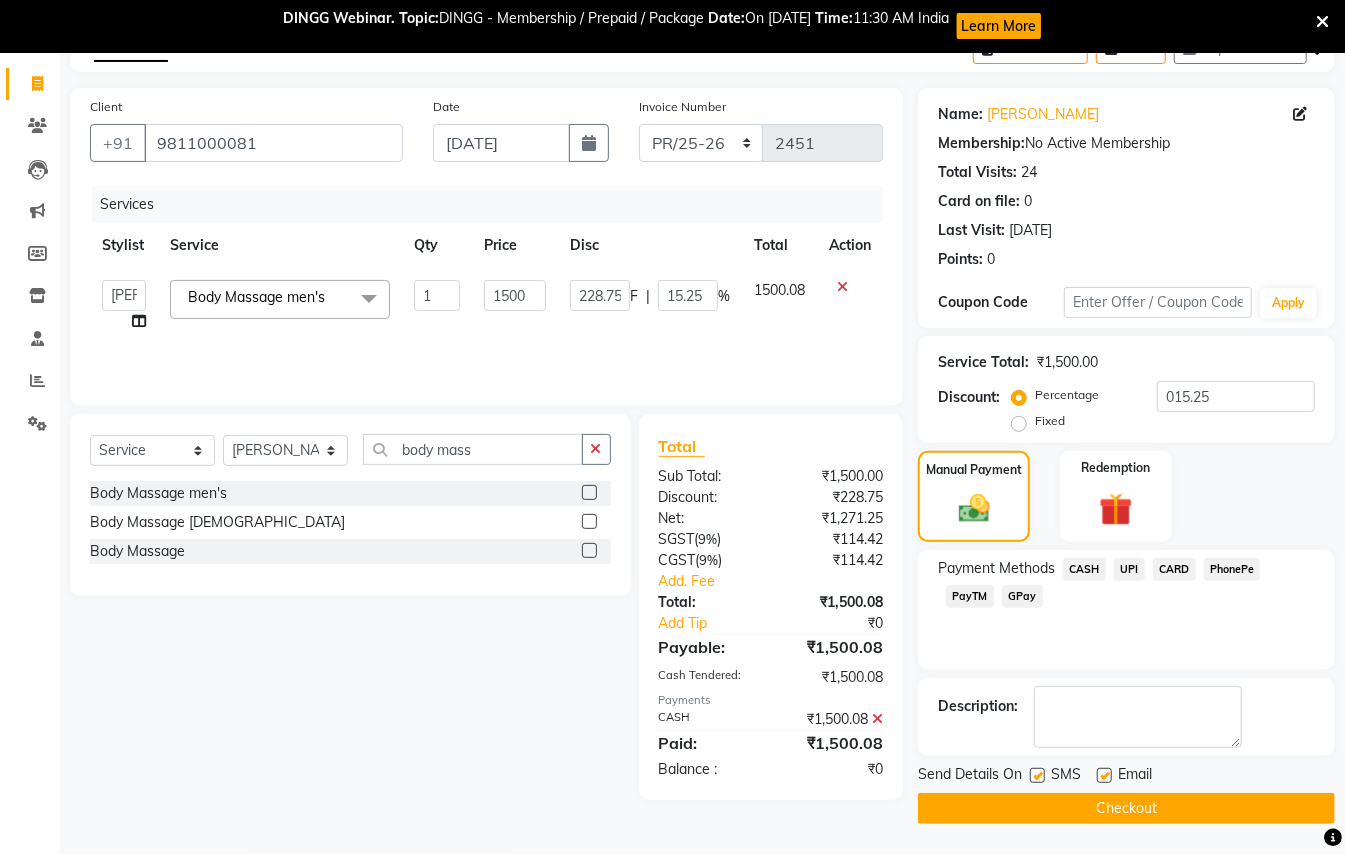 click on "Checkout" 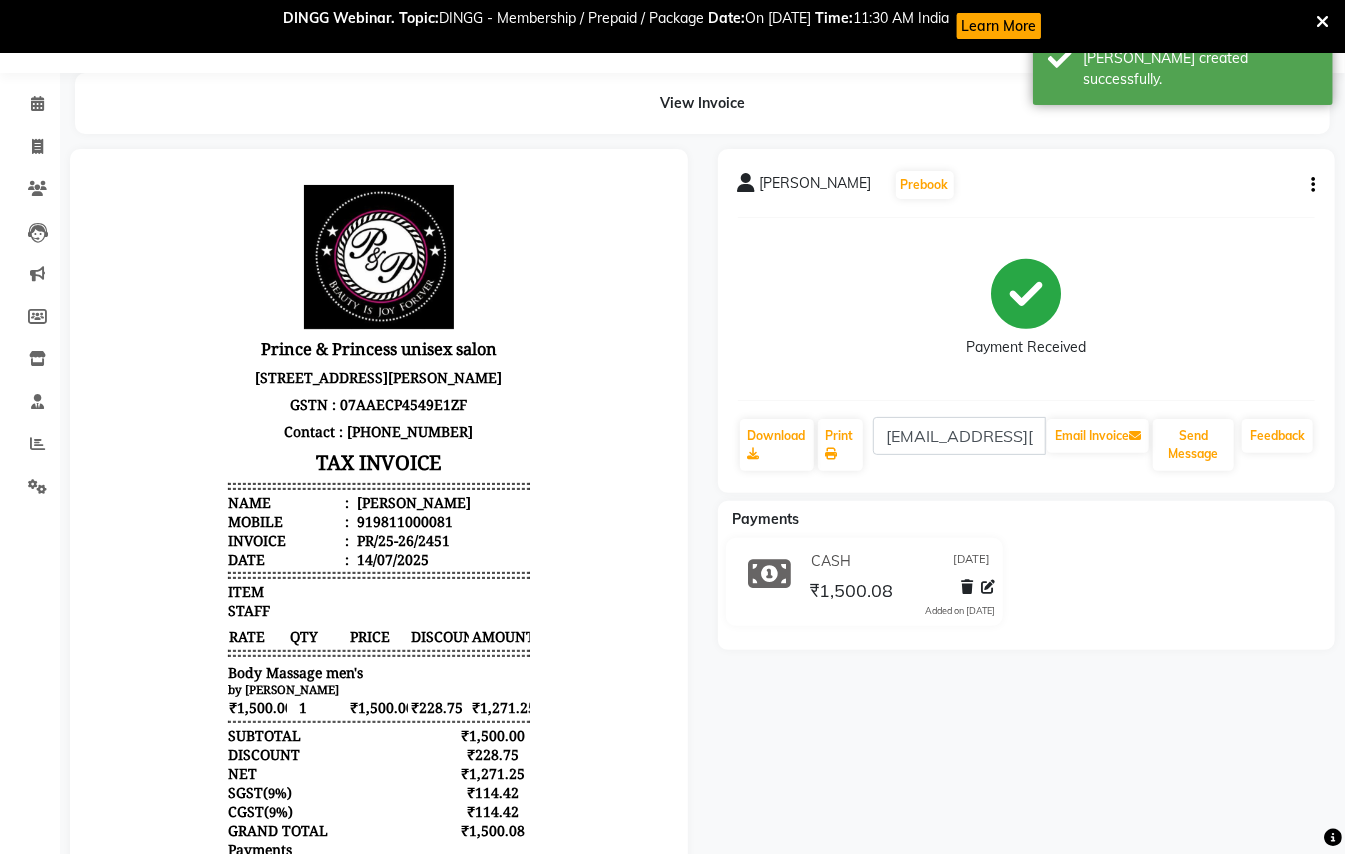 scroll, scrollTop: 0, scrollLeft: 0, axis: both 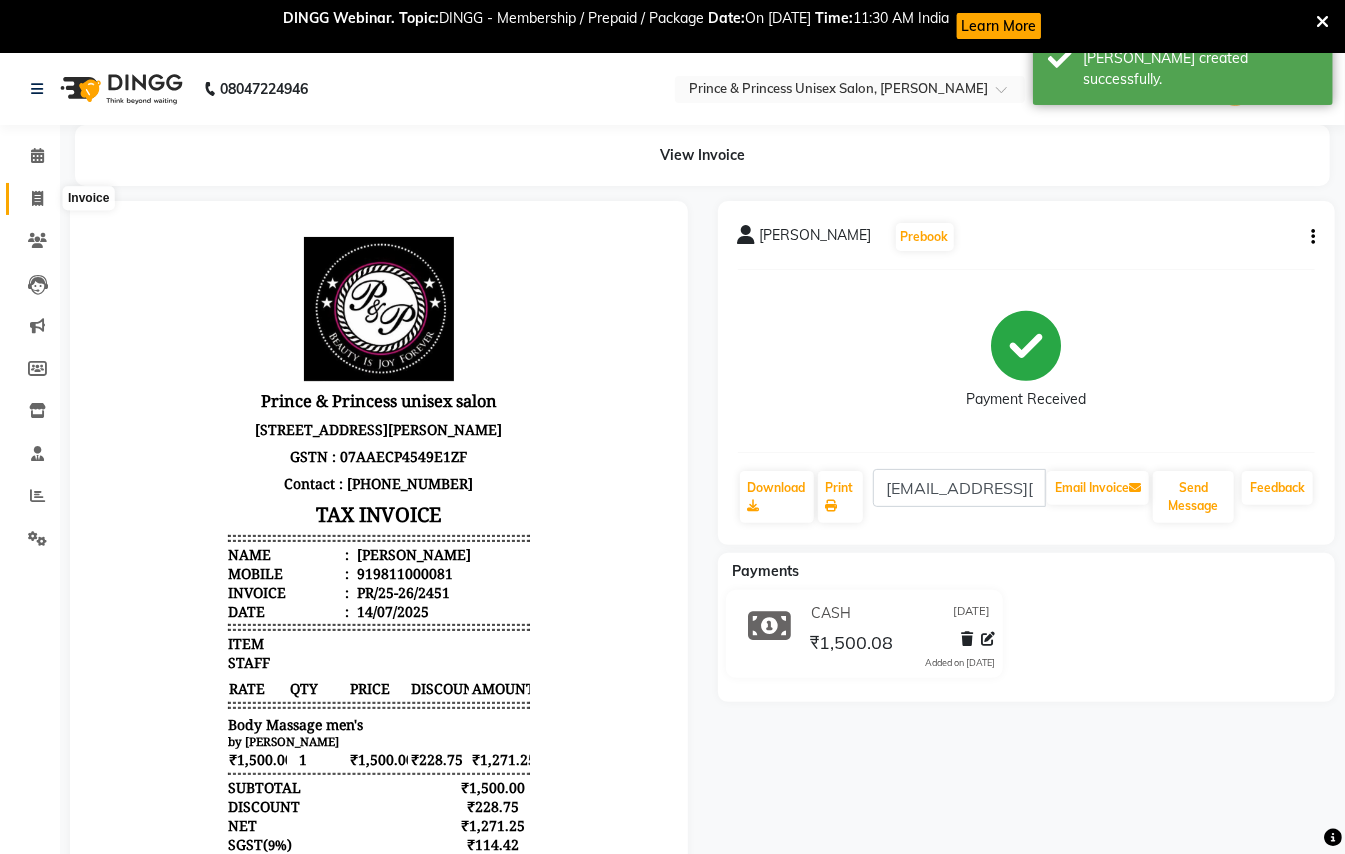 click 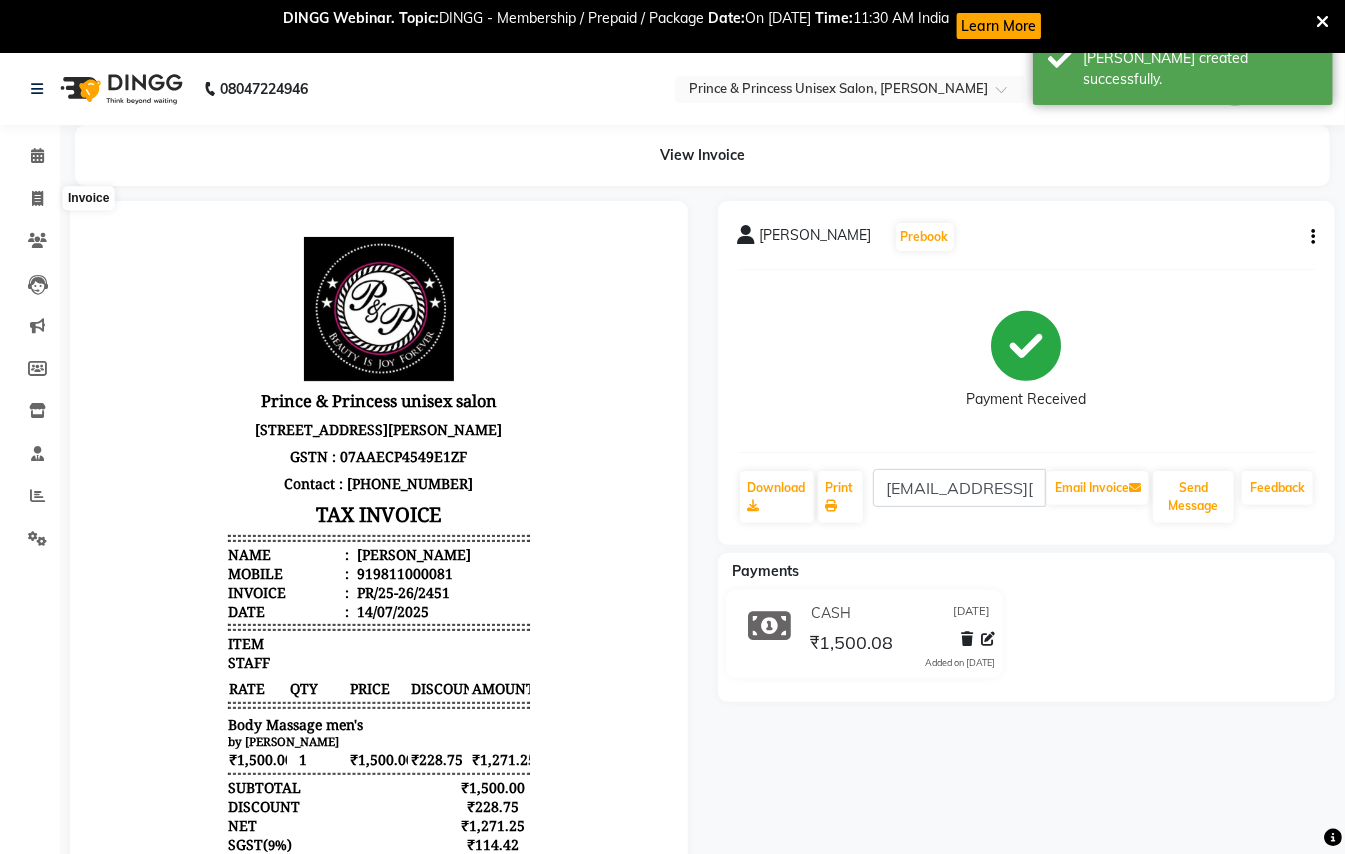 select on "service" 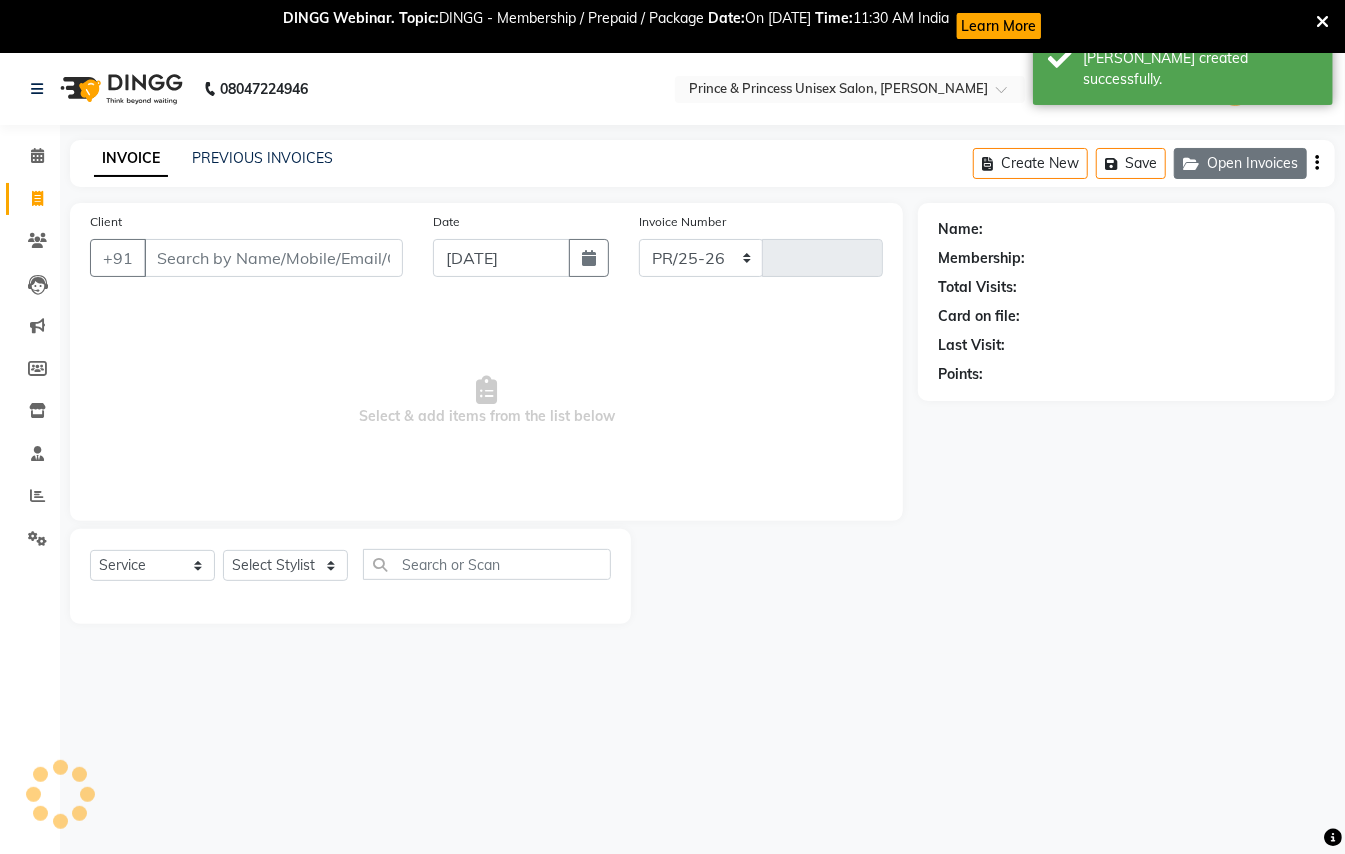 scroll, scrollTop: 53, scrollLeft: 0, axis: vertical 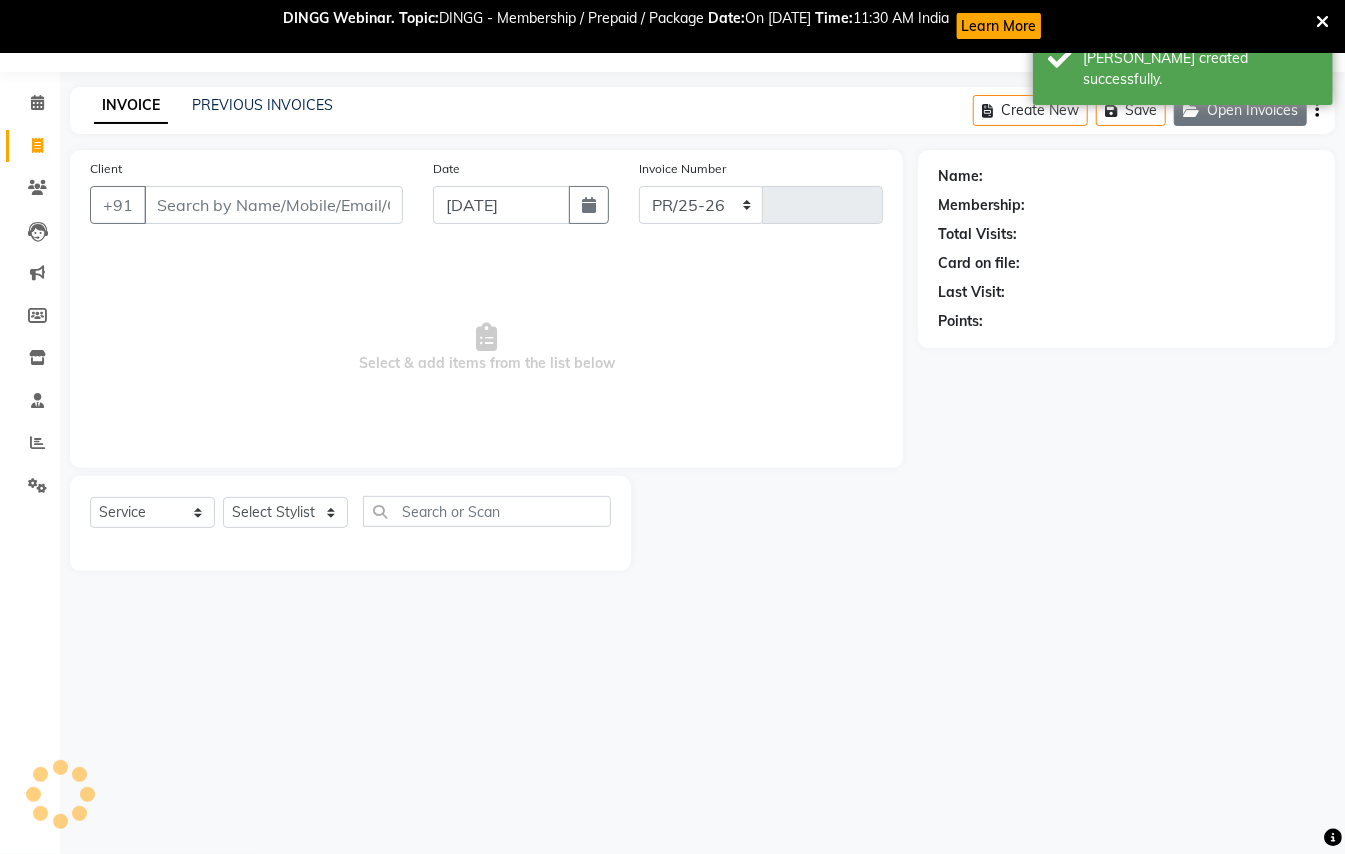 select on "3760" 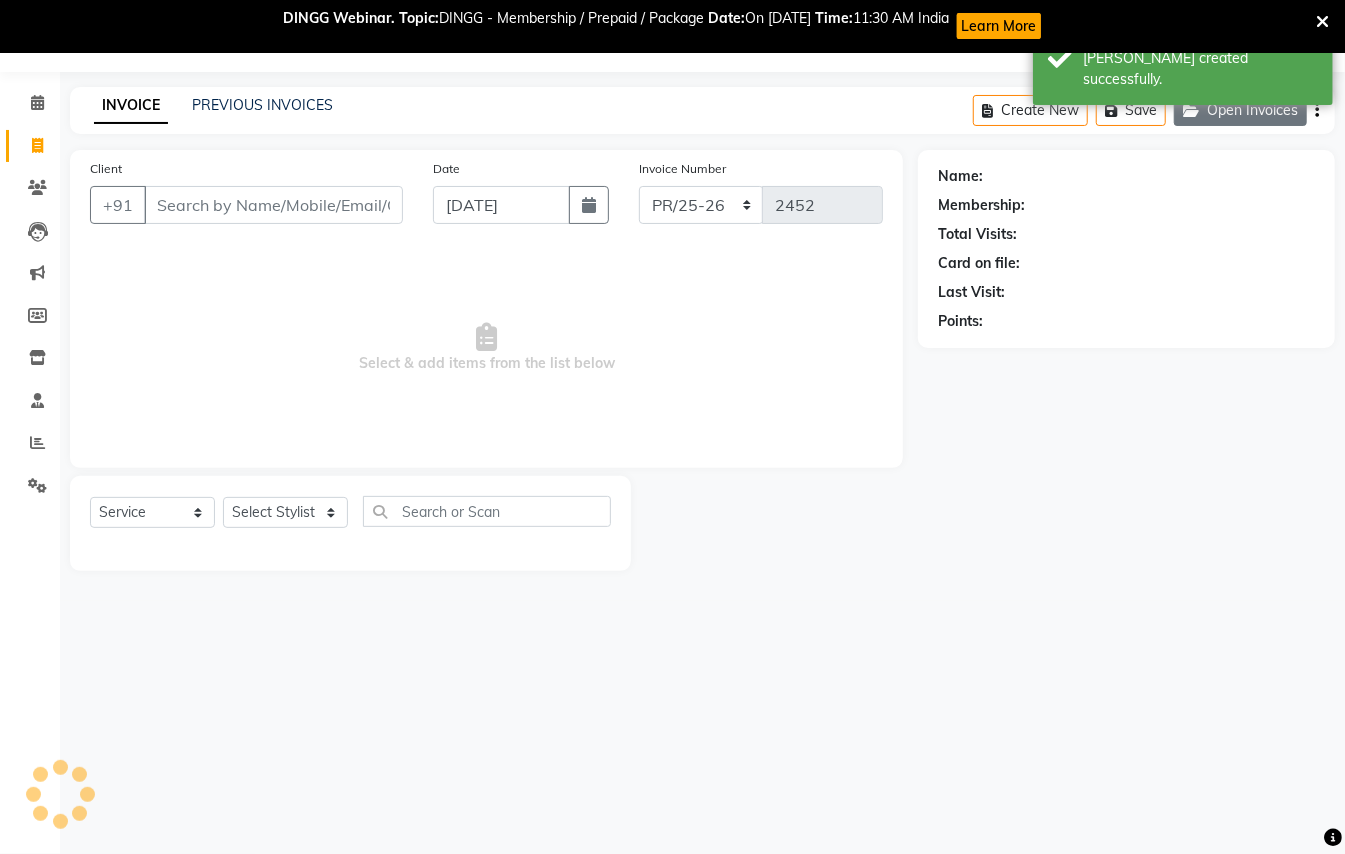 click on "Open Invoices" 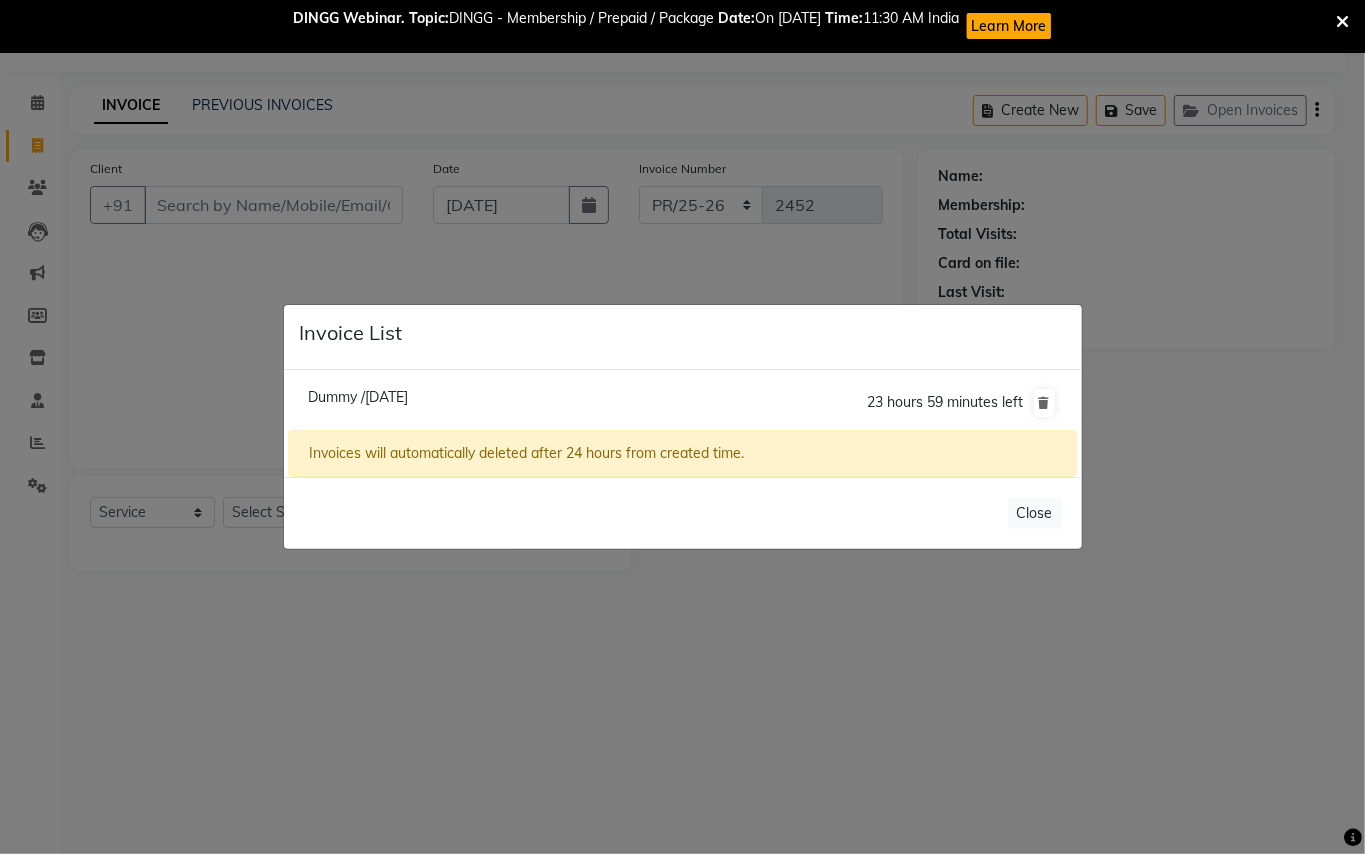 click on "Dummy /[DATE]" 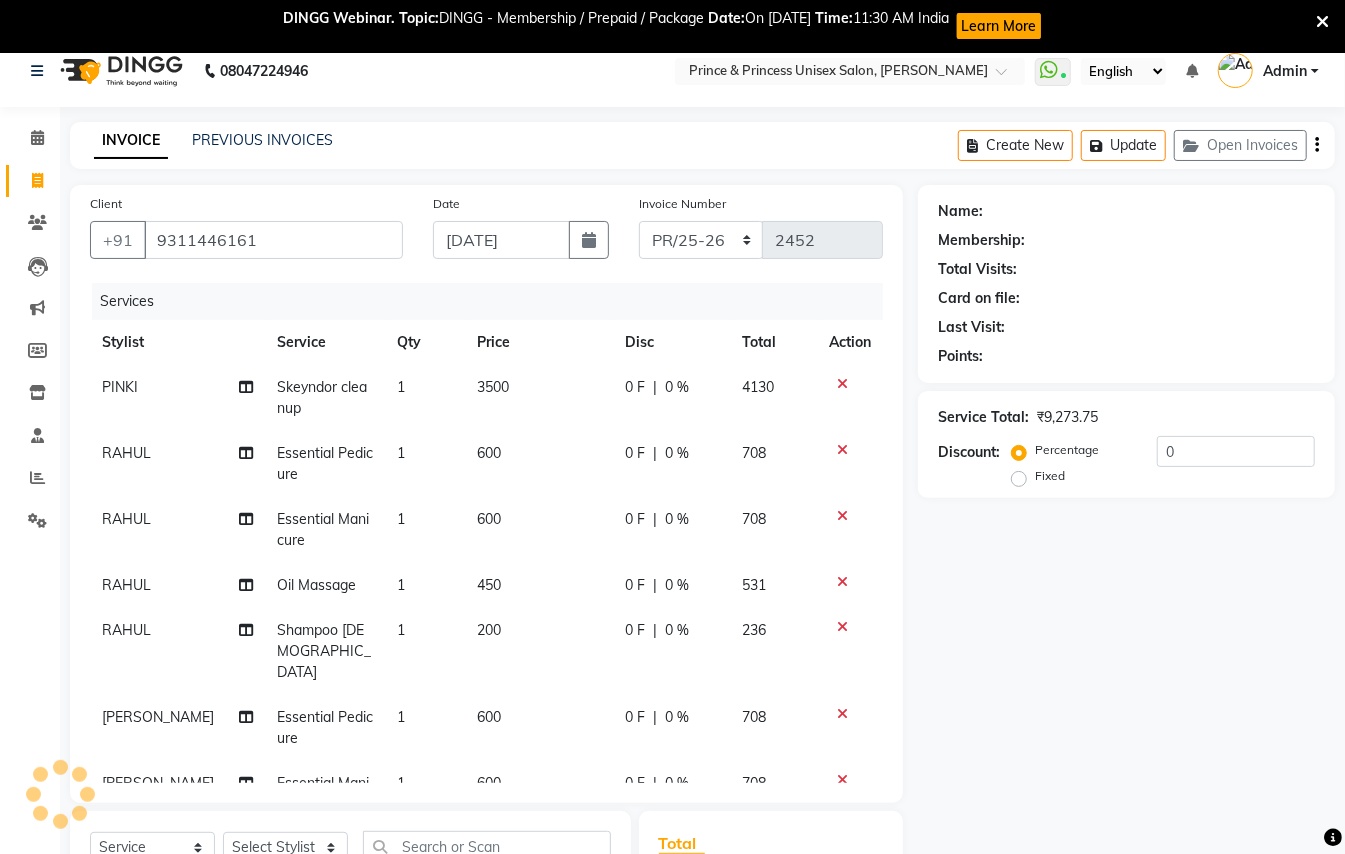 scroll, scrollTop: 0, scrollLeft: 0, axis: both 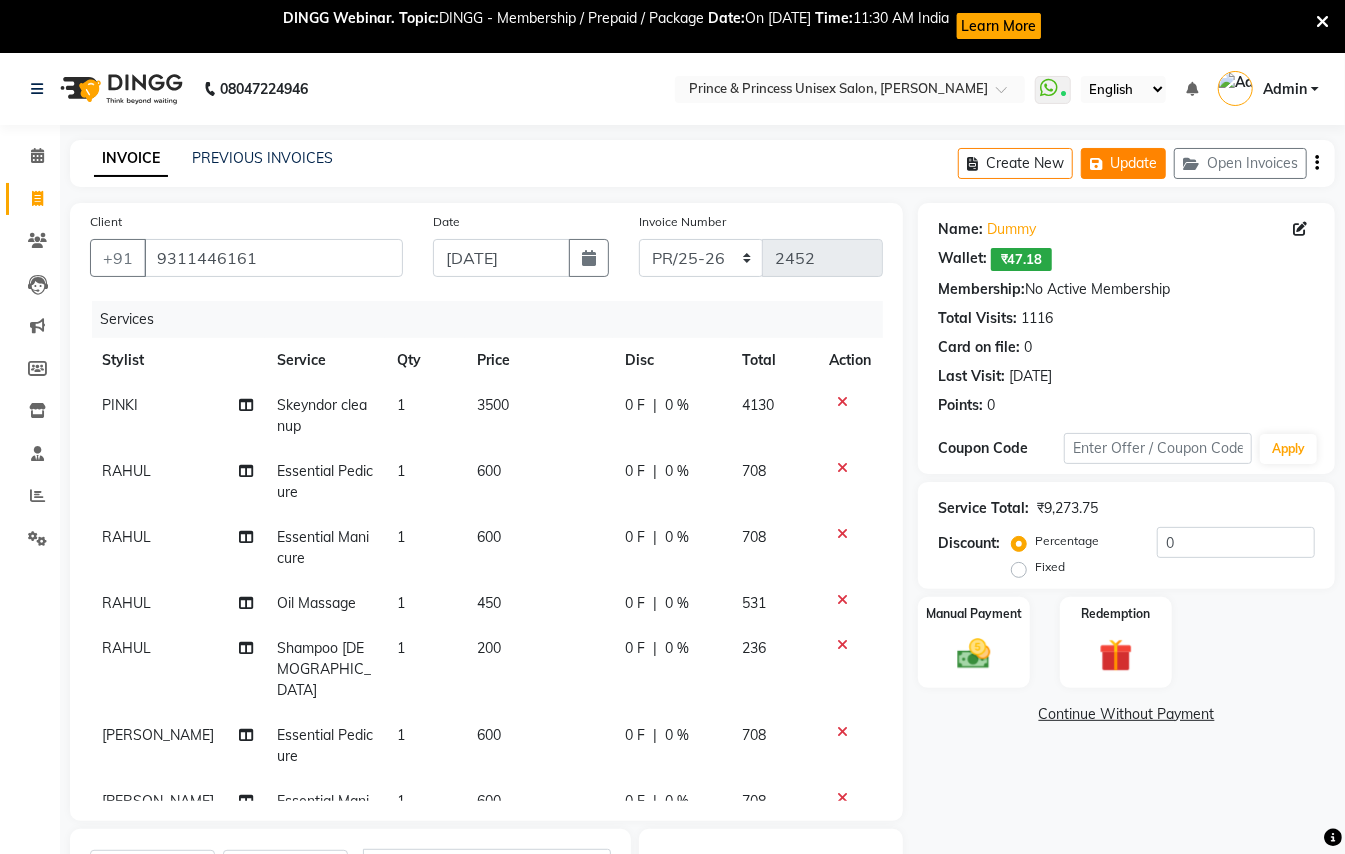 click on "Update" 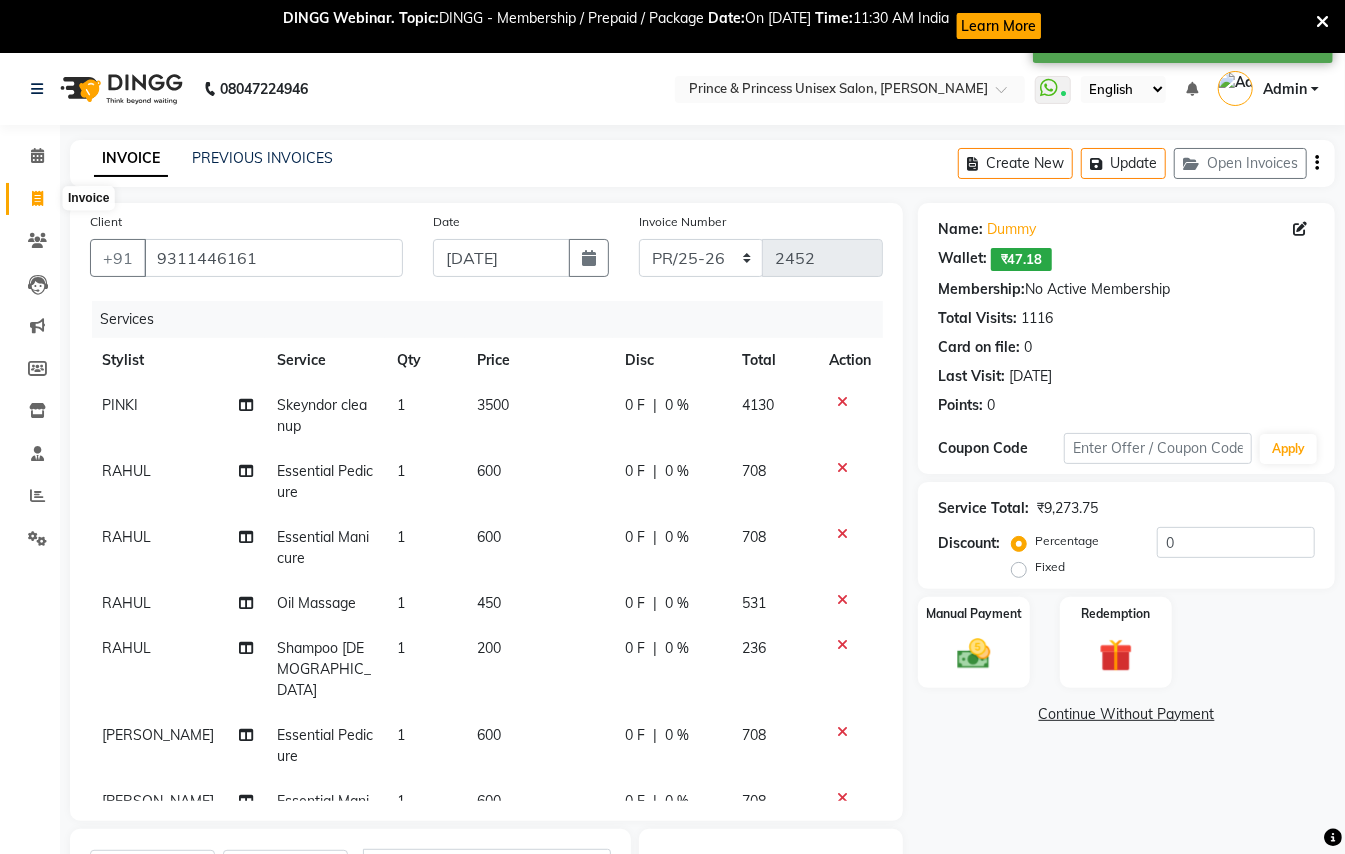 click 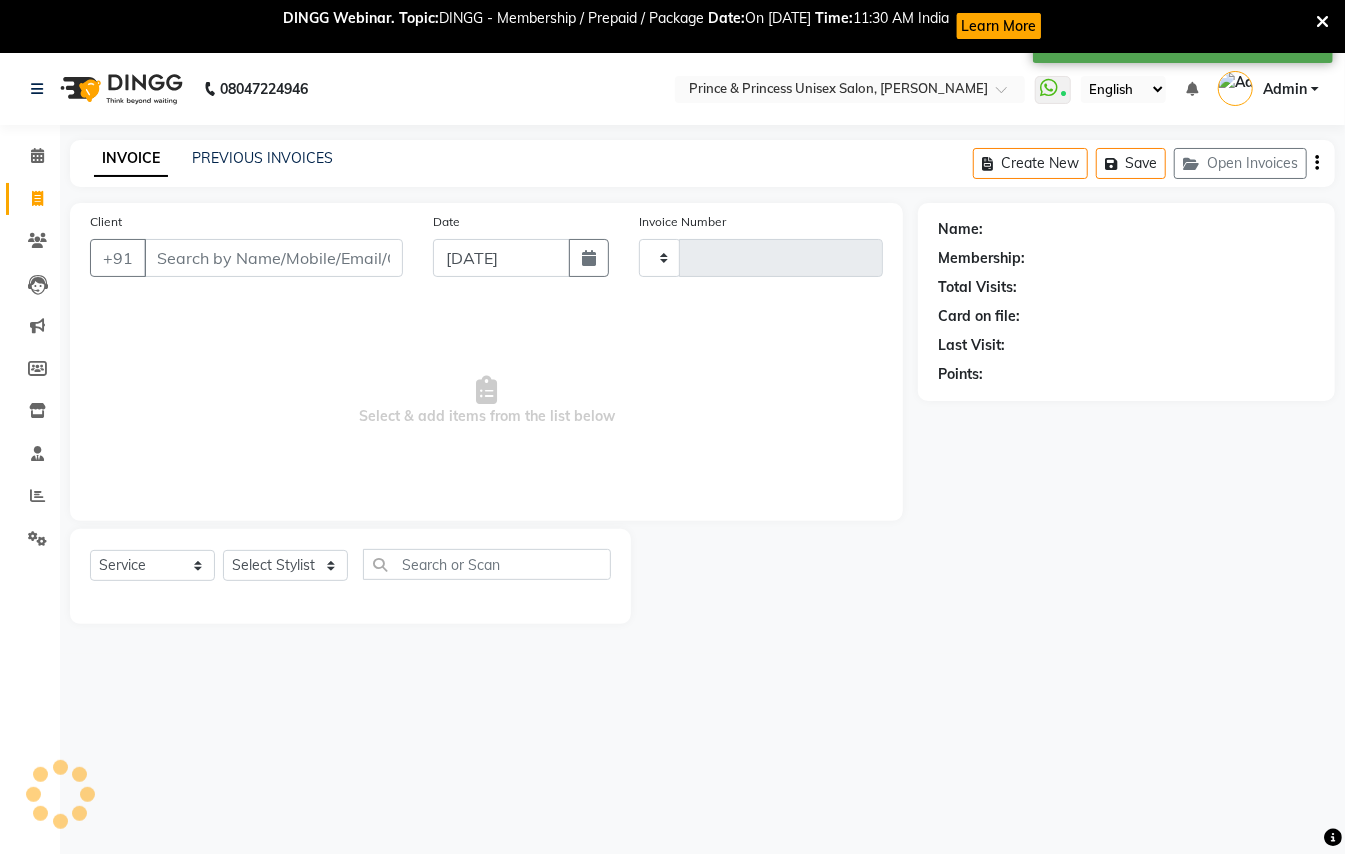 scroll, scrollTop: 53, scrollLeft: 0, axis: vertical 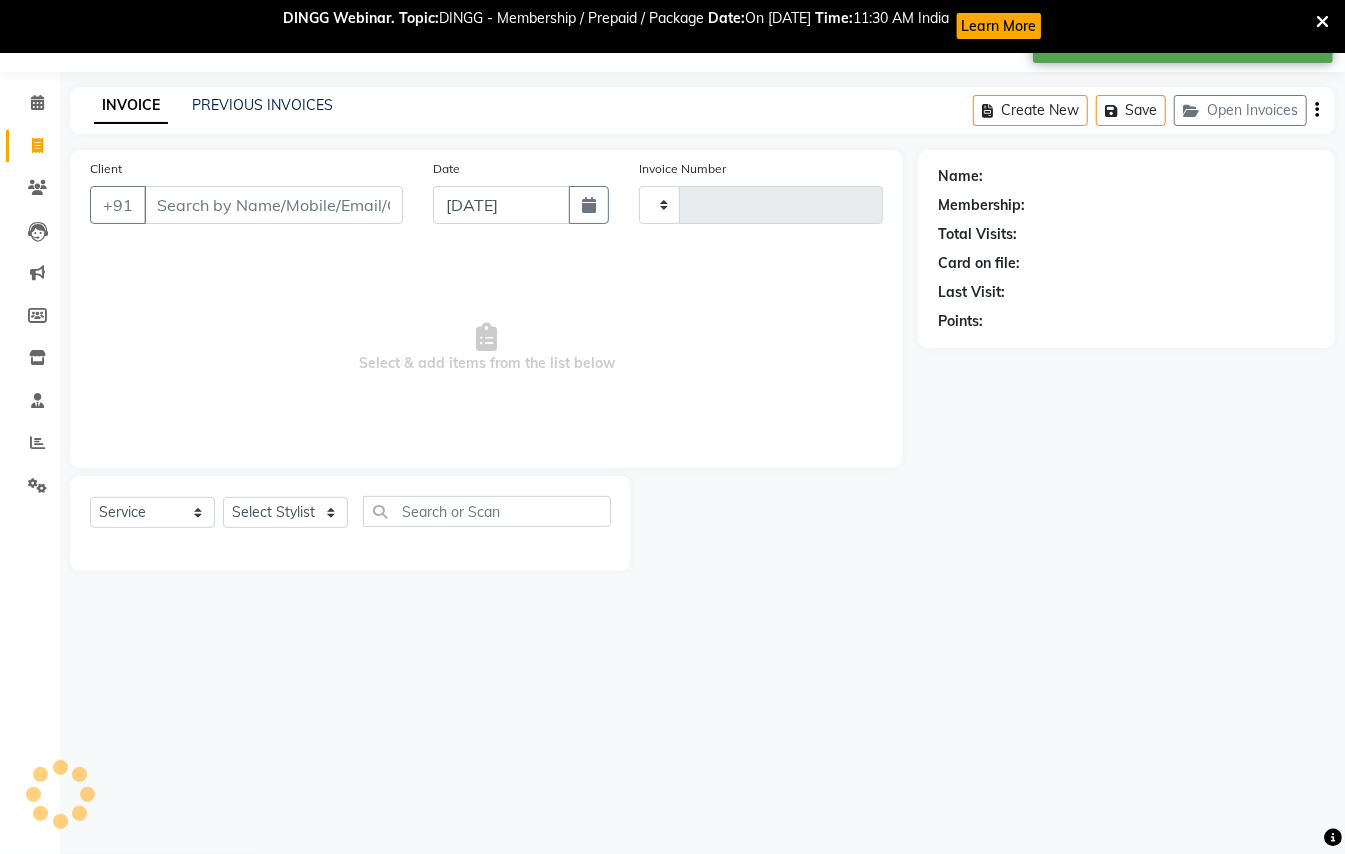 type on "2452" 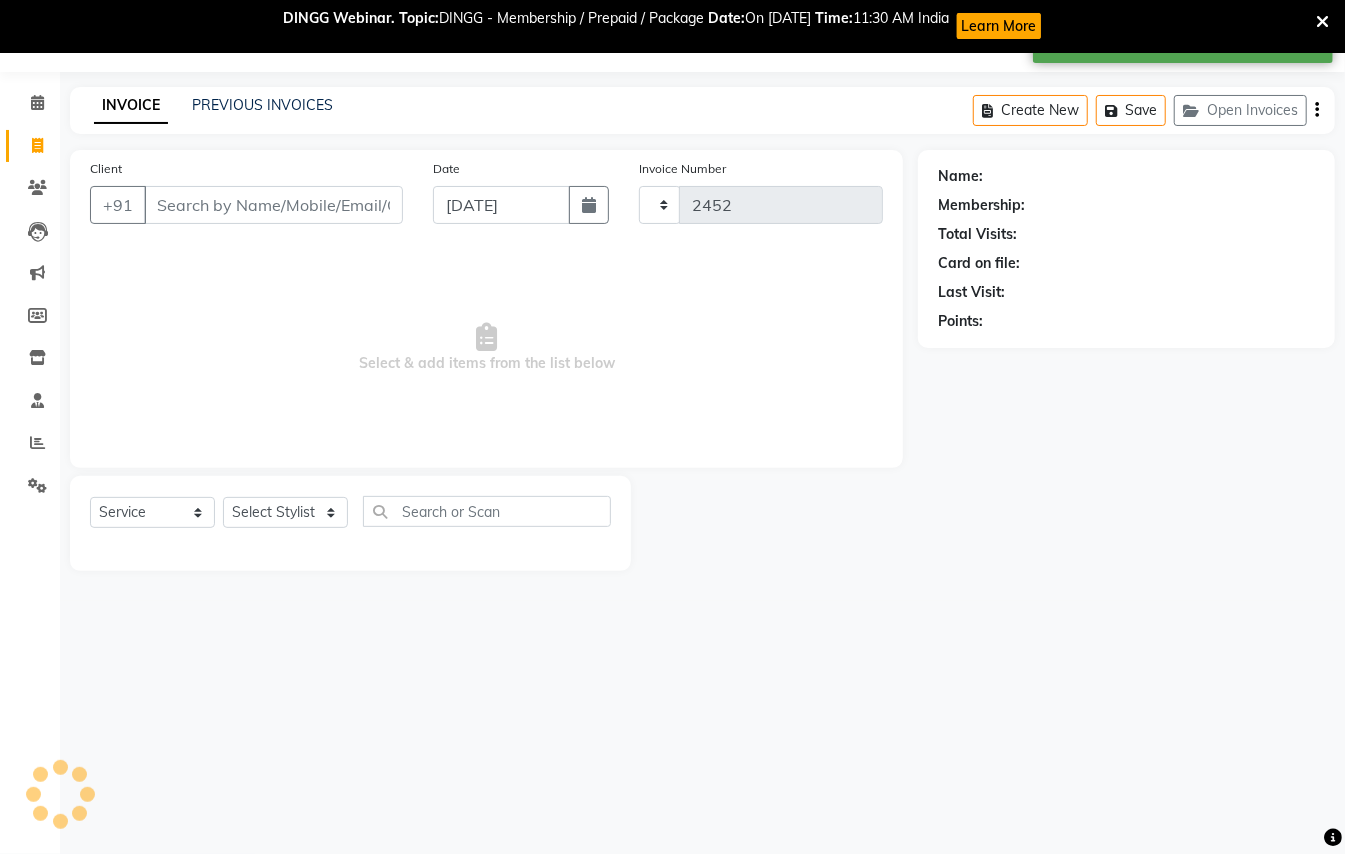 select on "3760" 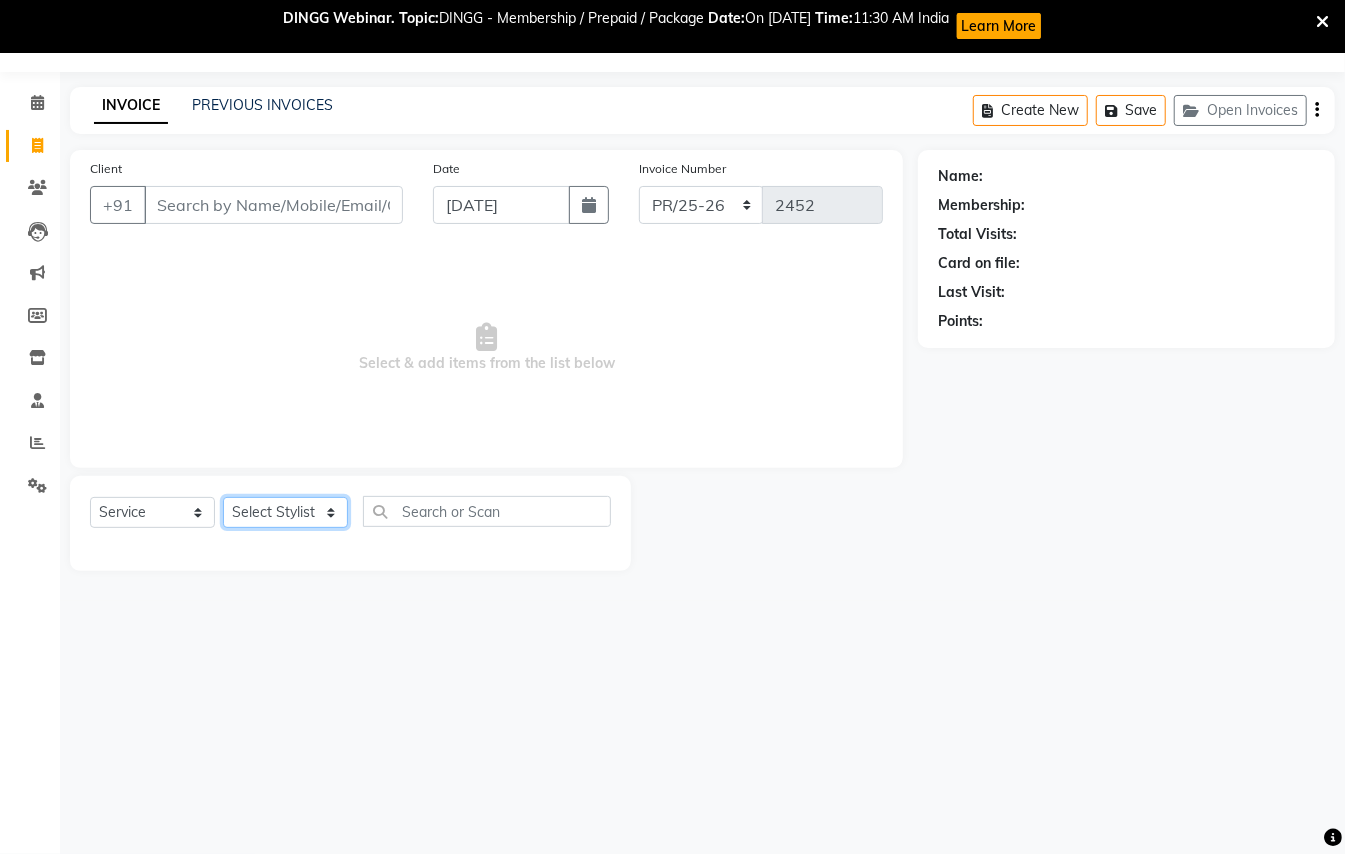 click on "Select Stylist ABHISHEK [PERSON_NAME] NEW [PERSON_NAME] [PERSON_NAME] [PERSON_NAME] [PERSON_NAME] RAHUL SANDEEP [PERSON_NAME] XYZ" 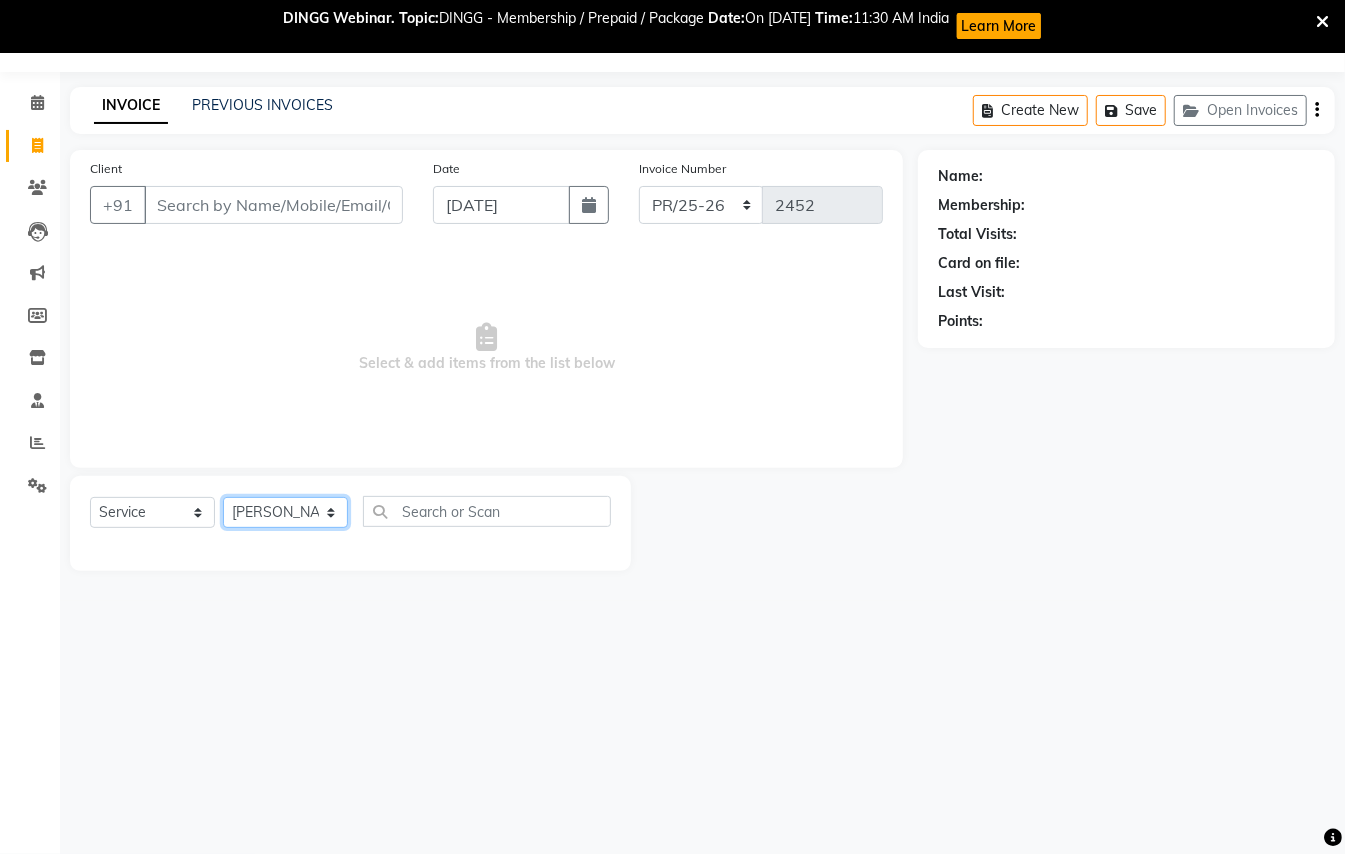 click on "Select Stylist ABHISHEK [PERSON_NAME] NEW [PERSON_NAME] [PERSON_NAME] [PERSON_NAME] [PERSON_NAME] RAHUL SANDEEP [PERSON_NAME] XYZ" 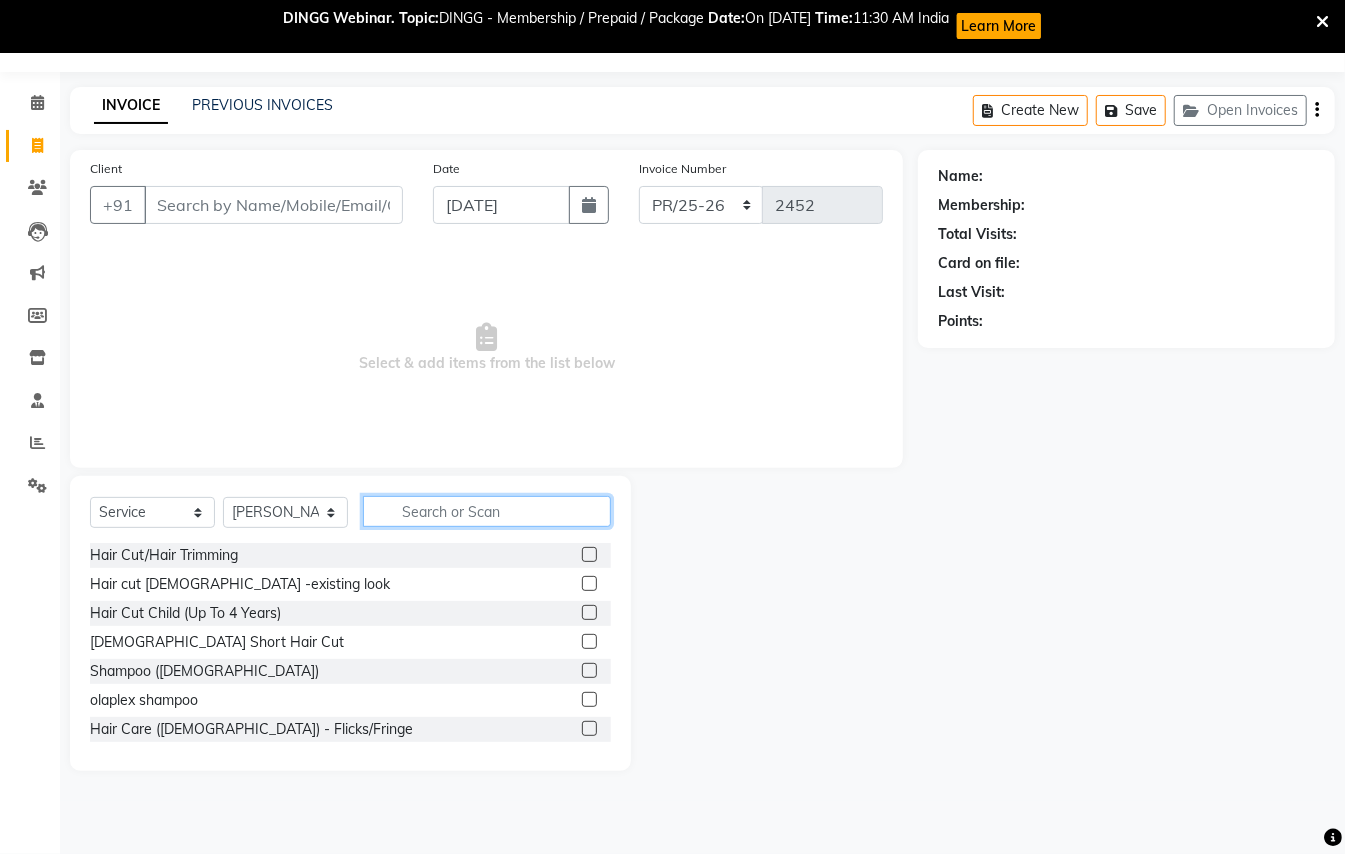 click 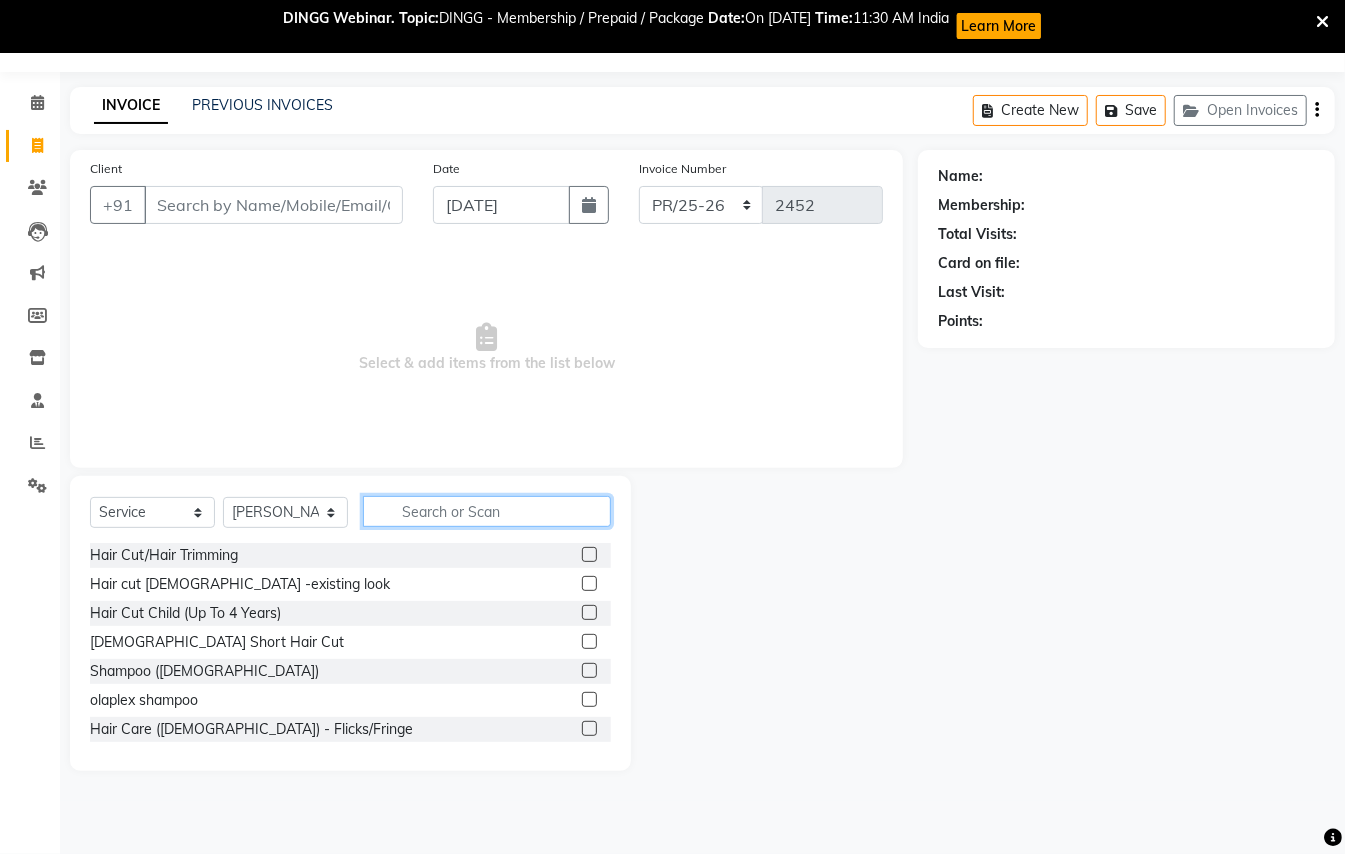 click 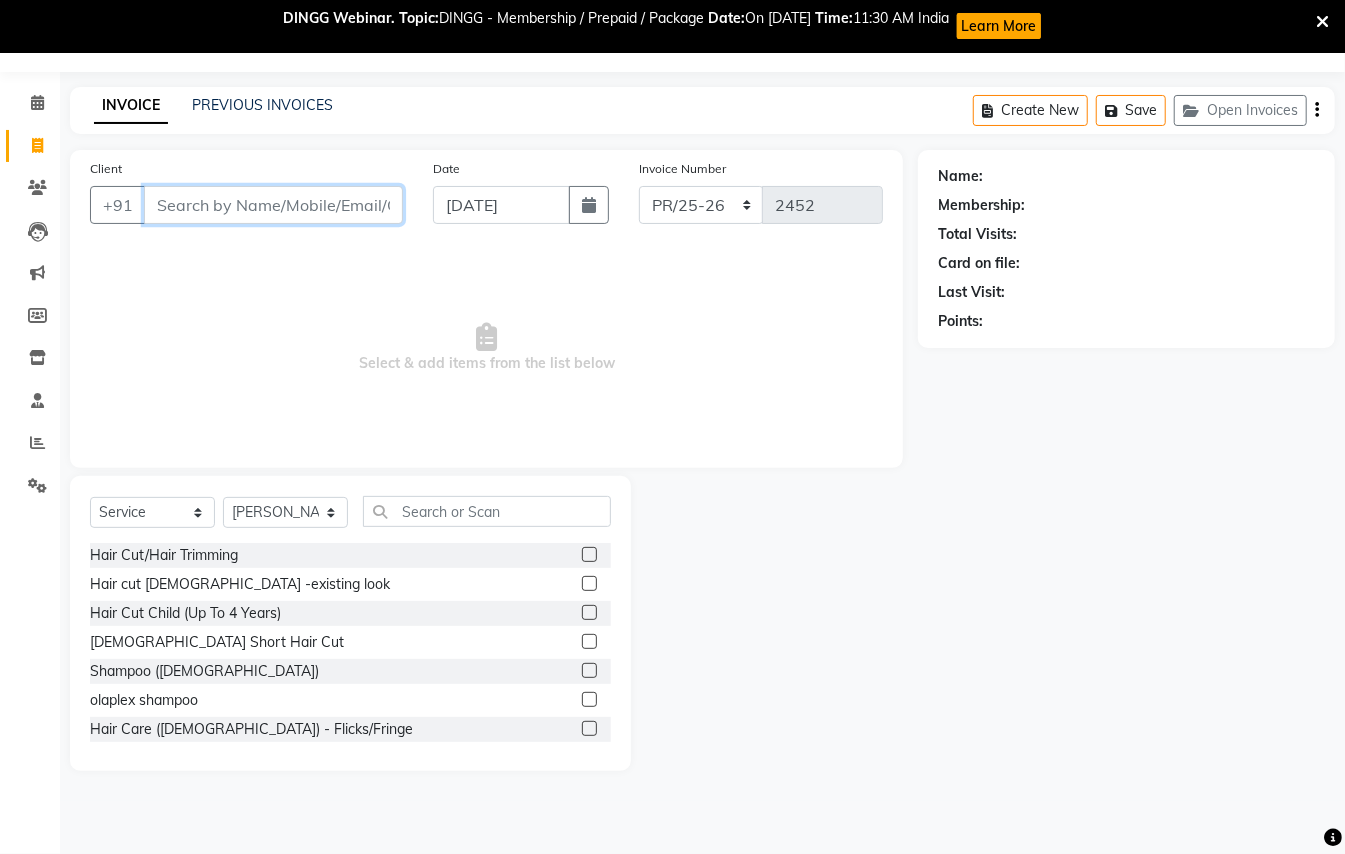 click on "Client" at bounding box center [273, 205] 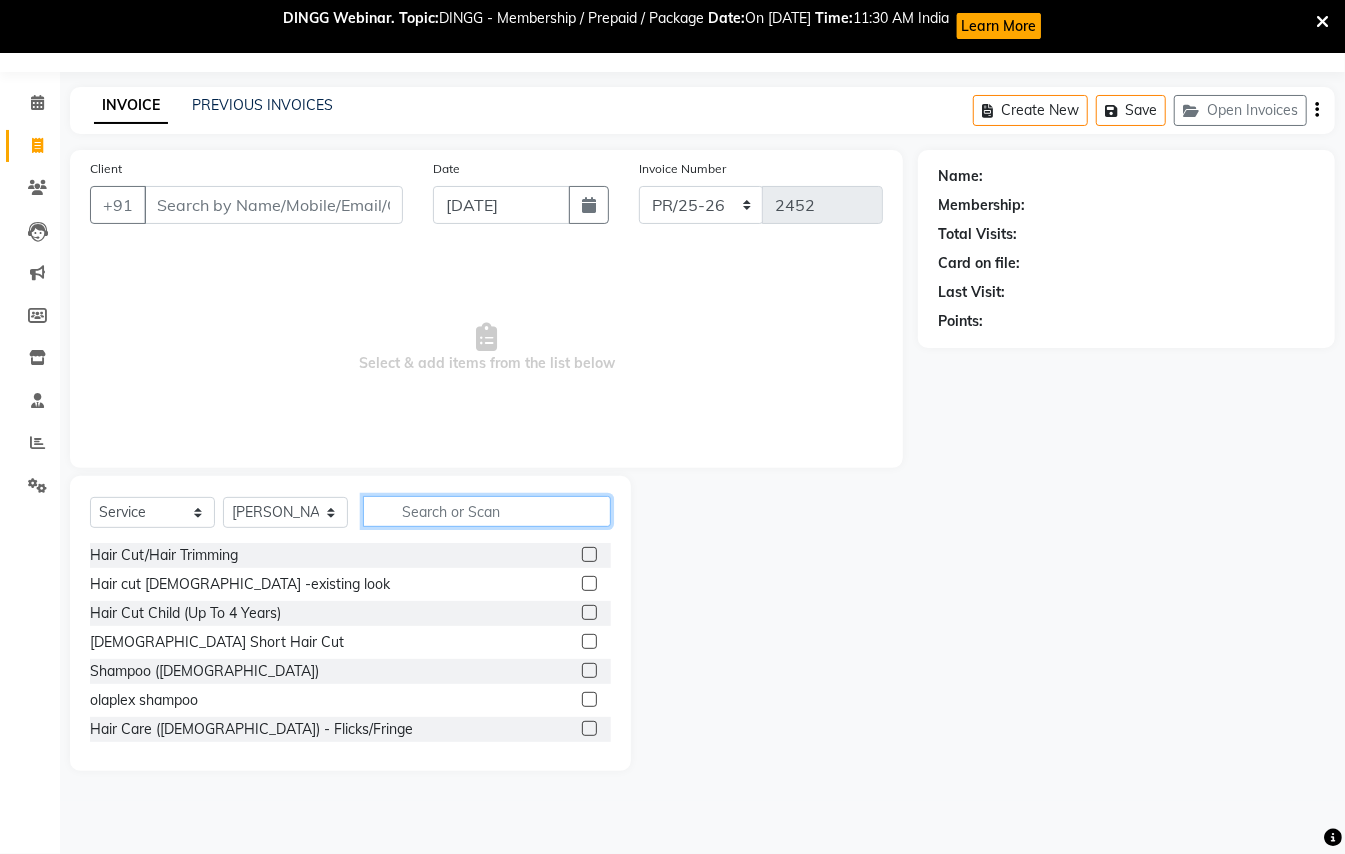 click 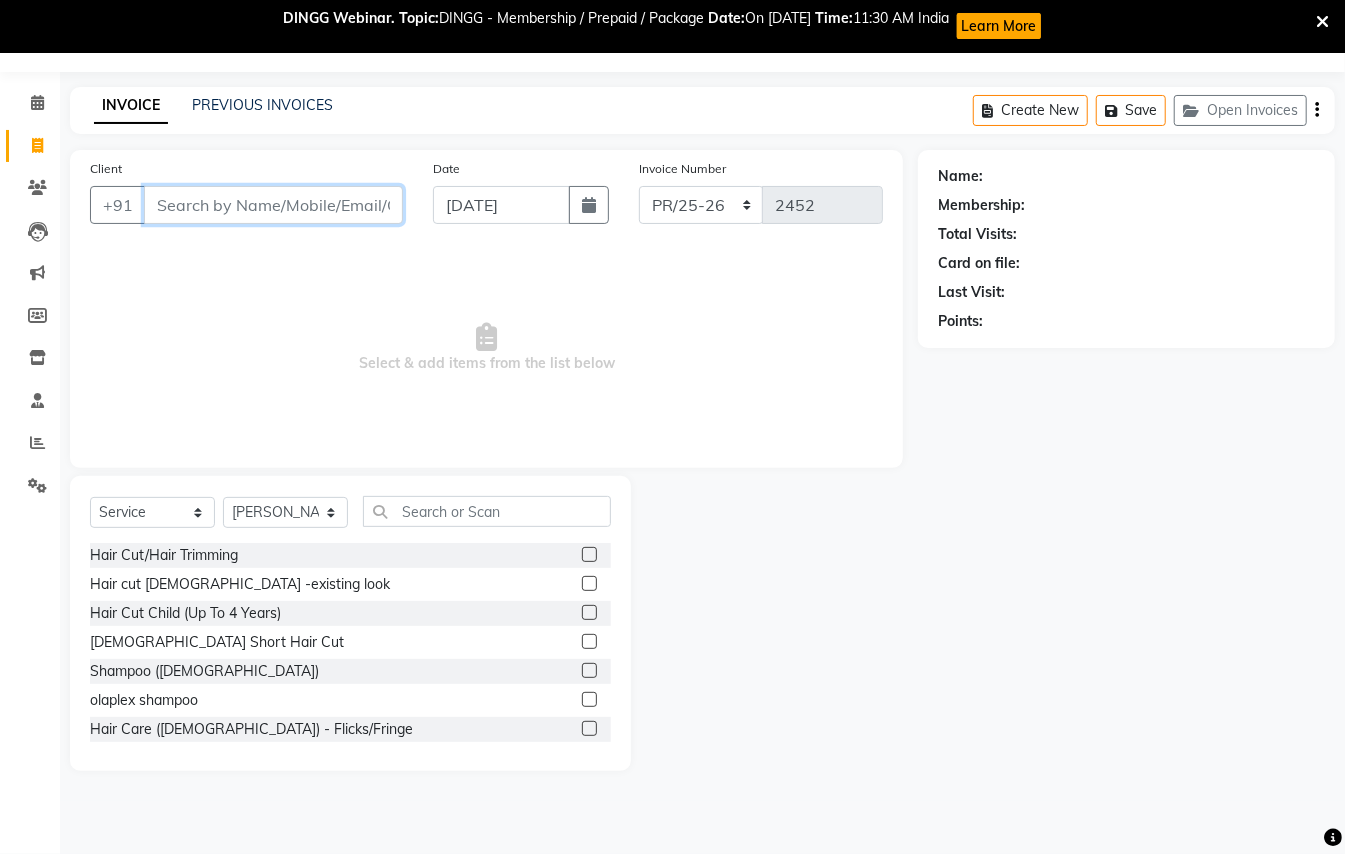 click on "Client" at bounding box center (273, 205) 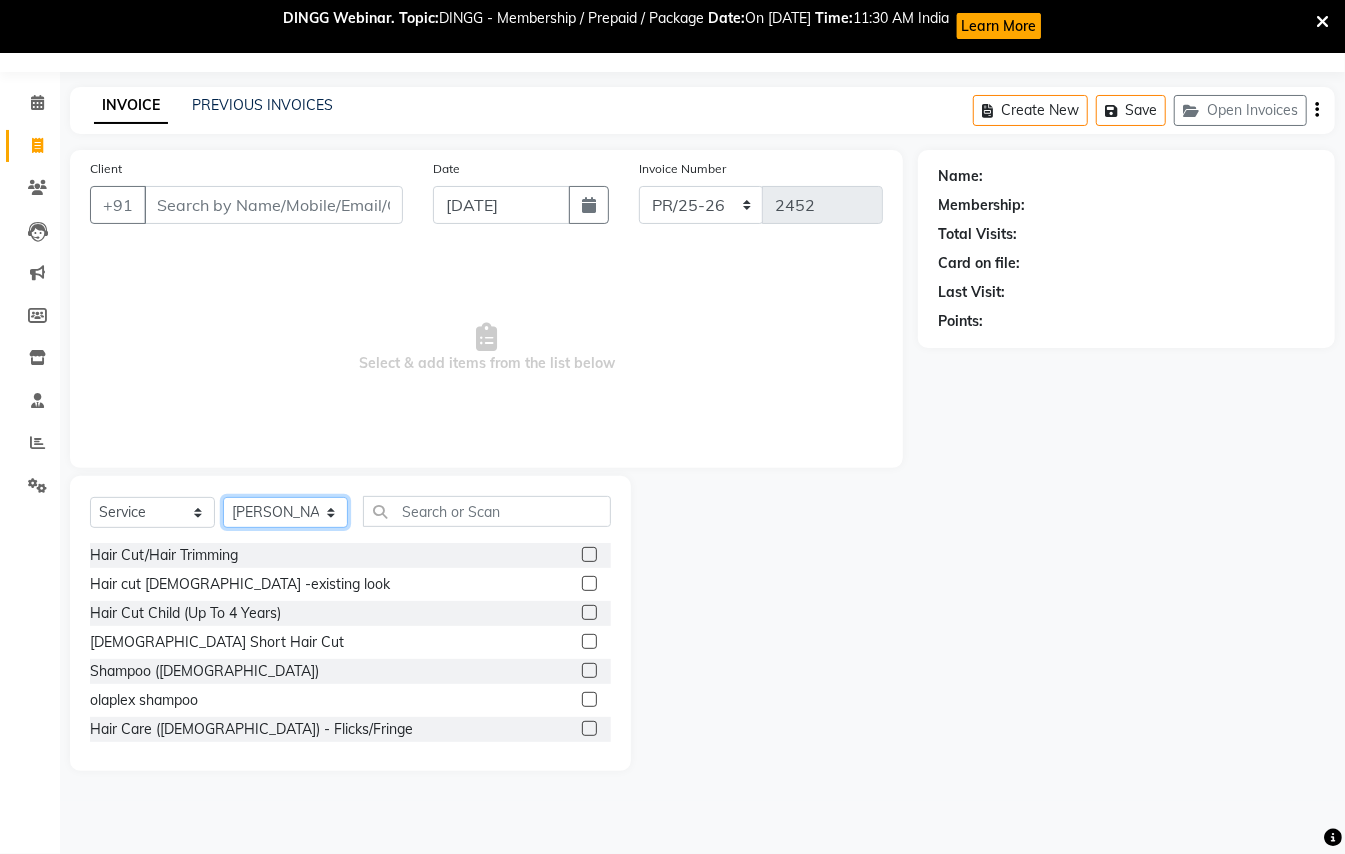 click on "Select Stylist ABHISHEK [PERSON_NAME] NEW [PERSON_NAME] [PERSON_NAME] [PERSON_NAME] [PERSON_NAME] RAHUL SANDEEP [PERSON_NAME] XYZ" 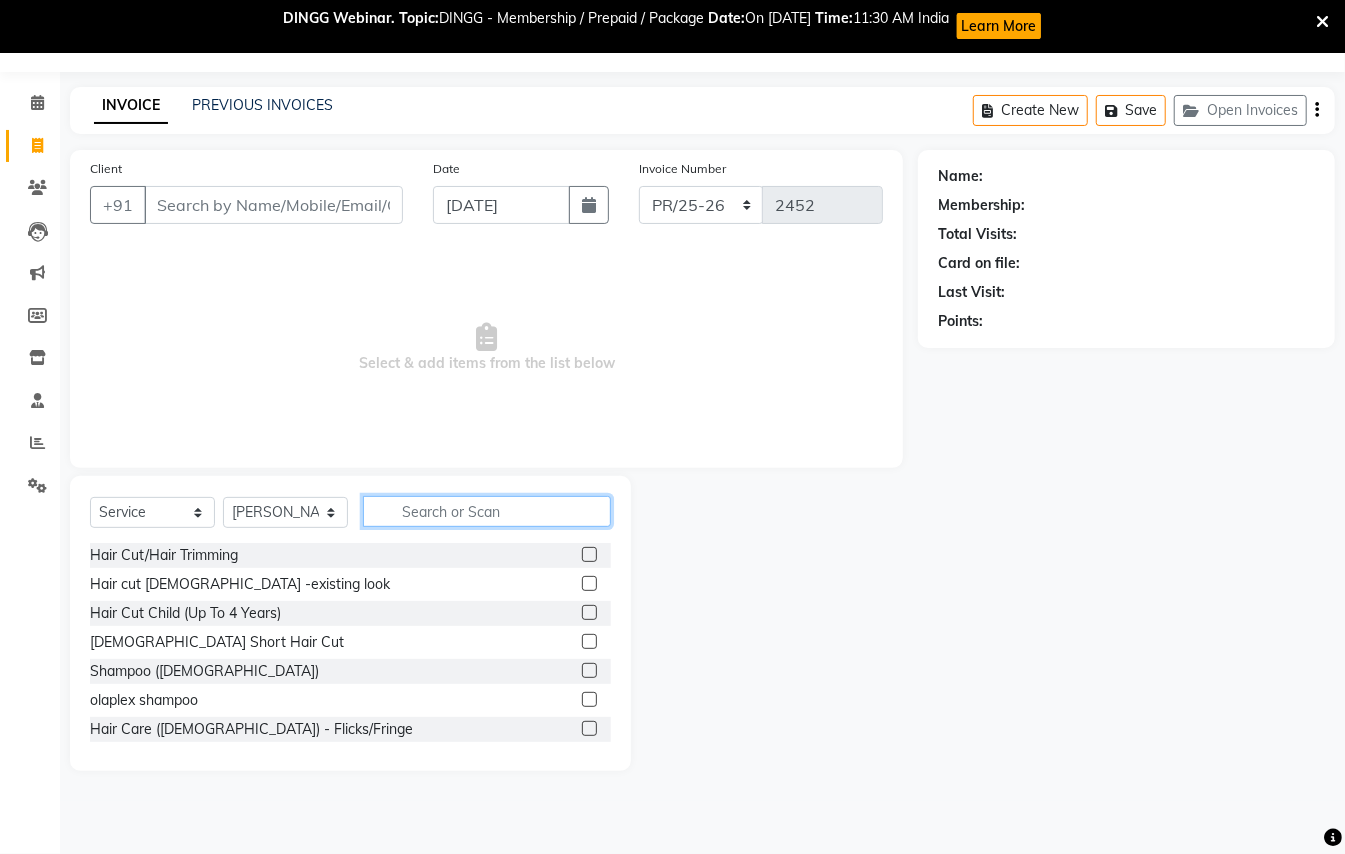 click 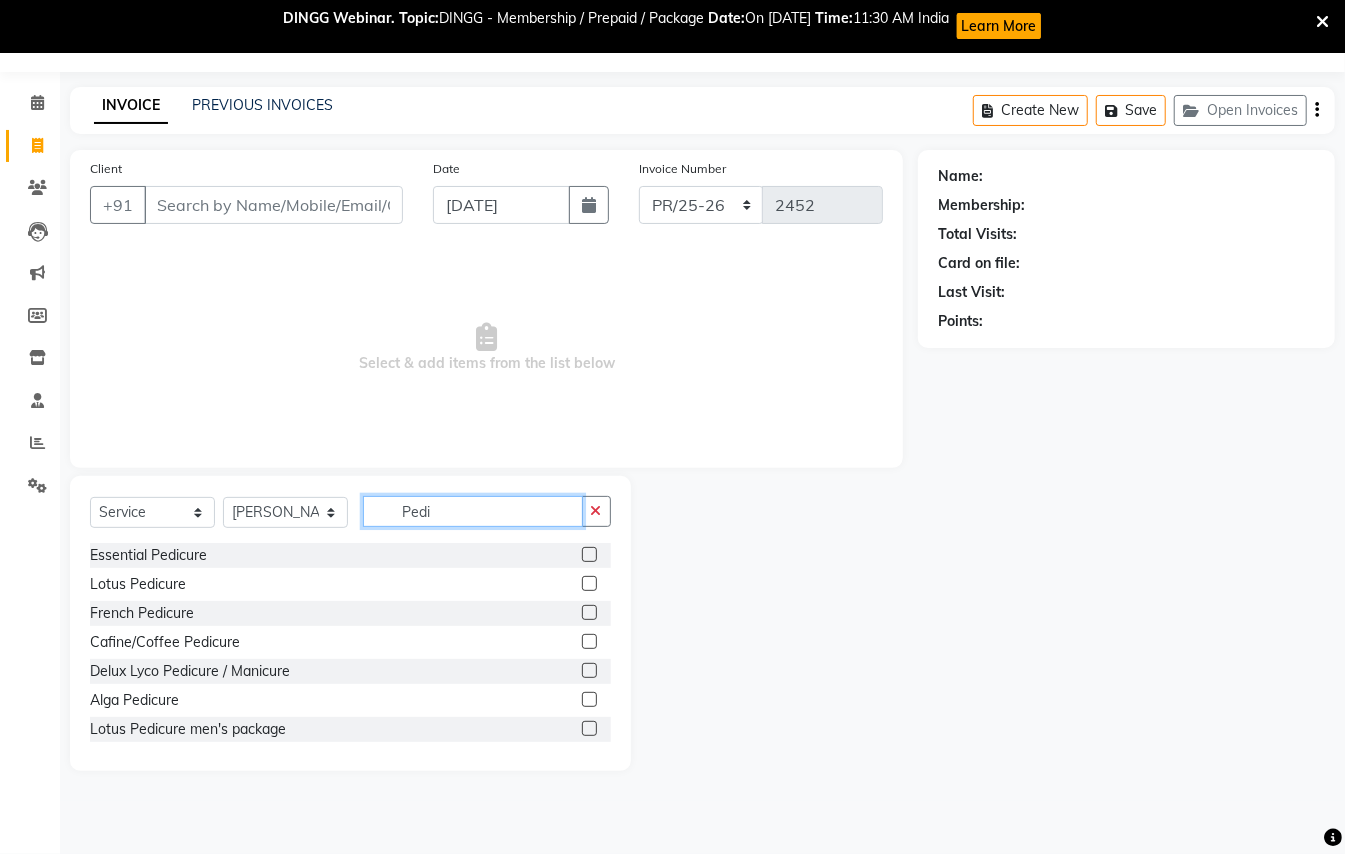 type on "Pedi" 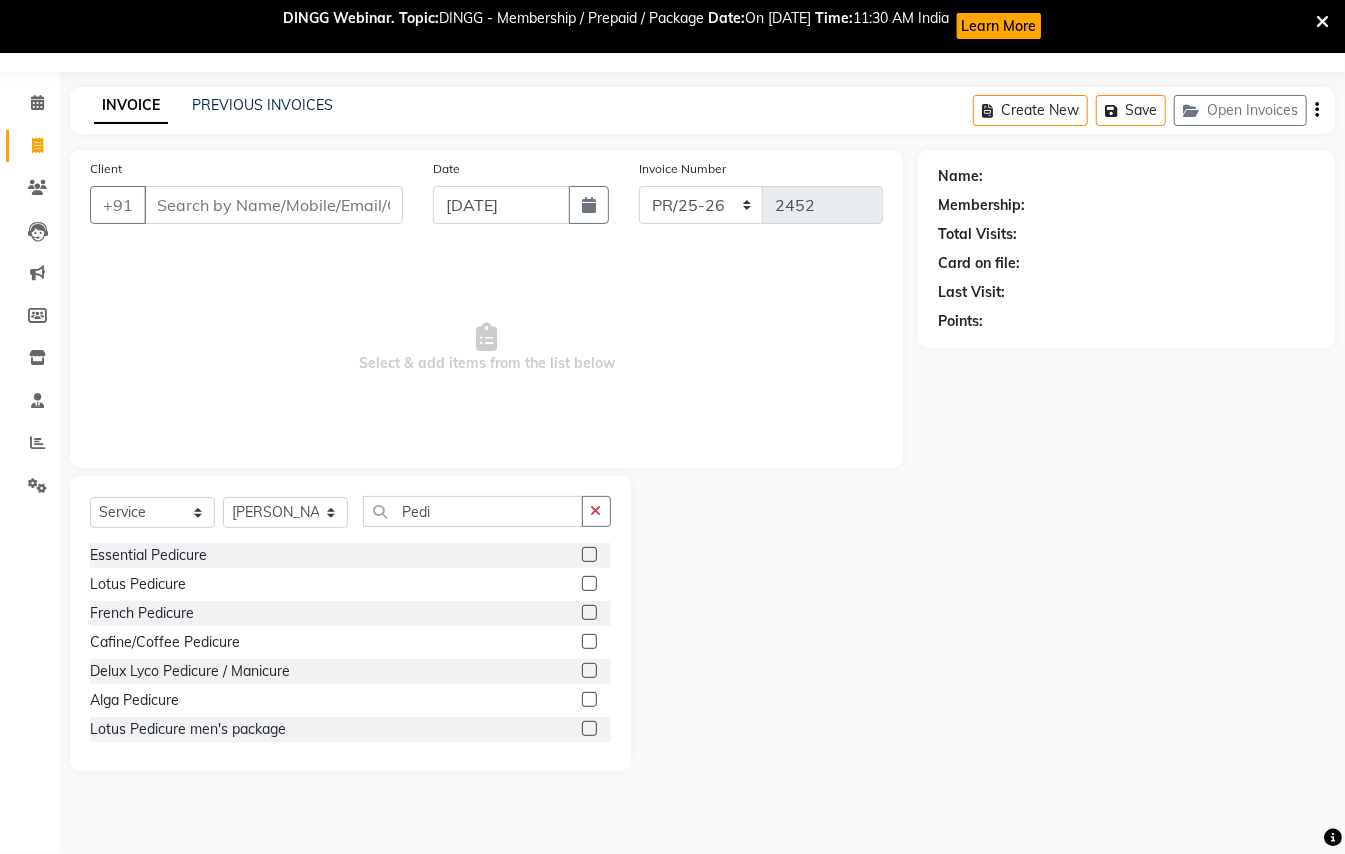 click on "Name: Membership: Total Visits: Card on file: Last Visit:  Points:" 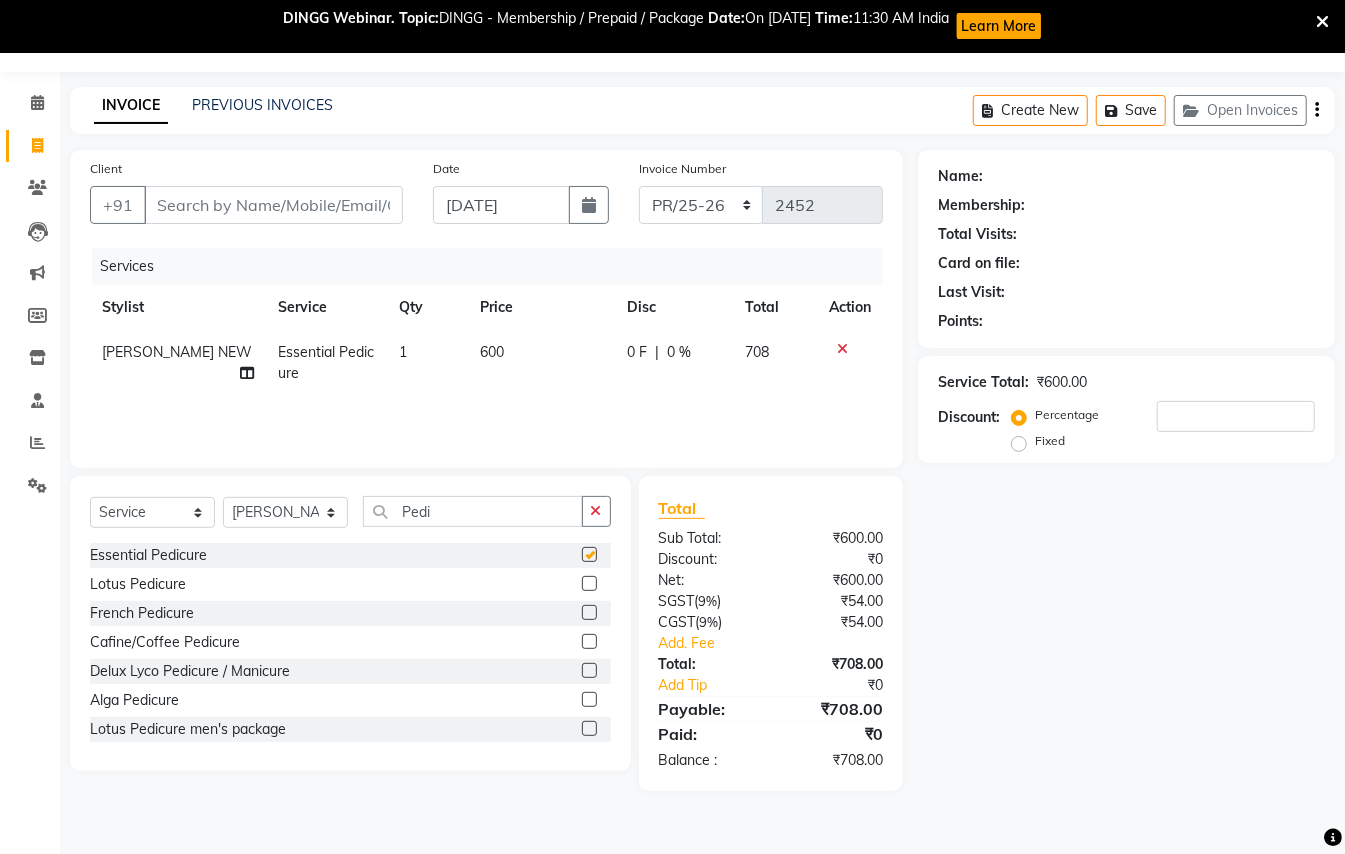 checkbox on "false" 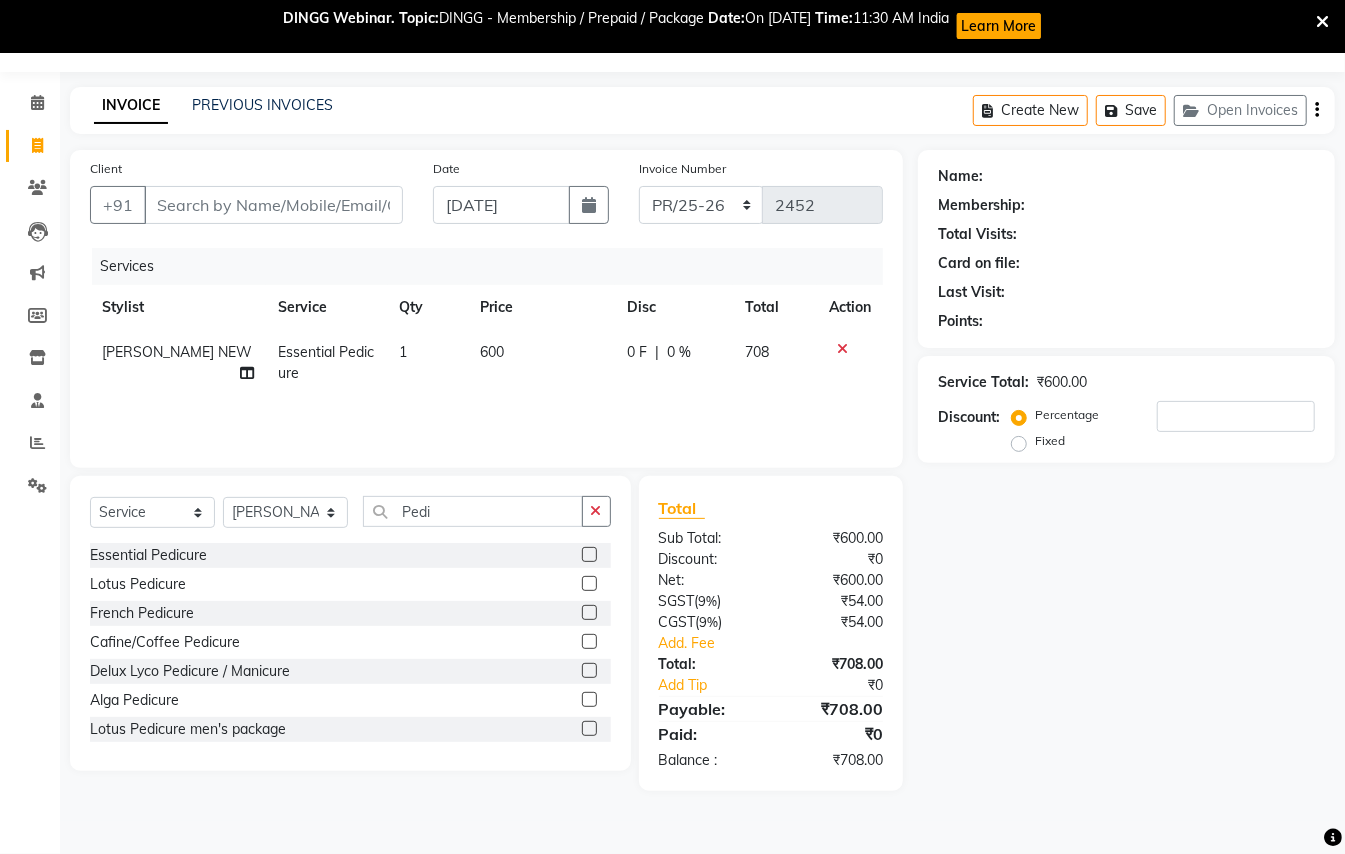 click on "Name: Membership: Total Visits: Card on file: Last Visit:  Points:  Service Total:  ₹600.00  Discount:  Percentage   Fixed" 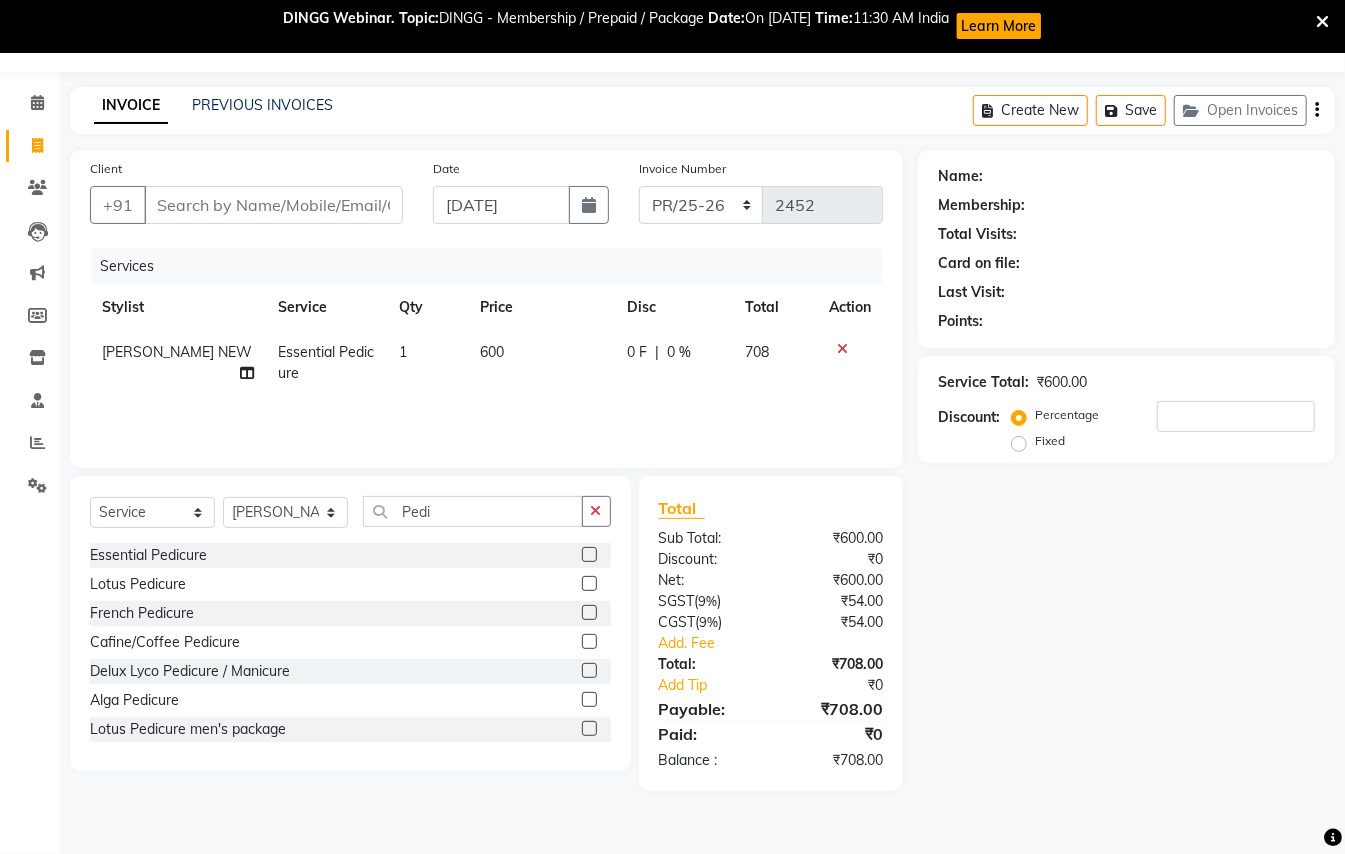click on "Name: Membership: Total Visits: Card on file: Last Visit:  Points:  Service Total:  ₹600.00  Discount:  Percentage   Fixed" 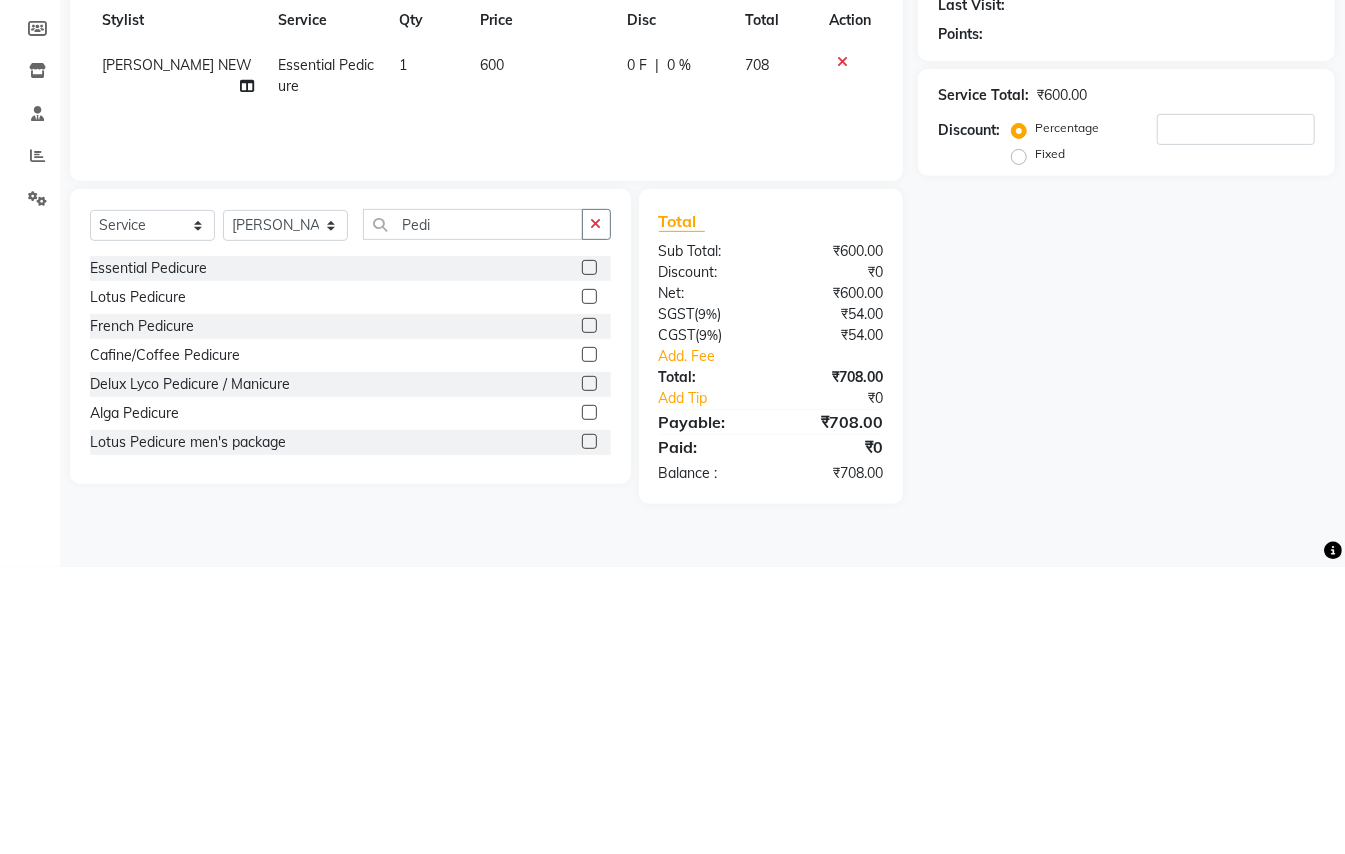 scroll, scrollTop: 53, scrollLeft: 0, axis: vertical 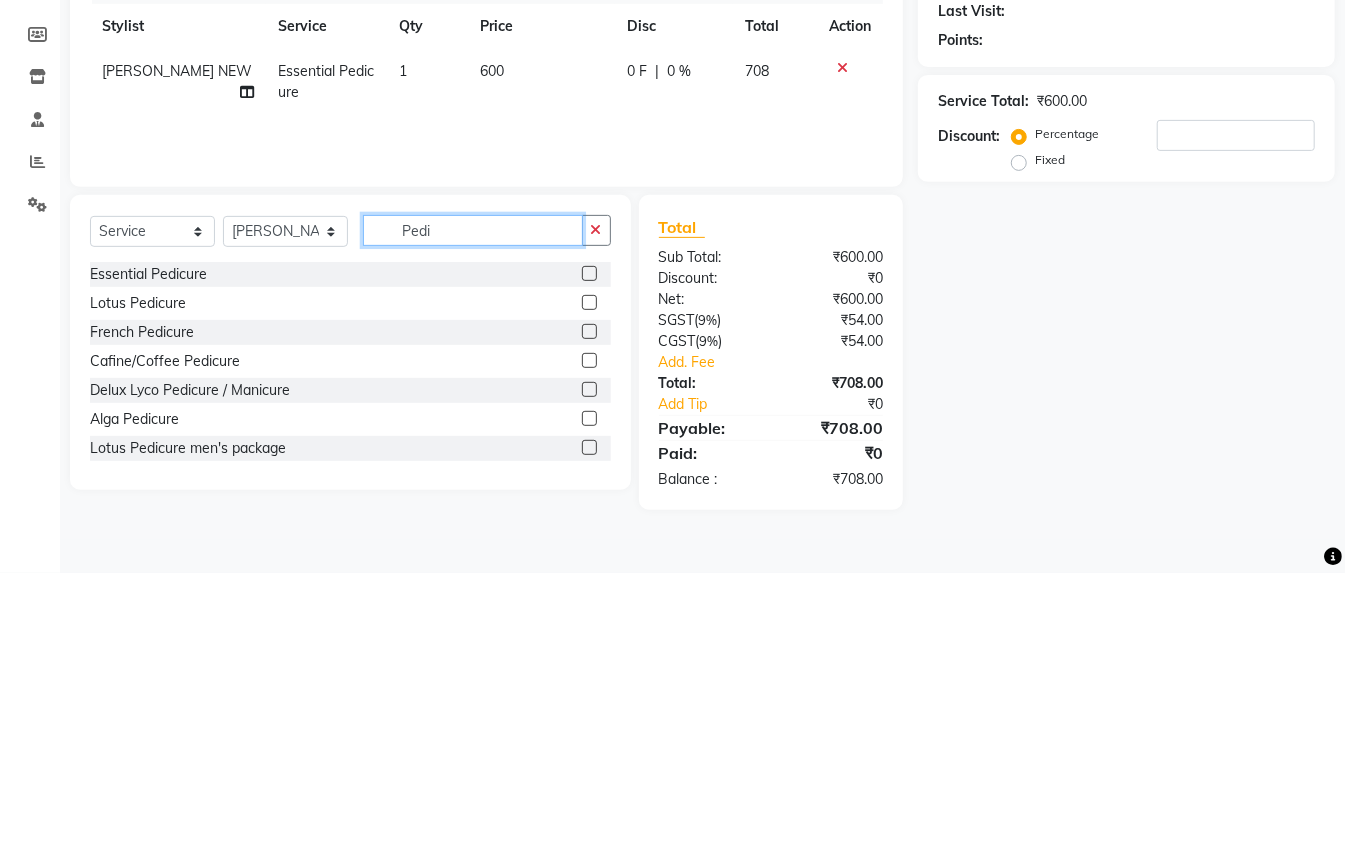 click on "Pedi" 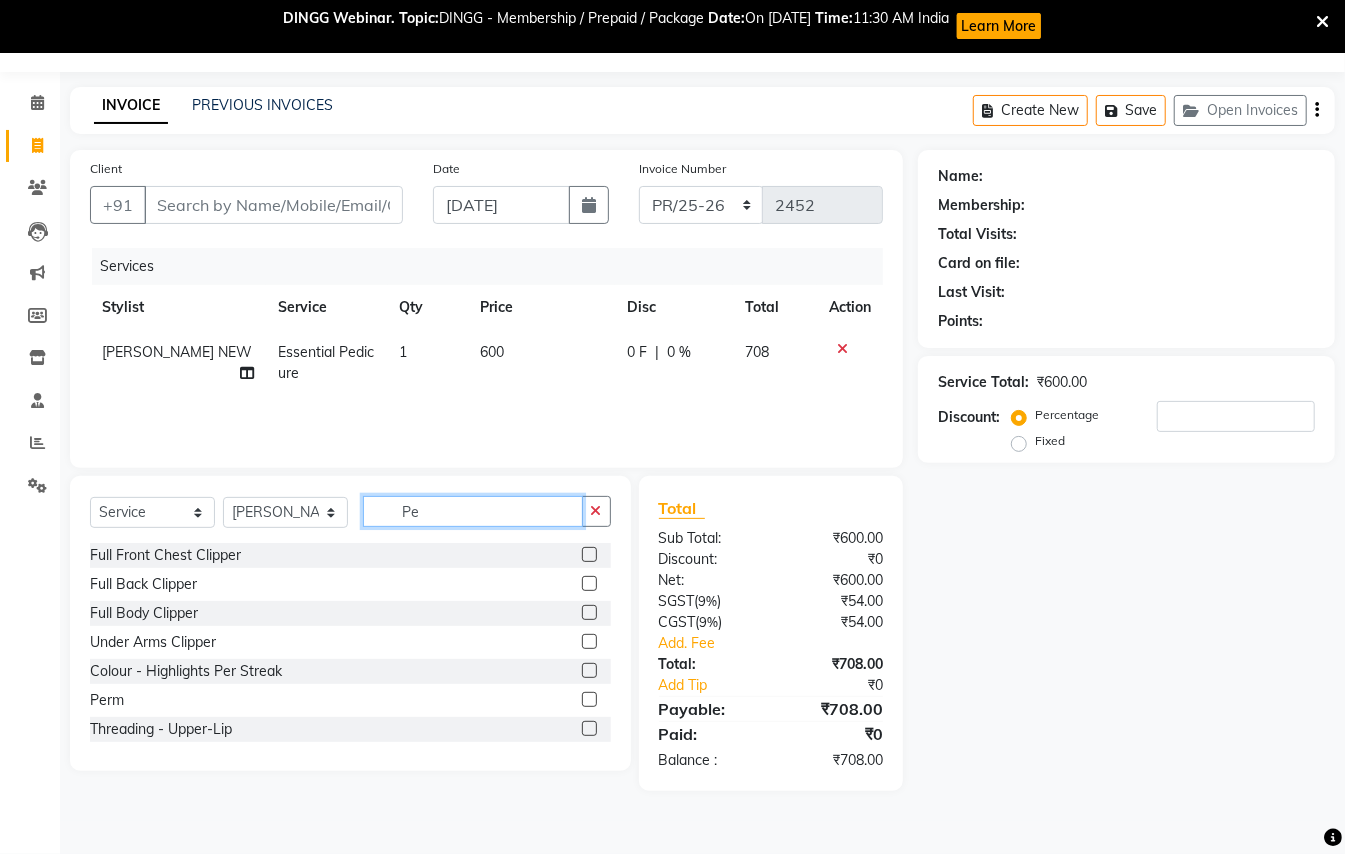 type on "P" 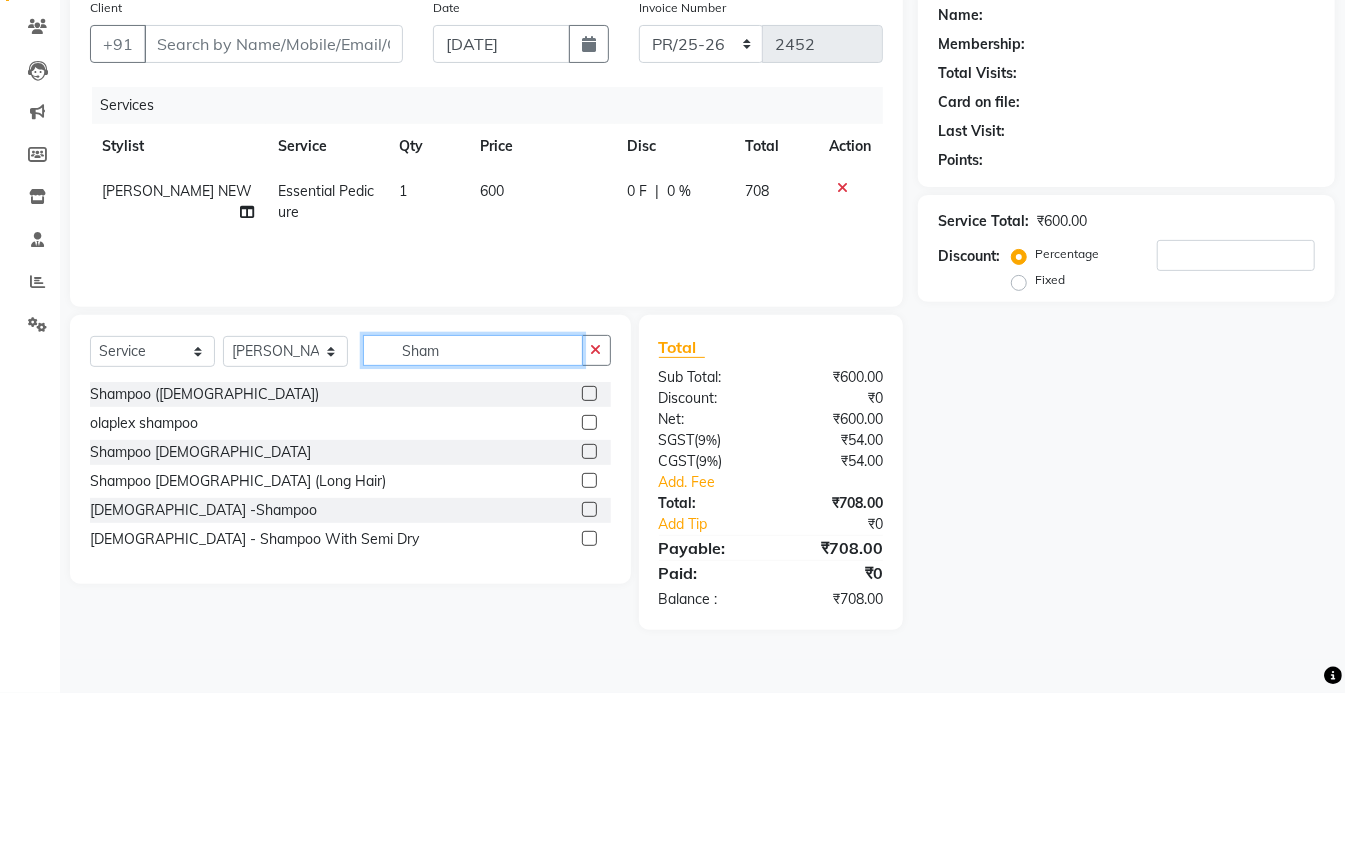 scroll, scrollTop: 53, scrollLeft: 0, axis: vertical 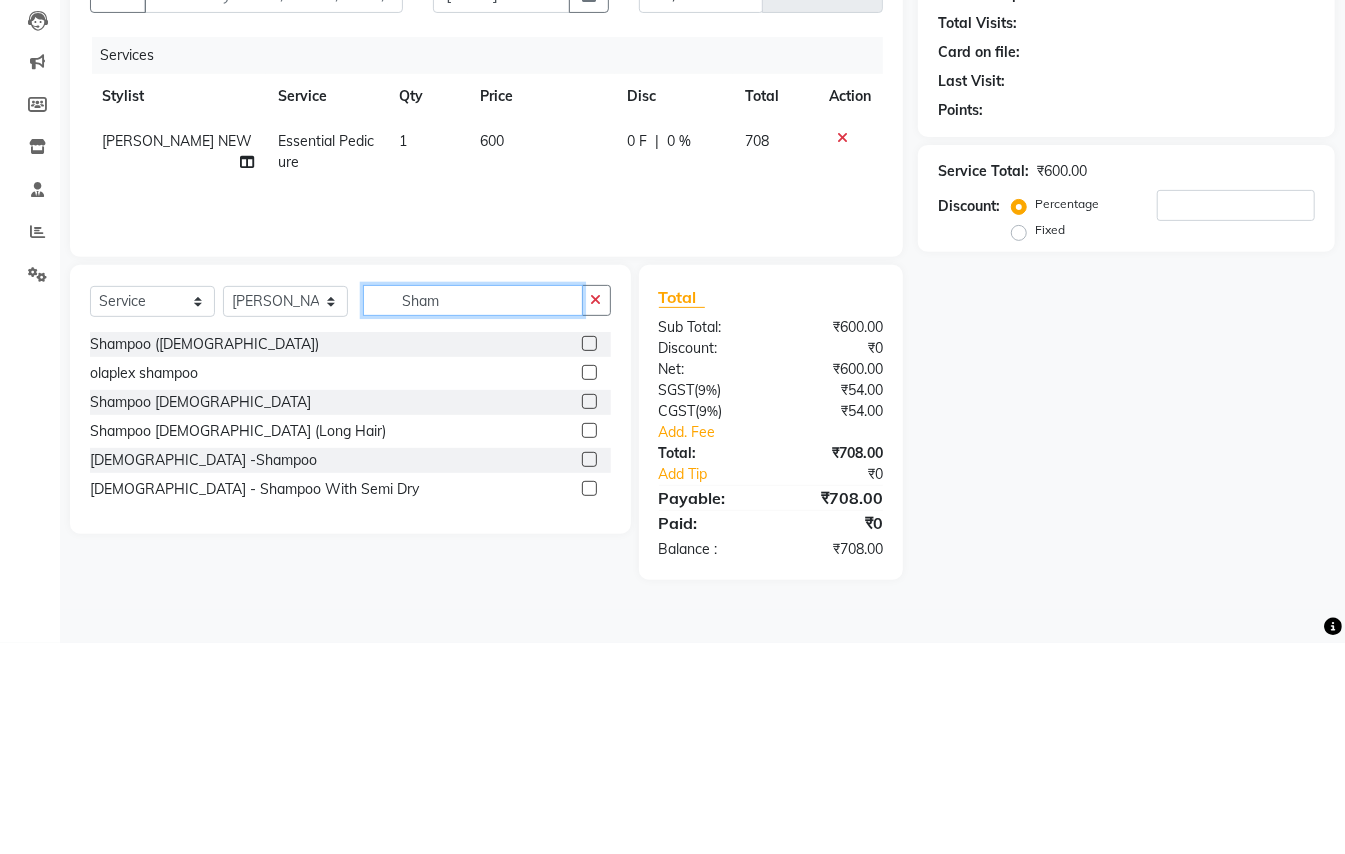 type on "Sham" 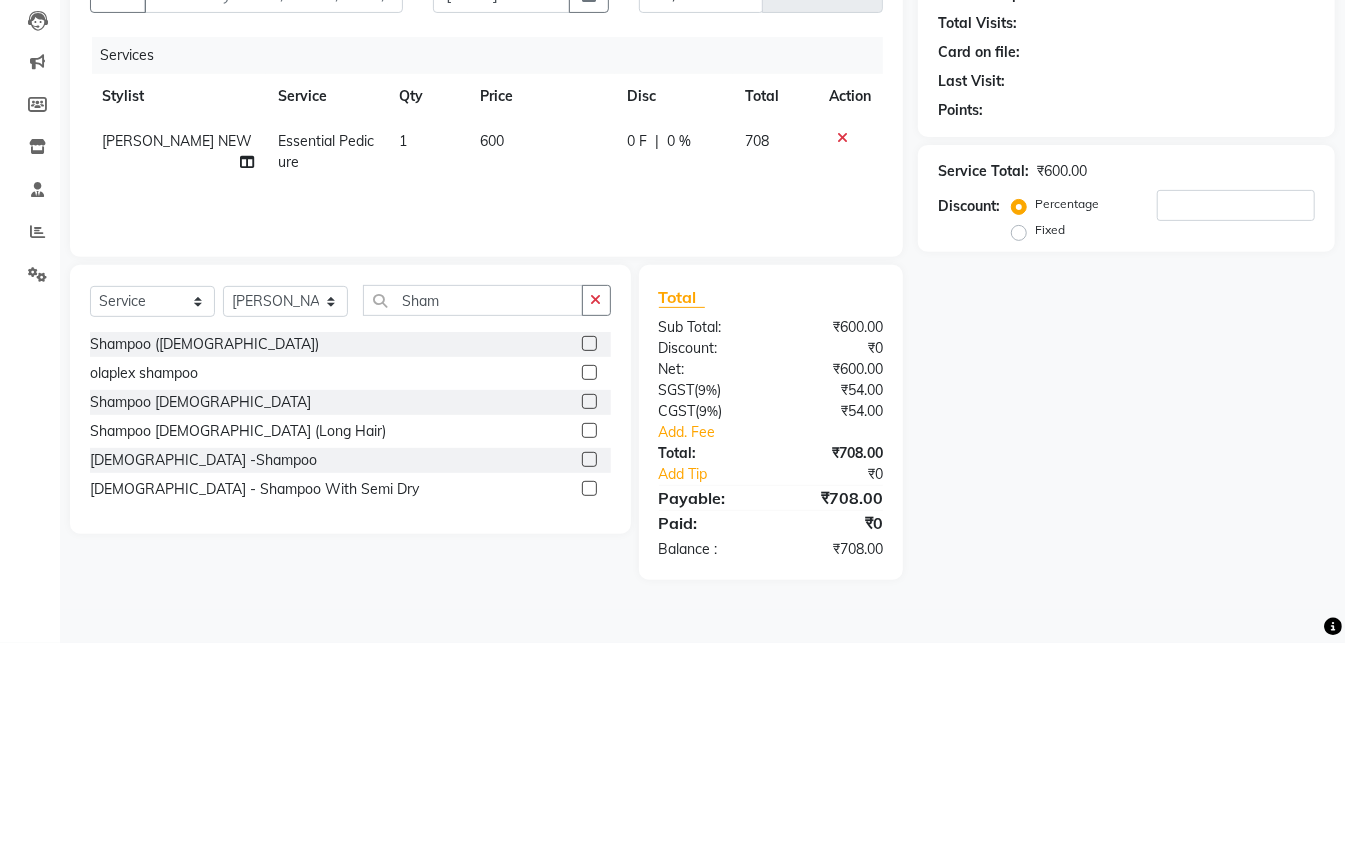 click 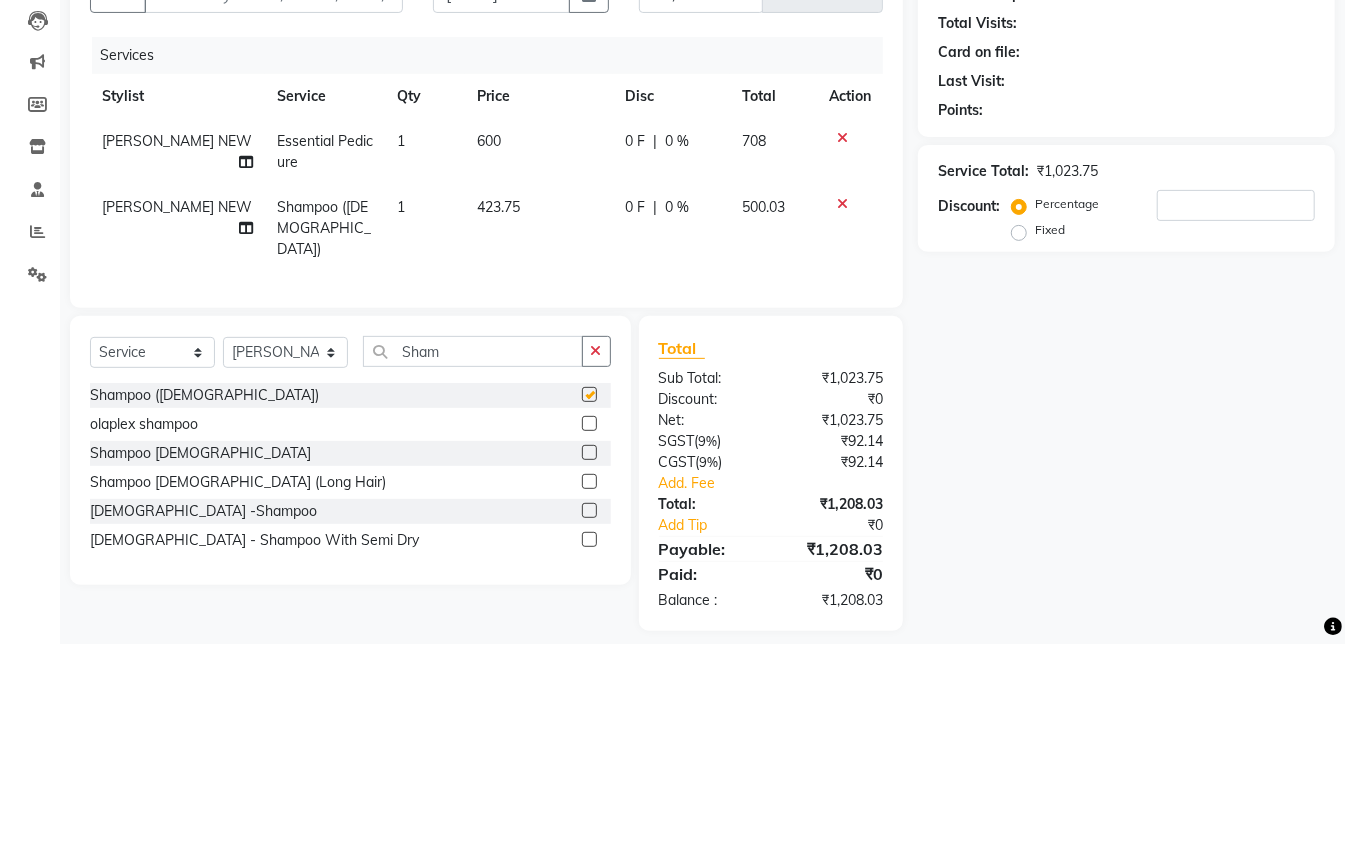 checkbox on "false" 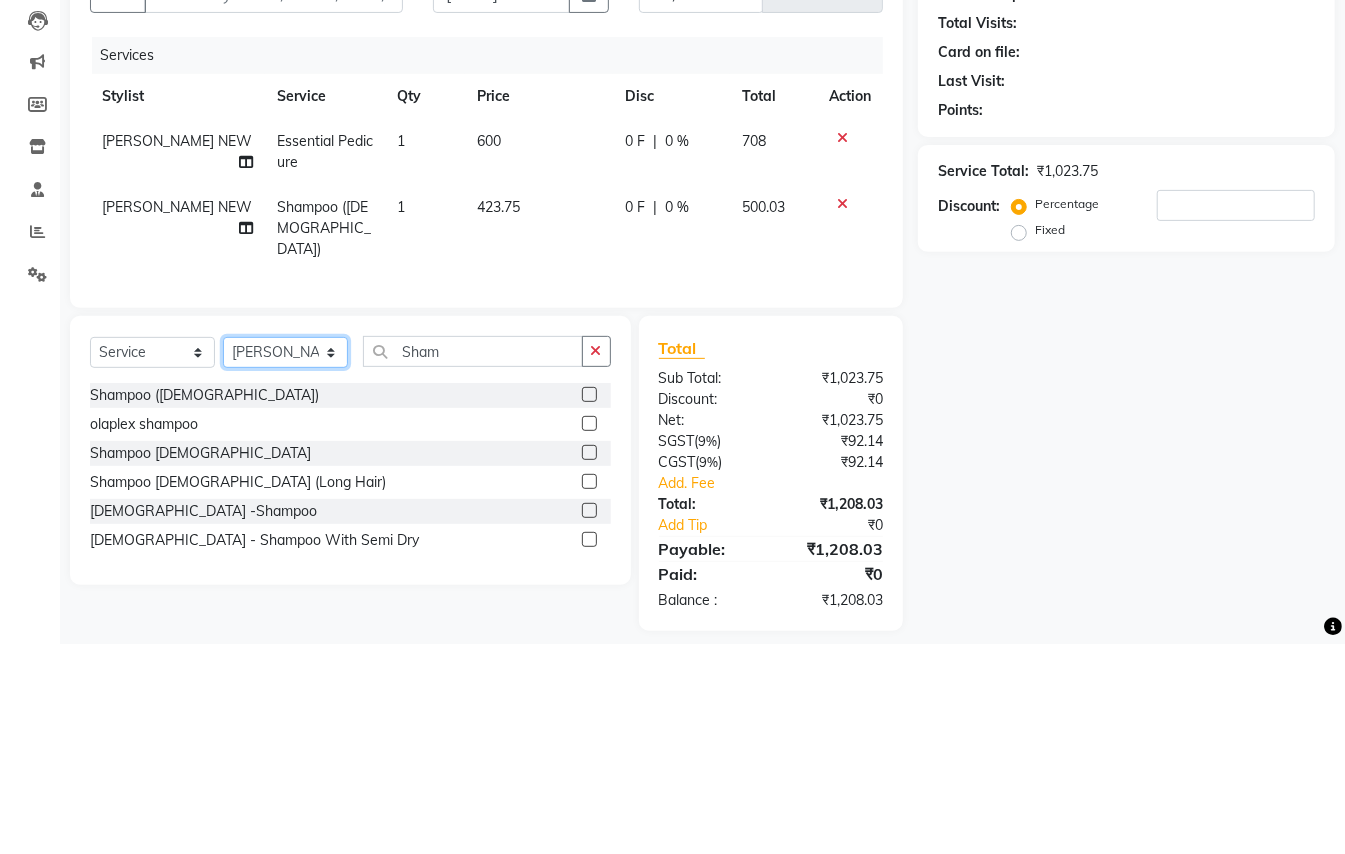 click on "Select Stylist ABHISHEK [PERSON_NAME] NEW [PERSON_NAME] [PERSON_NAME] [PERSON_NAME] [PERSON_NAME] RAHUL SANDEEP [PERSON_NAME] XYZ" 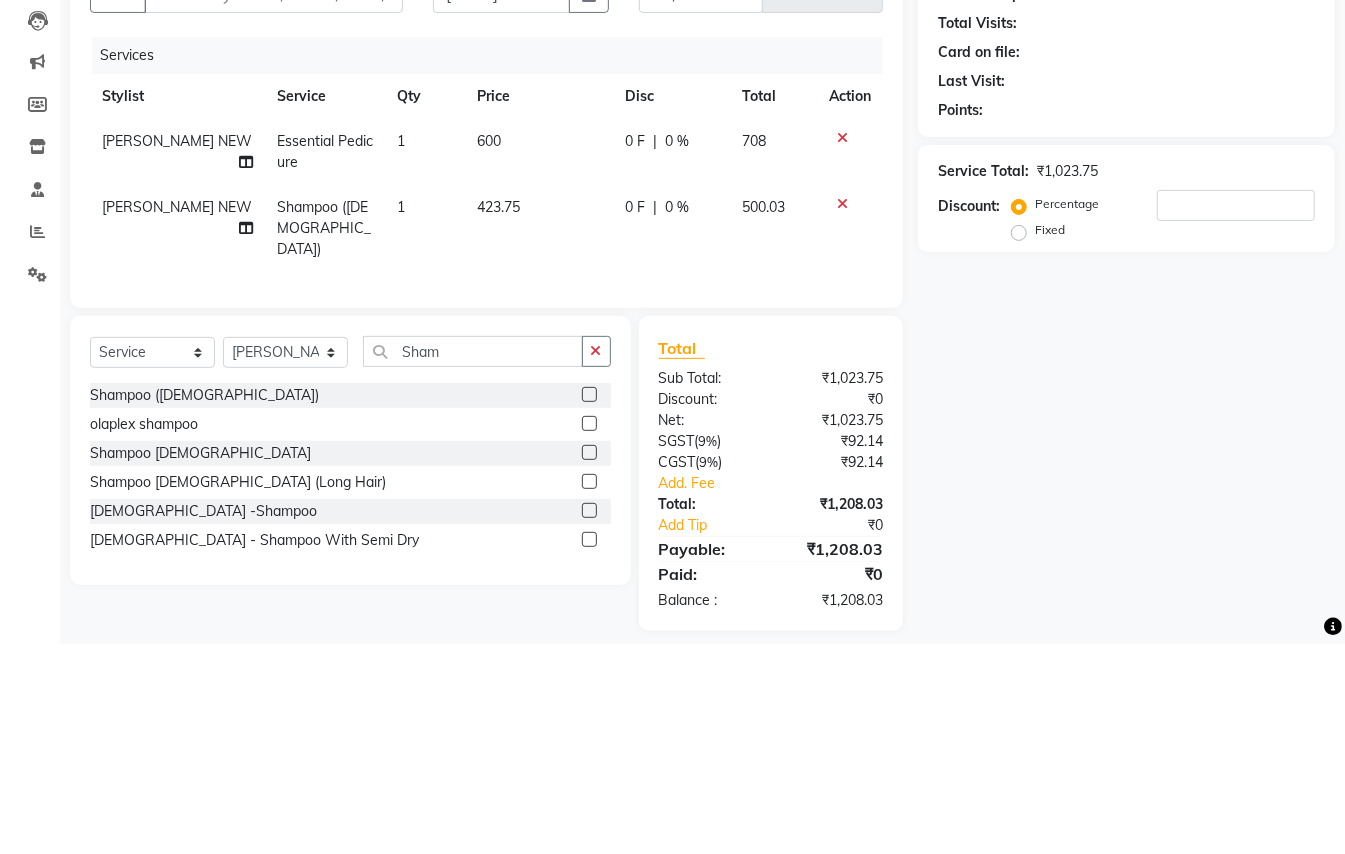 click on "Name: Membership: Total Visits: Card on file: Last Visit:  Points:  Service Total:  ₹1,023.75  Discount:  Percentage   Fixed" 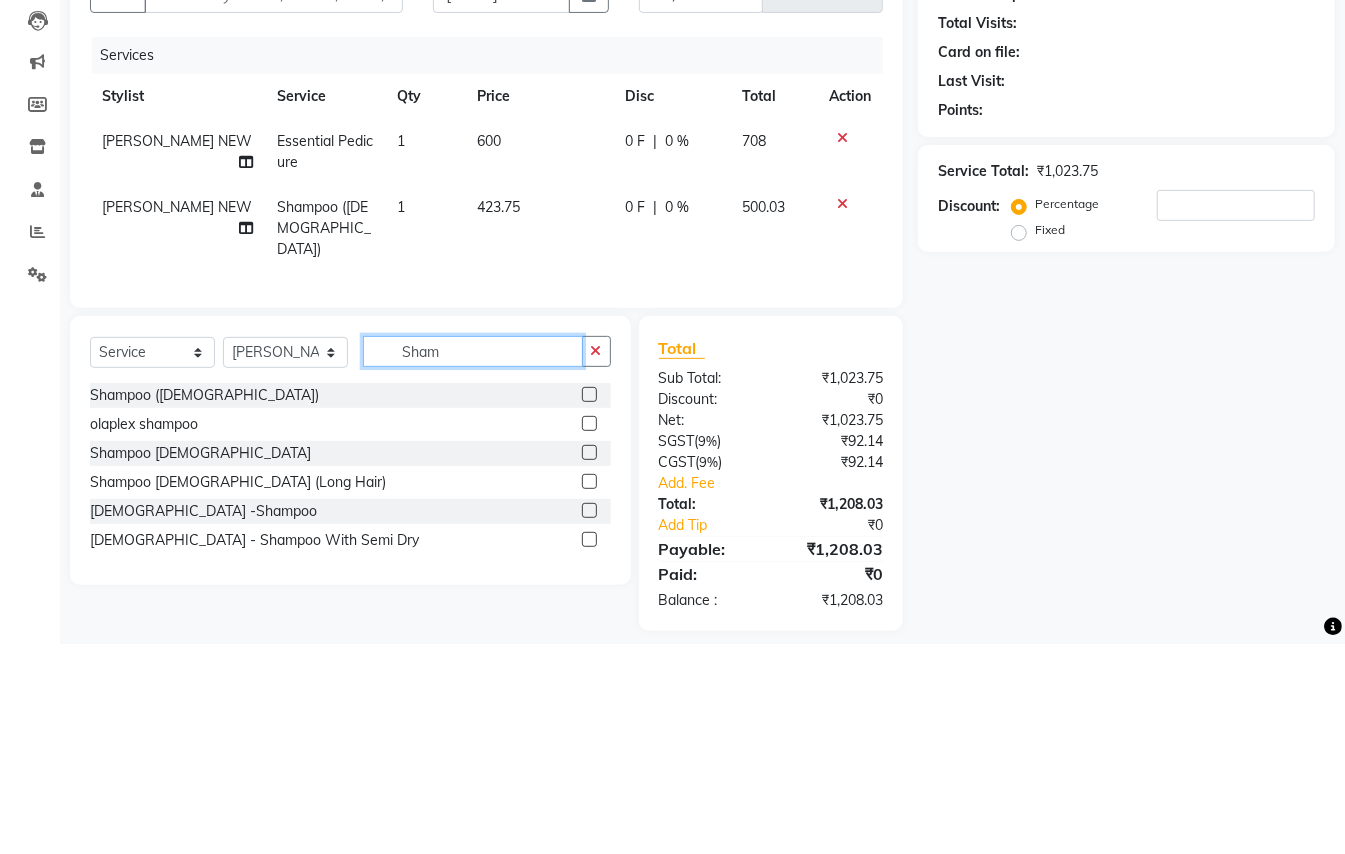 click on "Sham" 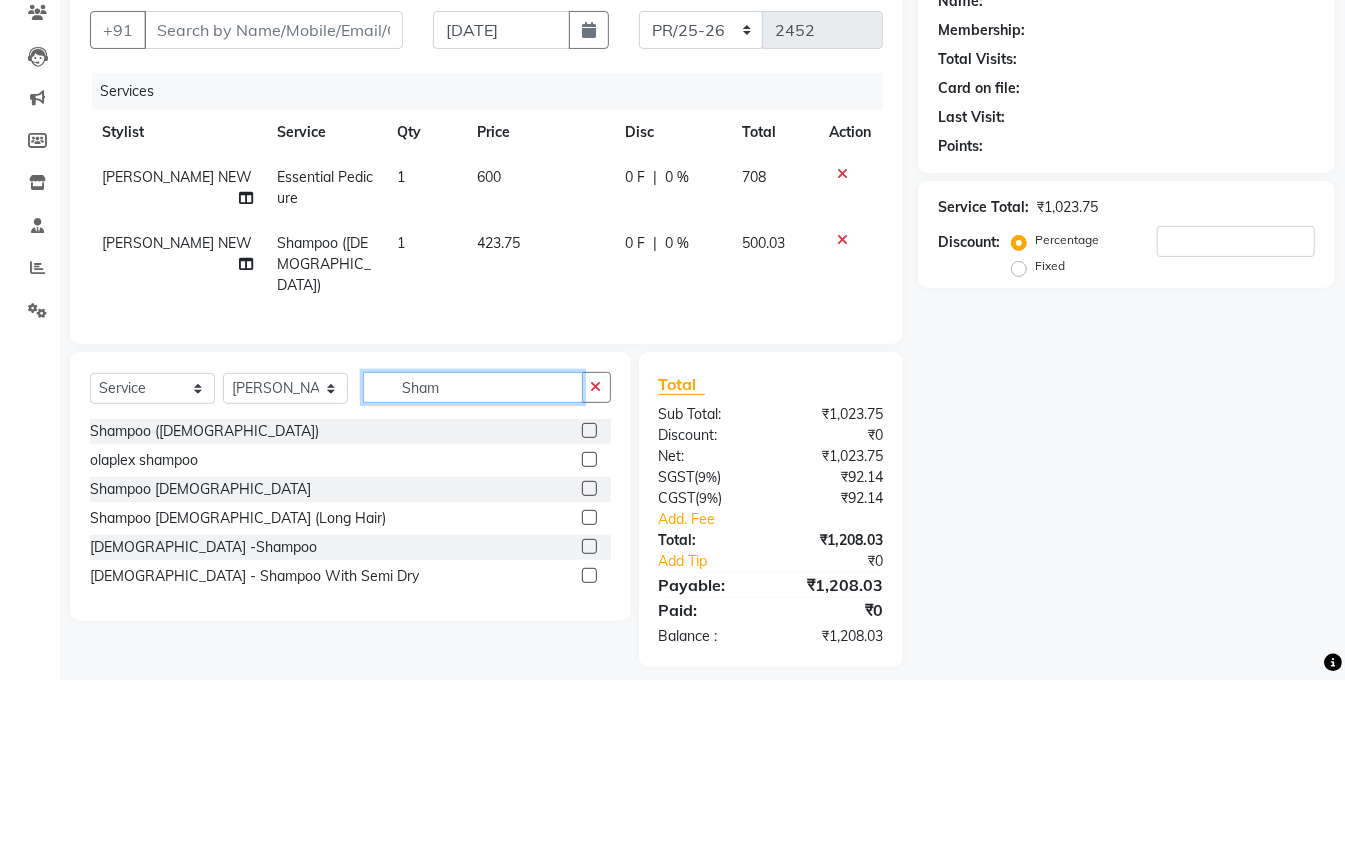 scroll, scrollTop: 53, scrollLeft: 0, axis: vertical 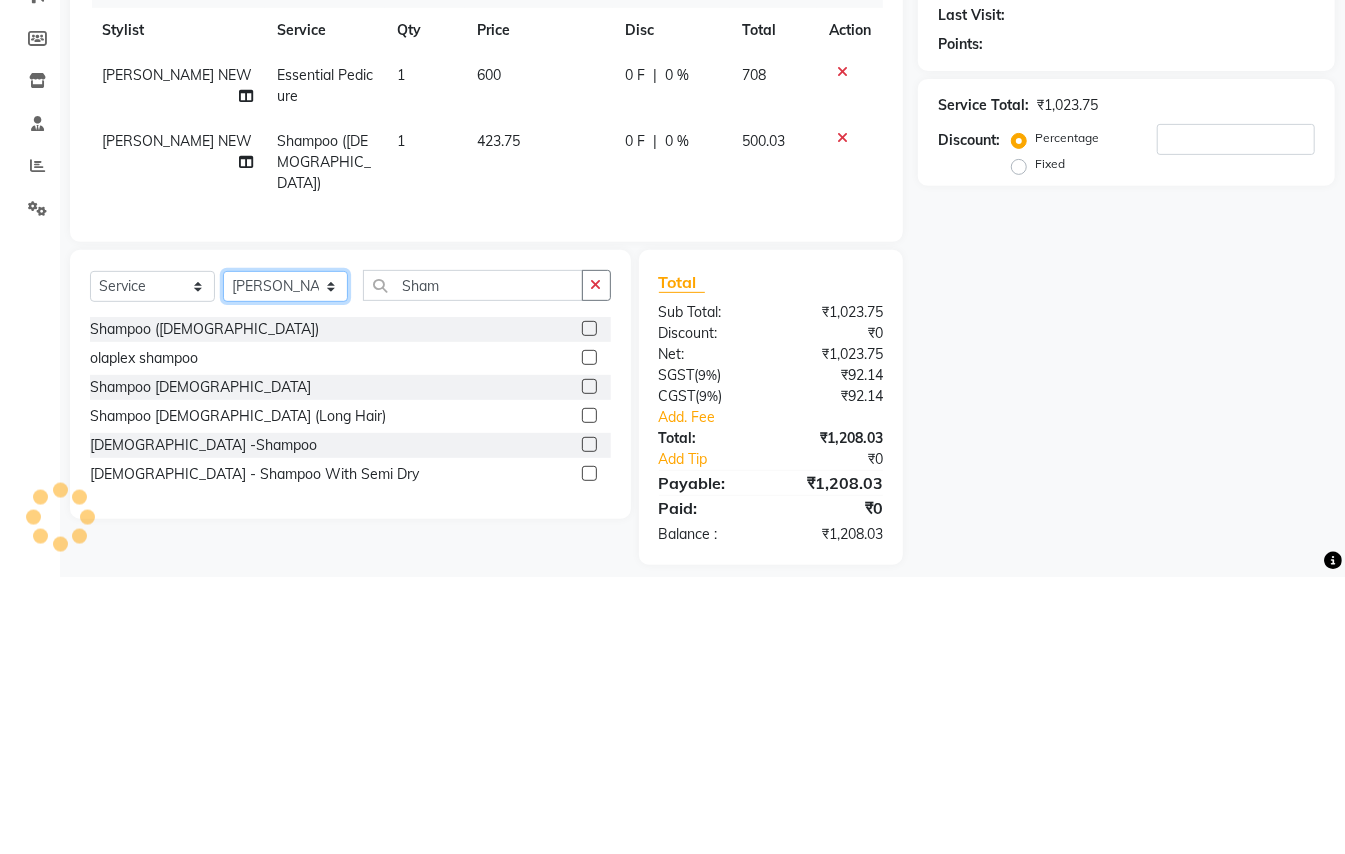click on "Select Stylist ABHISHEK [PERSON_NAME] NEW [PERSON_NAME] [PERSON_NAME] [PERSON_NAME] [PERSON_NAME] RAHUL SANDEEP [PERSON_NAME] XYZ" 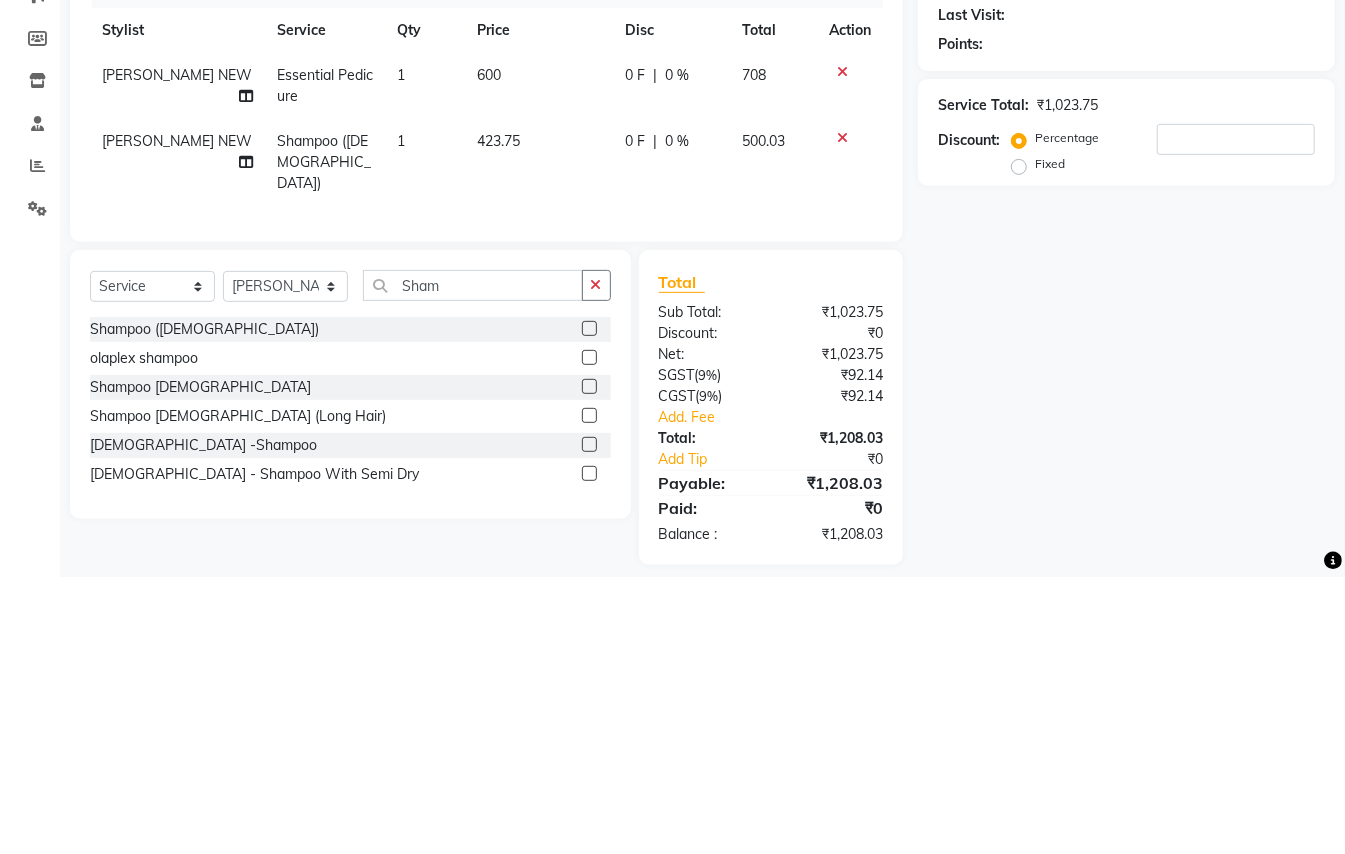 click on "Name: Membership: Total Visits: Card on file: Last Visit:  Points:  Service Total:  ₹1,023.75  Discount:  Percentage   Fixed" 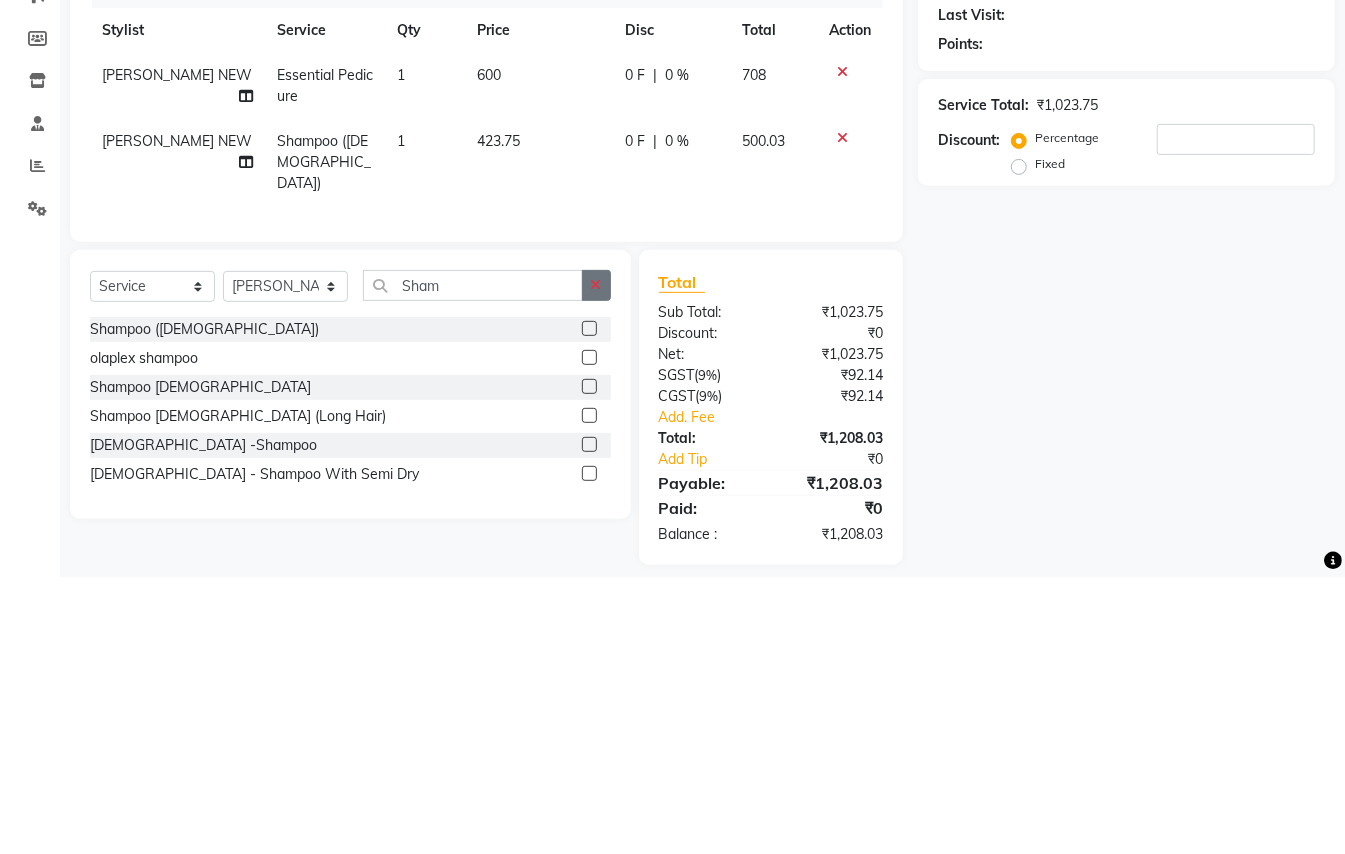 click 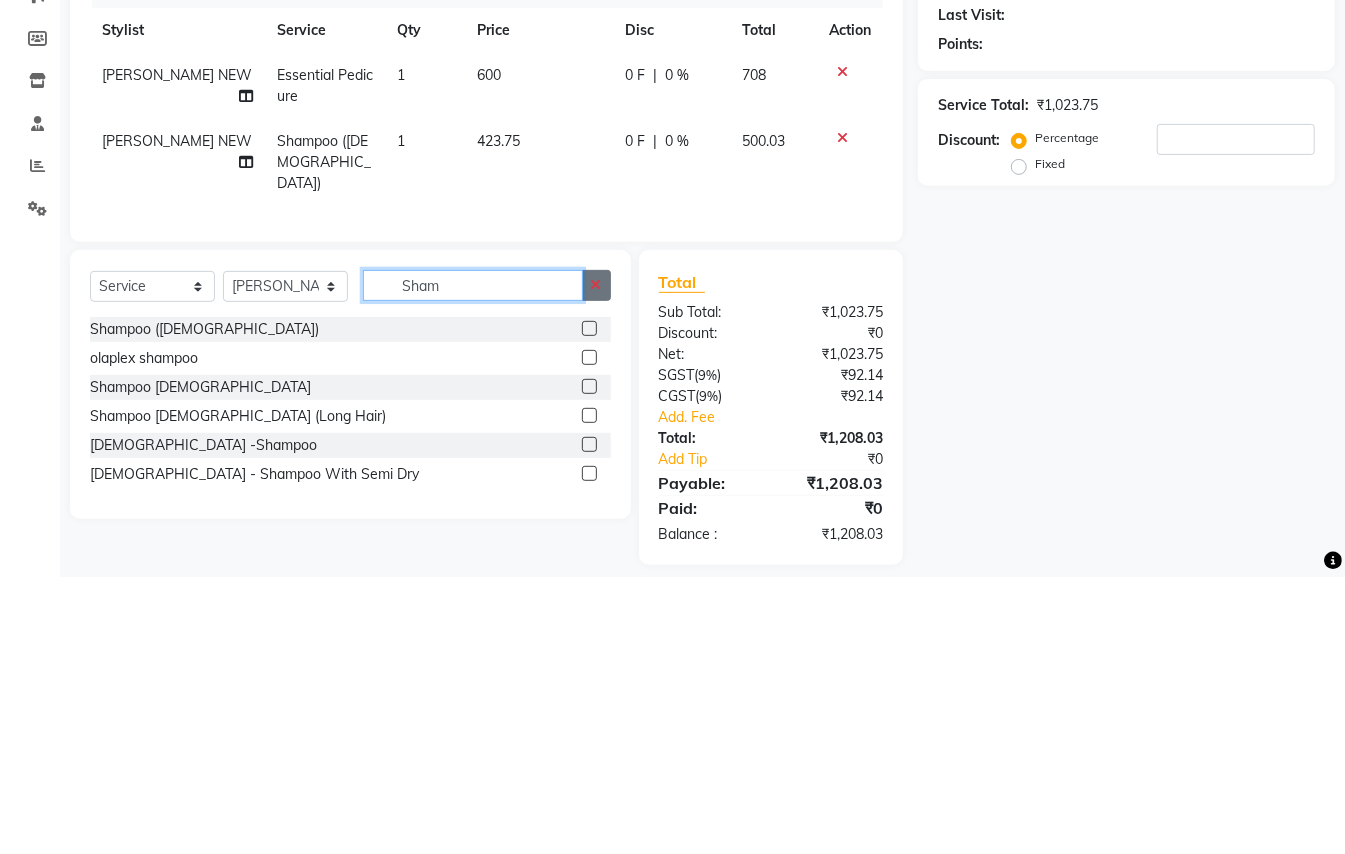 type 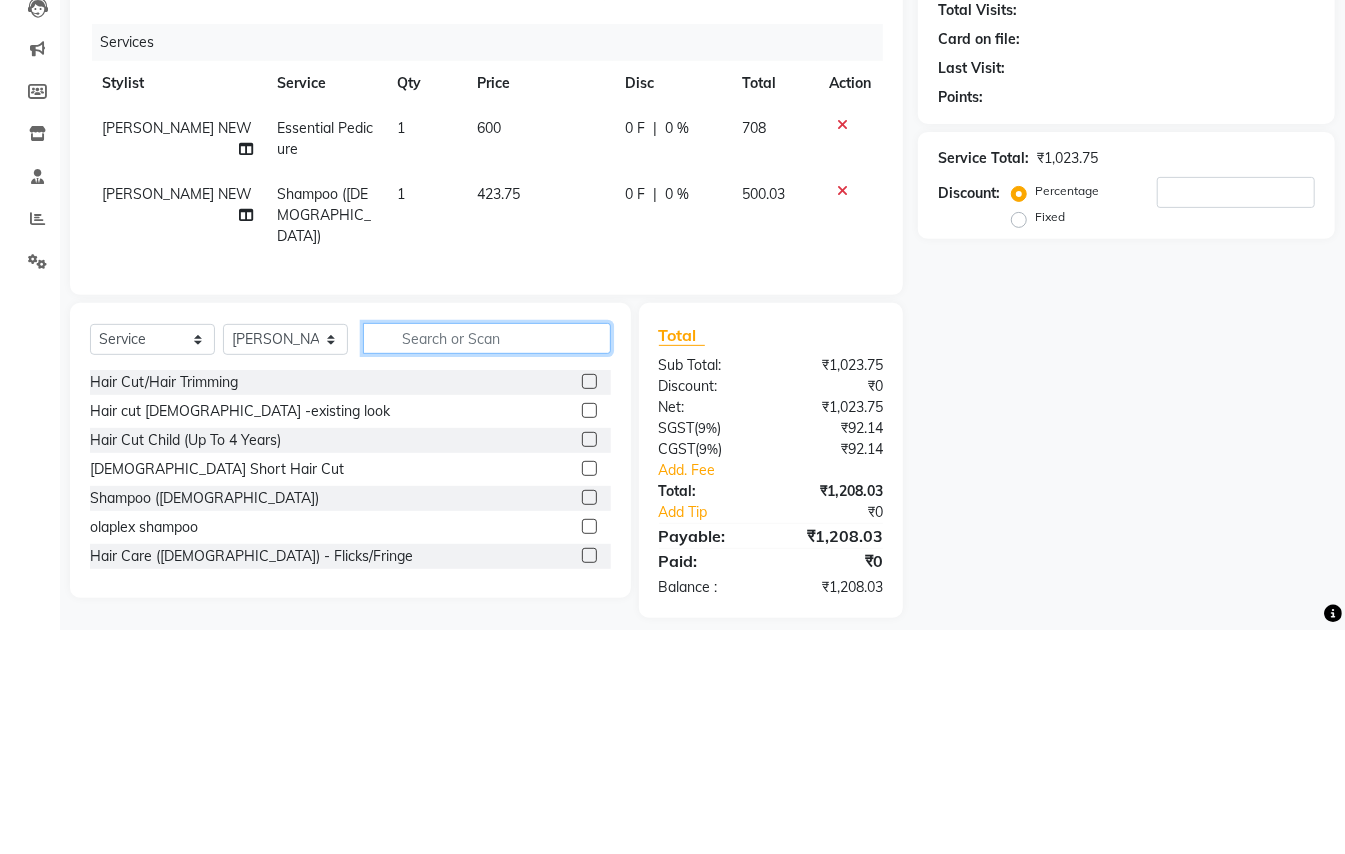 scroll, scrollTop: 53, scrollLeft: 0, axis: vertical 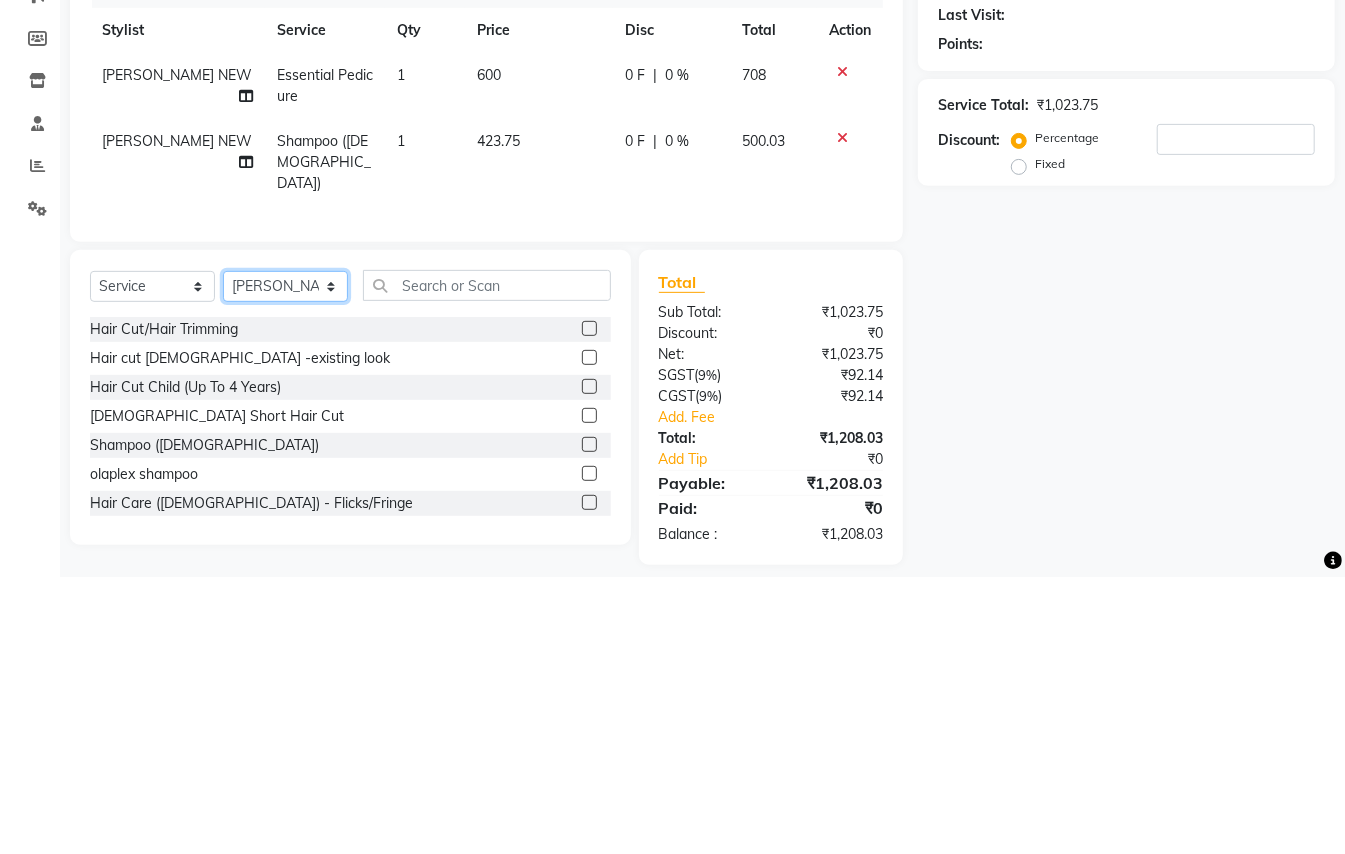 click on "Select Stylist ABHISHEK [PERSON_NAME] NEW [PERSON_NAME] [PERSON_NAME] [PERSON_NAME] [PERSON_NAME] RAHUL SANDEEP [PERSON_NAME] XYZ" 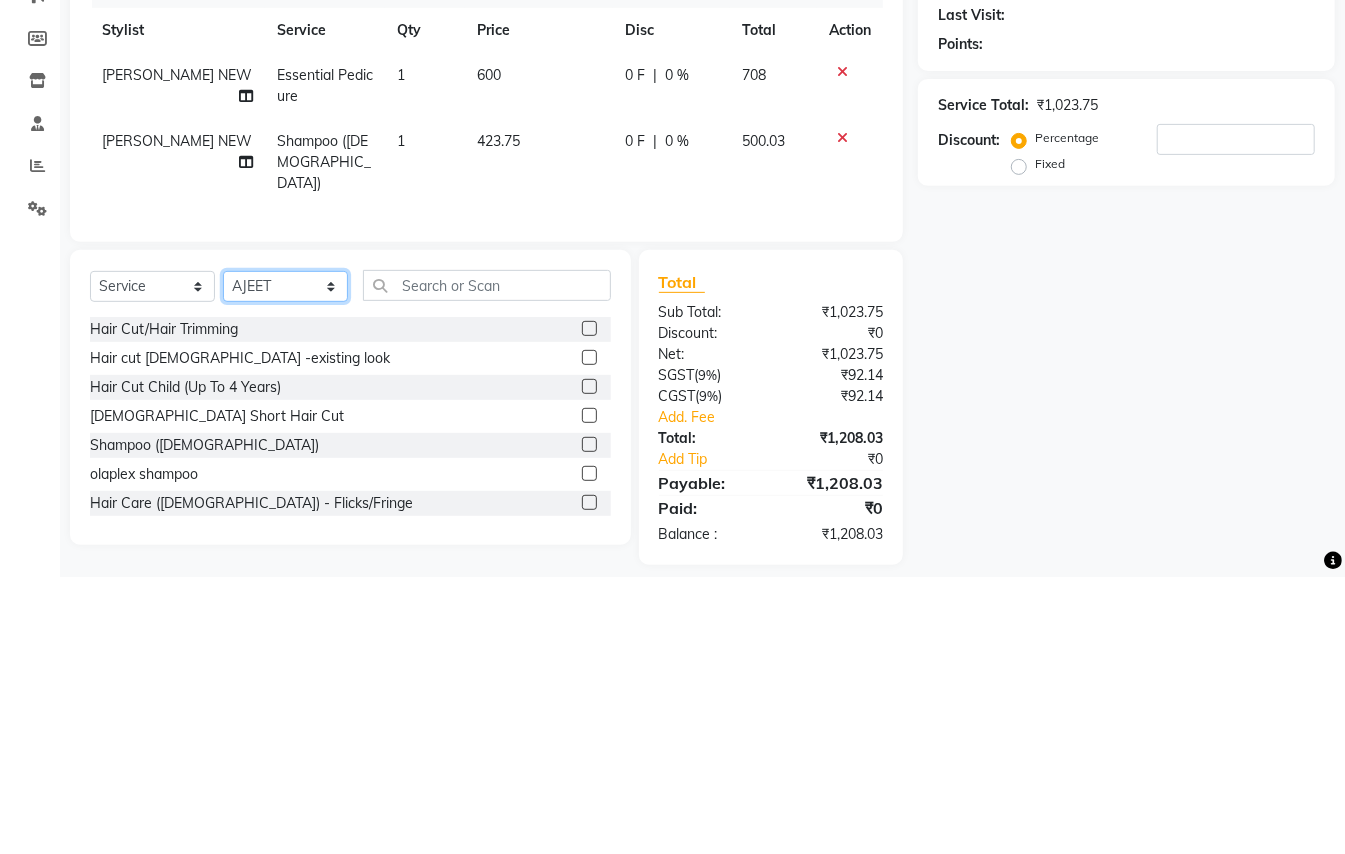 click on "Select Stylist ABHISHEK [PERSON_NAME] NEW [PERSON_NAME] [PERSON_NAME] [PERSON_NAME] [PERSON_NAME] RAHUL SANDEEP [PERSON_NAME] XYZ" 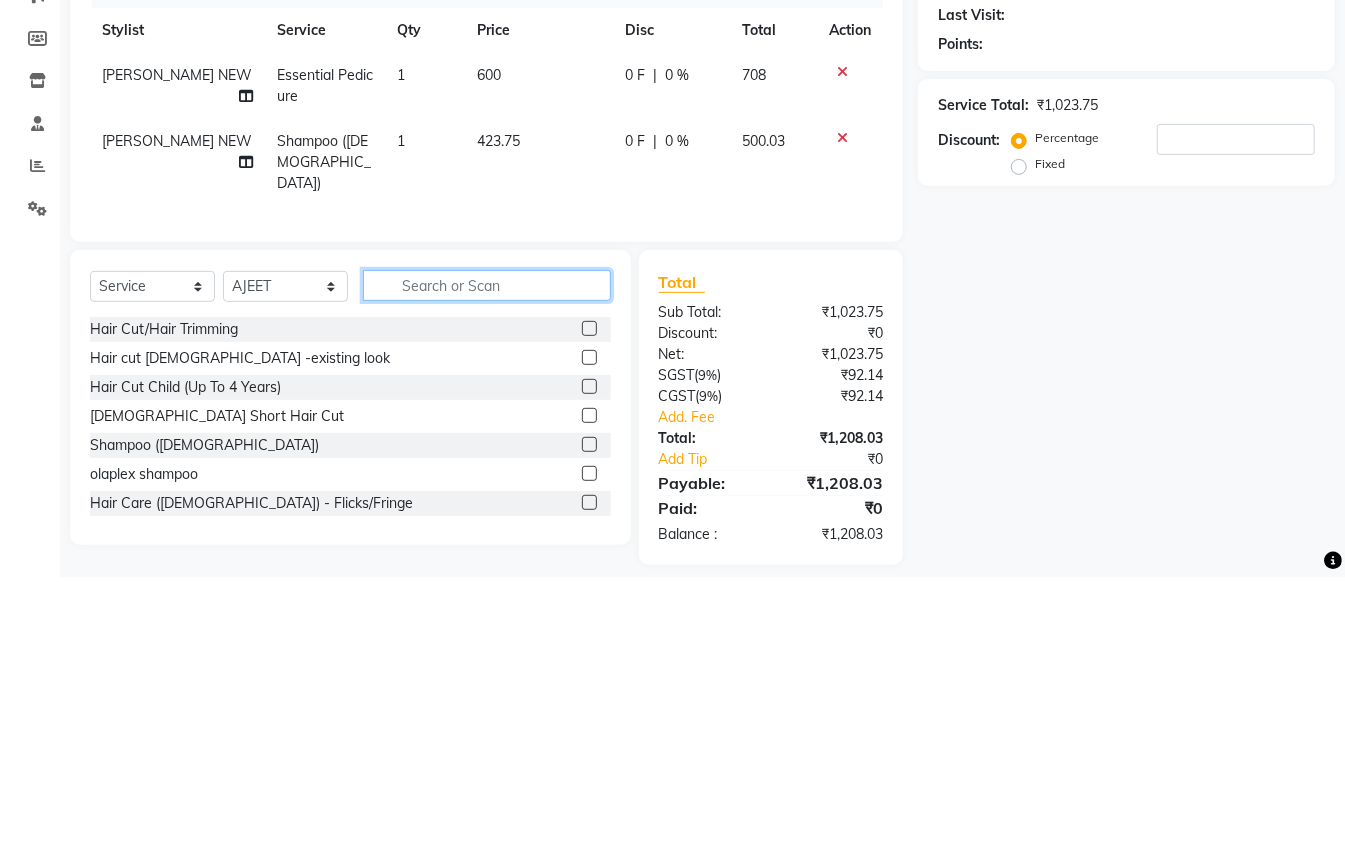 click 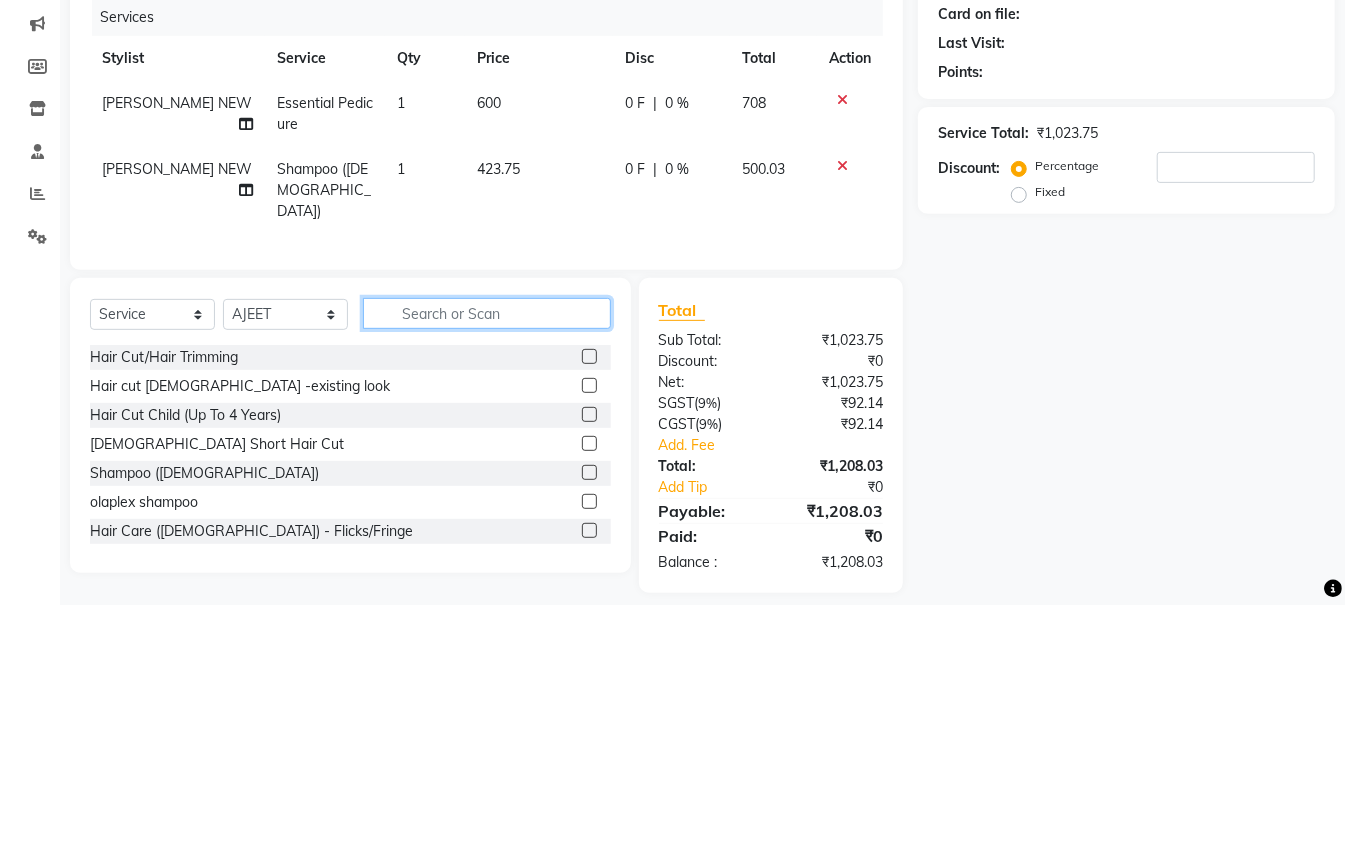 scroll, scrollTop: 53, scrollLeft: 0, axis: vertical 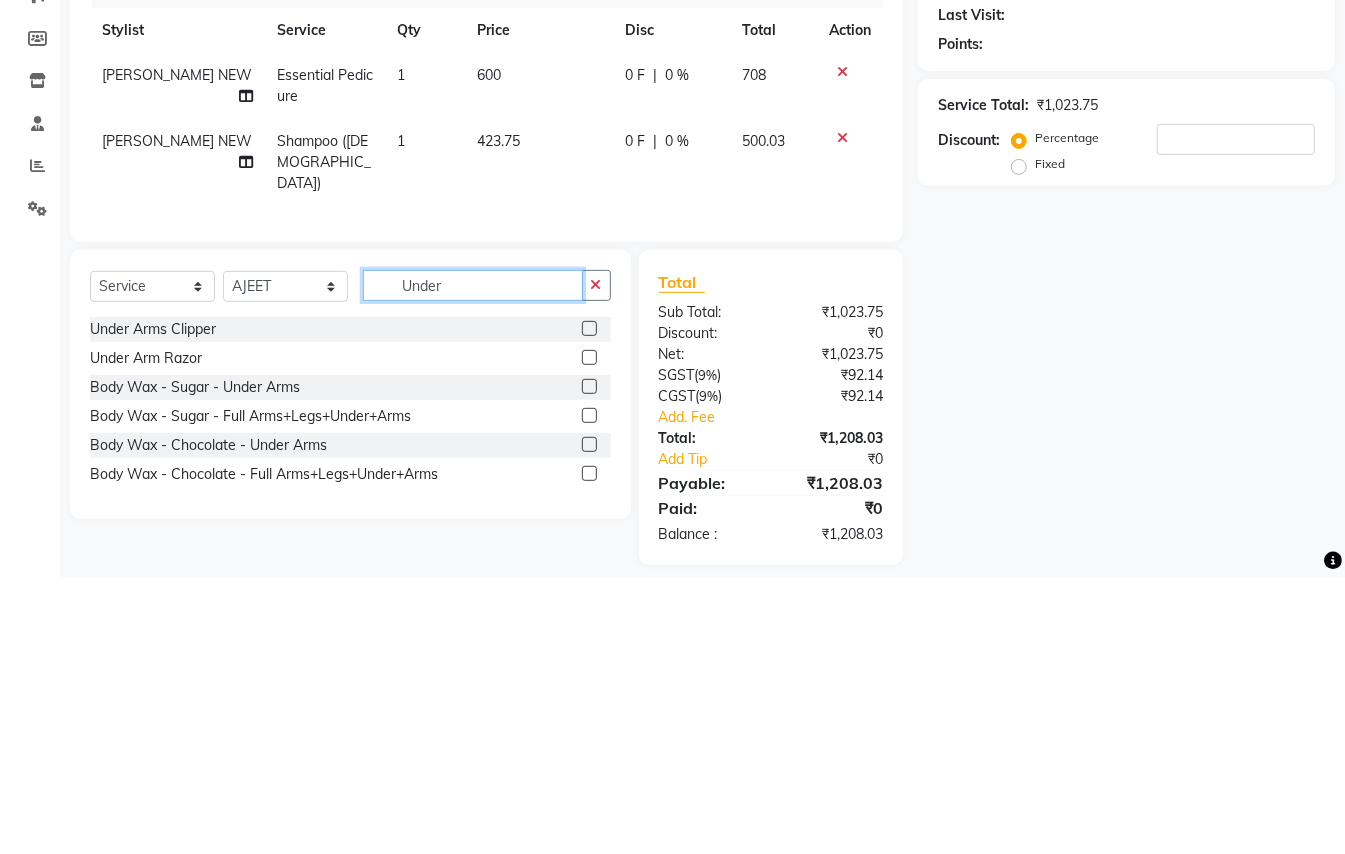 type on "Under" 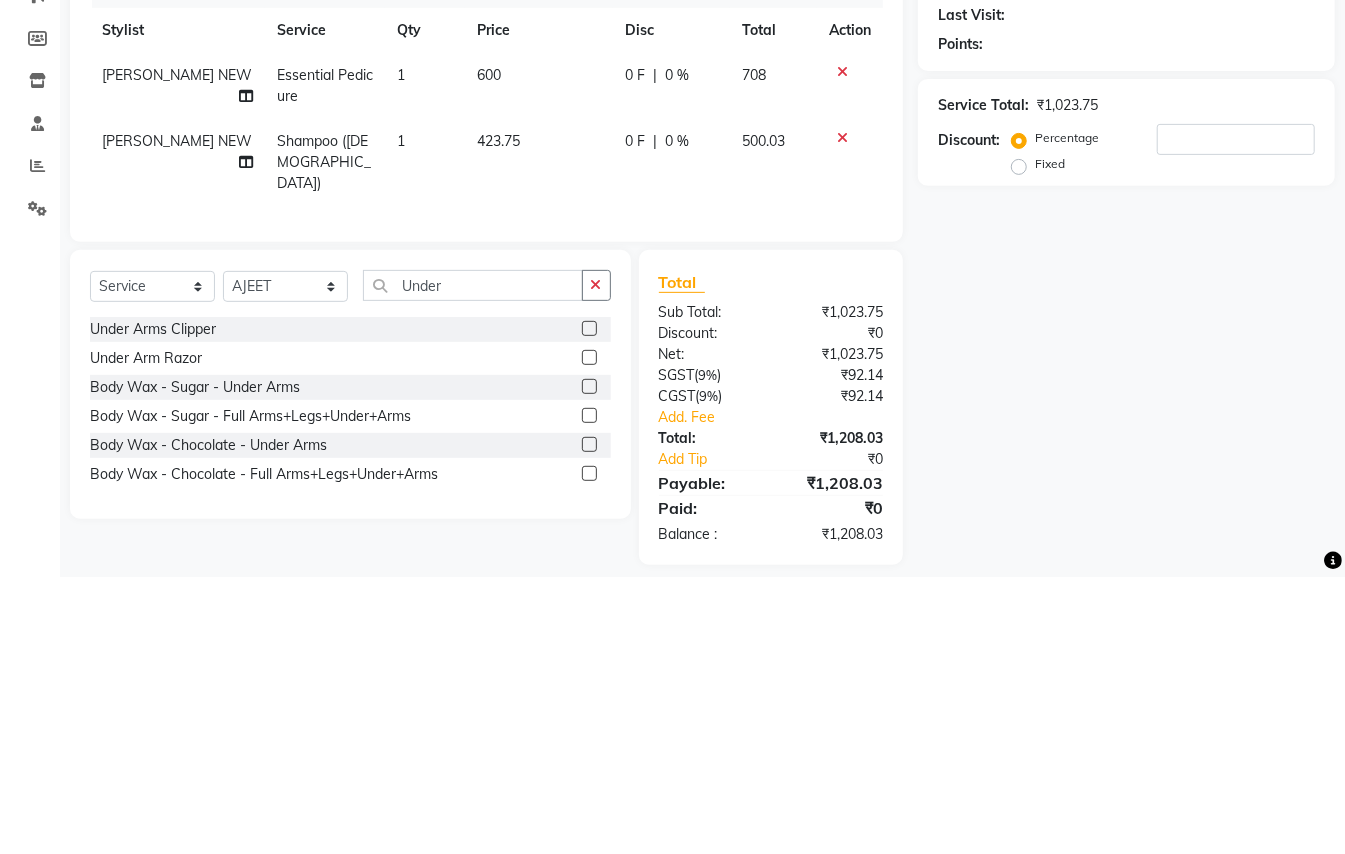 click 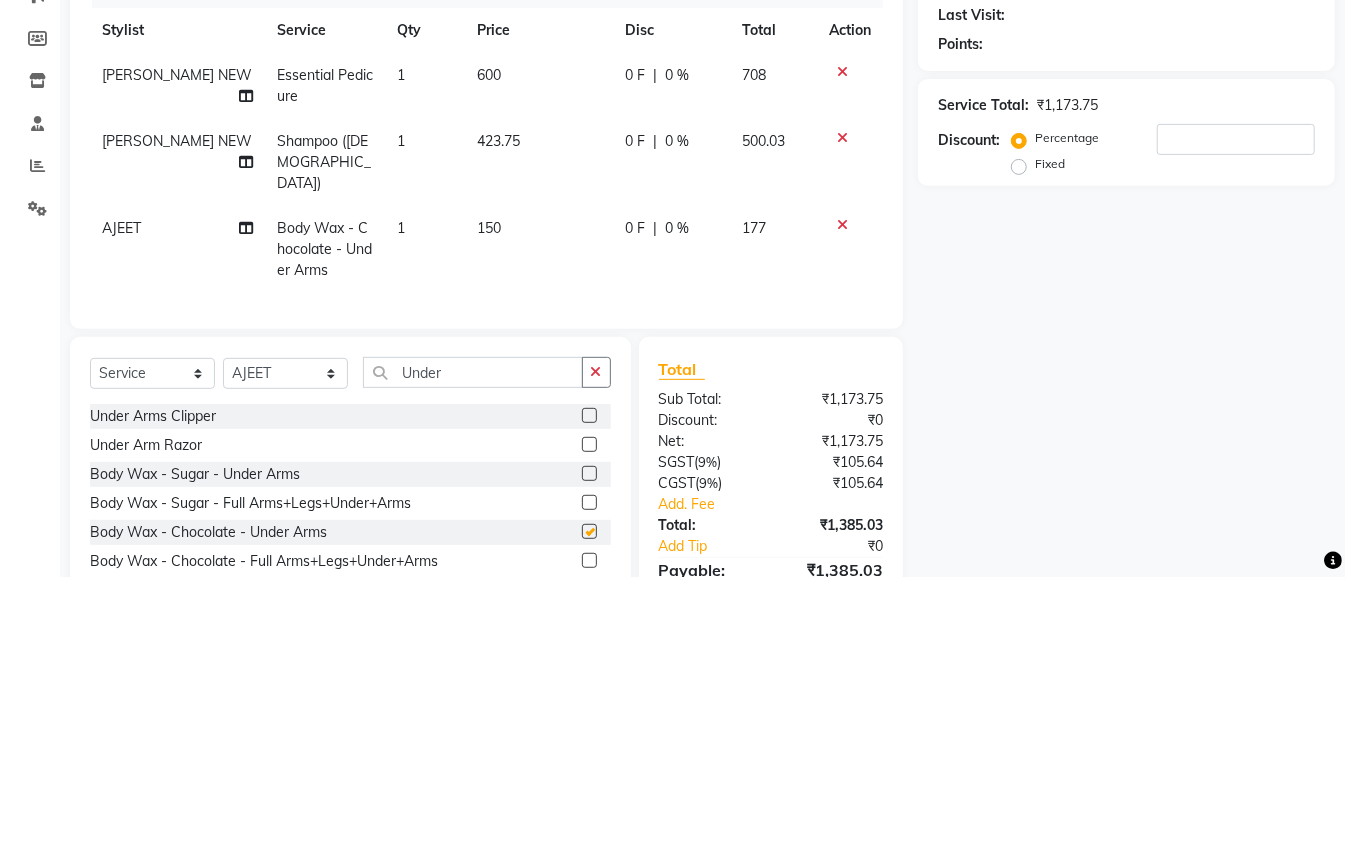 checkbox on "false" 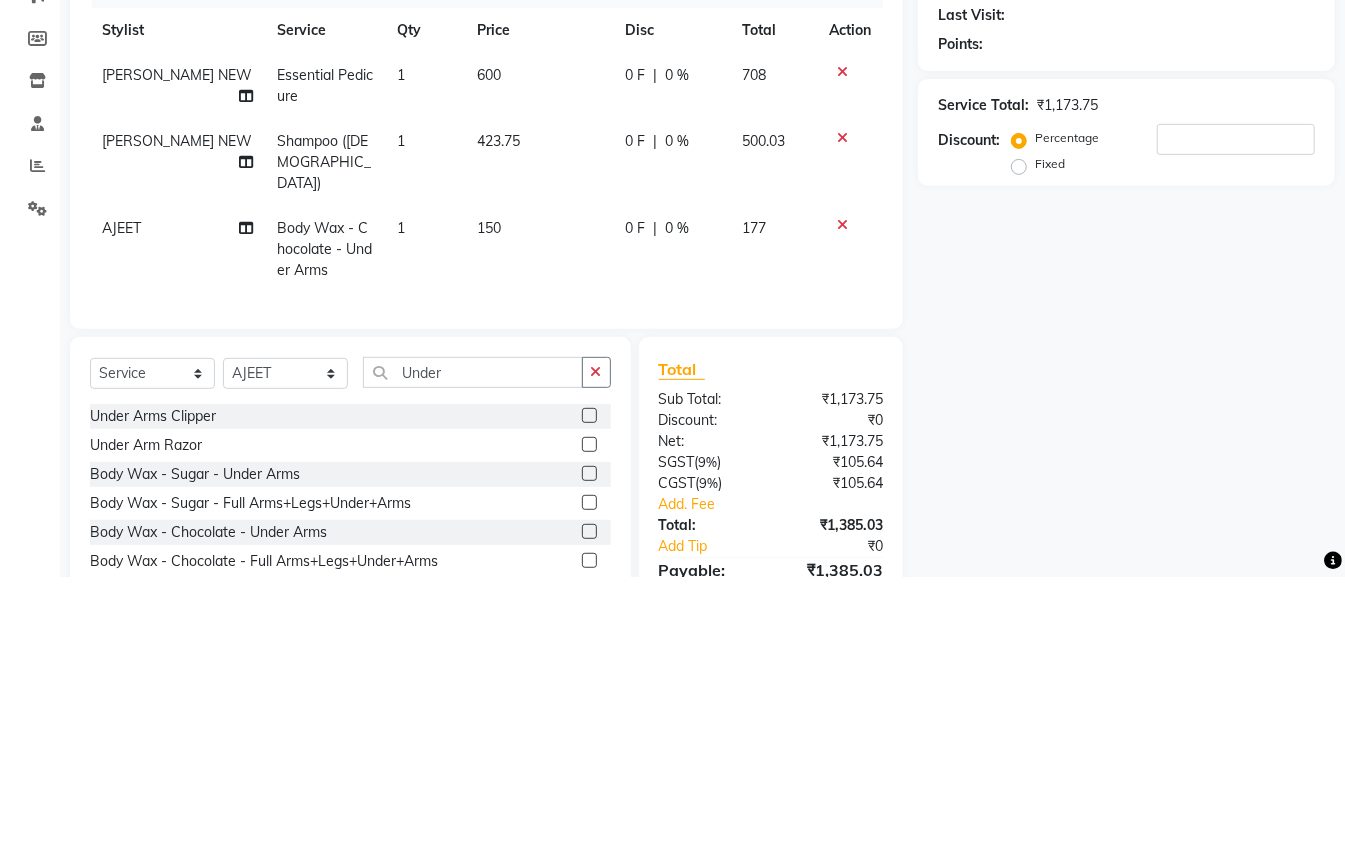 click on "Name: Membership: Total Visits: Card on file: Last Visit:  Points:  Service Total:  ₹1,173.75  Discount:  Percentage   Fixed" 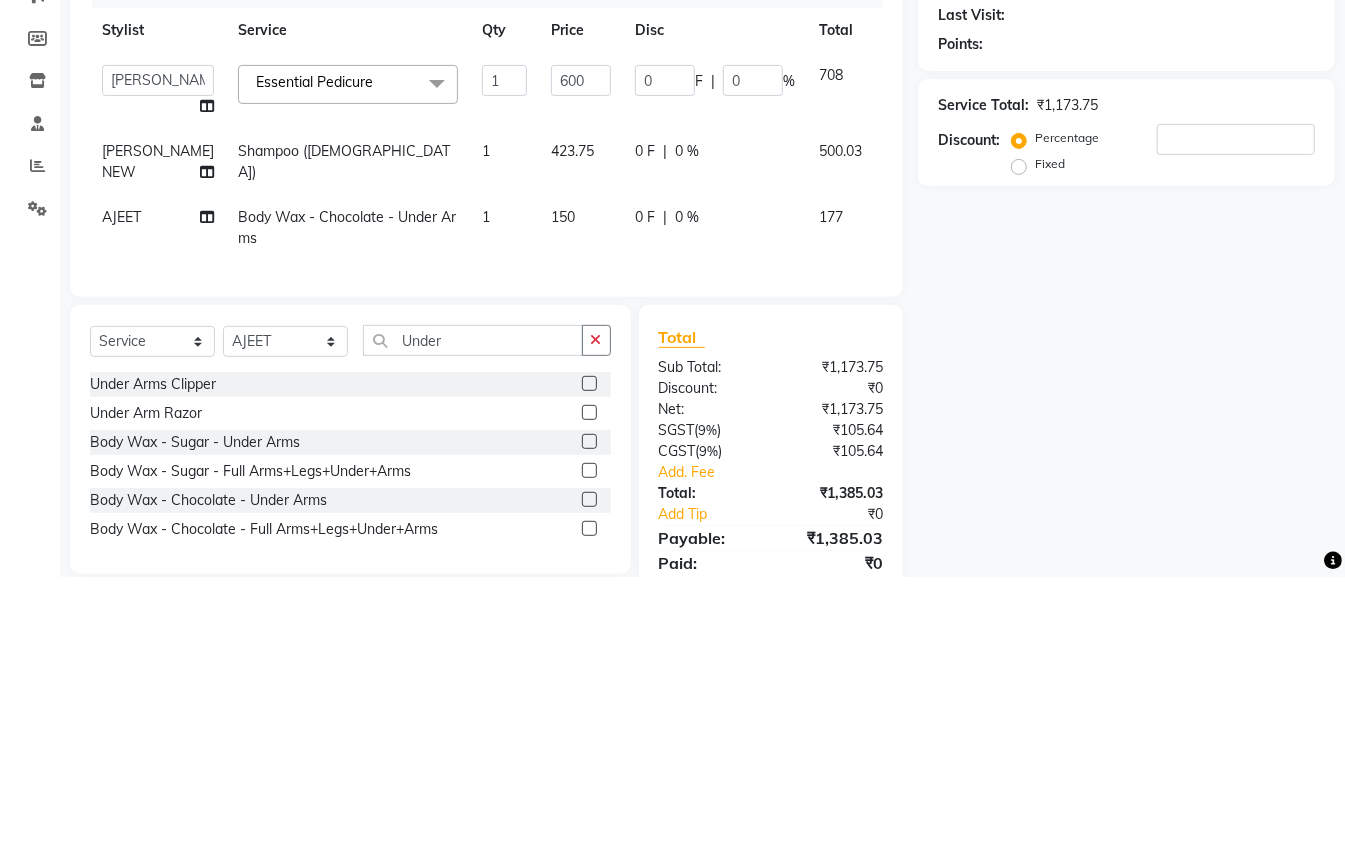 scroll, scrollTop: 166, scrollLeft: 0, axis: vertical 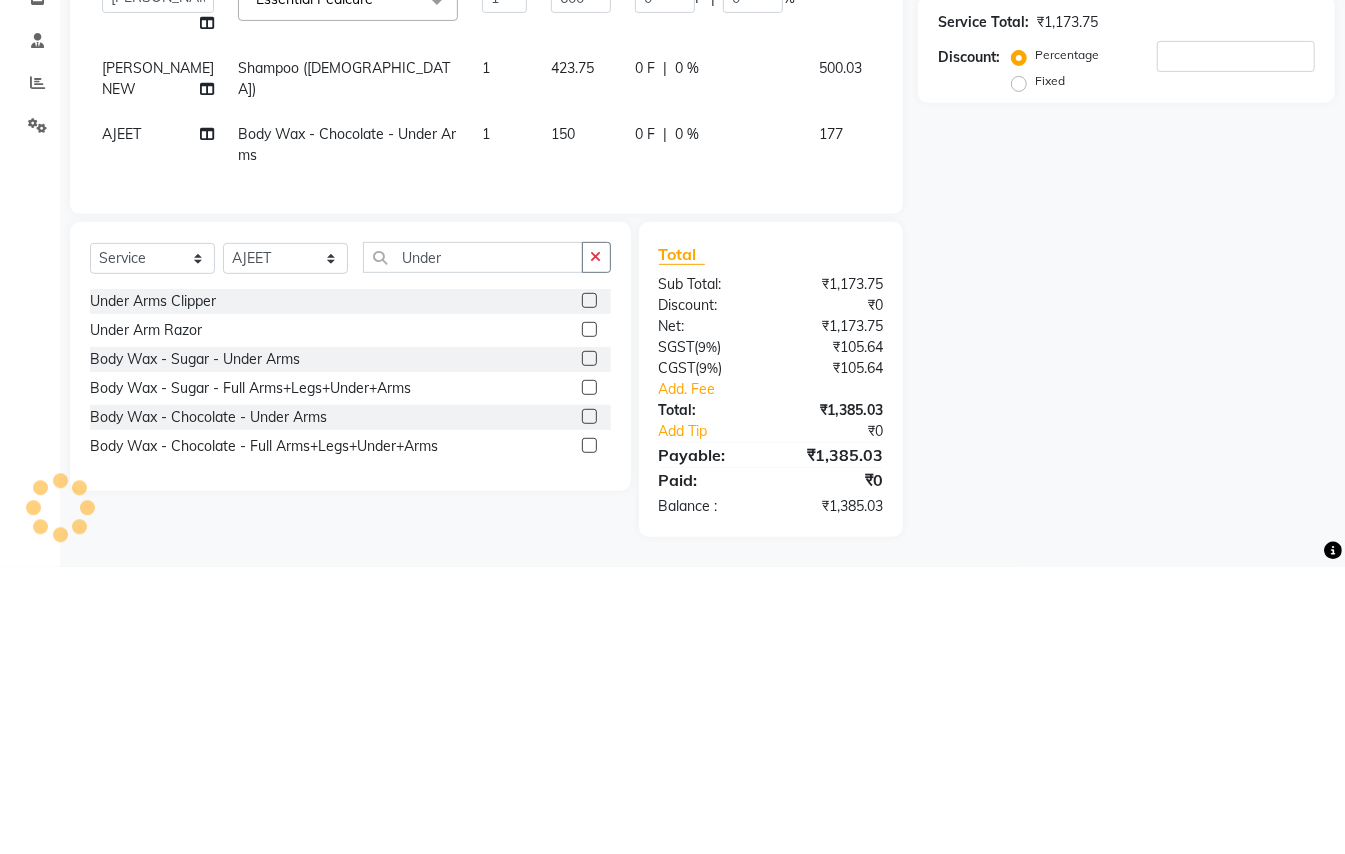 click on "Name: Membership: Total Visits: Card on file: Last Visit:  Points:  Service Total:  ₹1,173.75  Discount:  Percentage   Fixed" 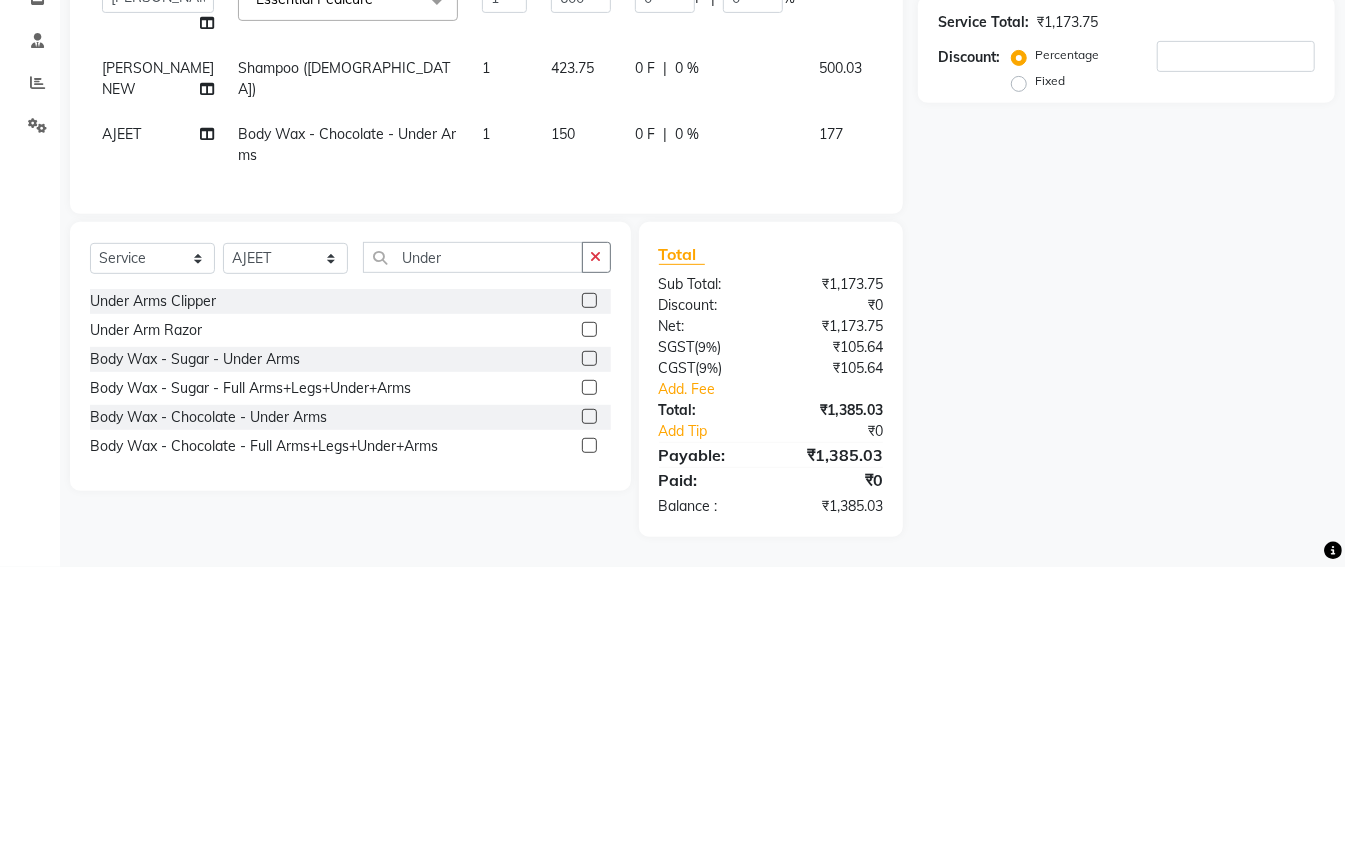 scroll, scrollTop: 166, scrollLeft: 0, axis: vertical 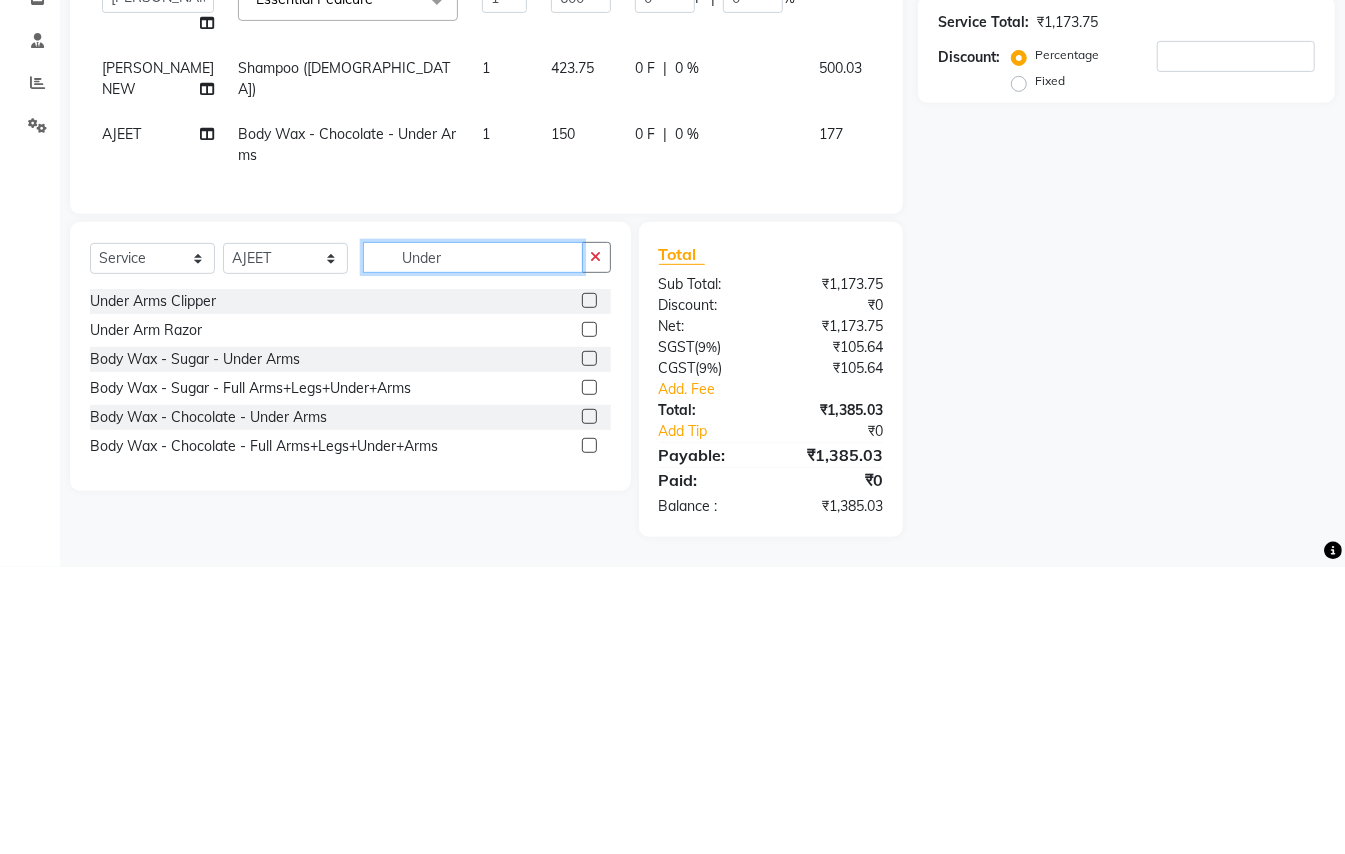 click on "Under" 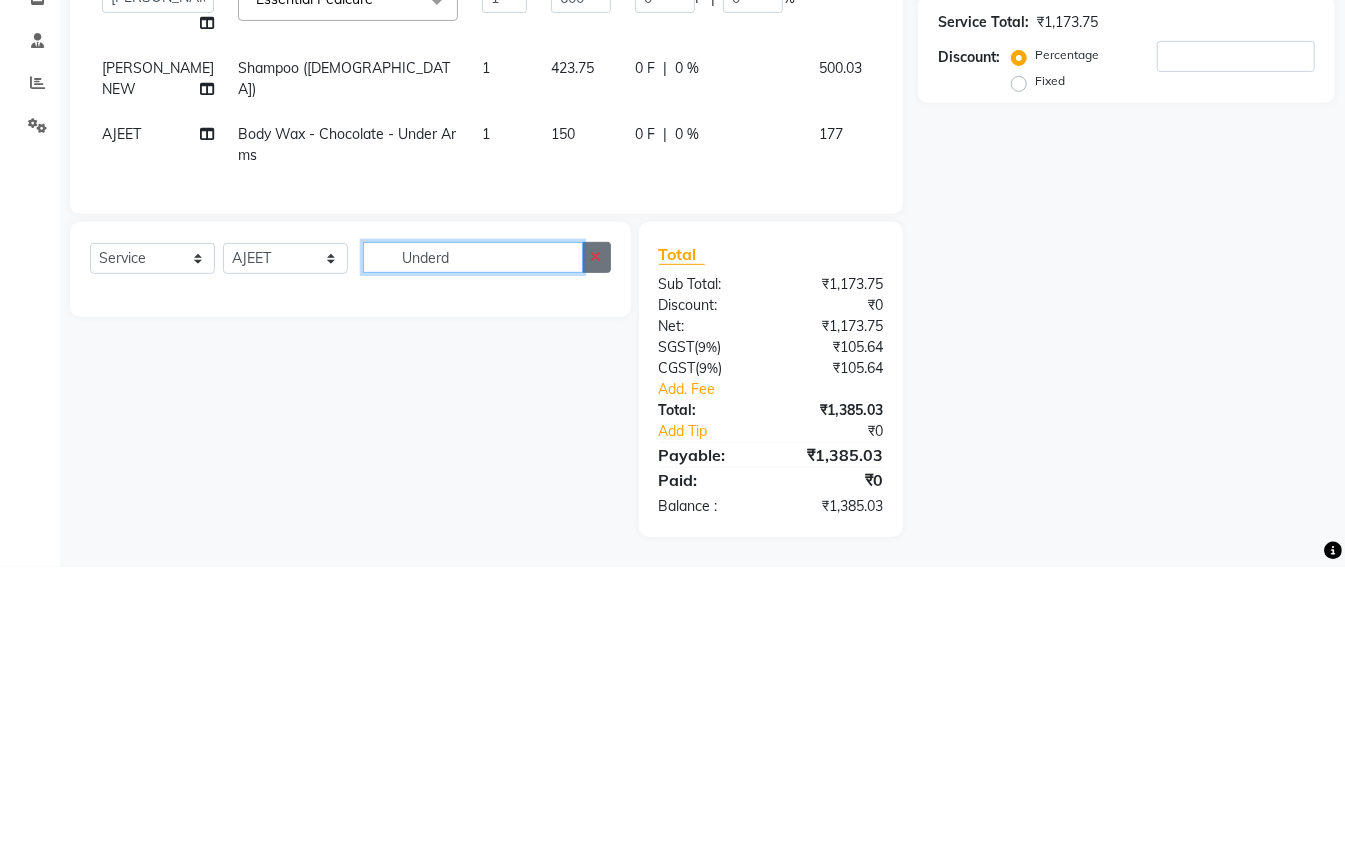 type on "Underd" 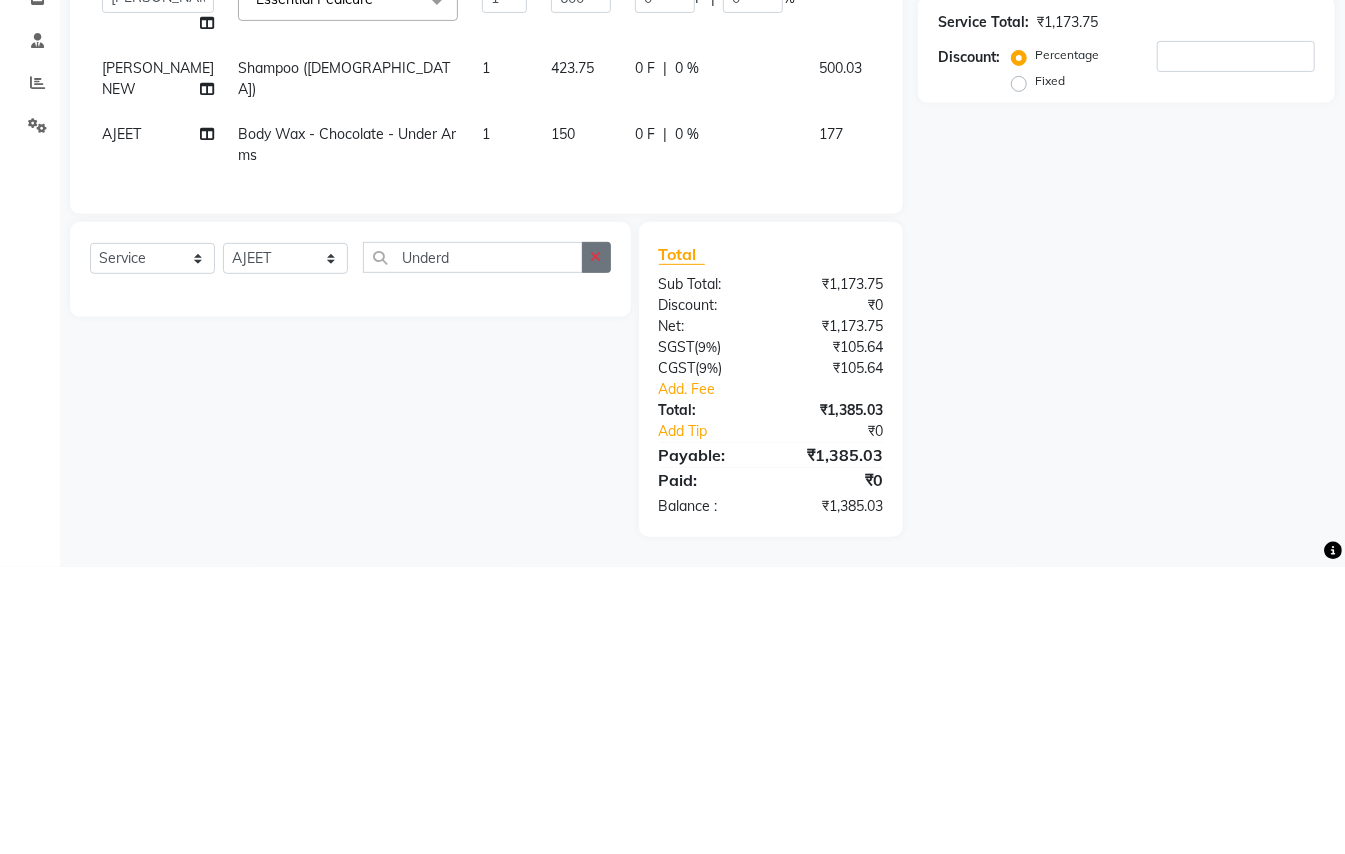 click 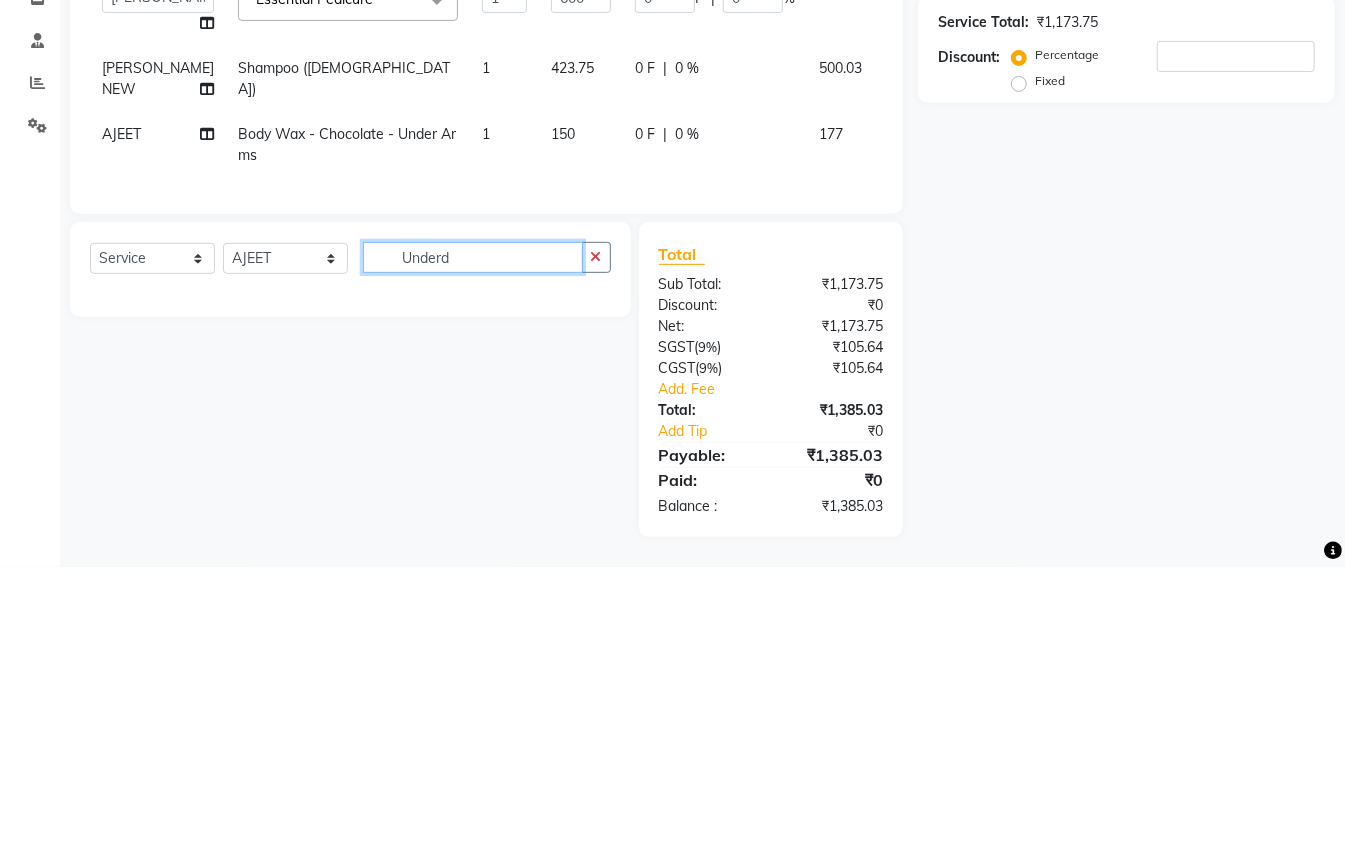 type 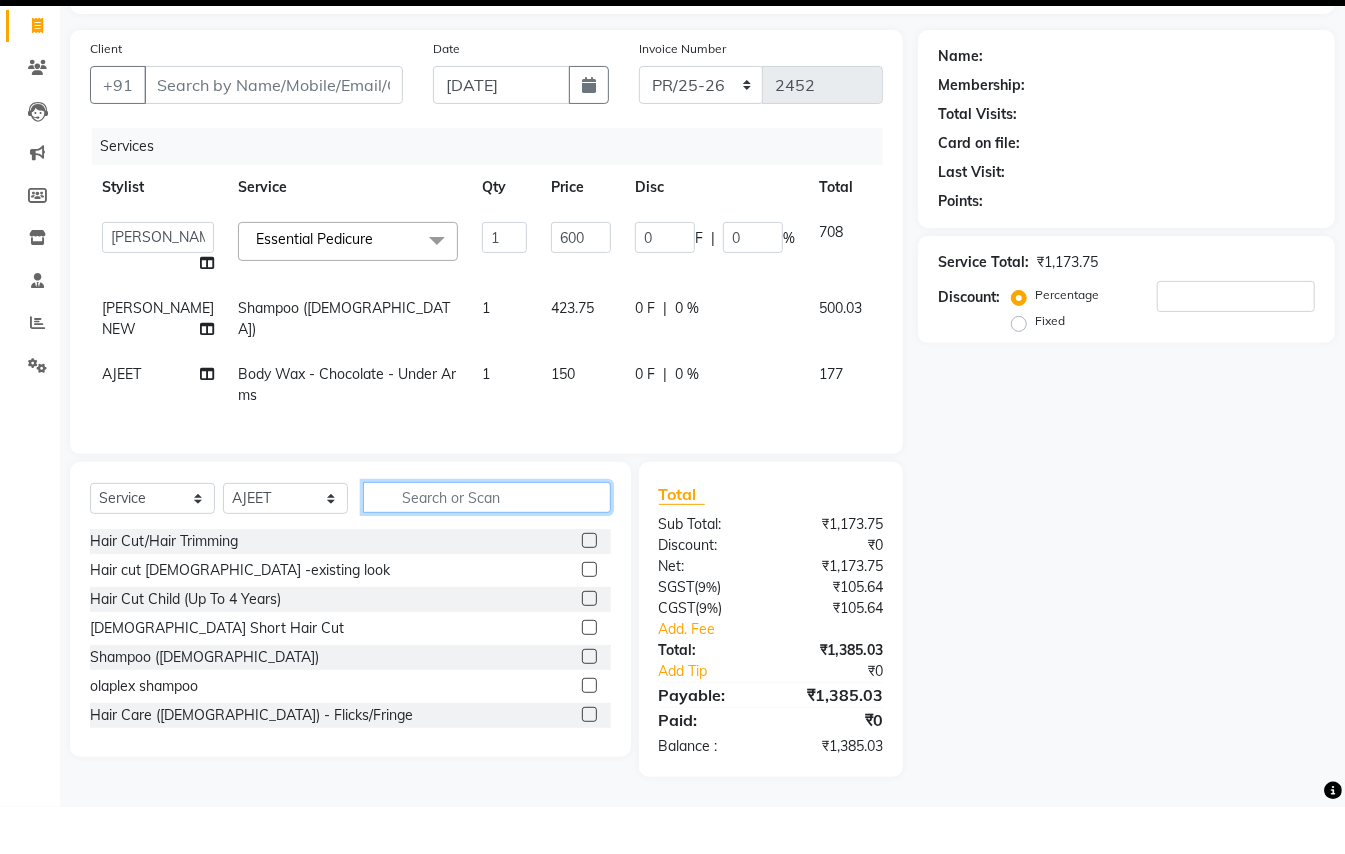 scroll, scrollTop: 166, scrollLeft: 0, axis: vertical 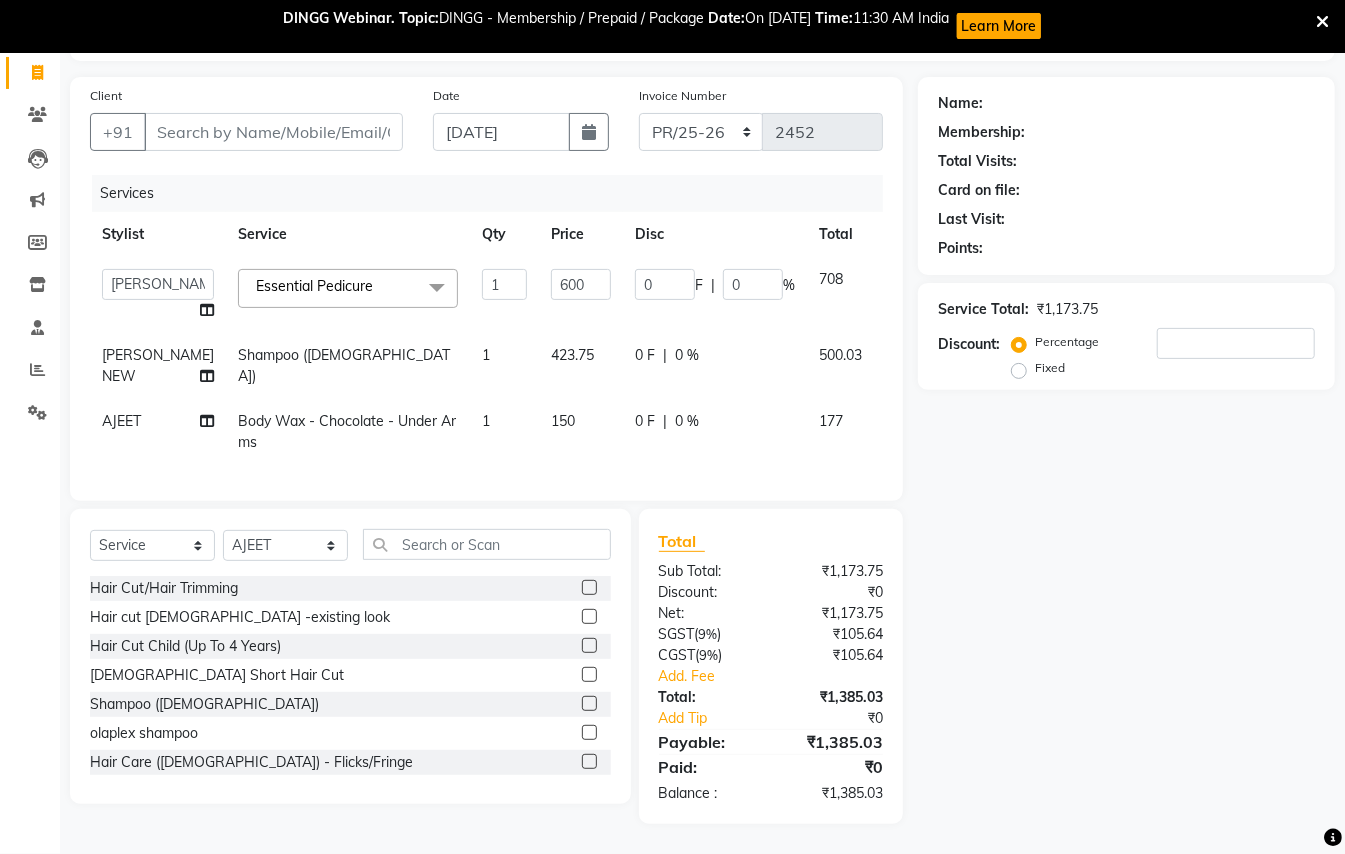 click on "AJEET" 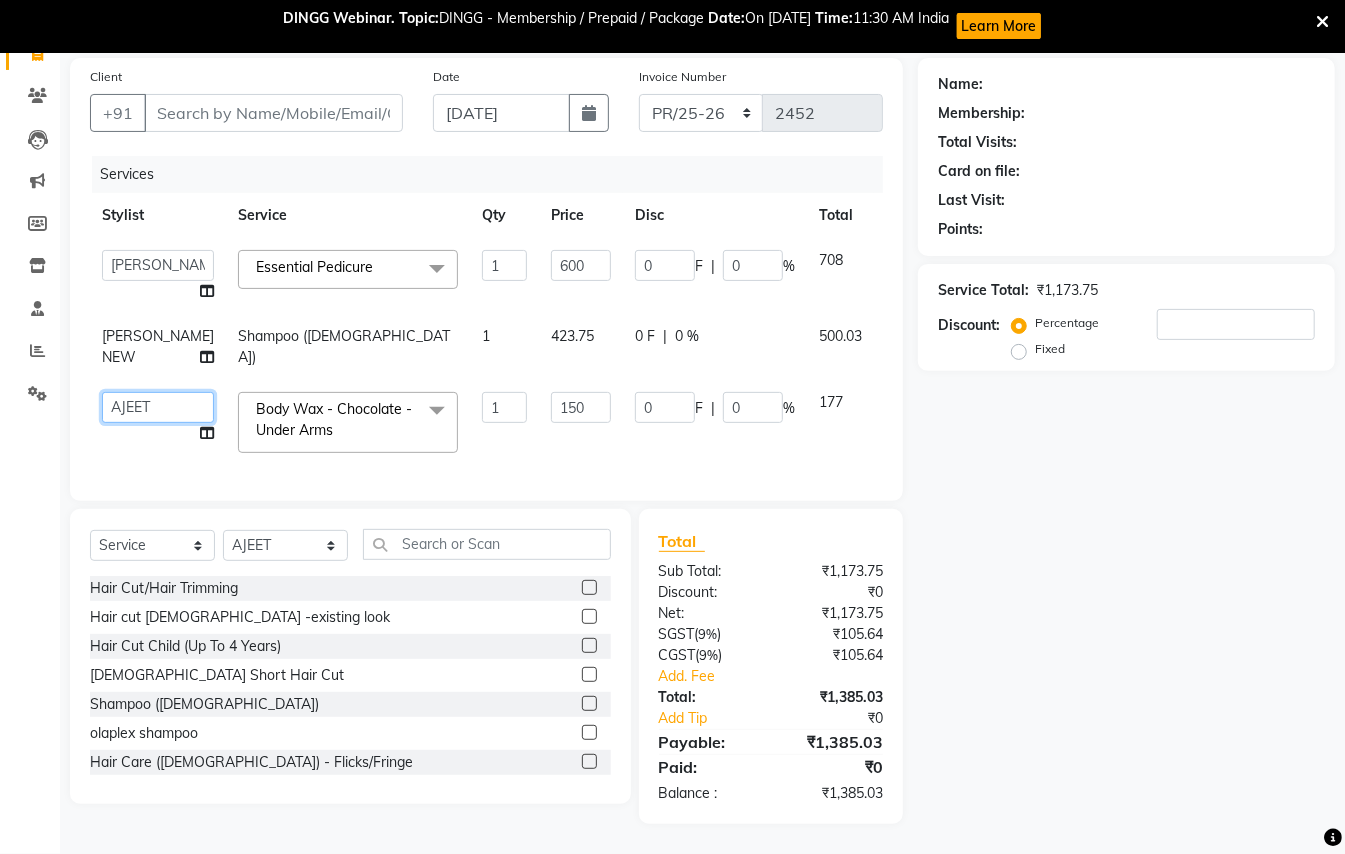 drag, startPoint x: 133, startPoint y: 425, endPoint x: 124, endPoint y: 409, distance: 18.35756 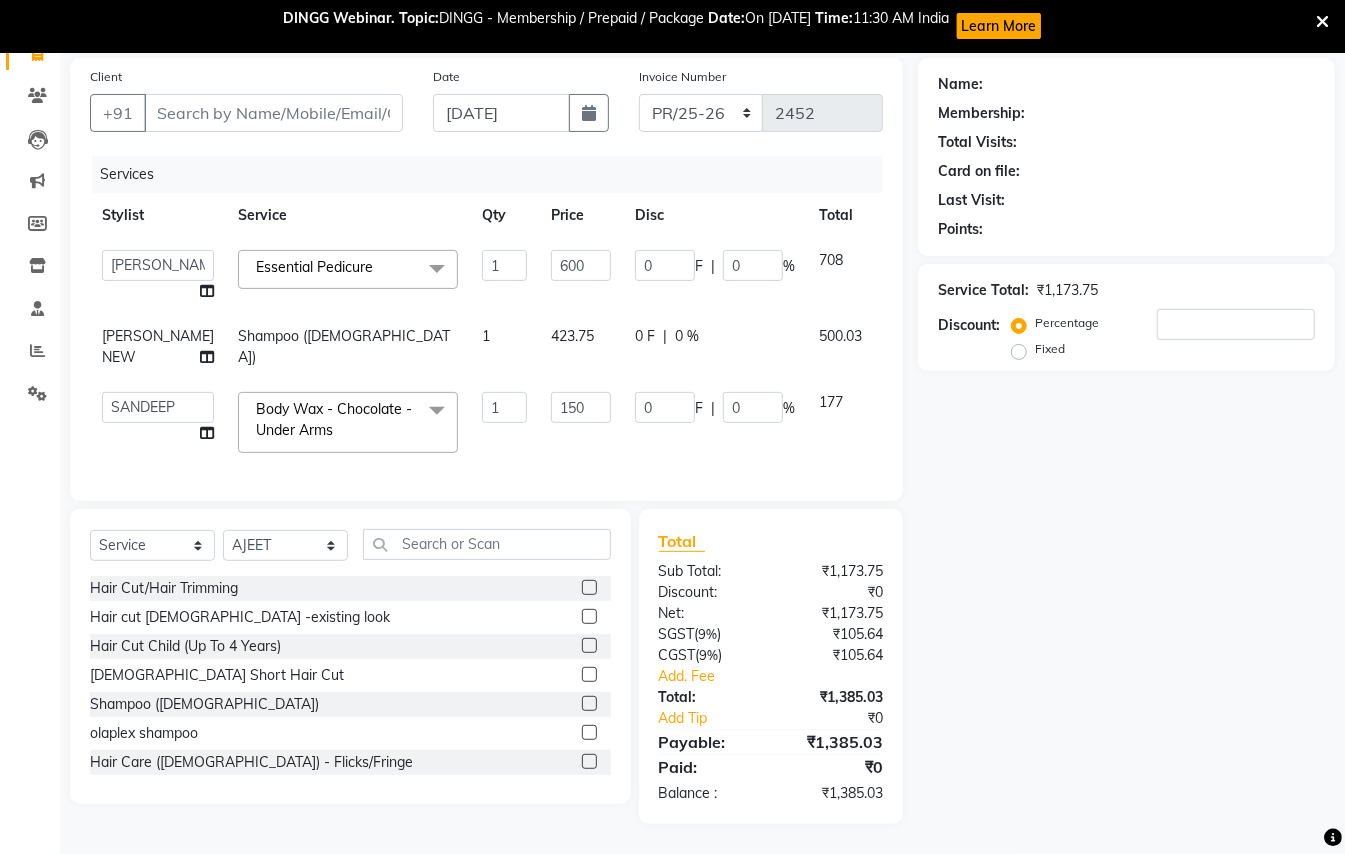select on "47196" 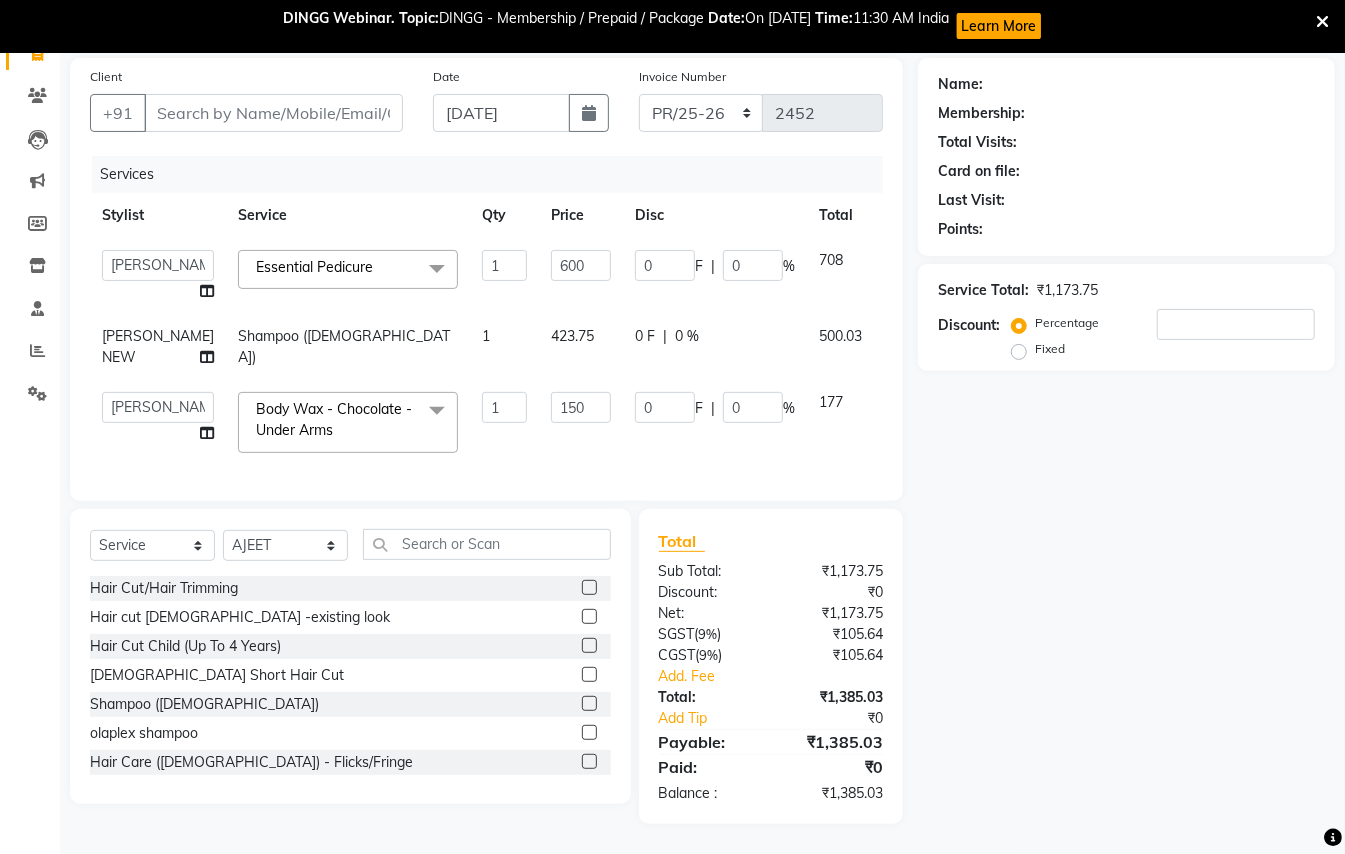 select on "44027" 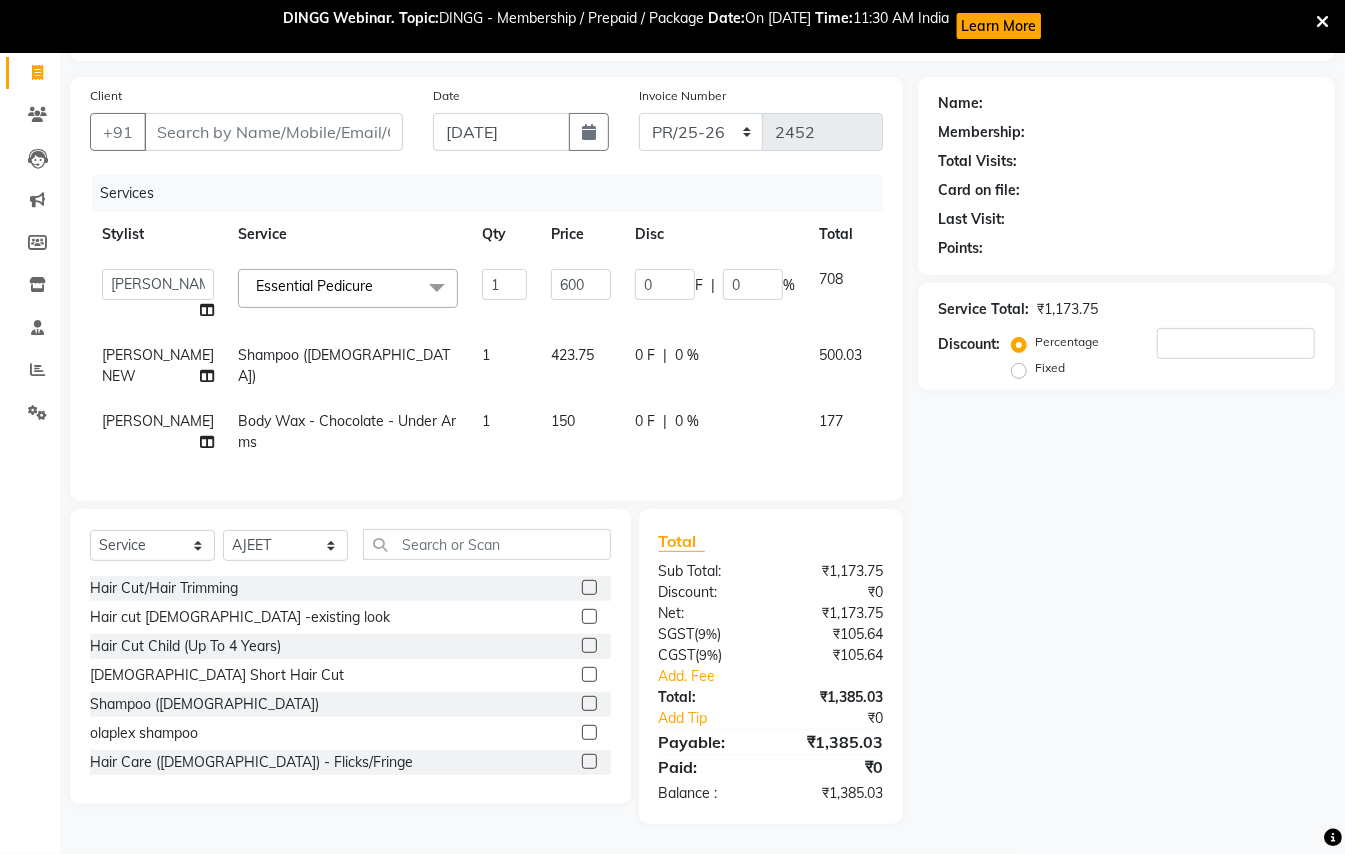 click on "Name: Membership: Total Visits: Card on file: Last Visit:  Points:  Service Total:  ₹1,173.75  Discount:  Percentage   Fixed" 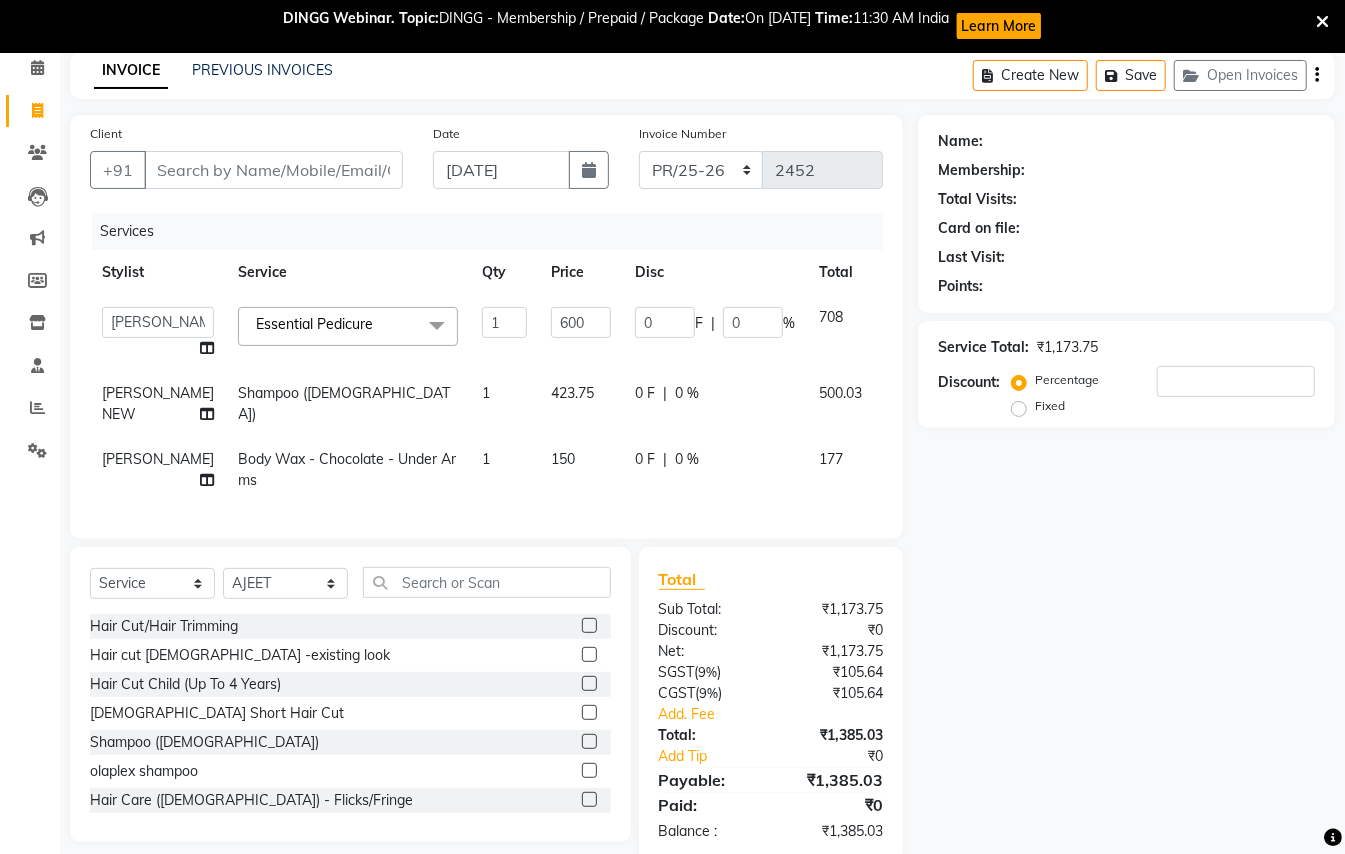 scroll, scrollTop: 0, scrollLeft: 0, axis: both 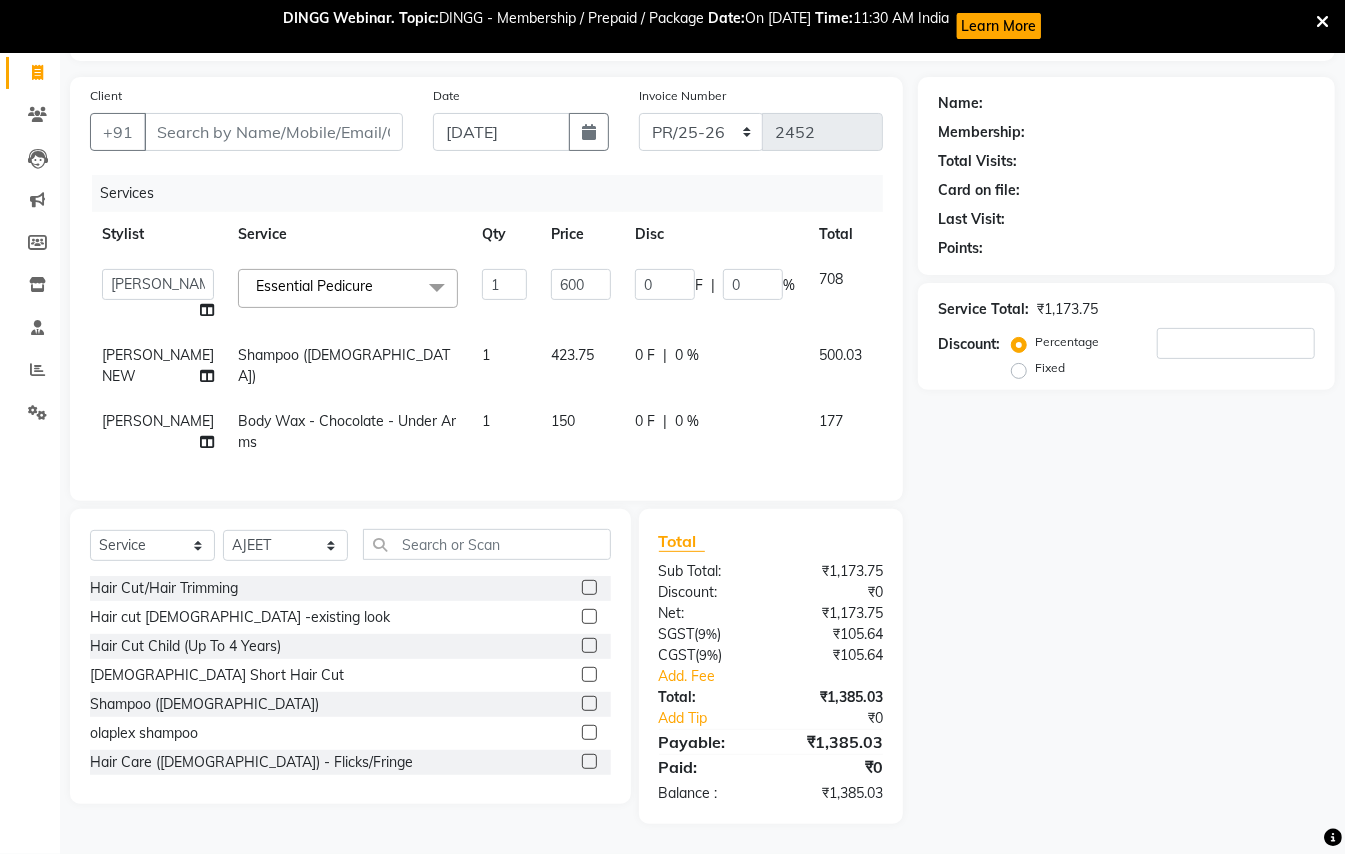 click on "Action" 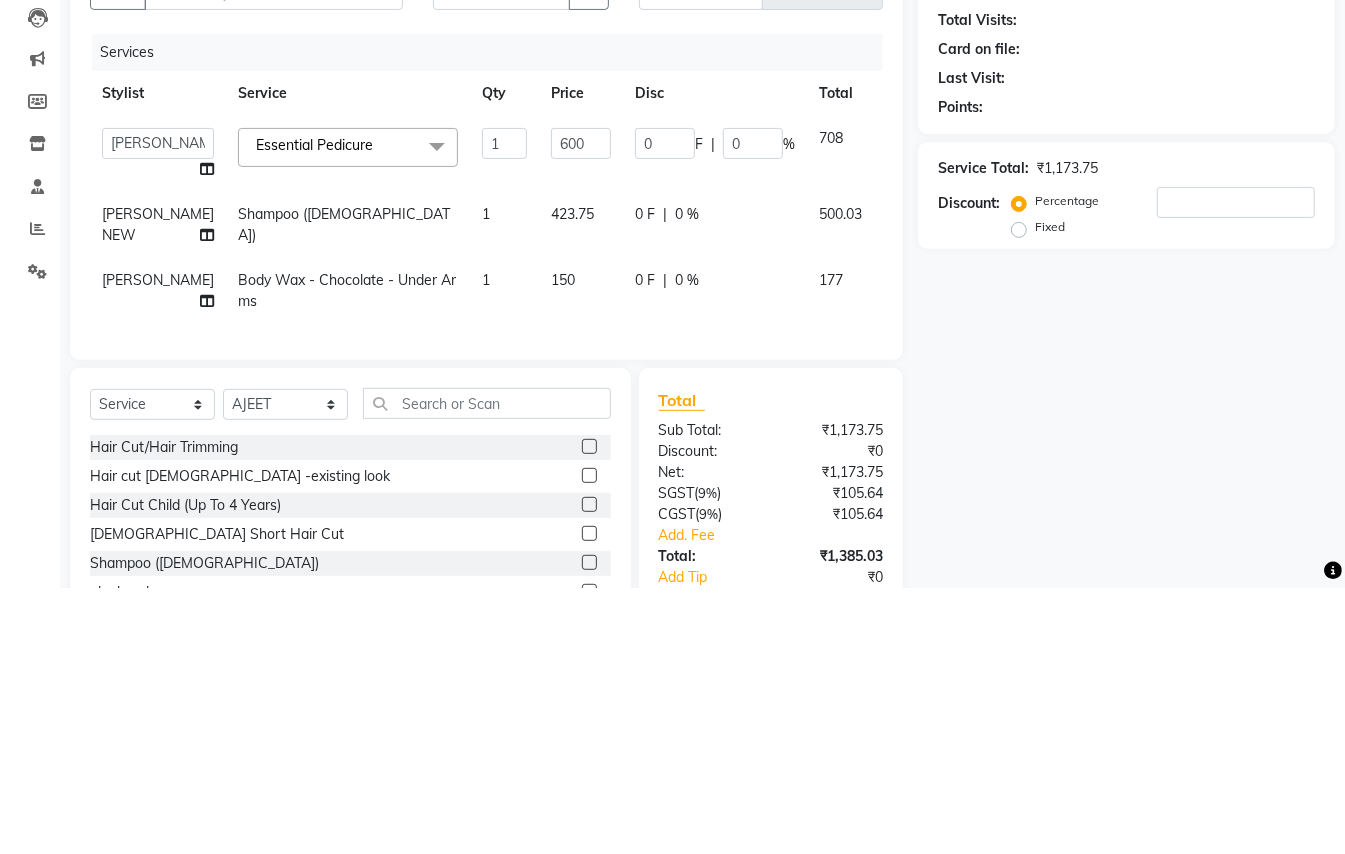 scroll, scrollTop: 146, scrollLeft: 0, axis: vertical 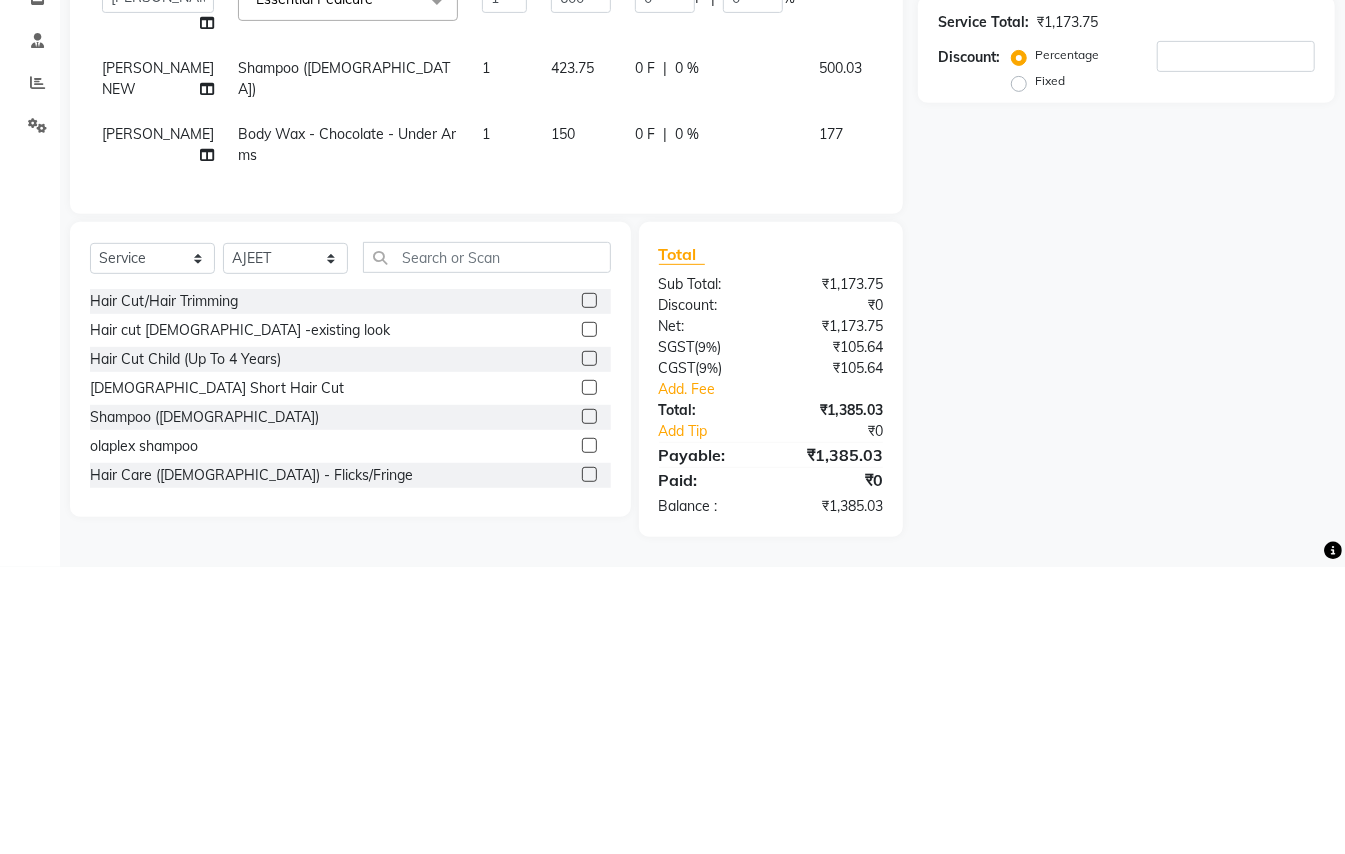 click on "INVOICE PREVIOUS INVOICES Create New   Save   Open Invoices  Client +91 Date [DATE] Invoice Number PR/25-26 V/2025 V/[PHONE_NUMBER] Services Stylist Service Qty Price Disc Total Action  ABHISHEK   [PERSON_NAME] NEW   [PERSON_NAME]   [PERSON_NAME]   [PERSON_NAME]   MEENAKSHI   [PERSON_NAME]   RAHUL   SANDEEP   [PERSON_NAME]   XYZ  Essential Pedicure  x Hair Cut/Hair Trimming Hair cut [DEMOGRAPHIC_DATA] -existing look Hair Cut Child (Up To 4 Years) [DEMOGRAPHIC_DATA] Short Hair Cut Shampoo ([DEMOGRAPHIC_DATA]) olaplex shampoo Hair Care ([DEMOGRAPHIC_DATA]) - Flicks/Fringe Oil Massage Henna Mustache Trim Threading Face Threading Hair Cut [DEMOGRAPHIC_DATA] - Style Change [DEMOGRAPHIC_DATA] - Tonsure (Mundan) Shampoo [DEMOGRAPHIC_DATA] Shampoo [DEMOGRAPHIC_DATA] (Long Hair) [PERSON_NAME] Triming / Shave Oil Massage half color touch up  [PERSON_NAME] Colour Hair Styling (Gel/ Serum Application) Colour Touch Up men's Colour Touch-Up Amonia Free) Highlighting Rebonding Dry Head Massage Full Front Chest Clipper Full Back Clipper Ear Wax Full Body Clipper Under Arms Clipper Full Front/Back Waxing (Sugar) Chest Razor/Back 1 0" 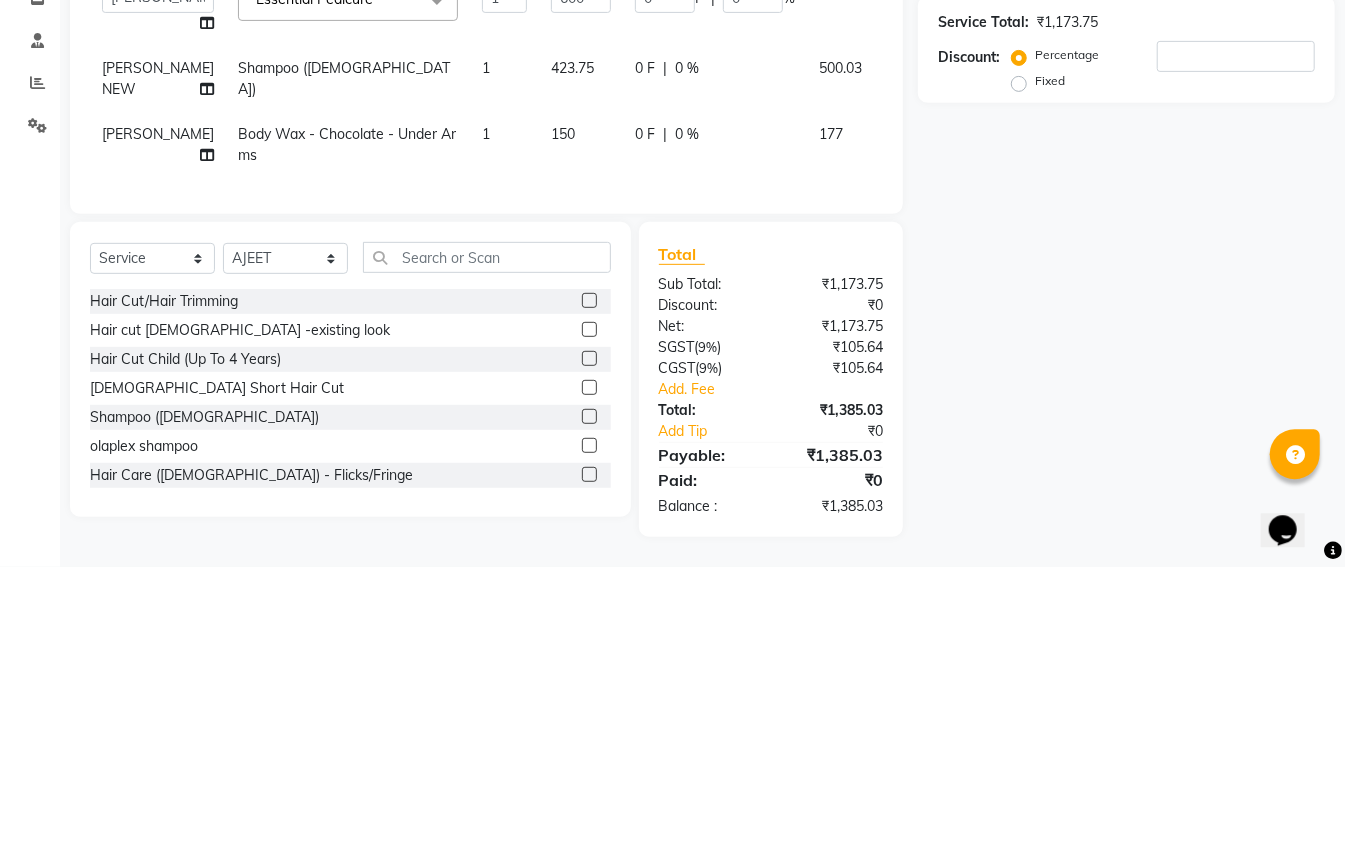 click on "Name: Membership: Total Visits: Card on file: Last Visit:  Points:  Service Total:  ₹1,173.75  Discount:  Percentage   Fixed" 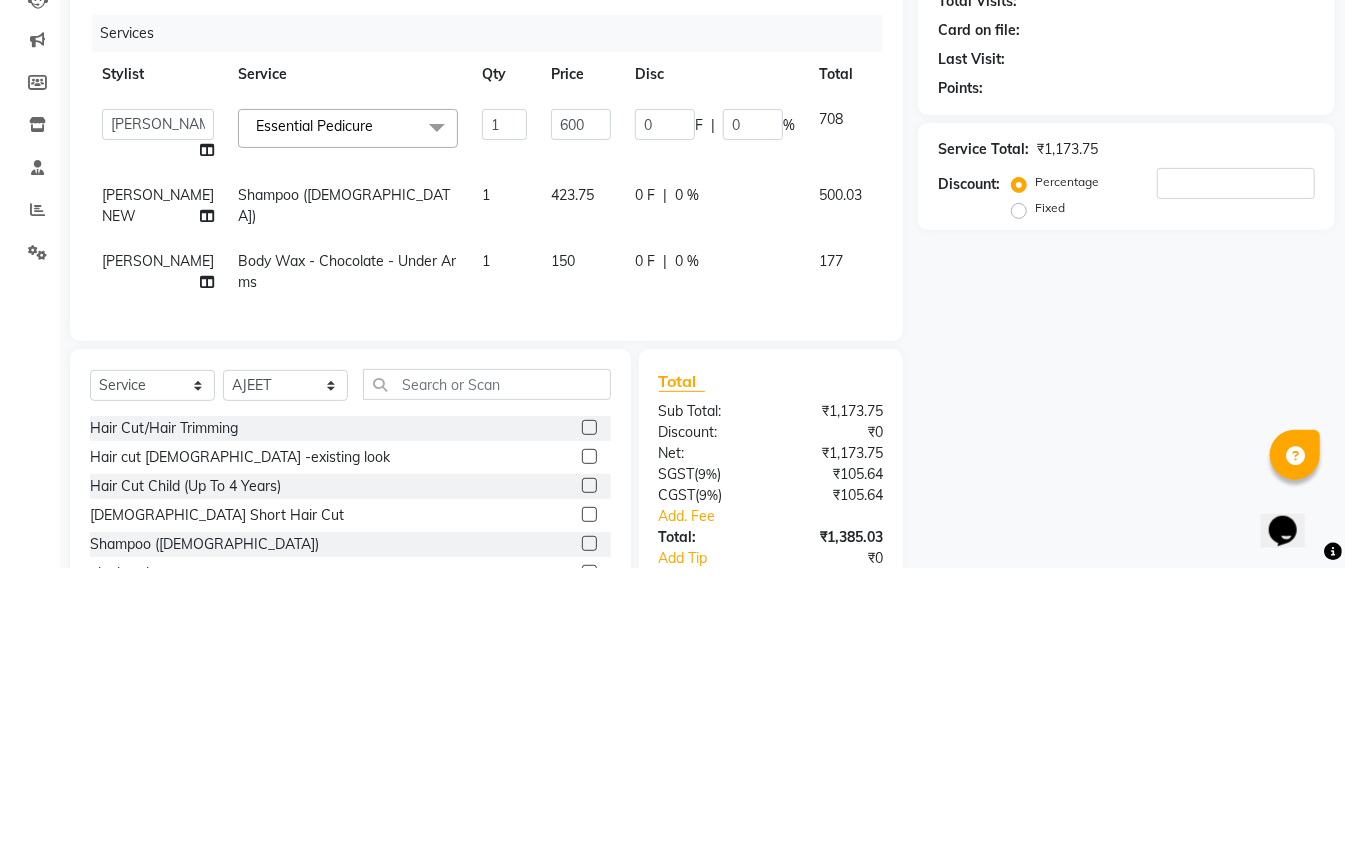 scroll, scrollTop: 146, scrollLeft: 0, axis: vertical 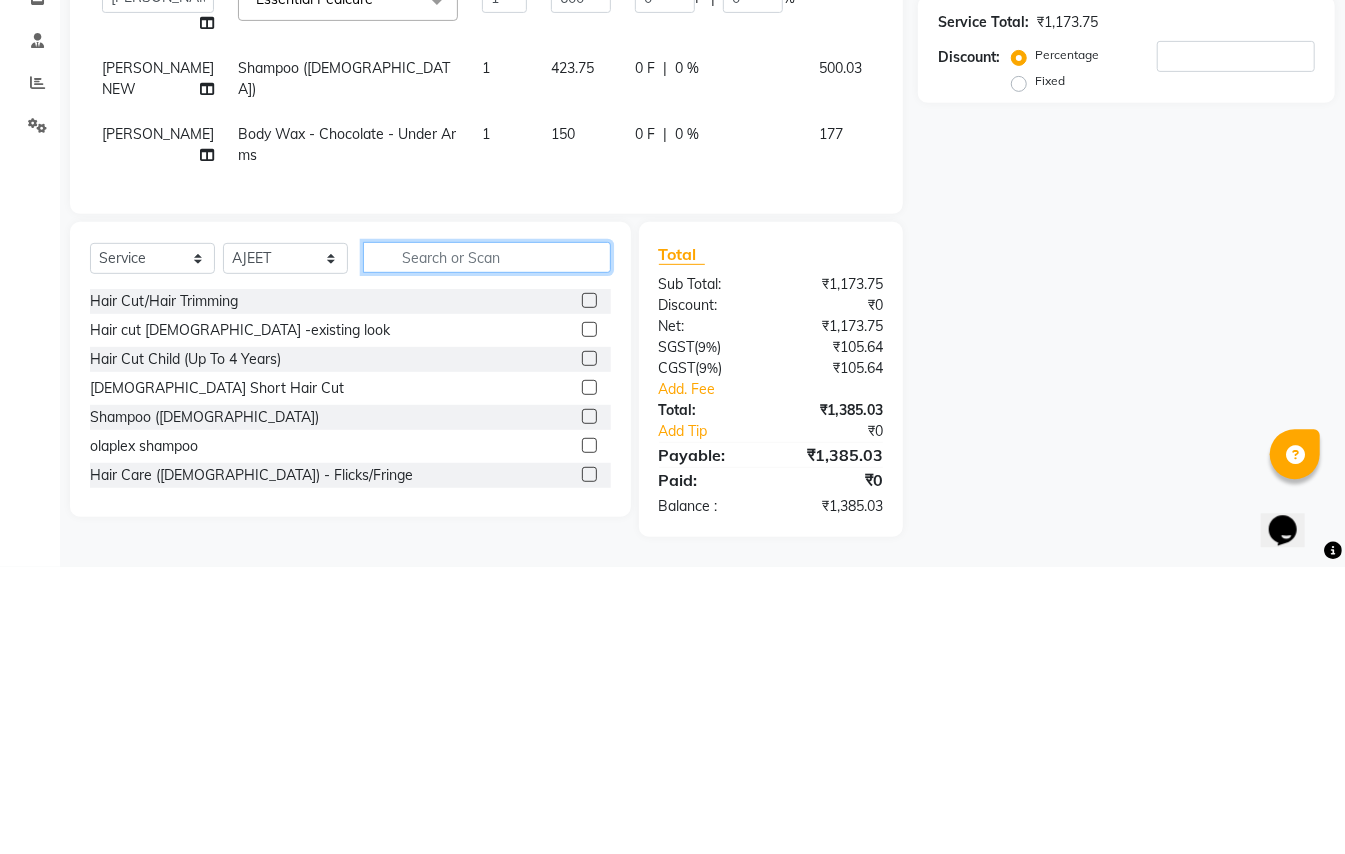 drag, startPoint x: 466, startPoint y: 558, endPoint x: 468, endPoint y: 272, distance: 286.007 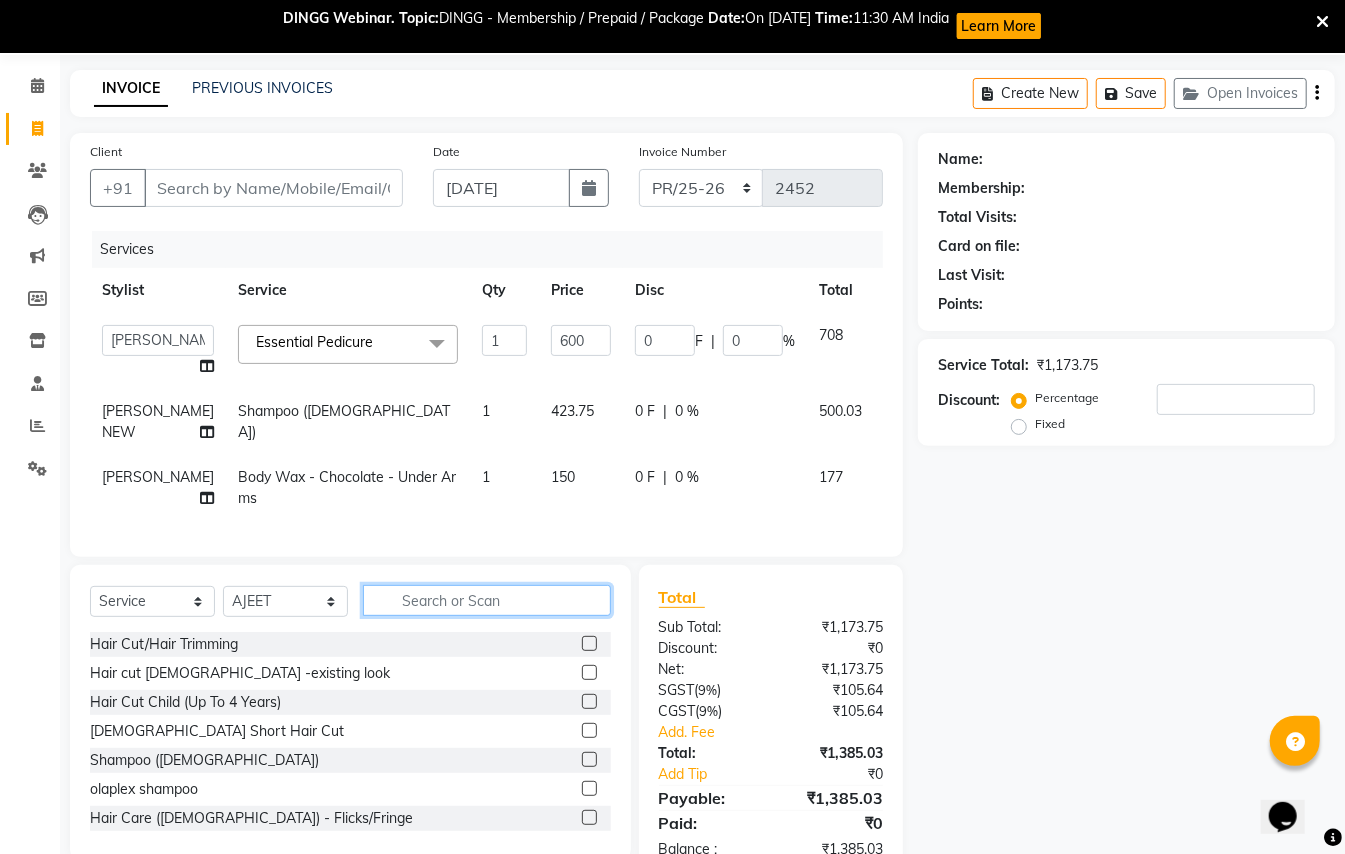 scroll, scrollTop: 0, scrollLeft: 0, axis: both 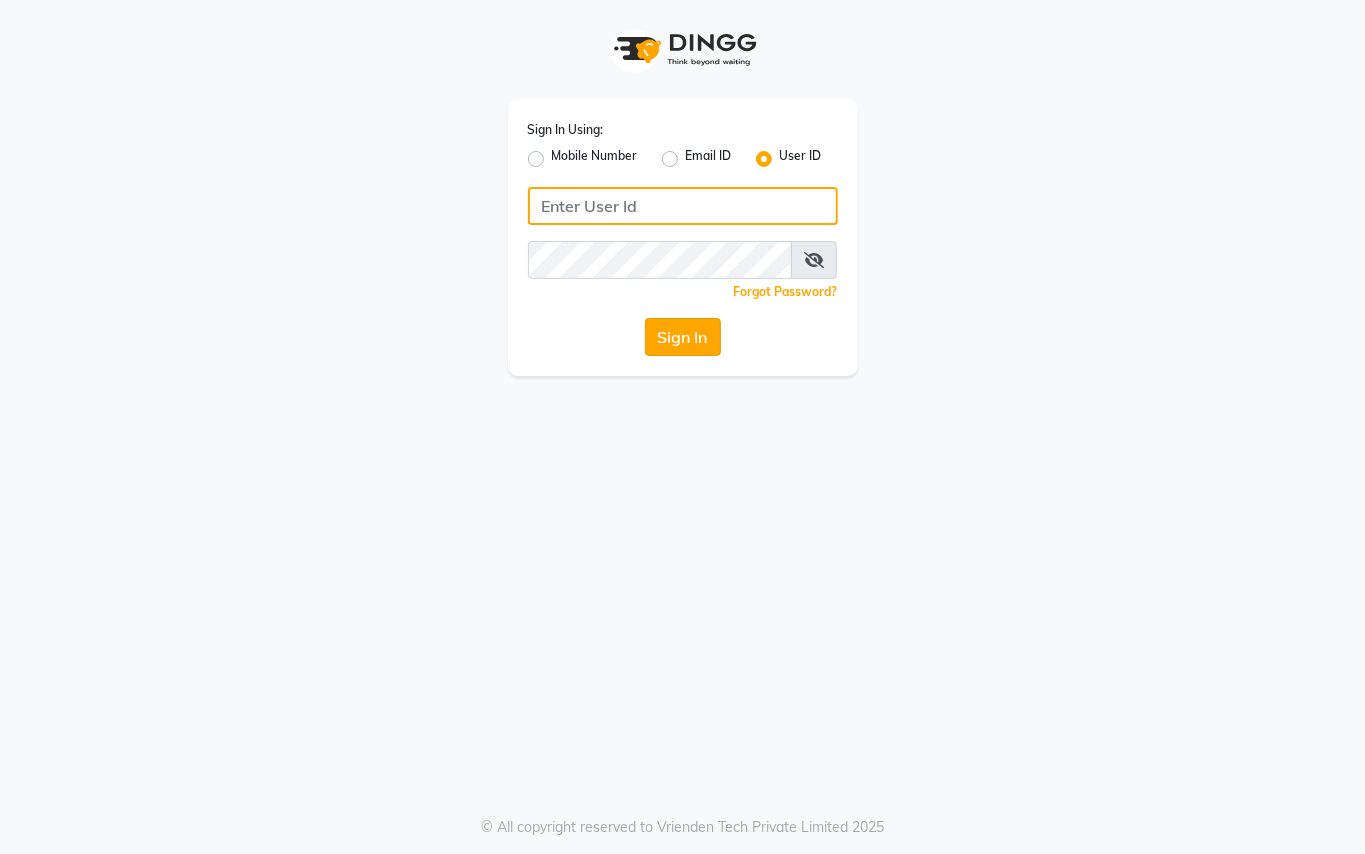 type on "prince&princess" 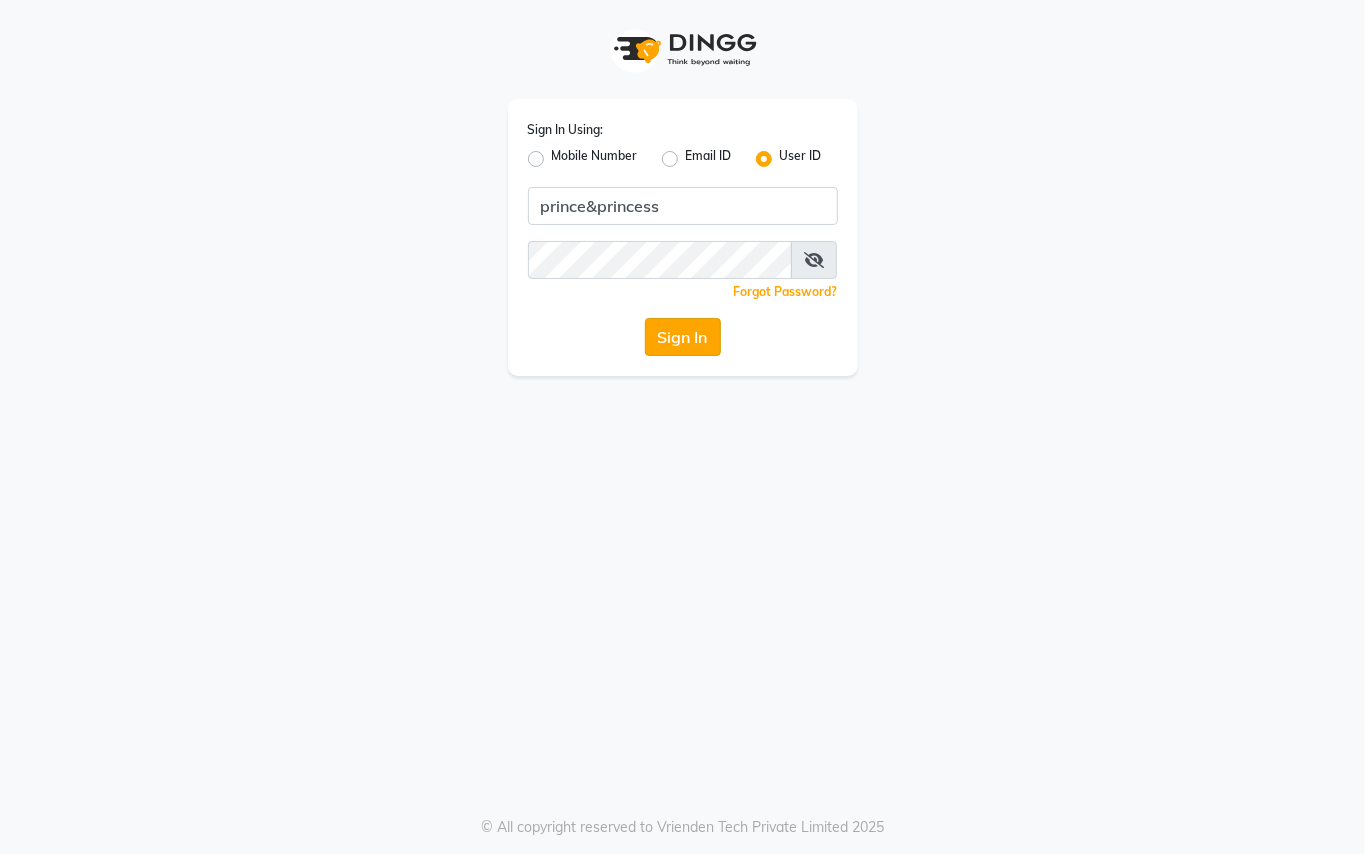 click on "Sign In" 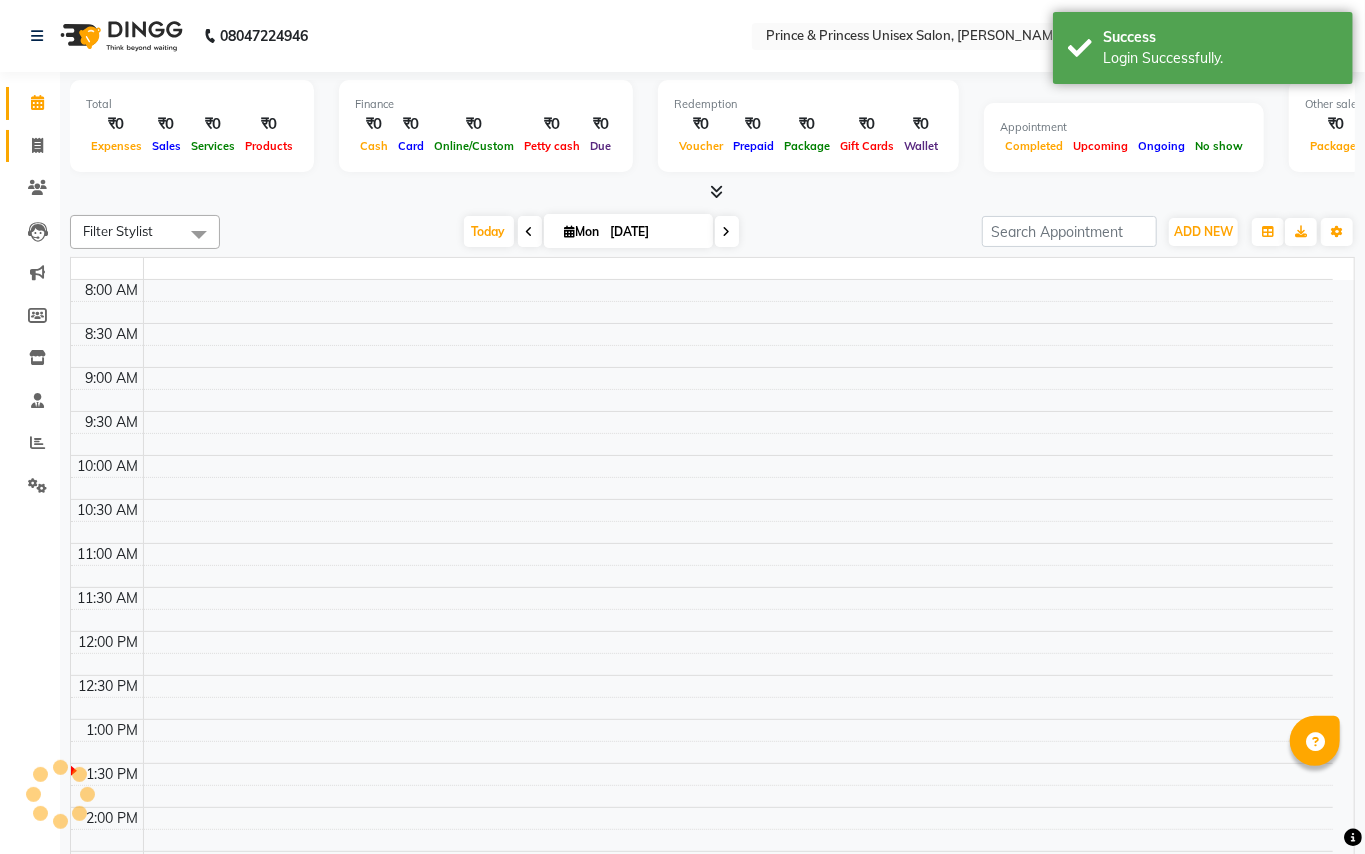 click 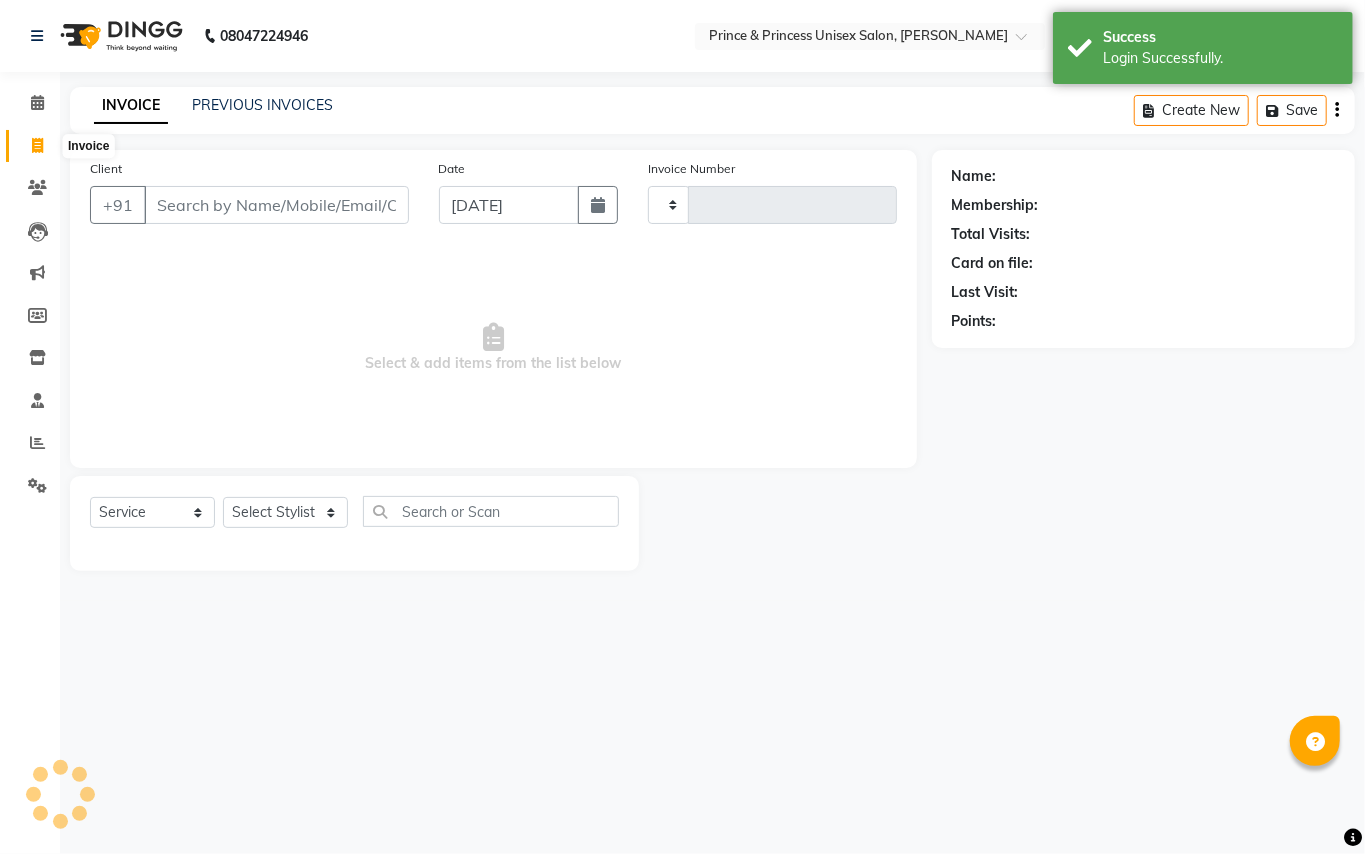 select on "en" 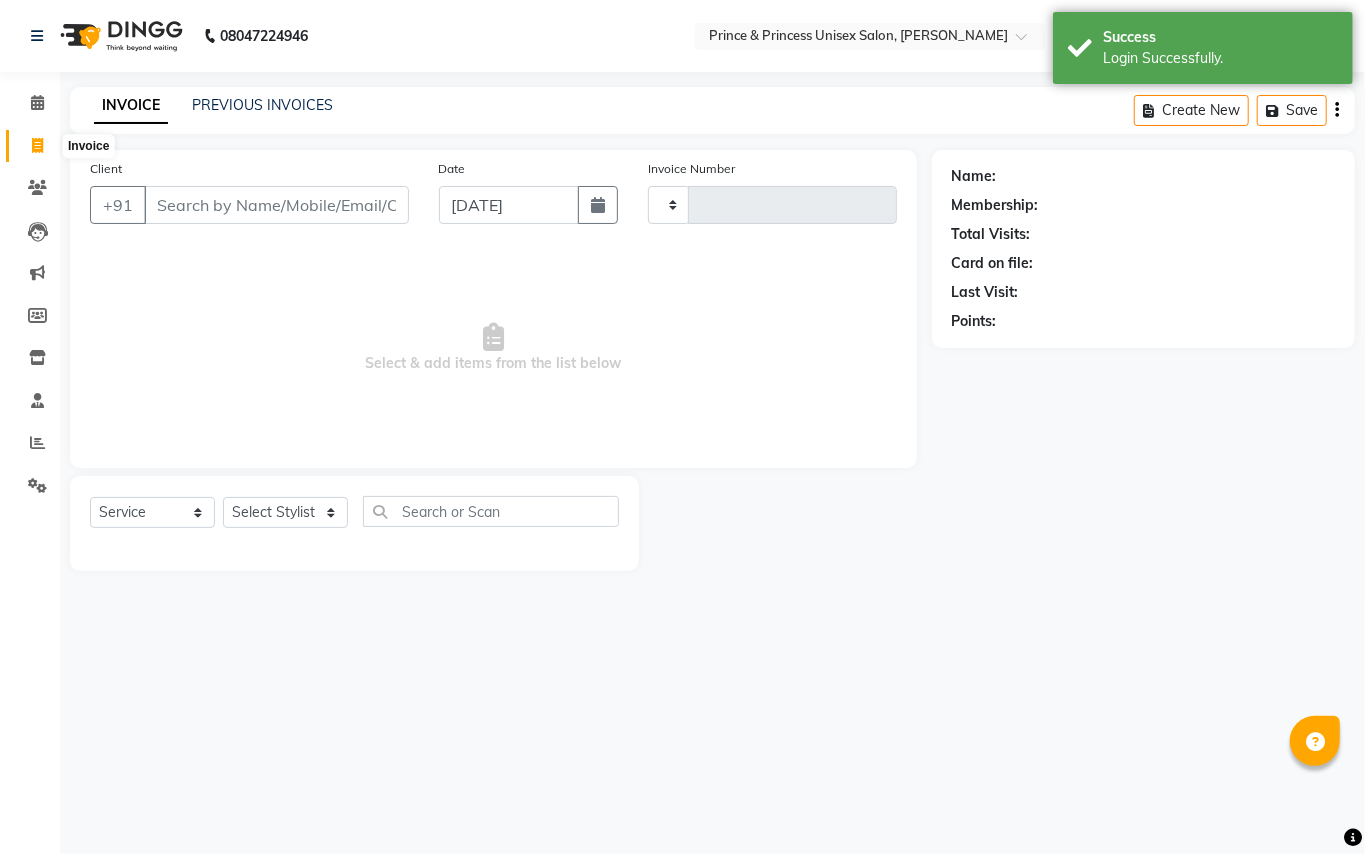 click on "Client" at bounding box center (276, 205) 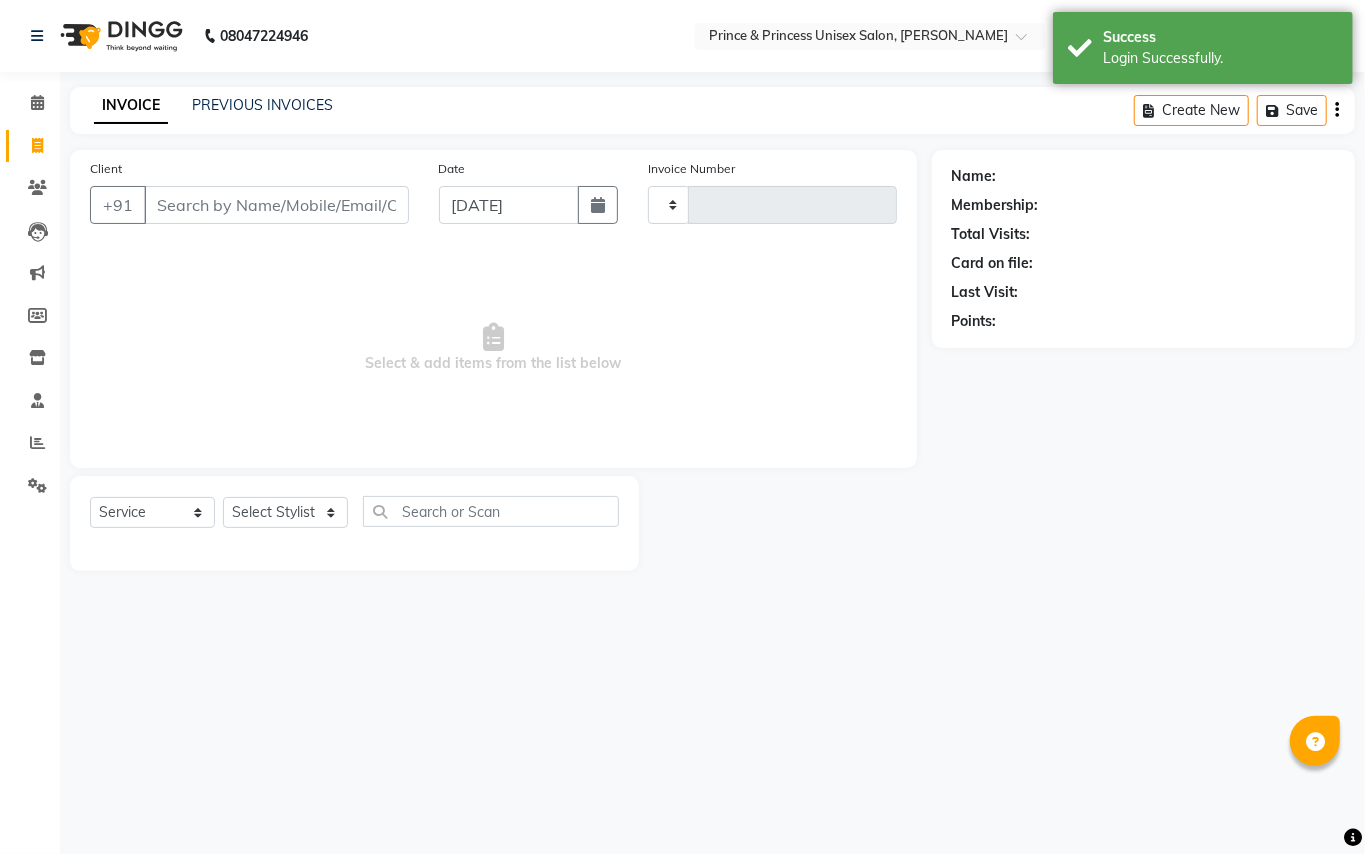 type on "2452" 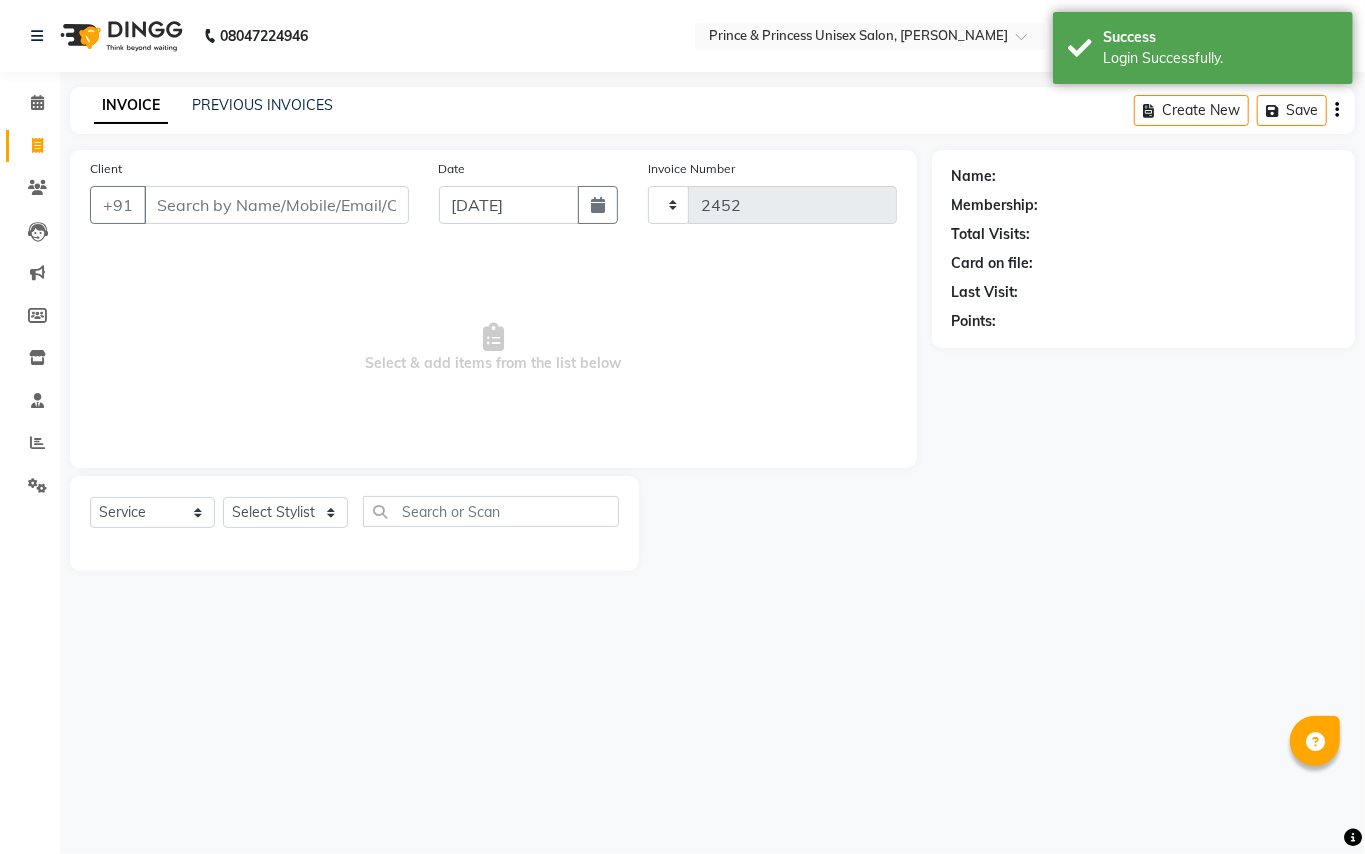 select on "3760" 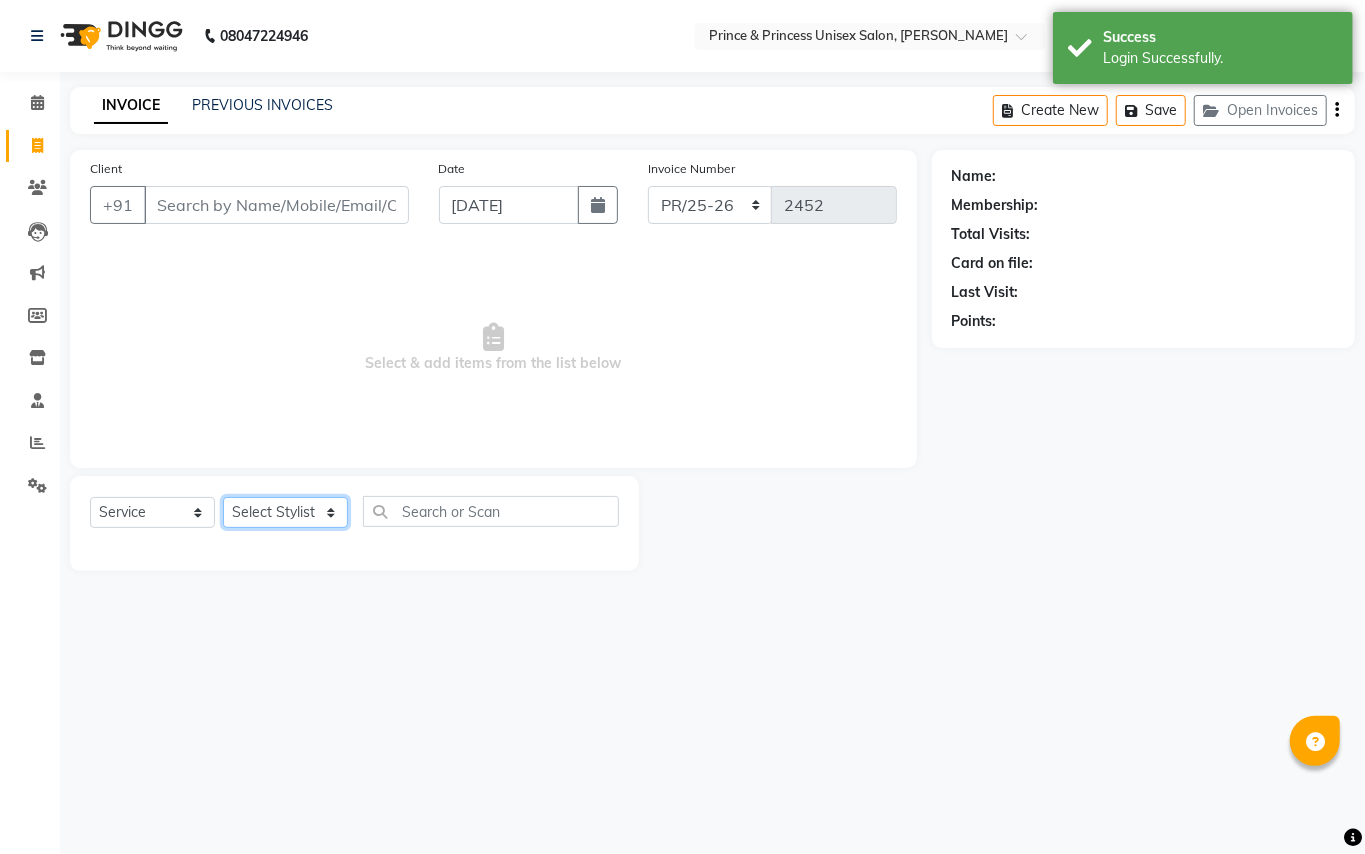 click on "Select Stylist" 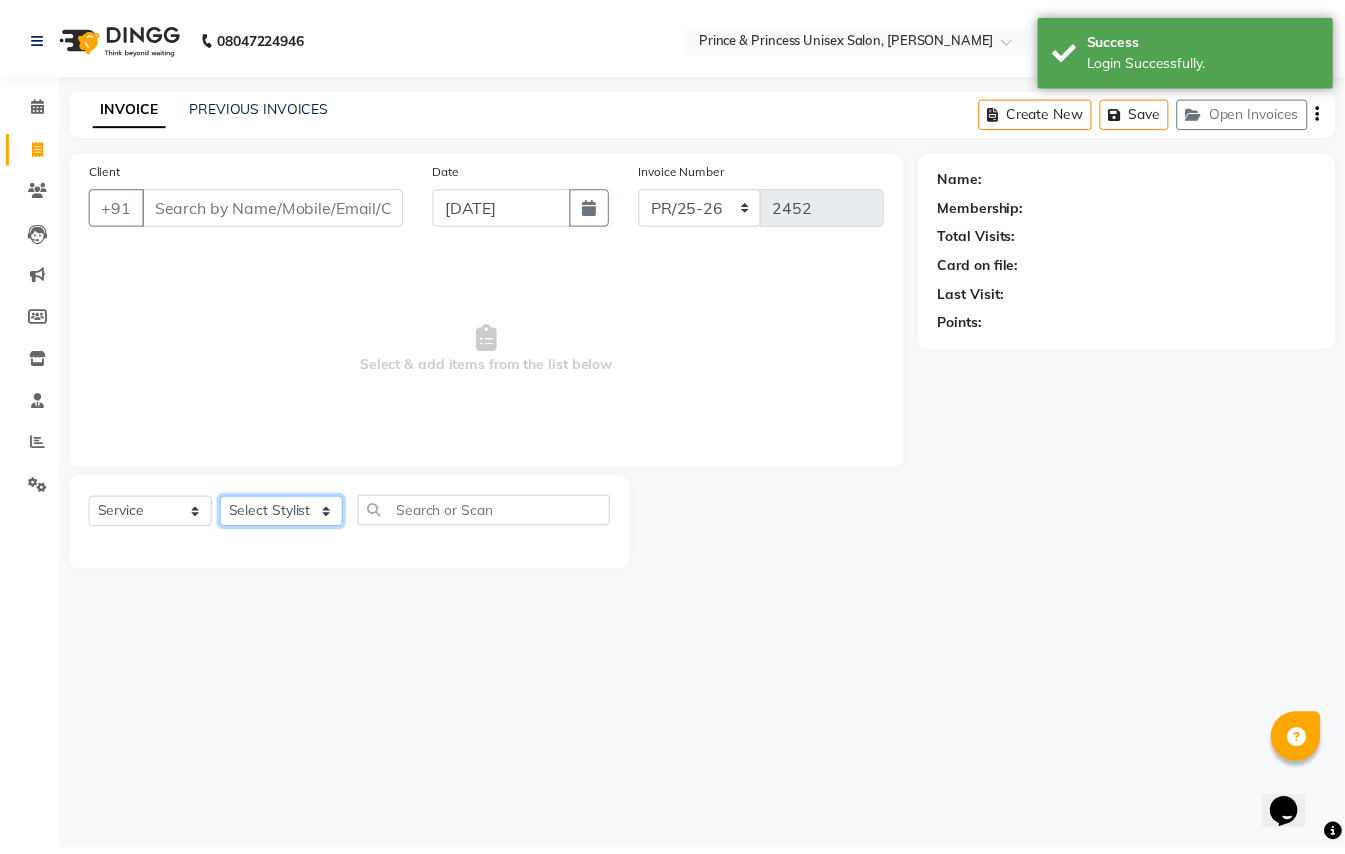 scroll, scrollTop: 0, scrollLeft: 0, axis: both 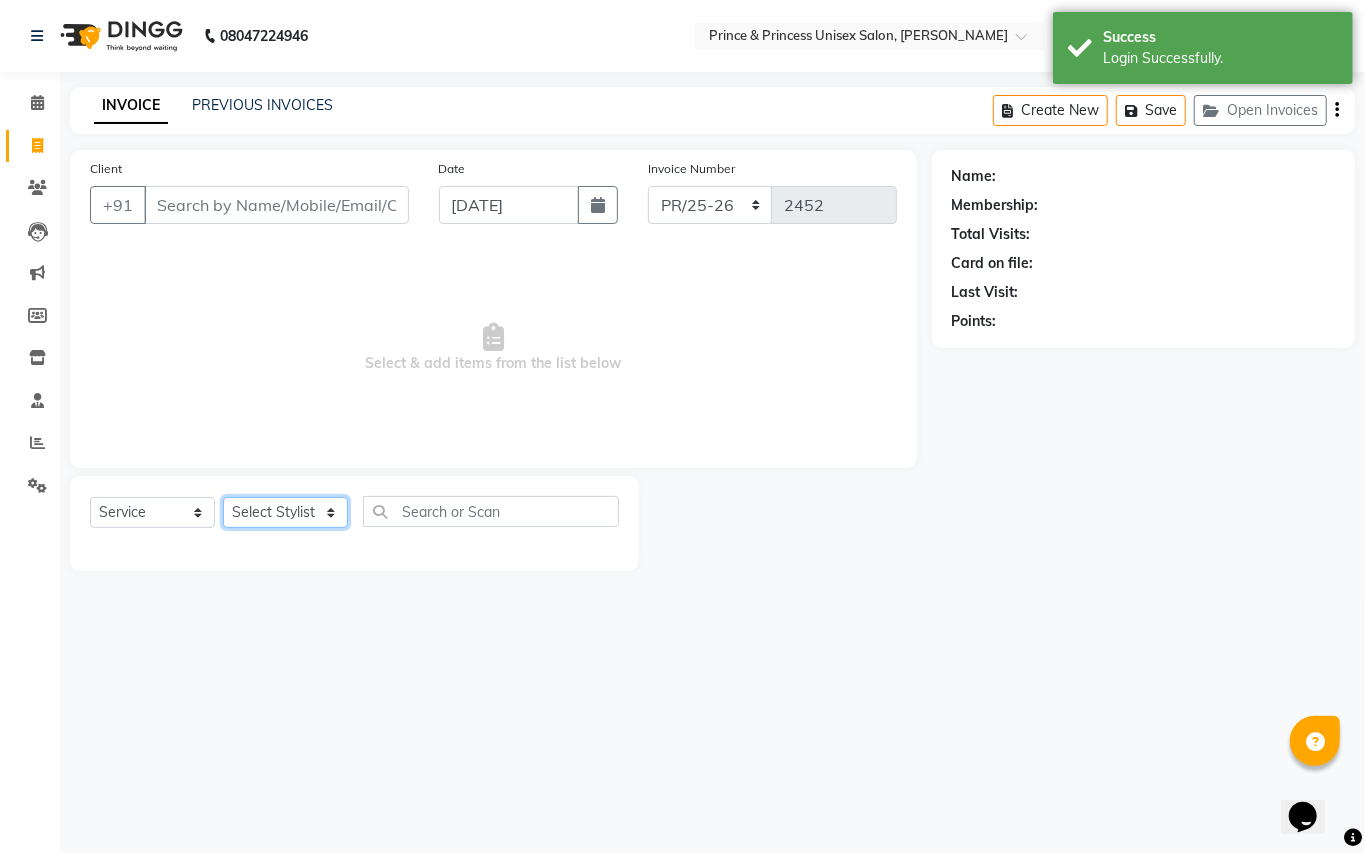select on "67112" 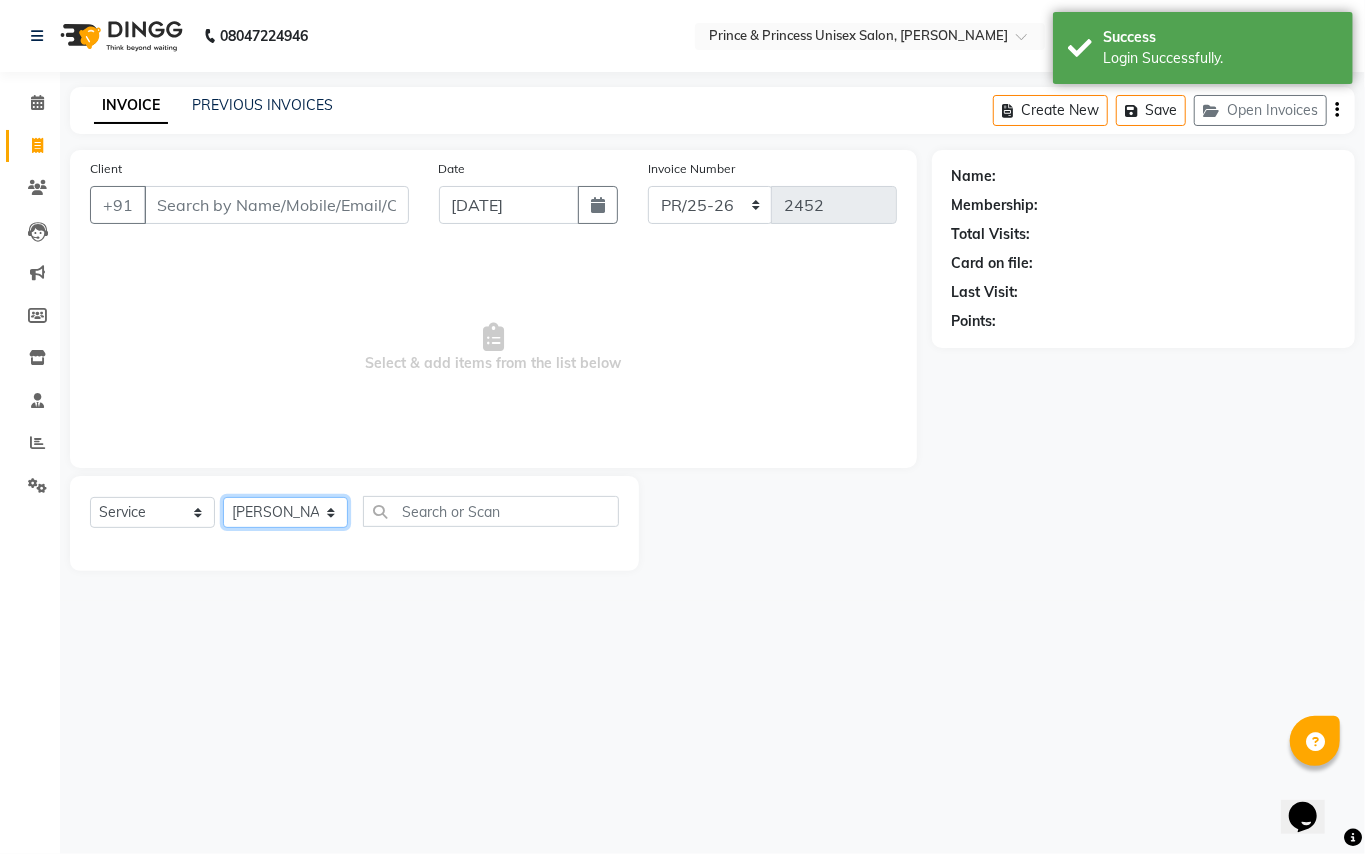 click on "Select Stylist ABHISHEK [PERSON_NAME] NEW [PERSON_NAME] [PERSON_NAME] [PERSON_NAME] [PERSON_NAME] RAHUL SANDEEP [PERSON_NAME] XYZ" 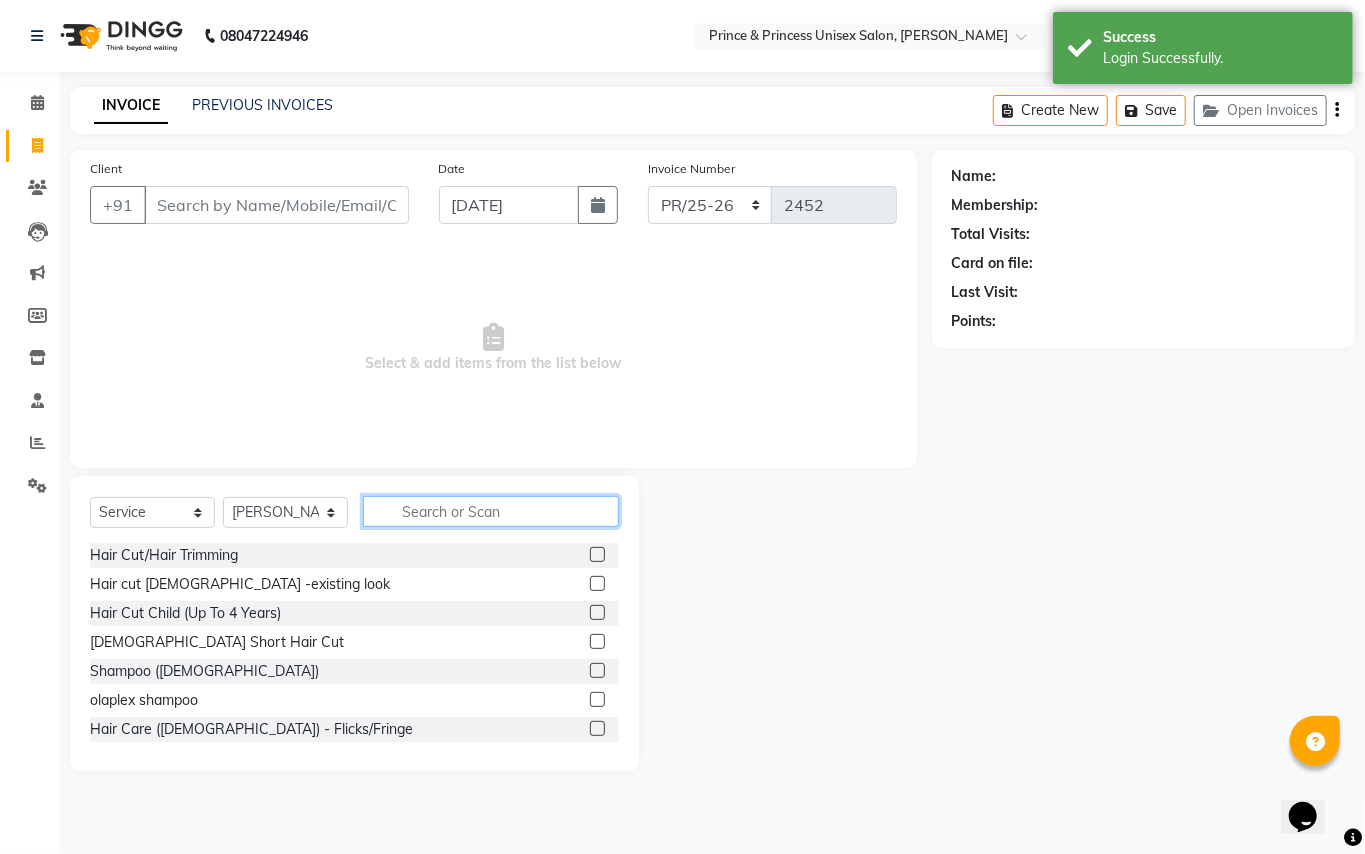click 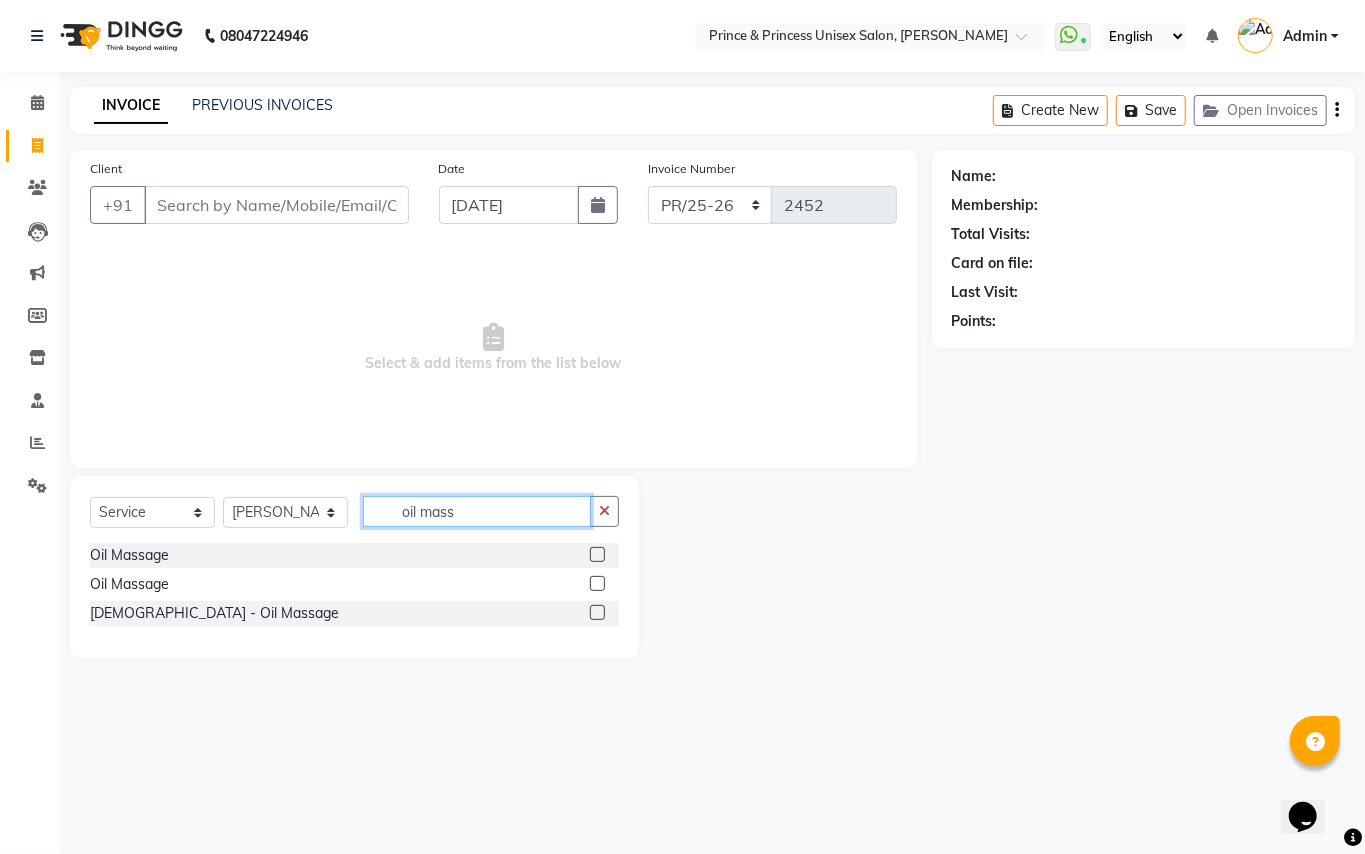 type on "oil mass" 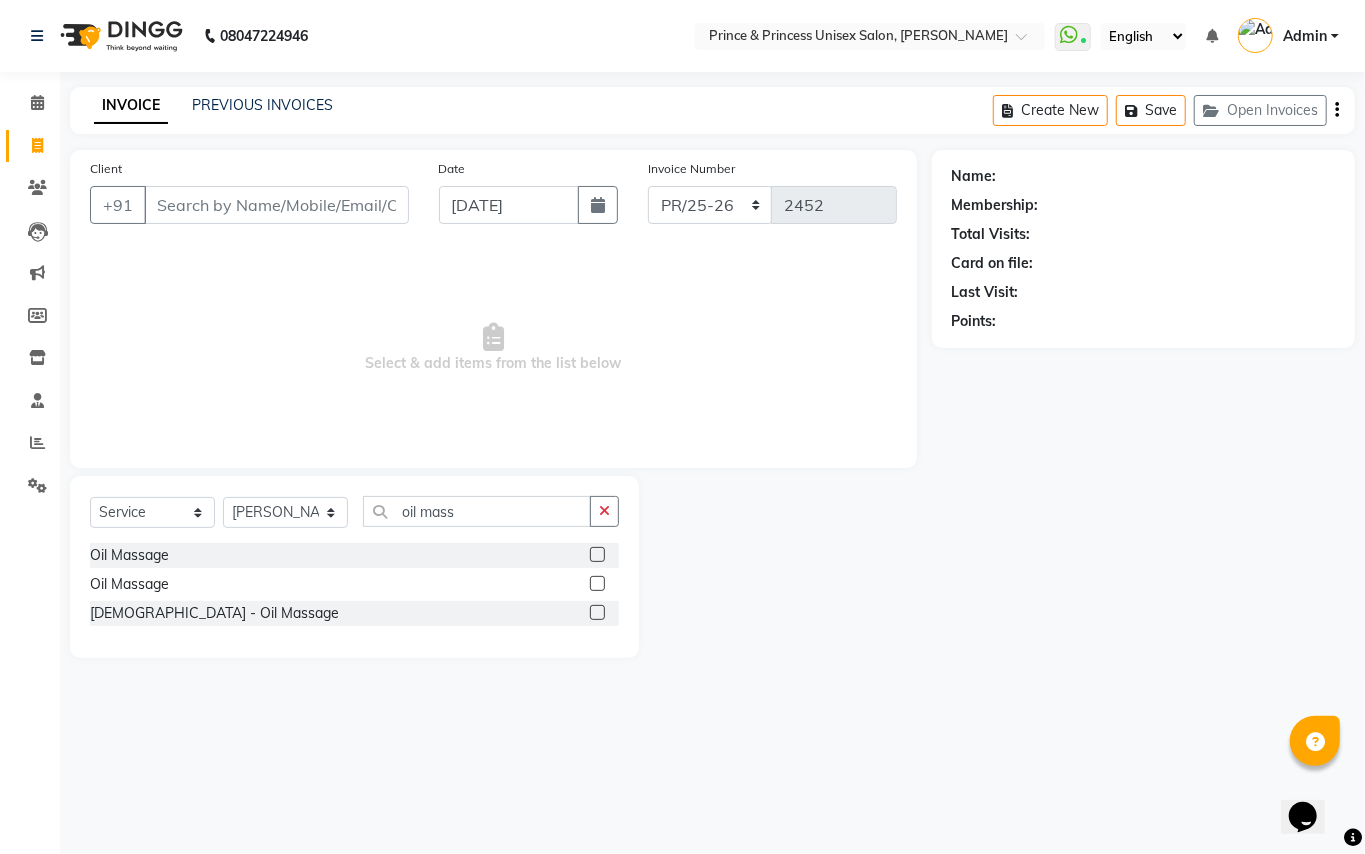 click 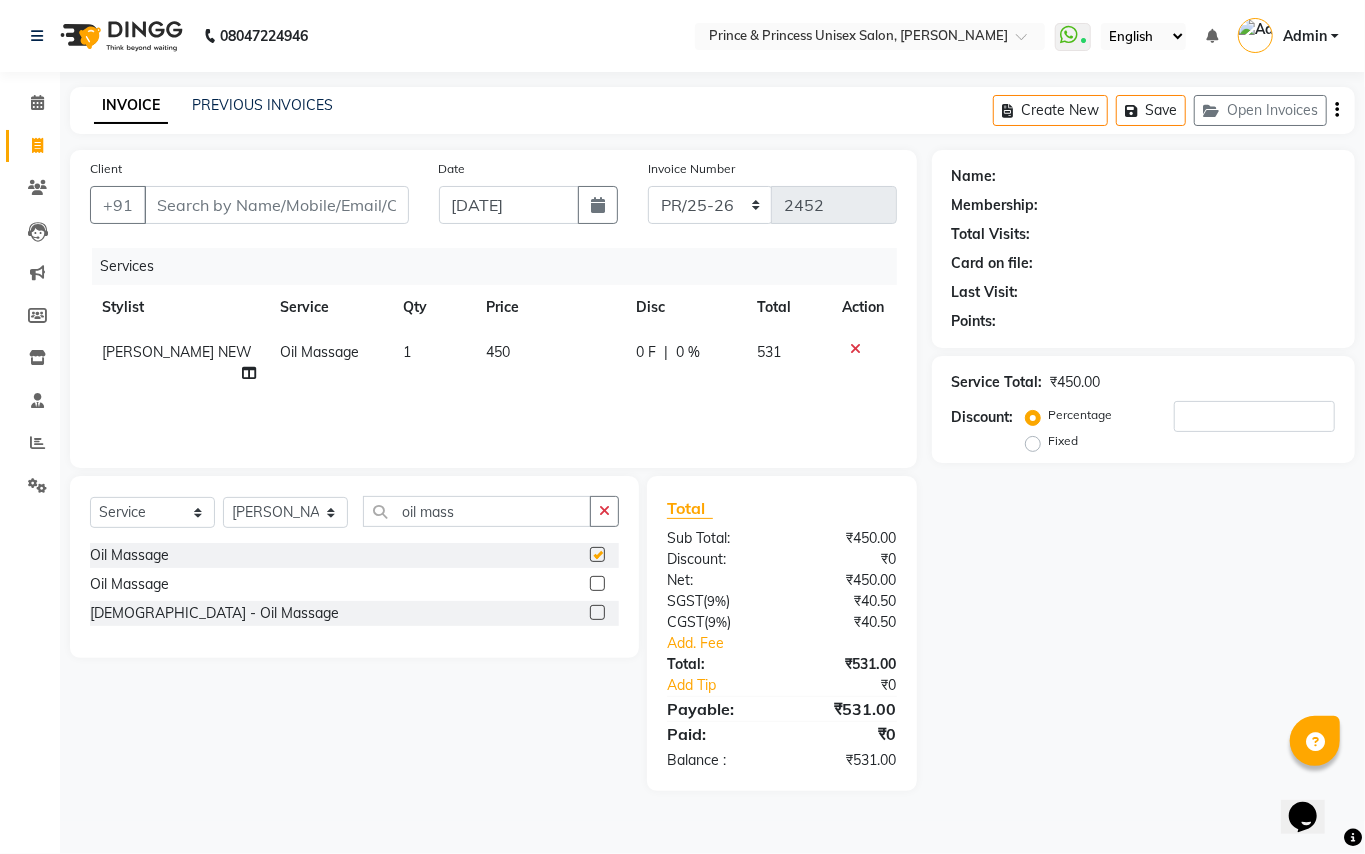 checkbox on "false" 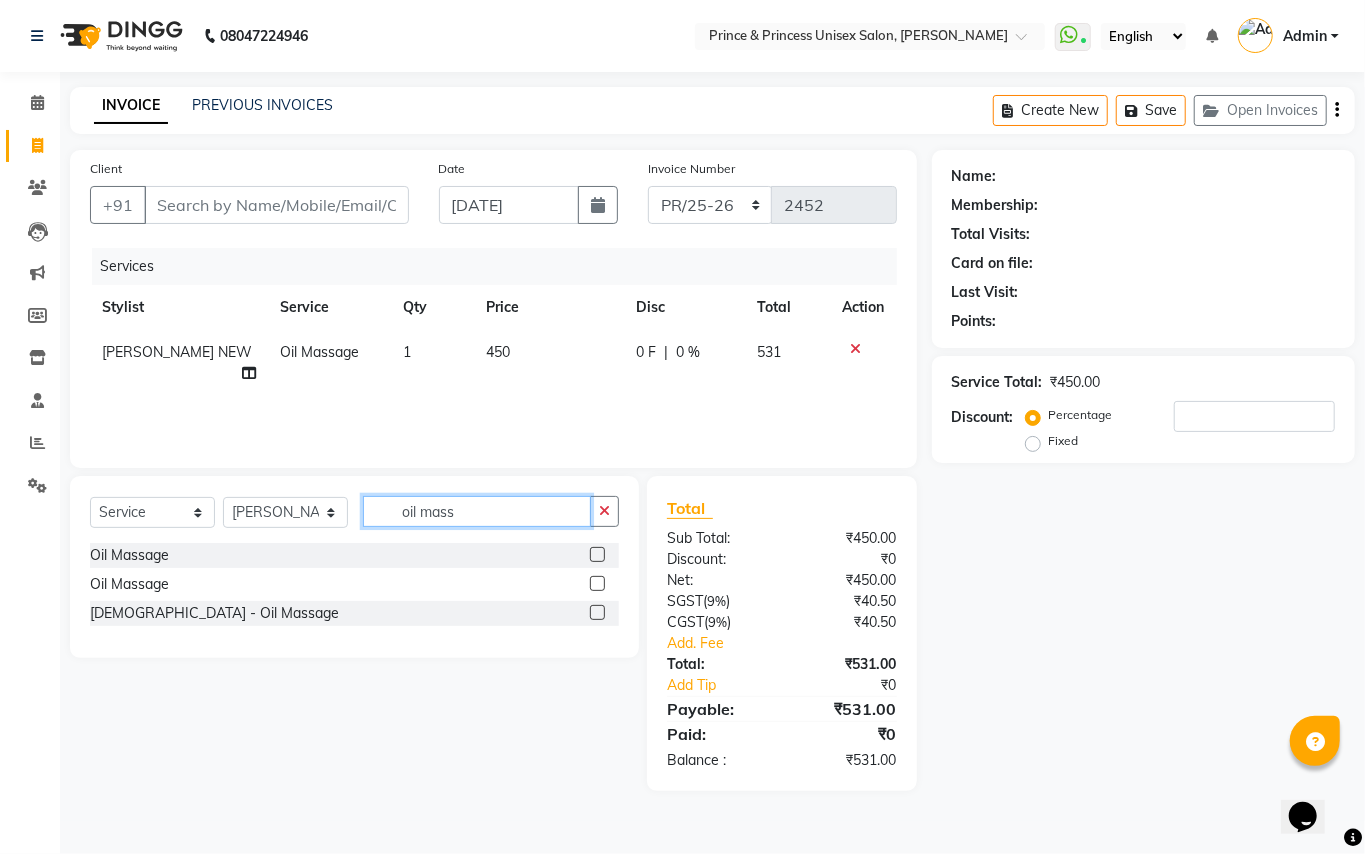 click on "oil mass" 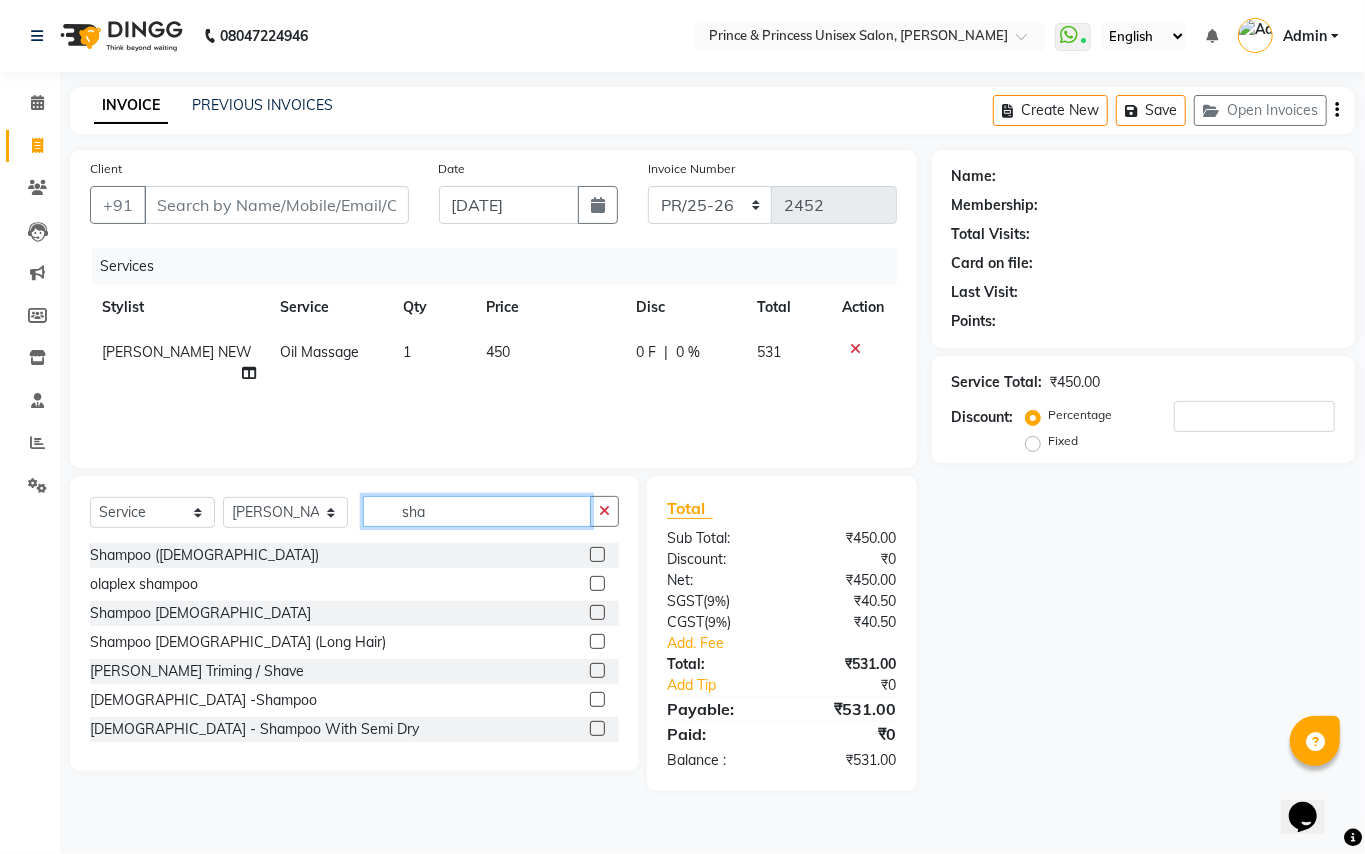 type on "sha" 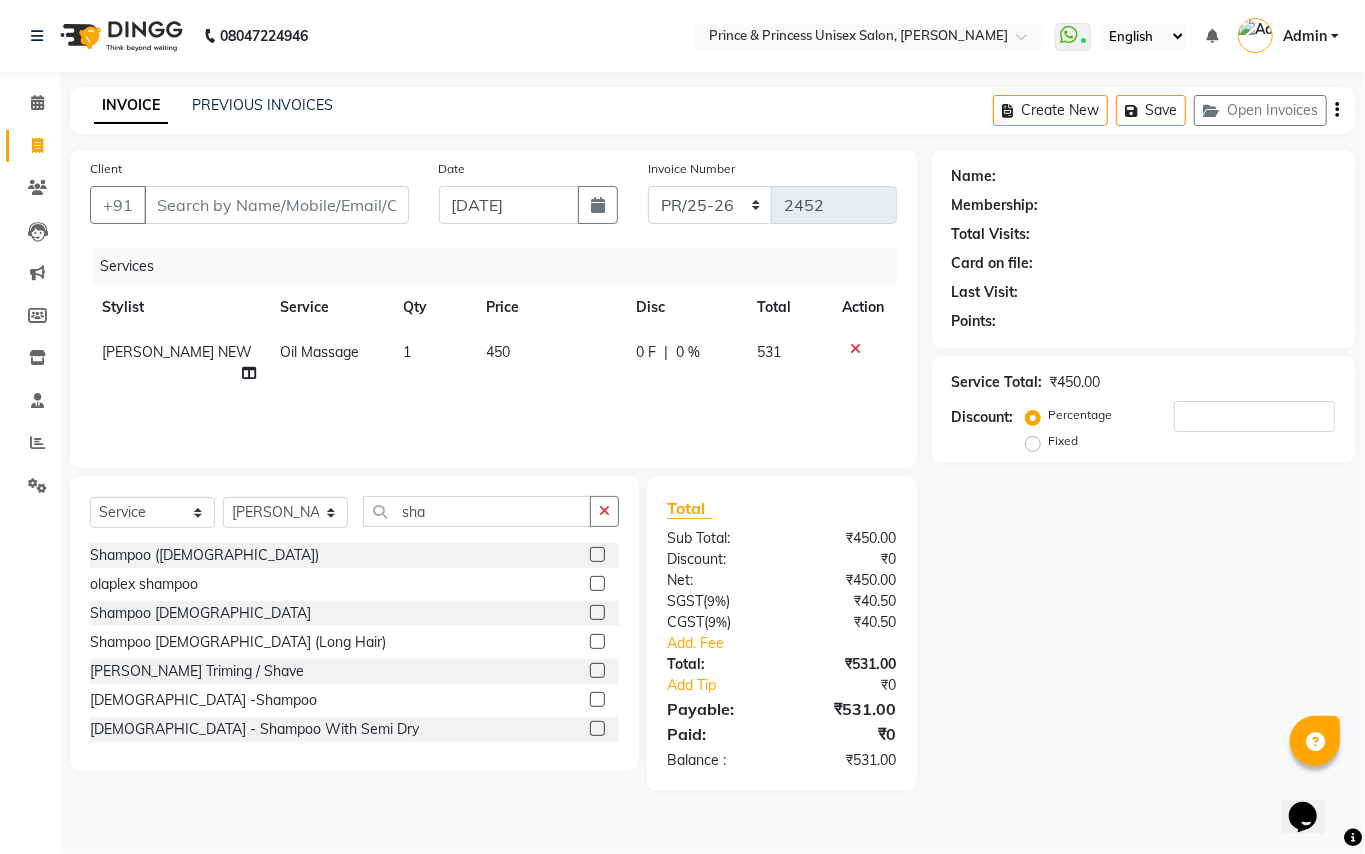 click 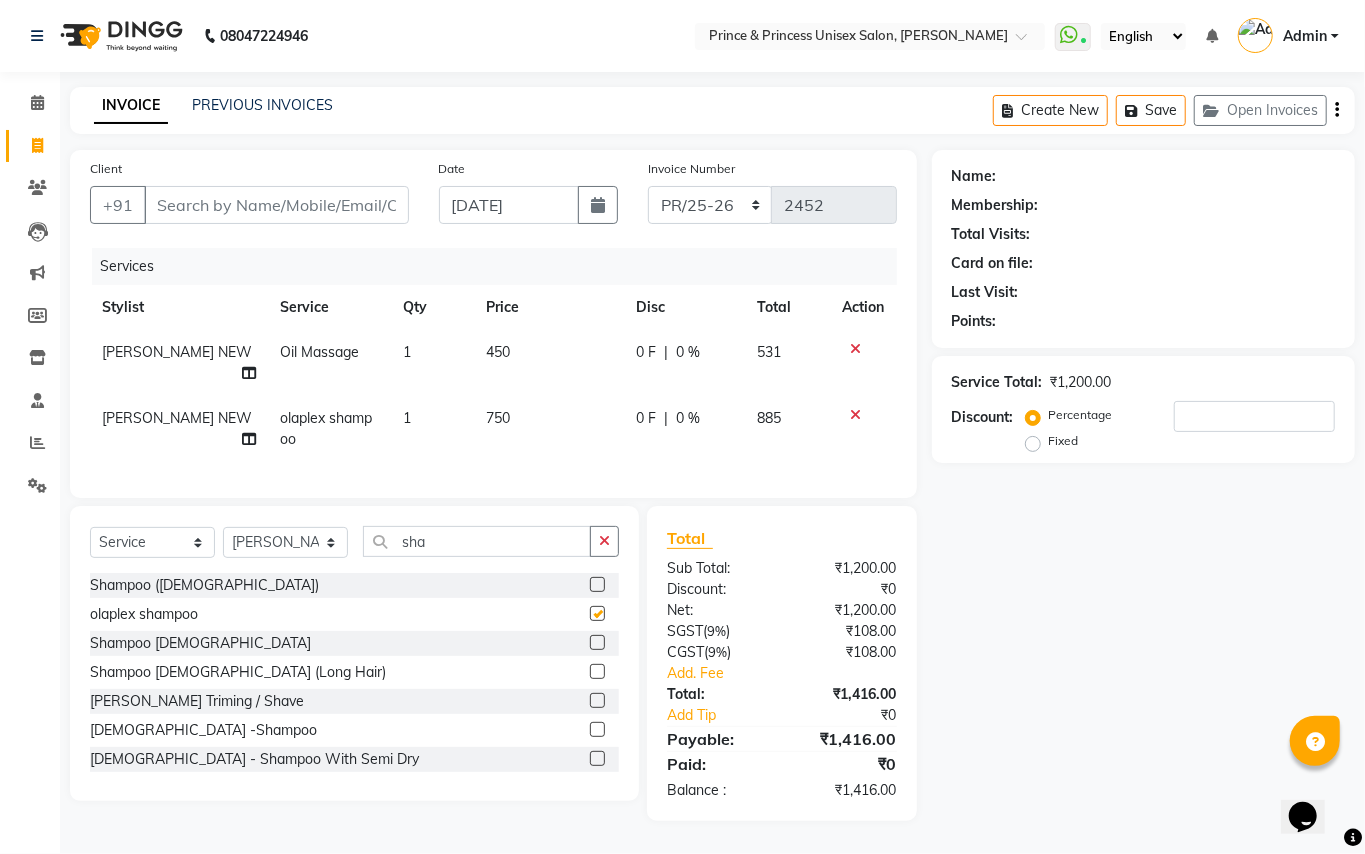 checkbox on "false" 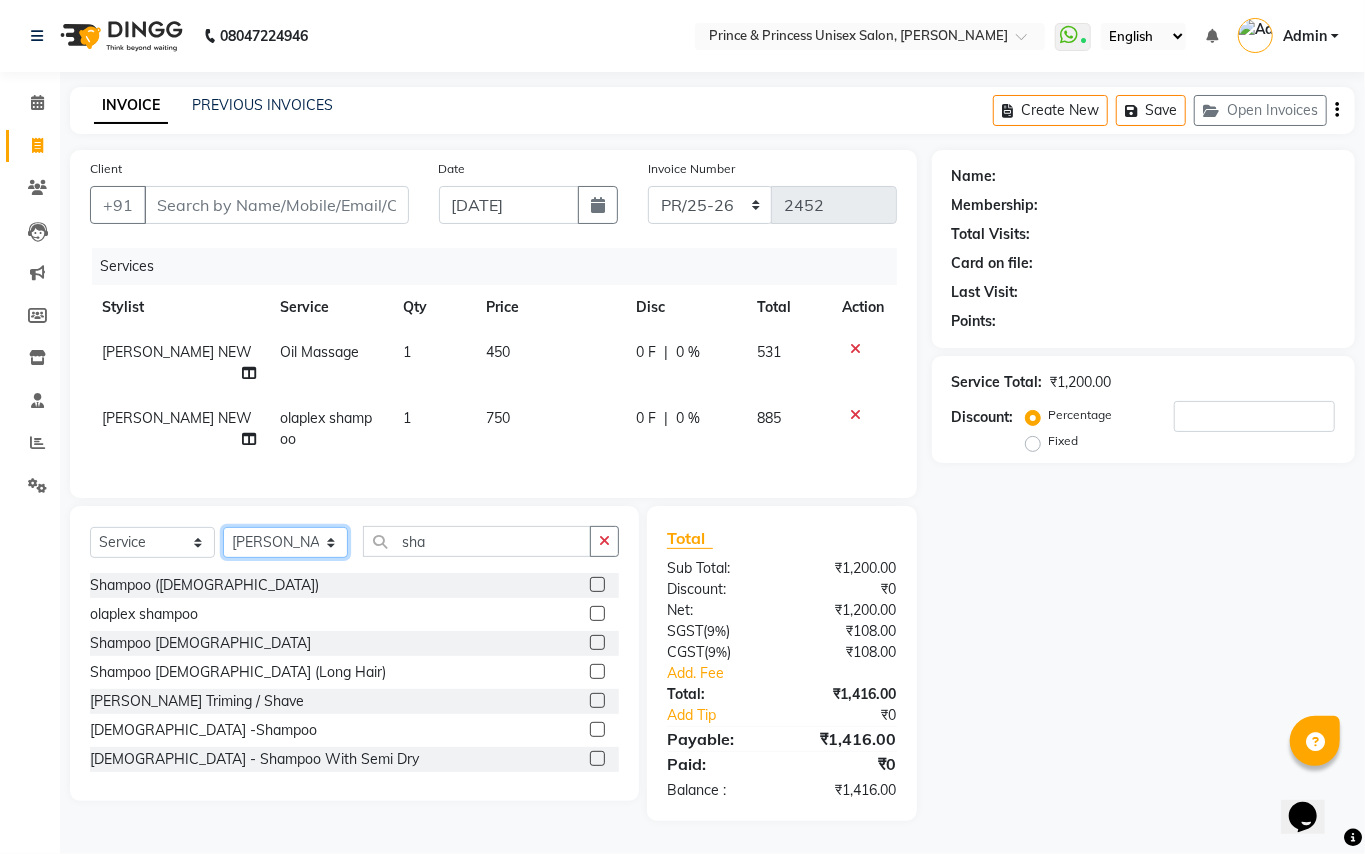 click on "Select Stylist ABHISHEK [PERSON_NAME] NEW [PERSON_NAME] [PERSON_NAME] [PERSON_NAME] [PERSON_NAME] RAHUL SANDEEP [PERSON_NAME] XYZ" 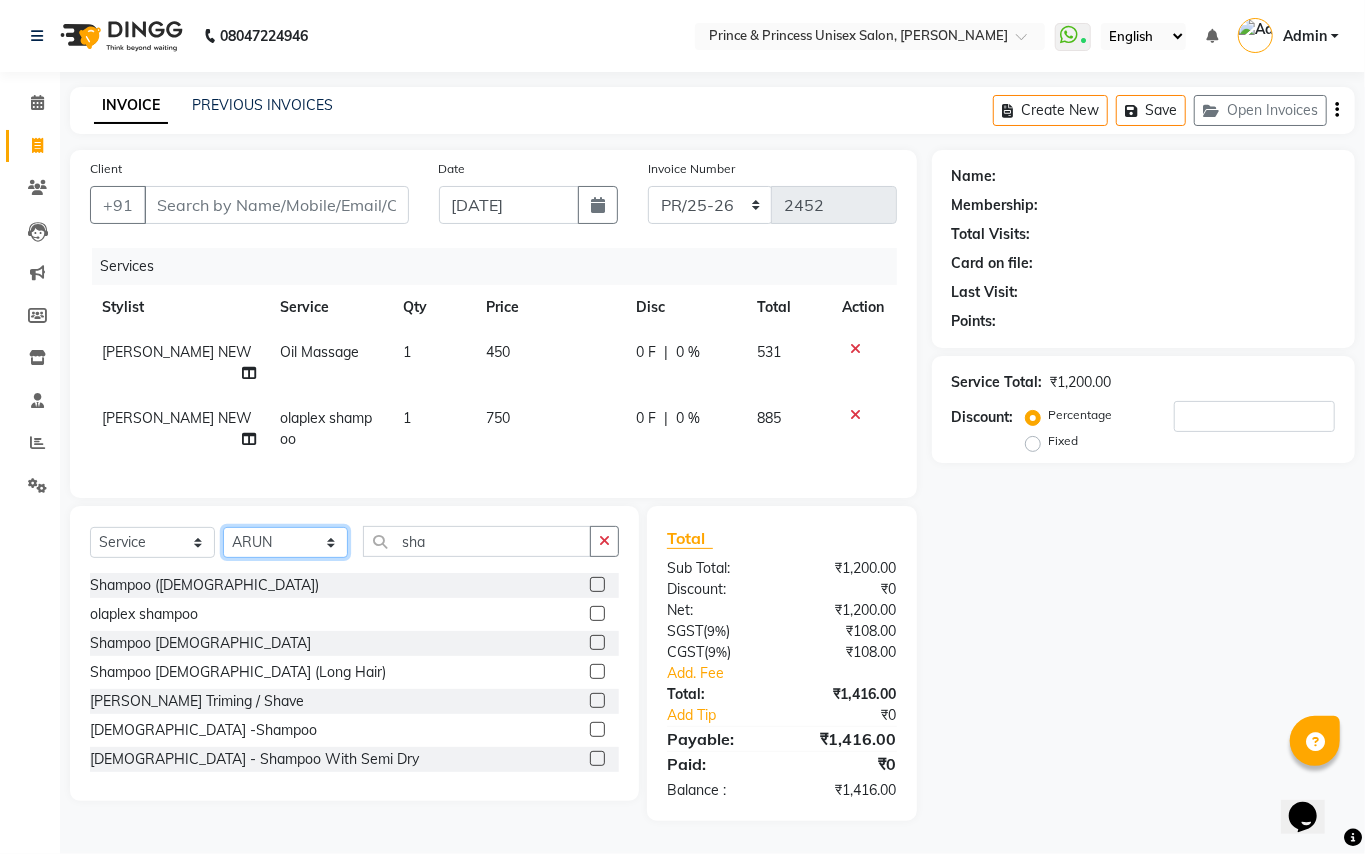 click on "Select Stylist ABHISHEK [PERSON_NAME] NEW [PERSON_NAME] [PERSON_NAME] [PERSON_NAME] [PERSON_NAME] RAHUL SANDEEP [PERSON_NAME] XYZ" 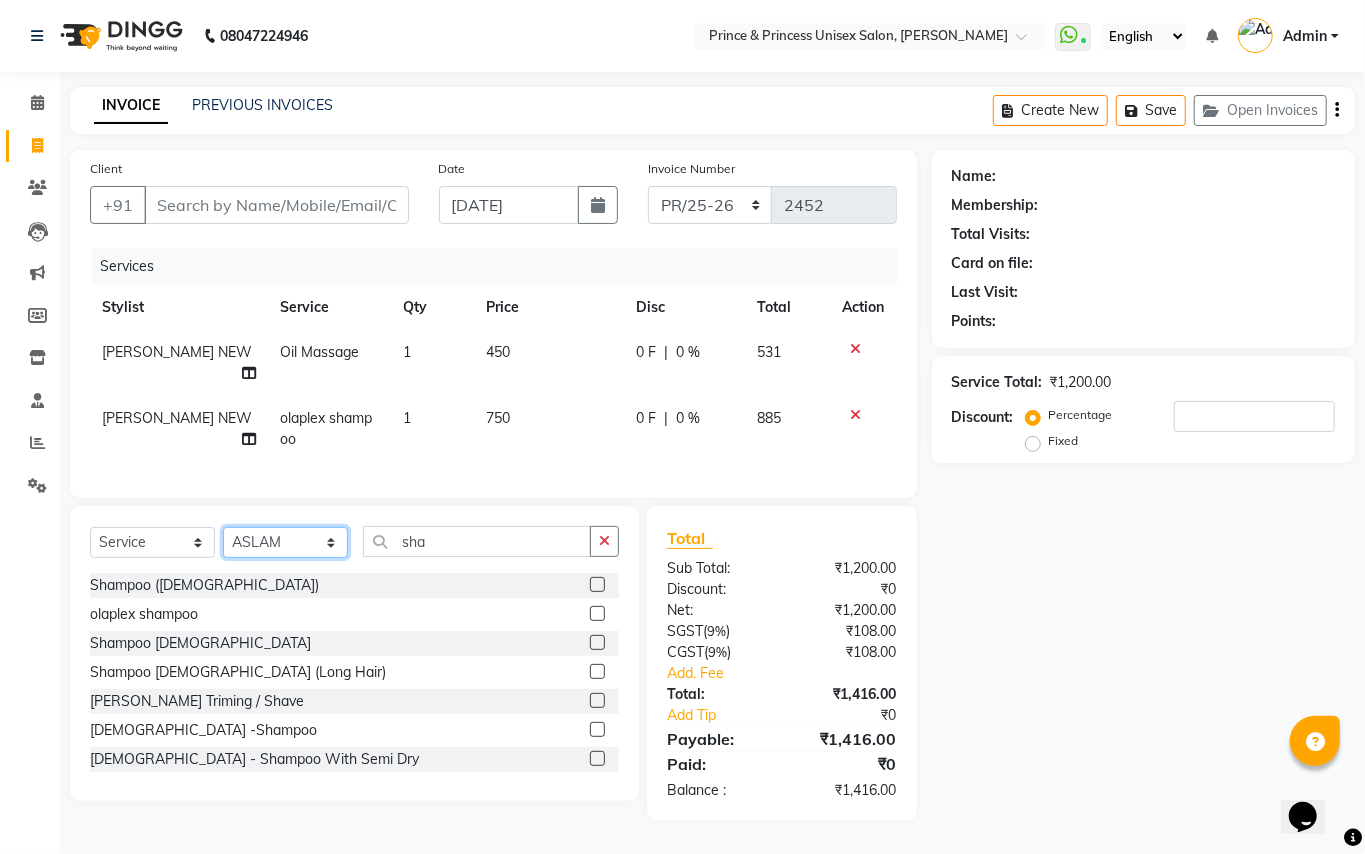 click on "Select Stylist ABHISHEK [PERSON_NAME] NEW [PERSON_NAME] [PERSON_NAME] [PERSON_NAME] [PERSON_NAME] RAHUL SANDEEP [PERSON_NAME] XYZ" 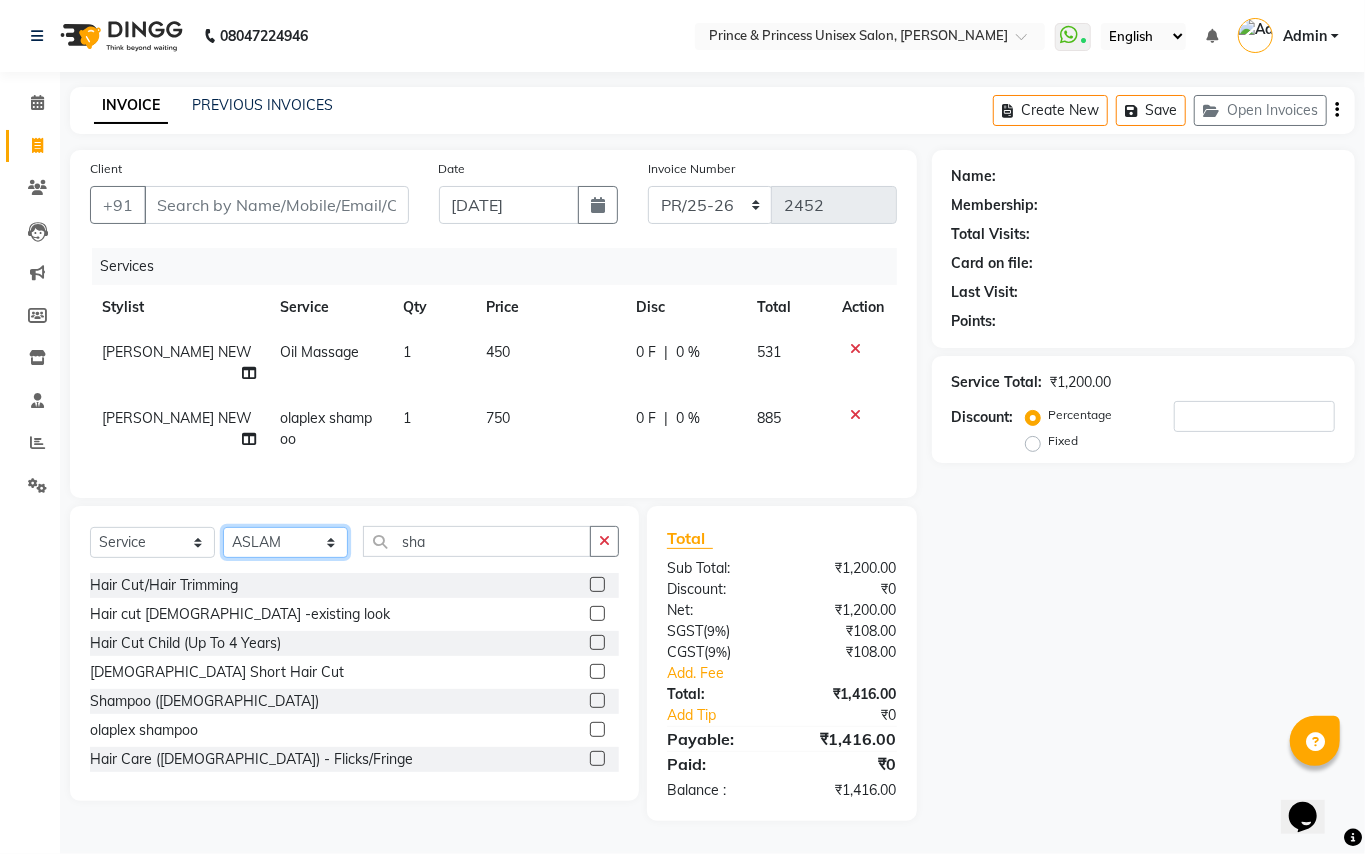 select on "64814" 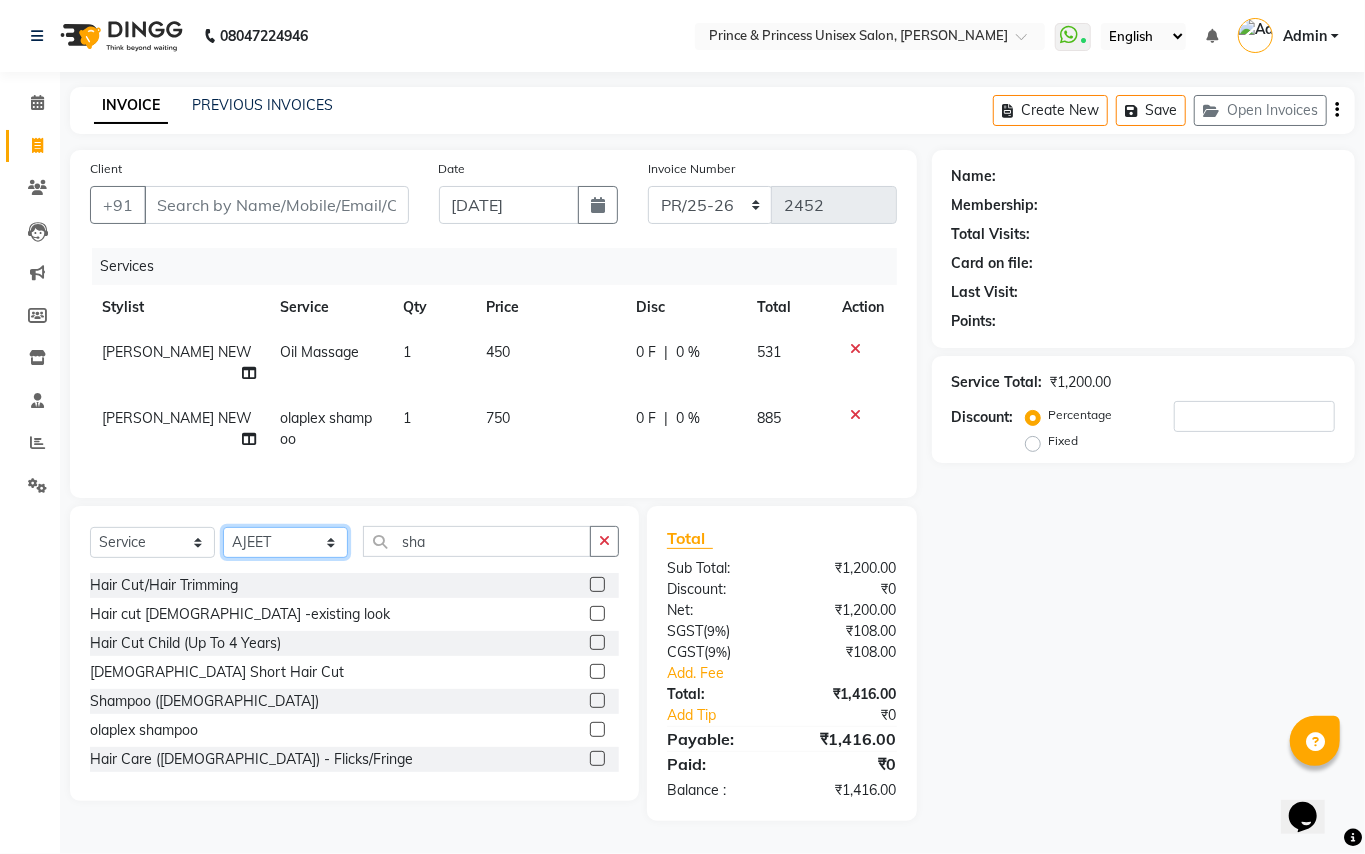 drag, startPoint x: 282, startPoint y: 545, endPoint x: 424, endPoint y: 569, distance: 144.01389 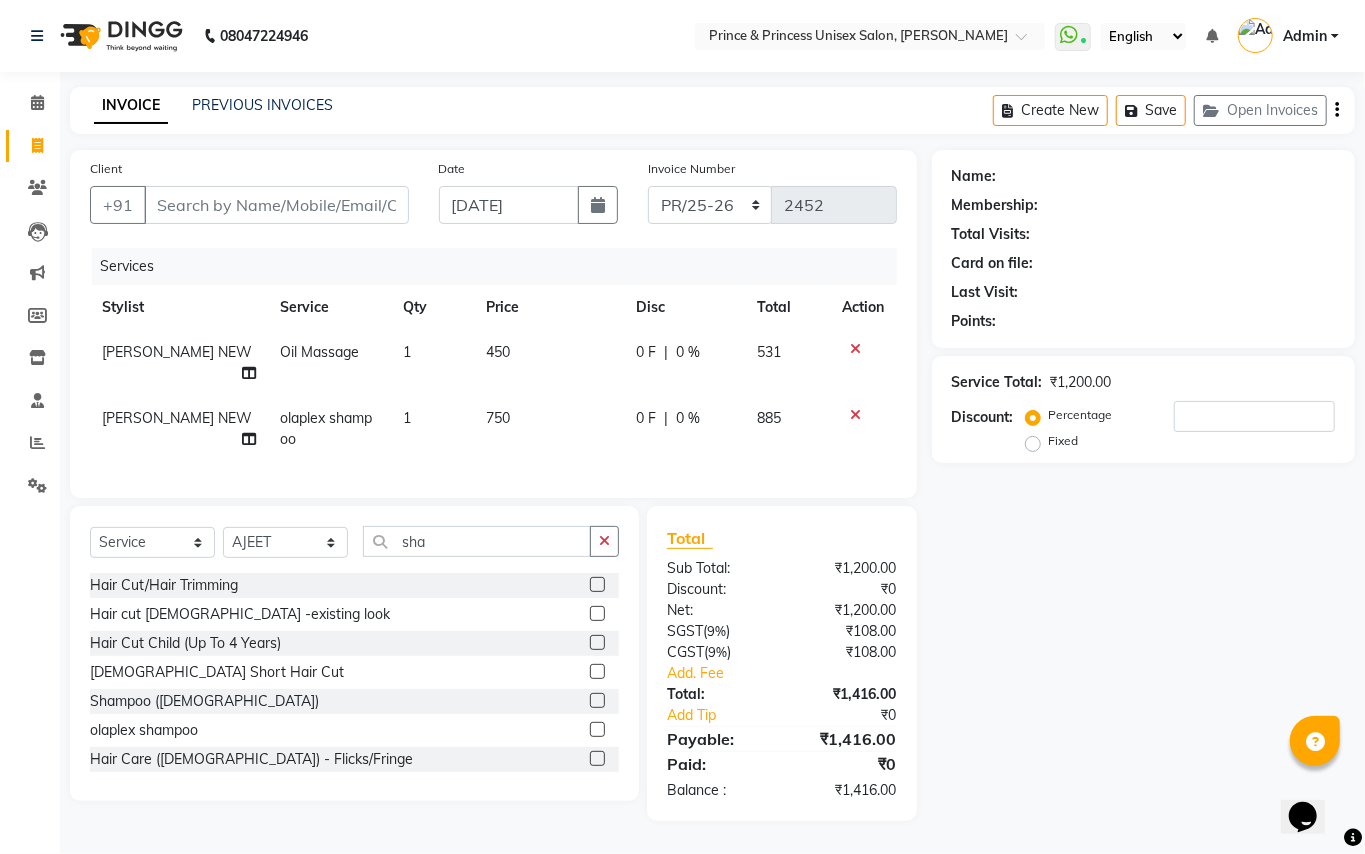 click on "[PERSON_NAME] NEW" 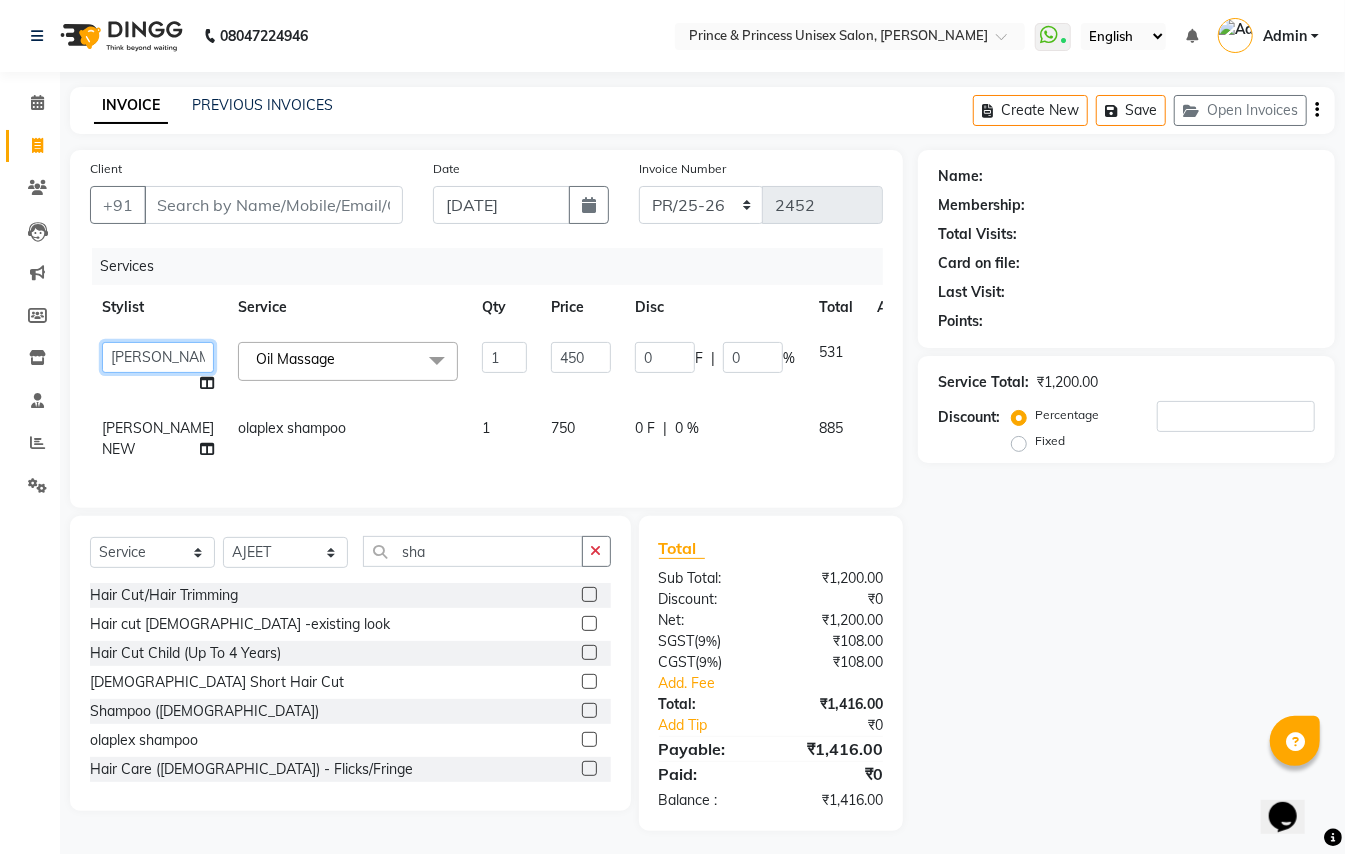 click on "ABHISHEK   [PERSON_NAME] NEW   [PERSON_NAME]   [PERSON_NAME]   [PERSON_NAME]   MEENAKSHI   [PERSON_NAME]   RAHUL   SANDEEP   [PERSON_NAME]   XYZ" 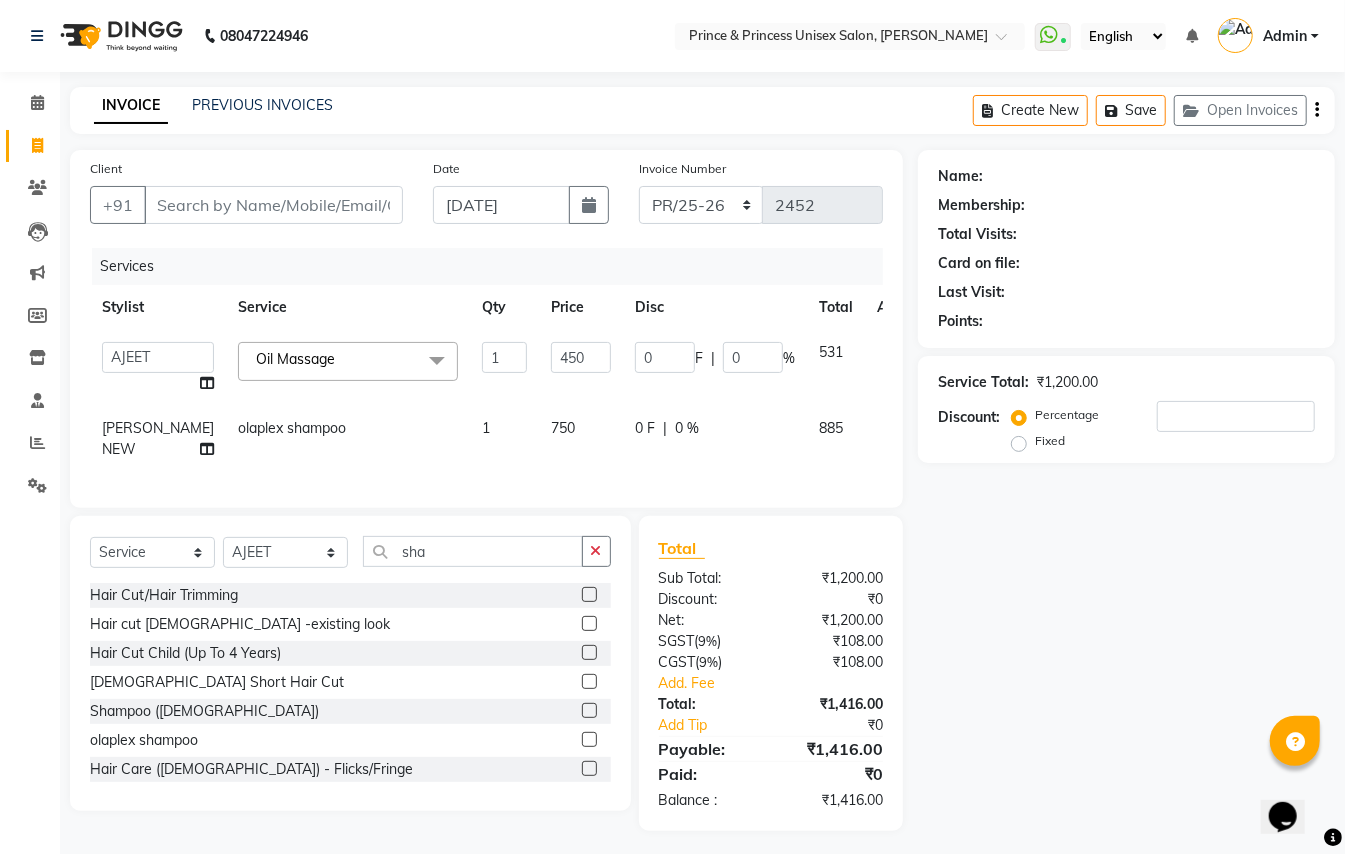 select on "64814" 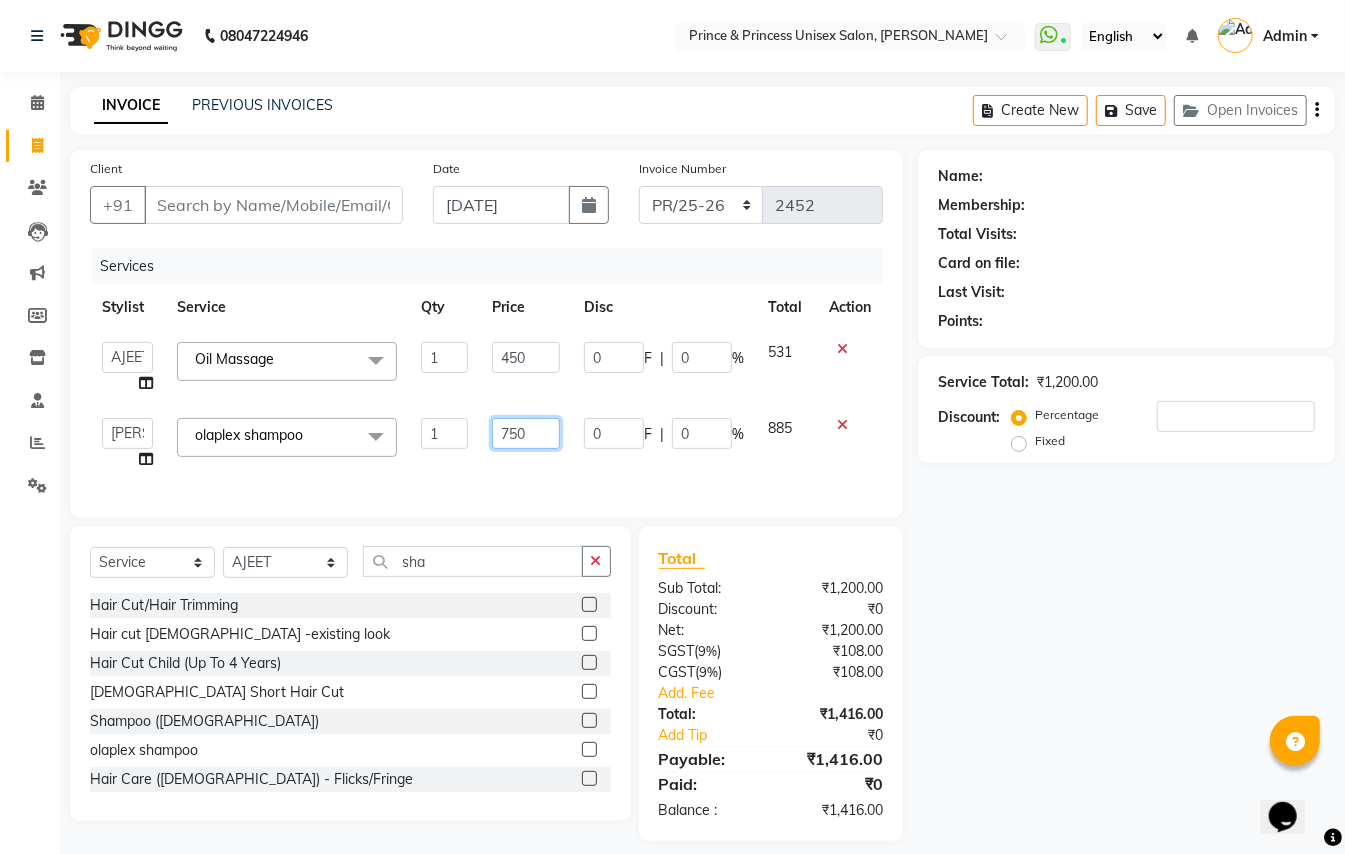 drag, startPoint x: 542, startPoint y: 433, endPoint x: 436, endPoint y: 438, distance: 106.11786 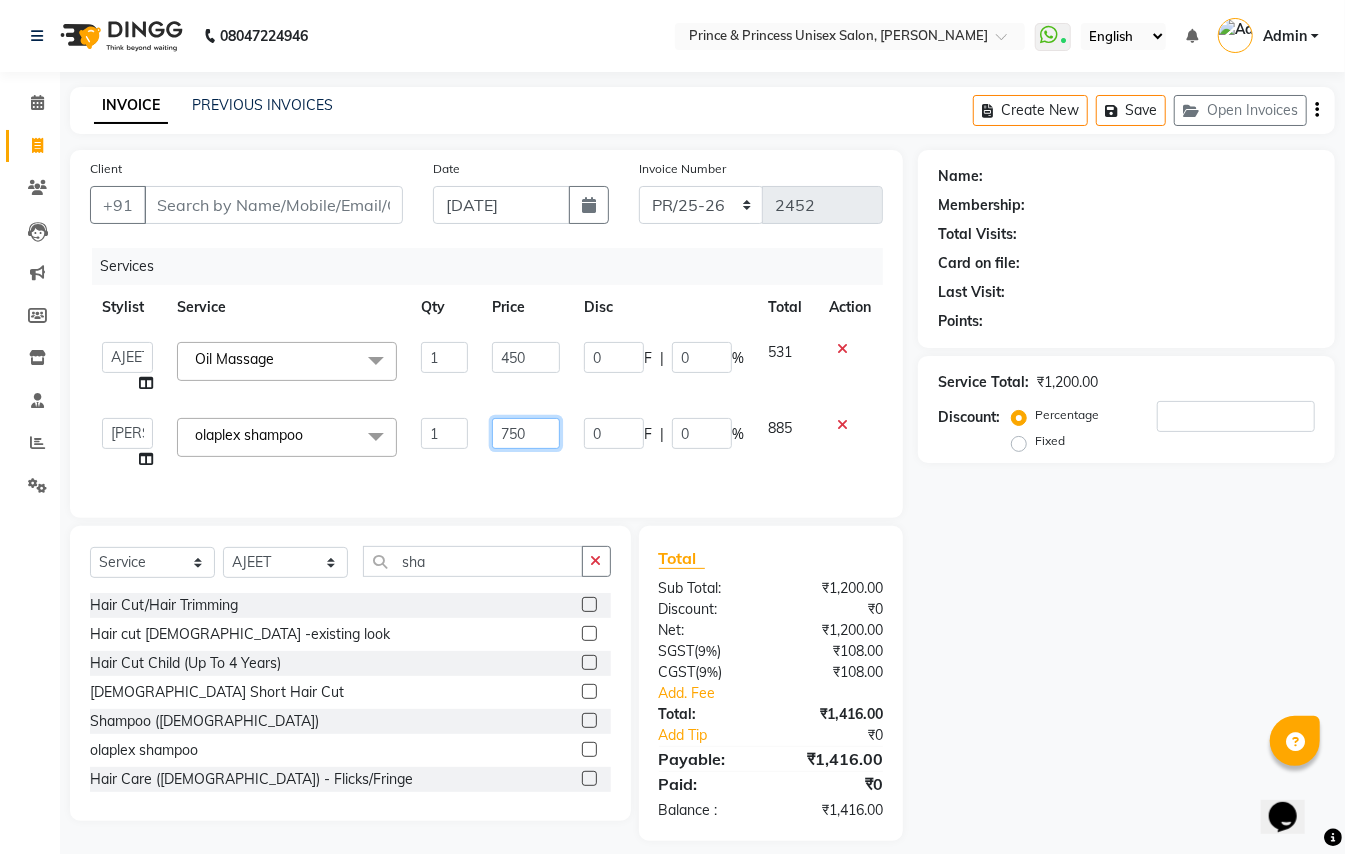 click on "ABHISHEK   AJEET   AJEET NEW   ARUN   ASLAM   CHANDAN   GUDDU   MAHESH   MANI   MEENAKSHI   MONU   PINKI   RAHUL   SANDEEP   SONIYA   TABASSUM   XYZ  olaplex shampoo  x Hair Cut/Hair Trimming Hair cut ladies -existing look Hair Cut Child (Up To 4 Years) Ladies Short Hair Cut Shampoo (ladies) olaplex shampoo Hair Care (Ladies) - Flicks/Fringe Oil Massage Henna Mustache Trim Threading Face Threading Hair Cut Gents - Style Change Gents - Tonsure (Mundan) Shampoo gents Shampoo gents (Long Hair) Beard Triming / Shave Oil Massage half color touch up  Beard Colour Hair Styling (Gel/ Serum Application) Colour Touch Up men's Colour Touch-Up Amonia Free) Highlighting Rebonding Dry Head Massage Full Front Chest Clipper Full Back Clipper Ear Wax Full Body Clipper Under Arms Clipper Full Front/Back Waxing (Sugar) Full Front/Back Waxing (Chocolate) Chest Razor/Back Full Body Razor Under Arm Razor EYE BROWS COLOR Ladies  - Hair Cut existing style Ladies  - Hair Cut & Wash Ladies  - Hair Cut (Senior Stylist) Blow Dry Tongs" 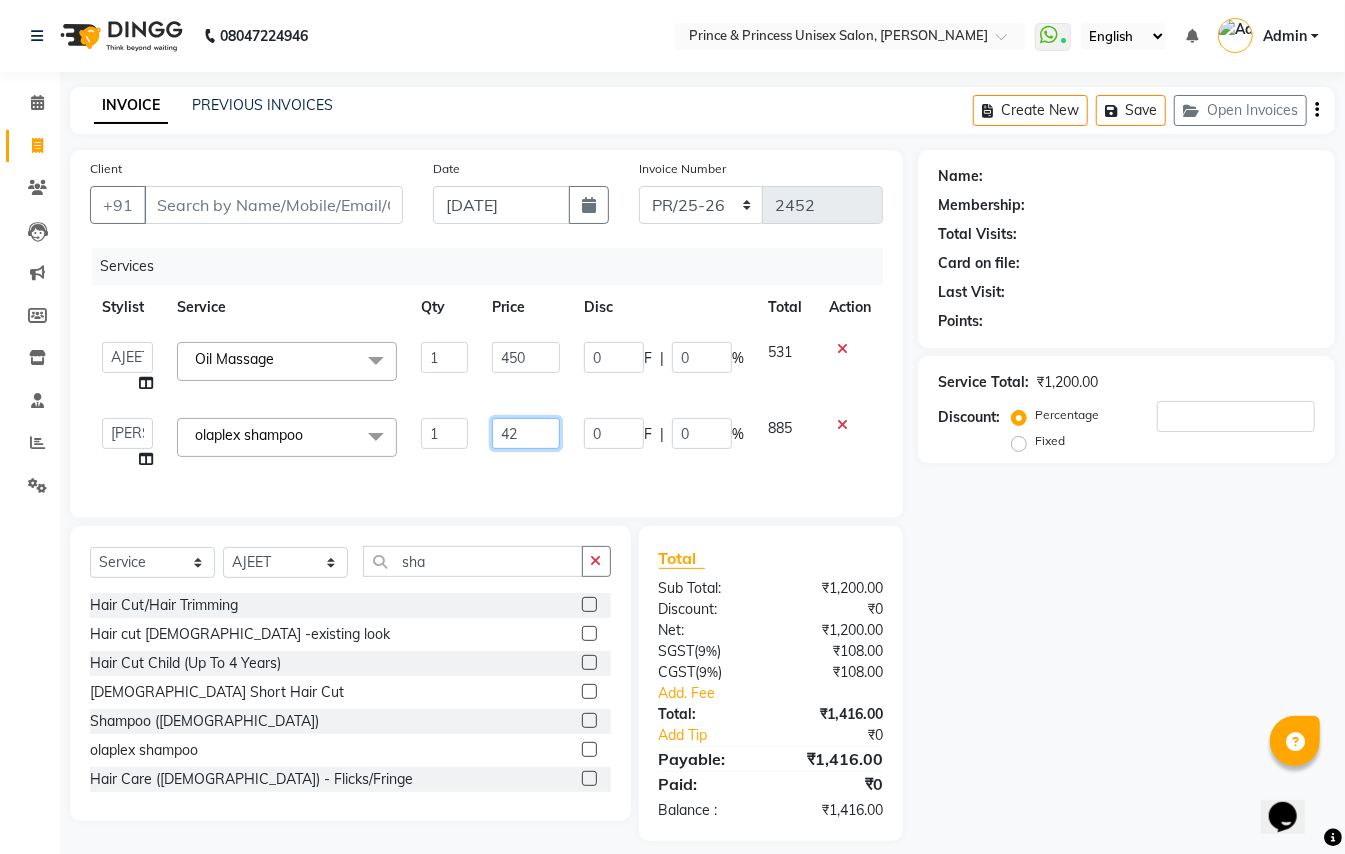 type on "427" 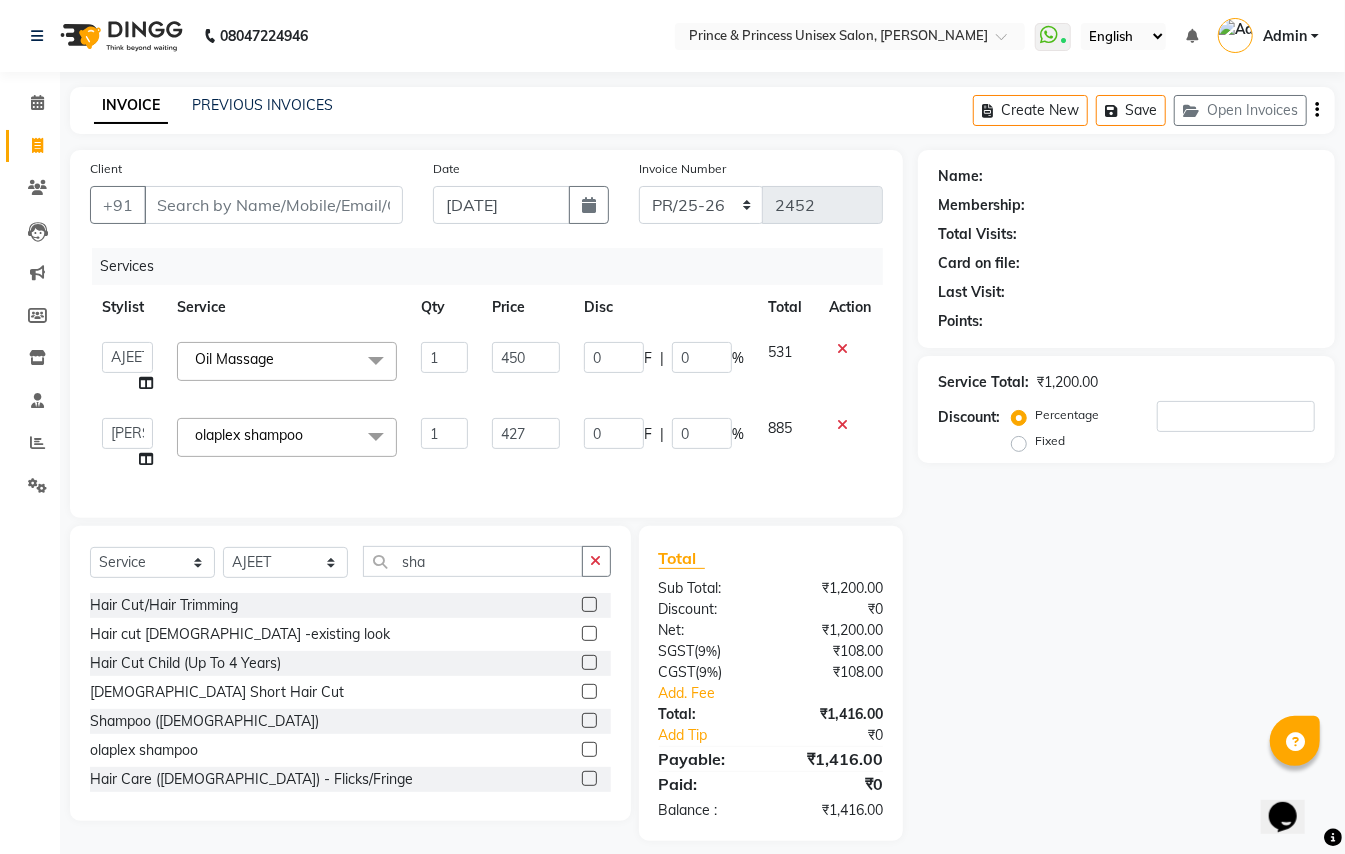 click on "427" 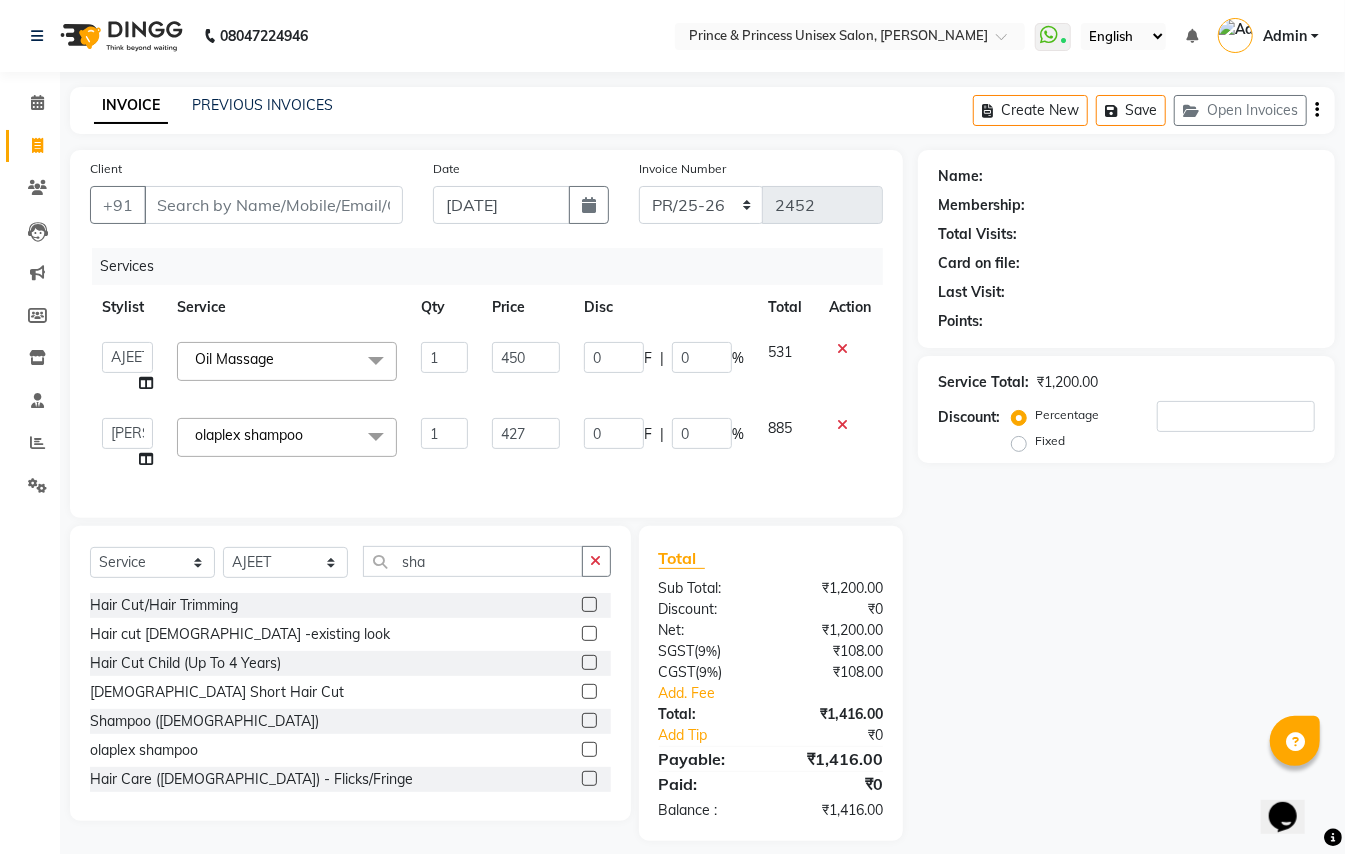select on "67112" 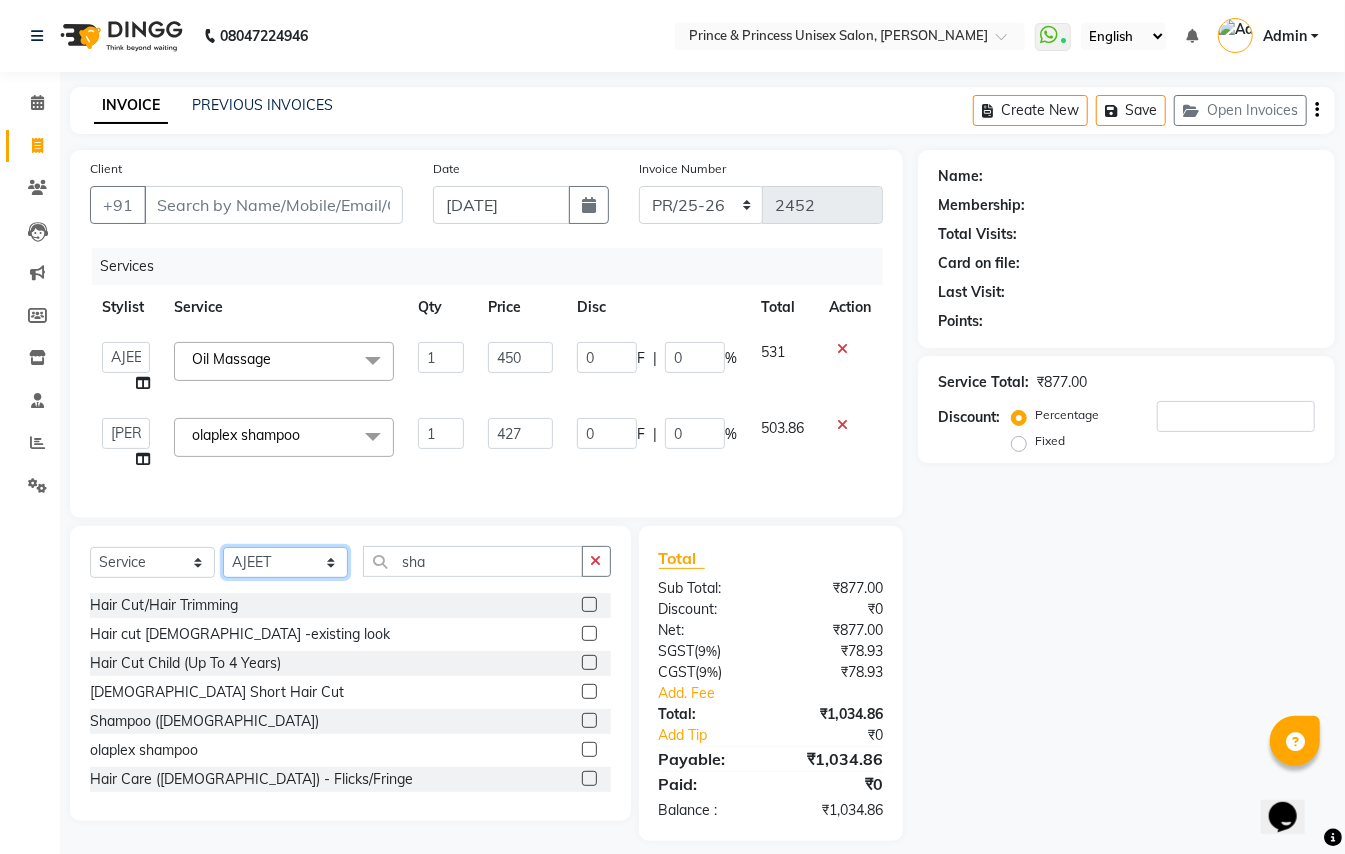 click on "Select Stylist ABHISHEK [PERSON_NAME] NEW [PERSON_NAME] [PERSON_NAME] [PERSON_NAME] [PERSON_NAME] RAHUL SANDEEP [PERSON_NAME] XYZ" 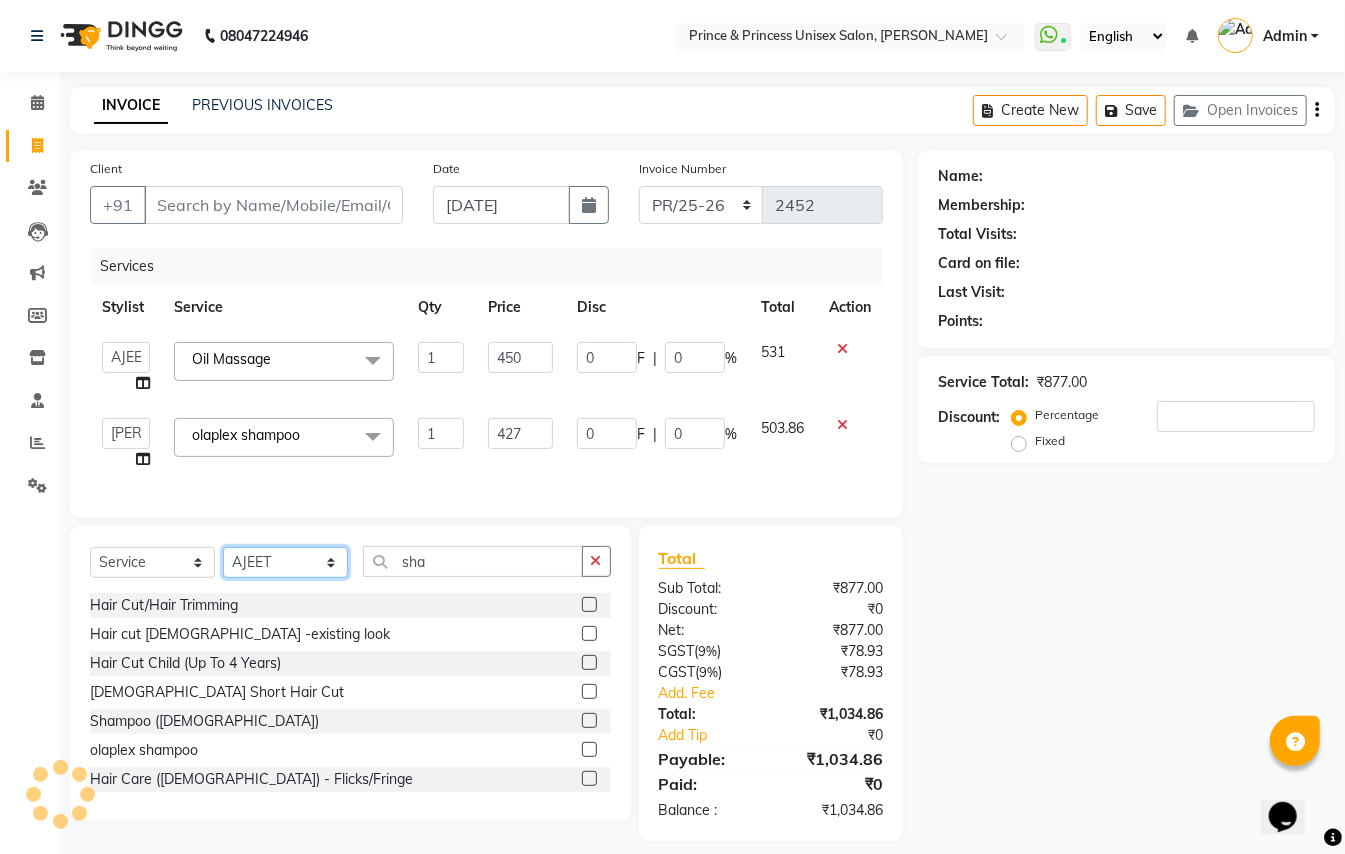select on "44027" 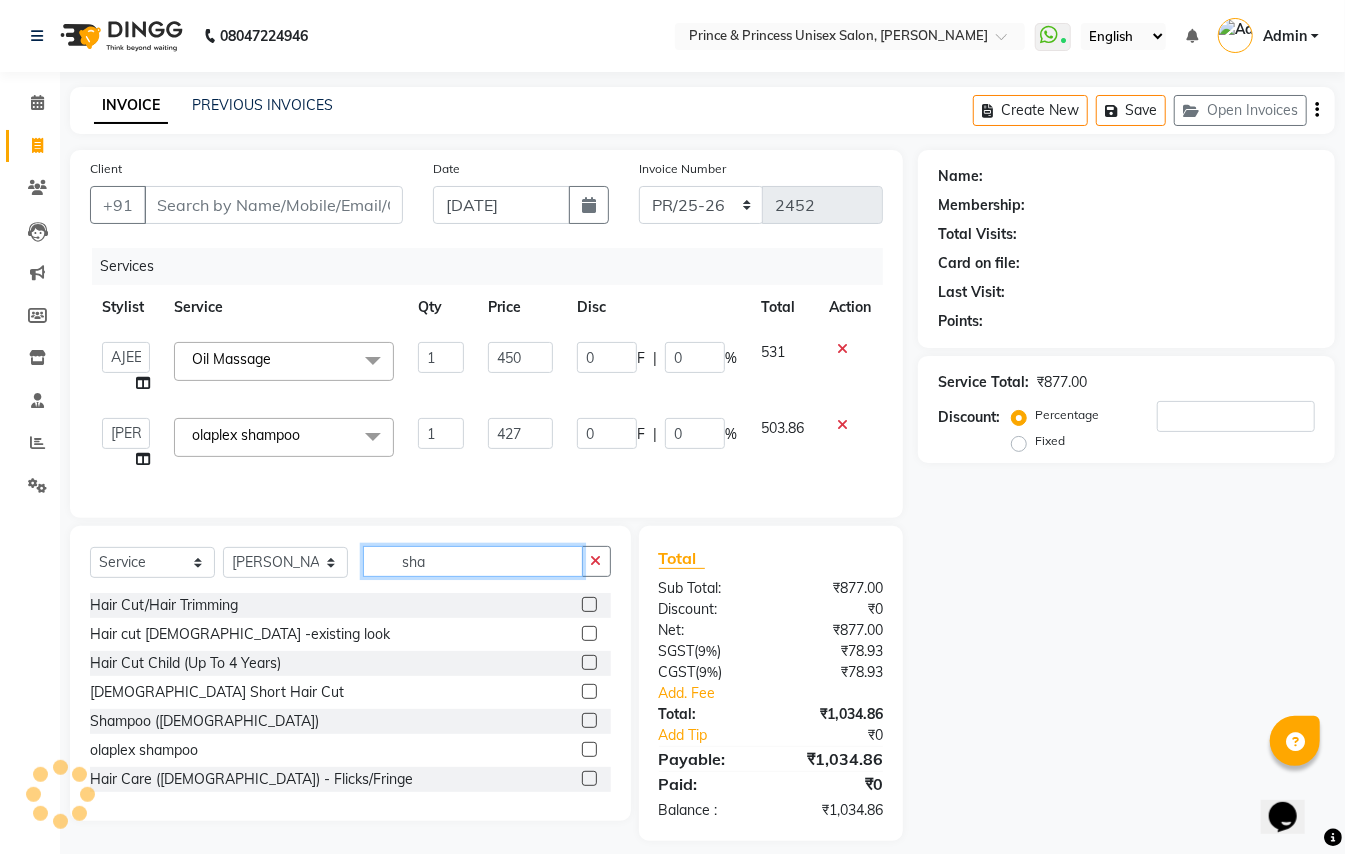 click on "sha" 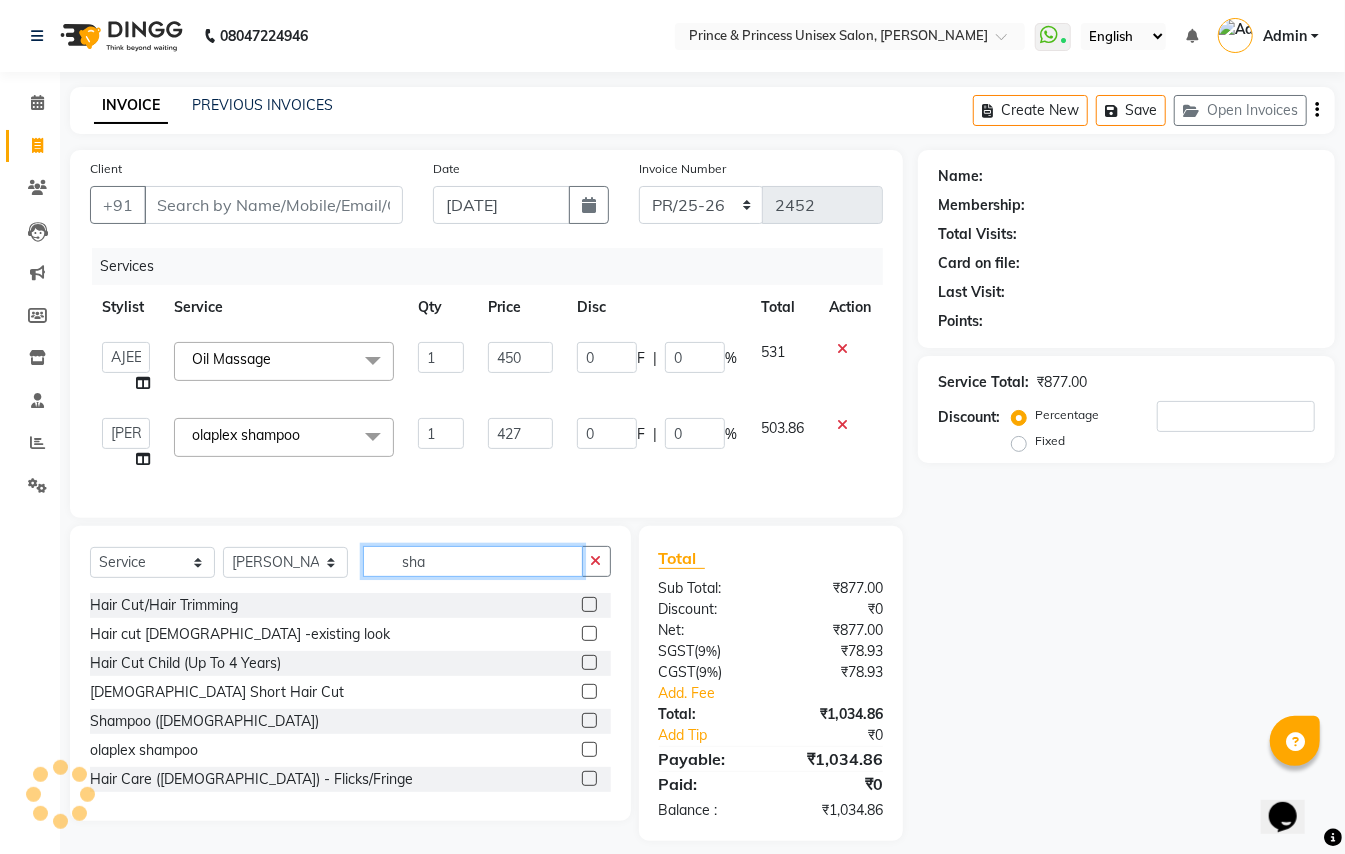 click on "sha" 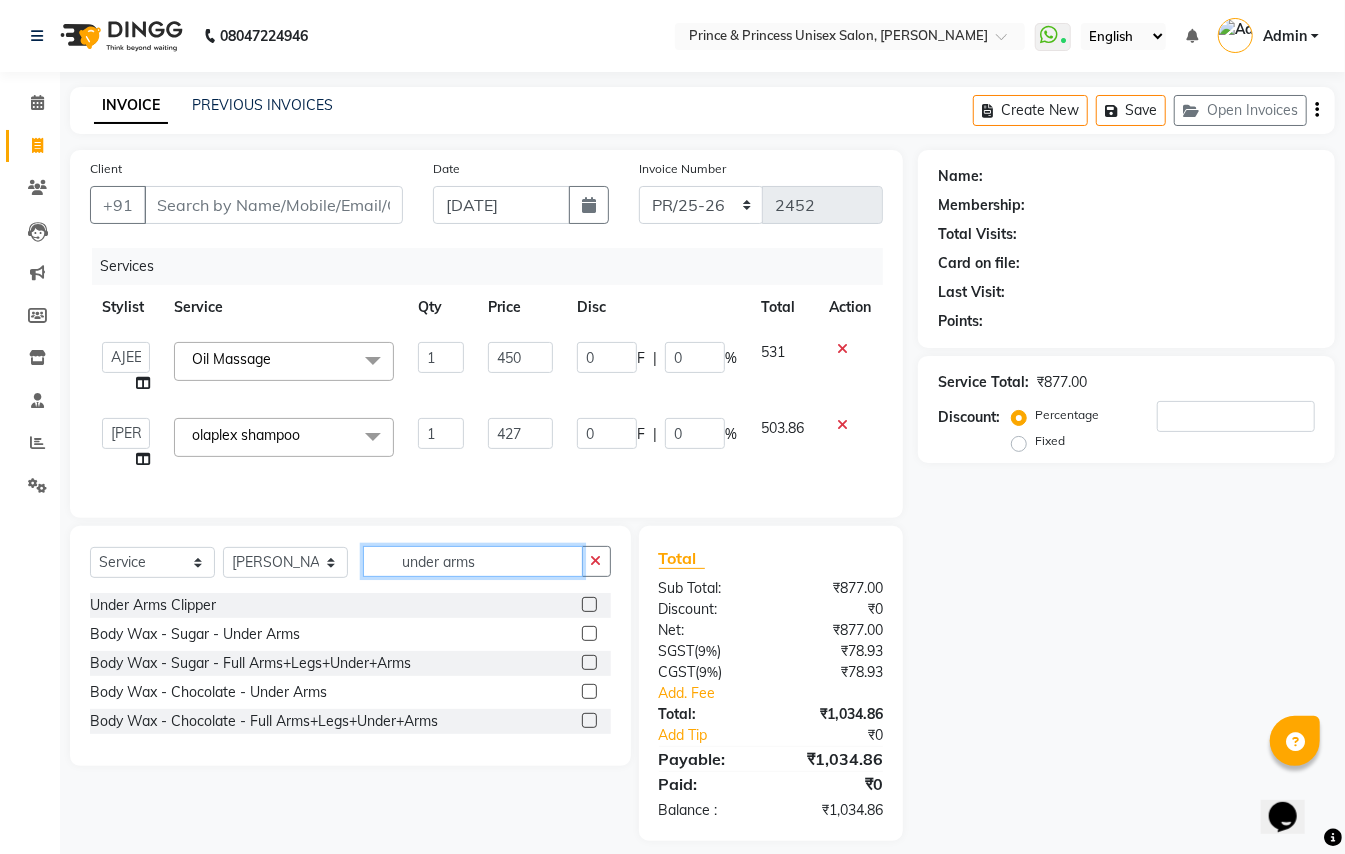 type on "under arms" 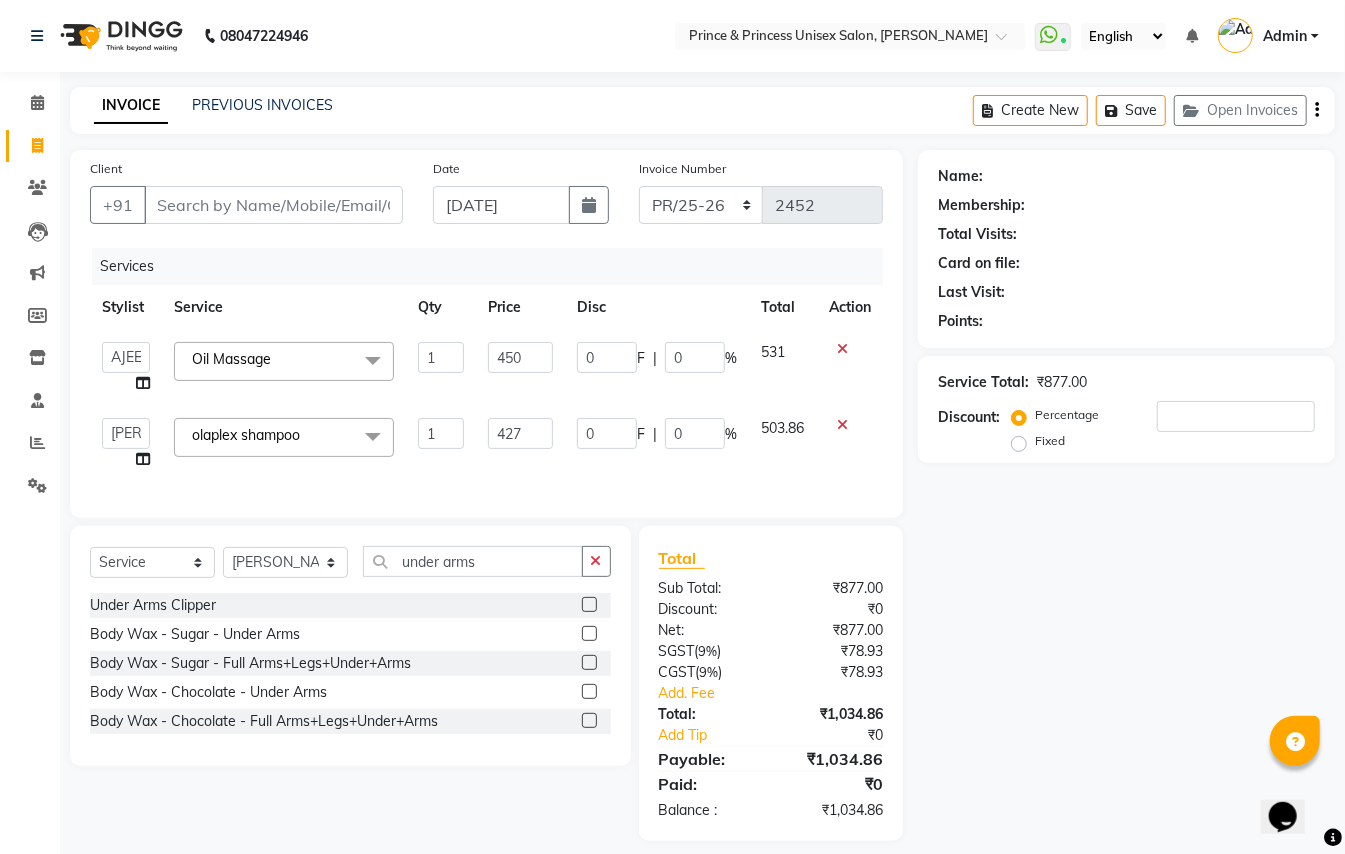 click 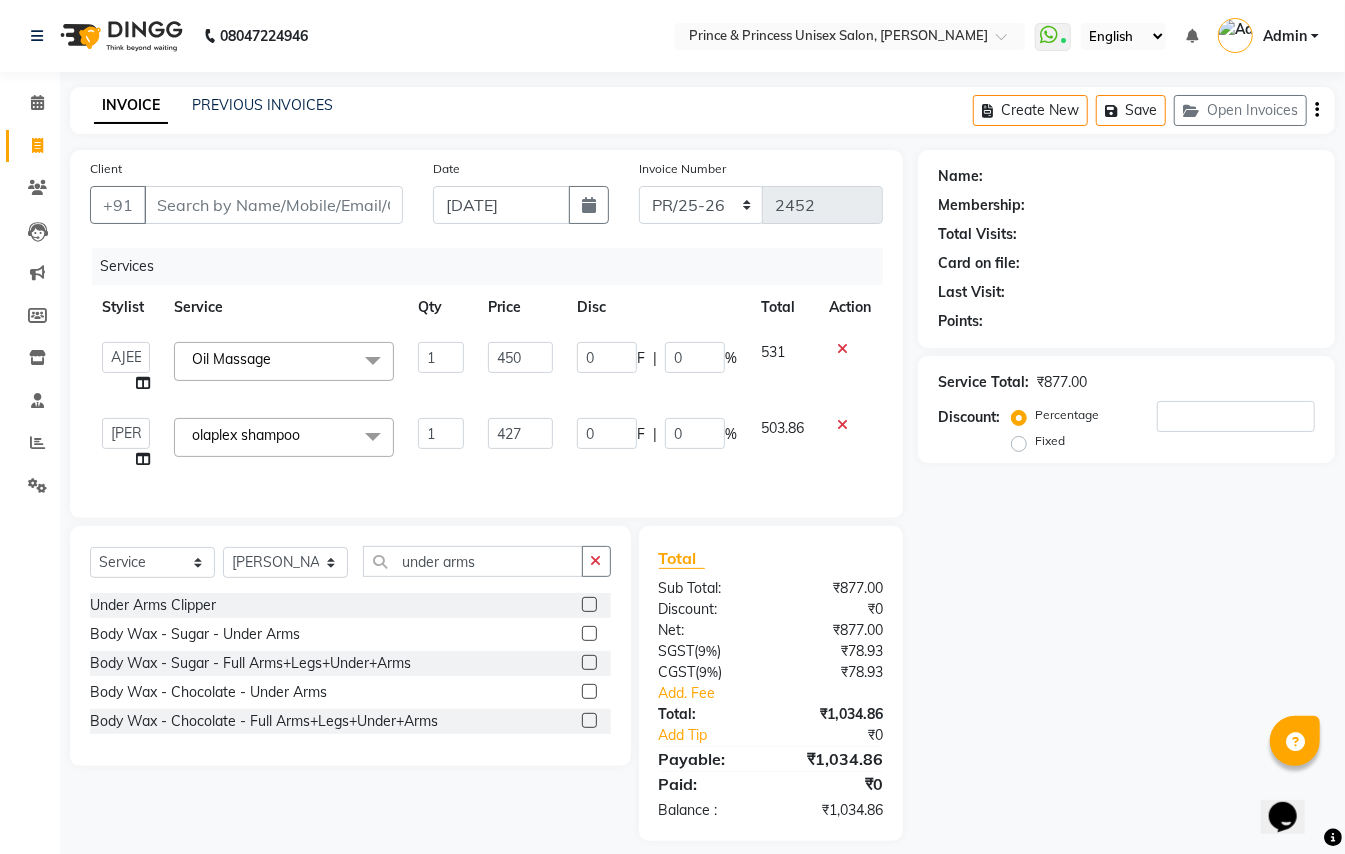 click at bounding box center [588, 692] 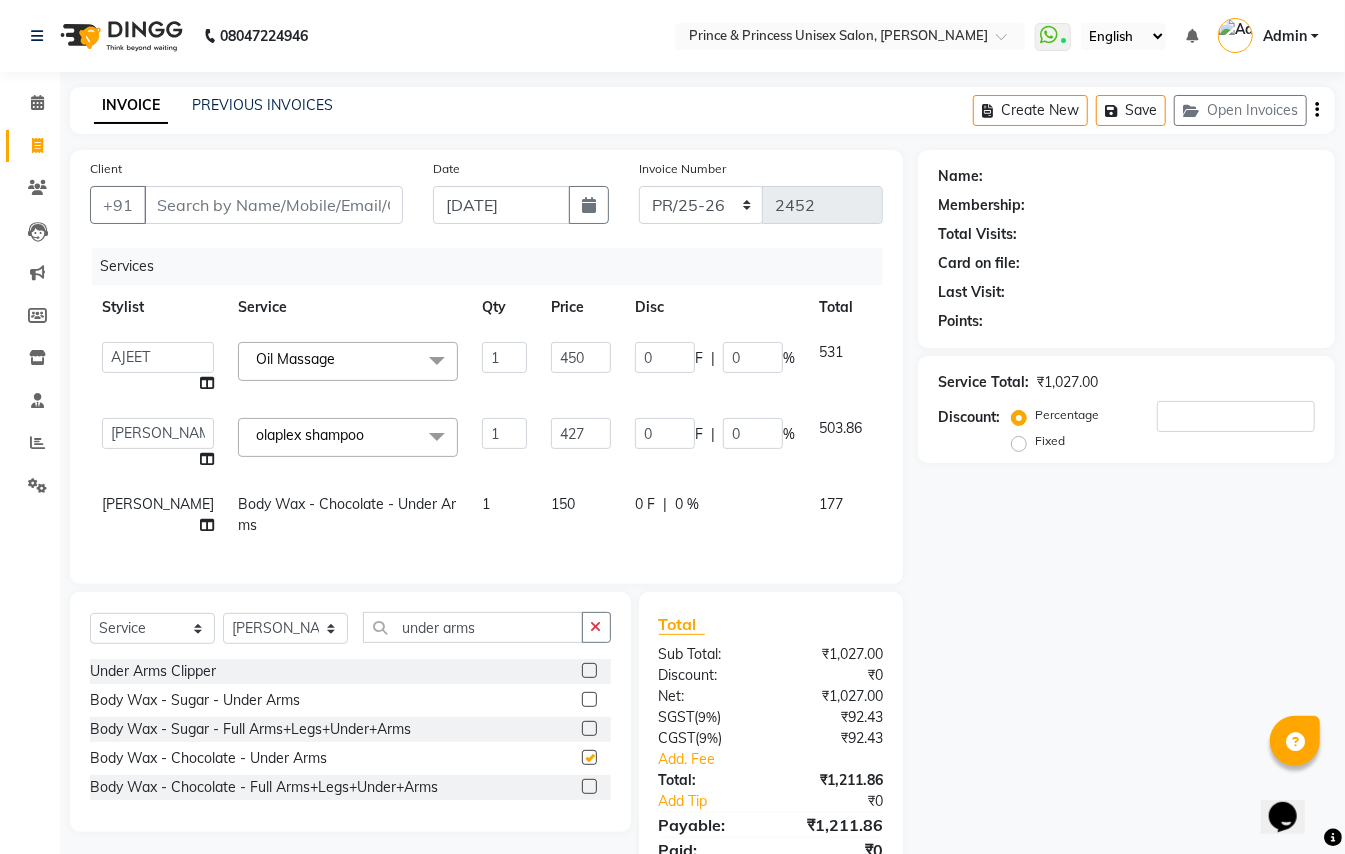 checkbox on "false" 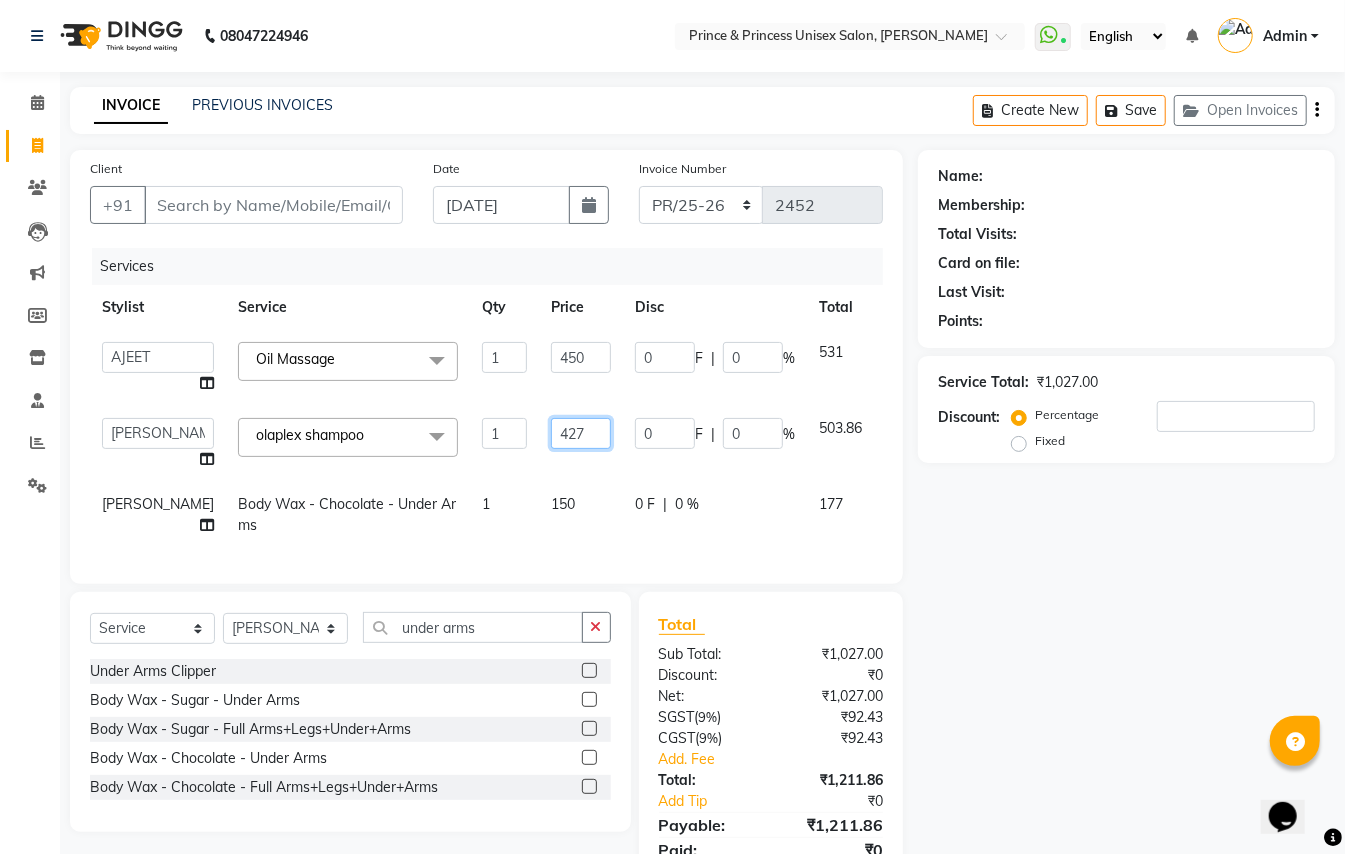 click on "427" 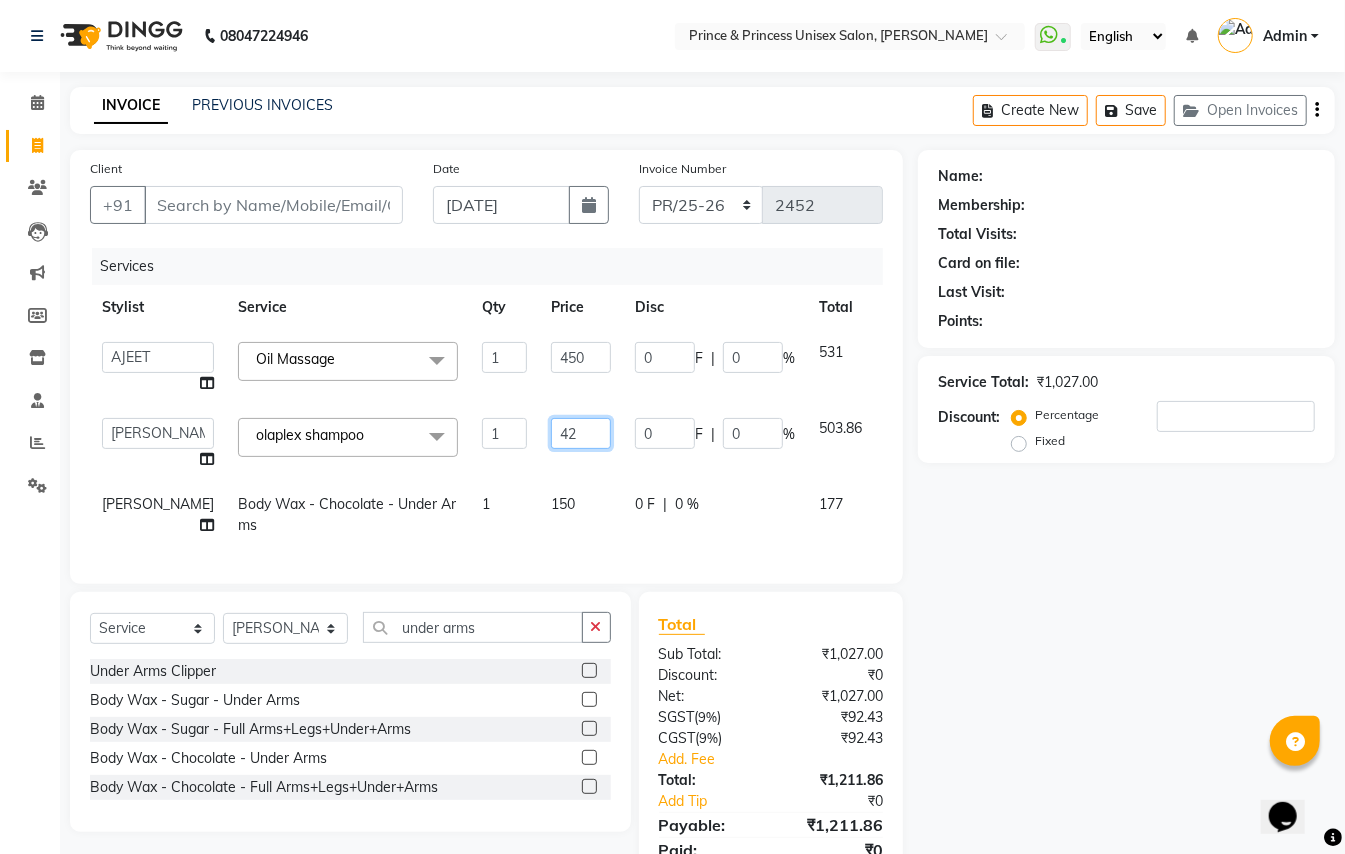type on "4" 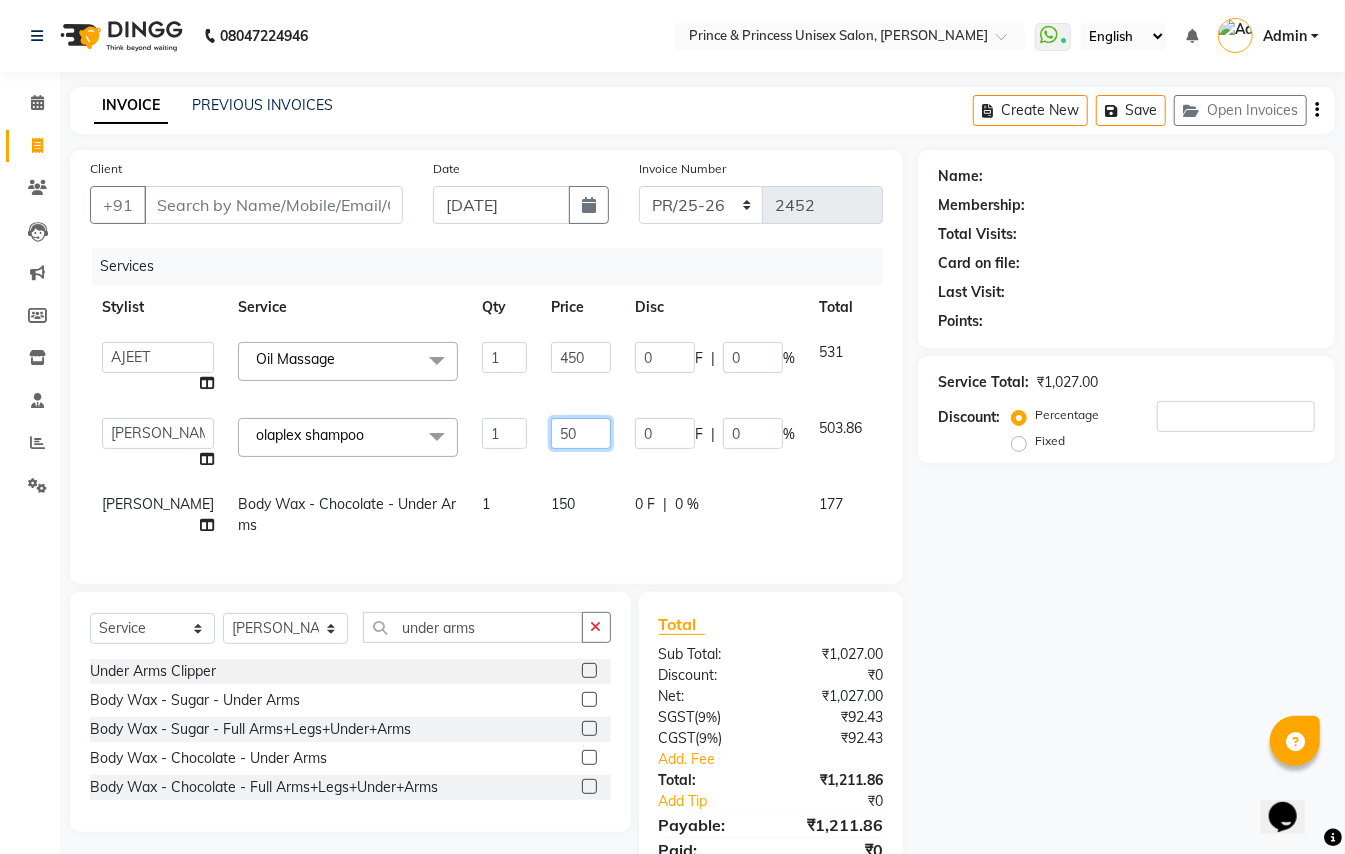 type on "500" 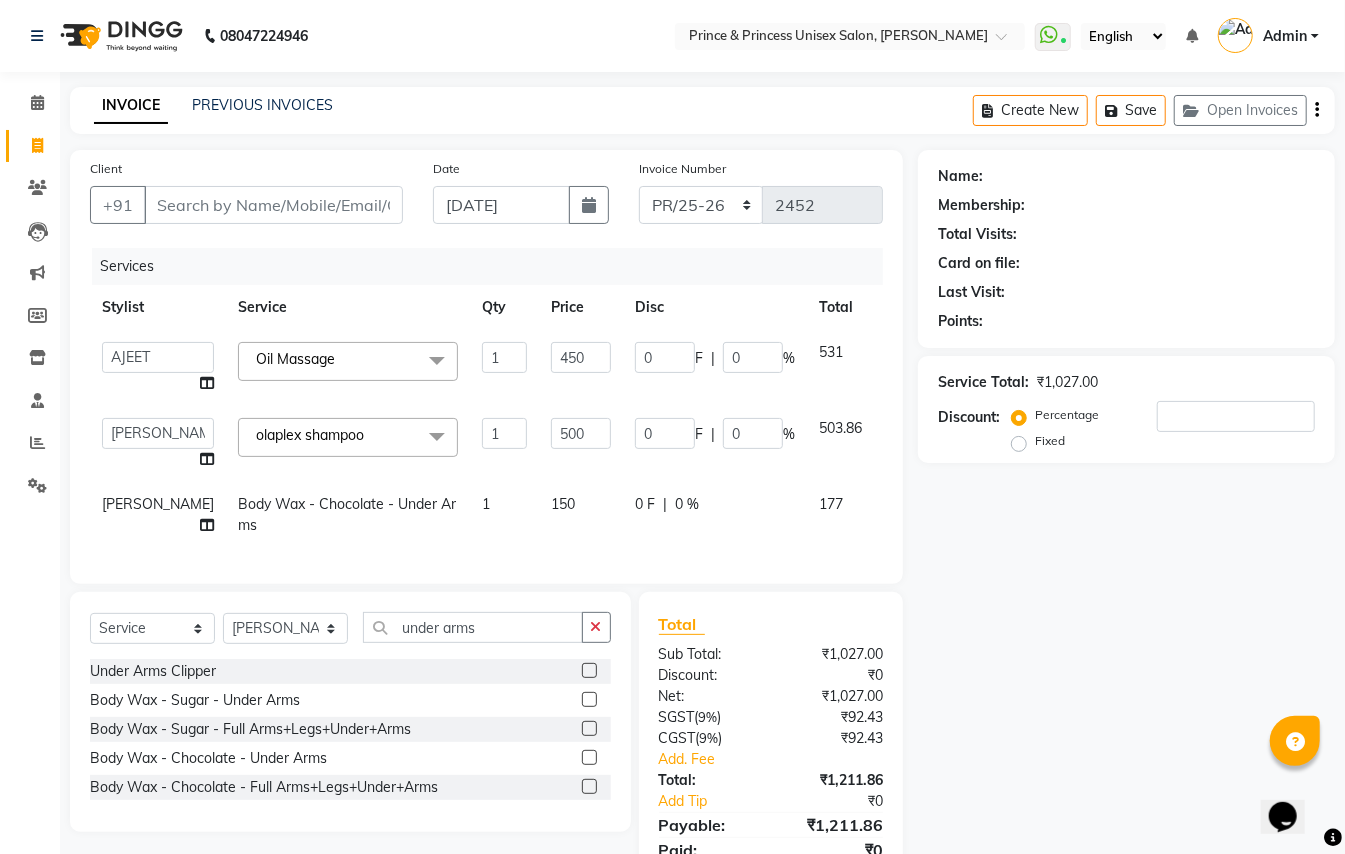 click on "Services Stylist Service Qty Price Disc Total Action  ABHISHEK   AJEET   AJEET NEW   ARUN   ASLAM   CHANDAN   GUDDU   MAHESH   MANI   MEENAKSHI   MONU   PINKI   RAHUL   SANDEEP   SONIYA   TABASSUM   XYZ  Oil Massage  x Hair Cut/Hair Trimming Hair cut ladies -existing look Hair Cut Child (Up To 4 Years) Ladies Short Hair Cut Shampoo (ladies) olaplex shampoo Hair Care (Ladies) - Flicks/Fringe Oil Massage Henna Mustache Trim Threading Face Threading Hair Cut Gents - Style Change Gents - Tonsure (Mundan) Shampoo gents Shampoo gents (Long Hair) Beard Triming / Shave Oil Massage half color touch up  Beard Colour Hair Styling (Gel/ Serum Application) Colour Touch Up men's Colour Touch-Up Amonia Free) Highlighting Rebonding Dry Head Massage Full Front Chest Clipper Full Back Clipper Ear Wax Full Body Clipper Under Arms Clipper Full Front/Back Waxing (Sugar) Full Front/Back Waxing (Chocolate) Chest Razor/Back Full Body Razor Under Arm Razor EYE BROWS COLOR Ladies  - Hair Cut existing style Ladies  - Hair Cut & Wash 1" 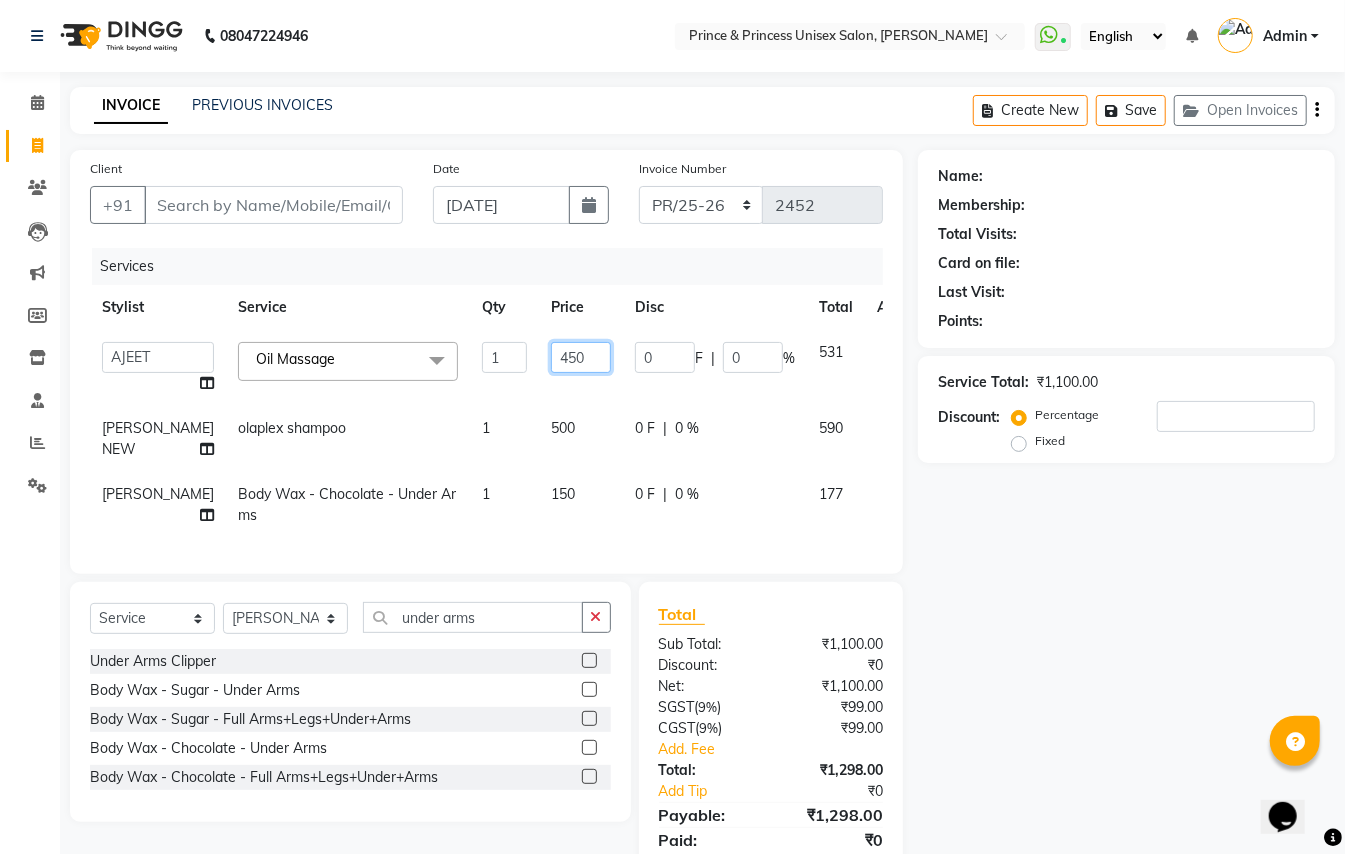 click on "450" 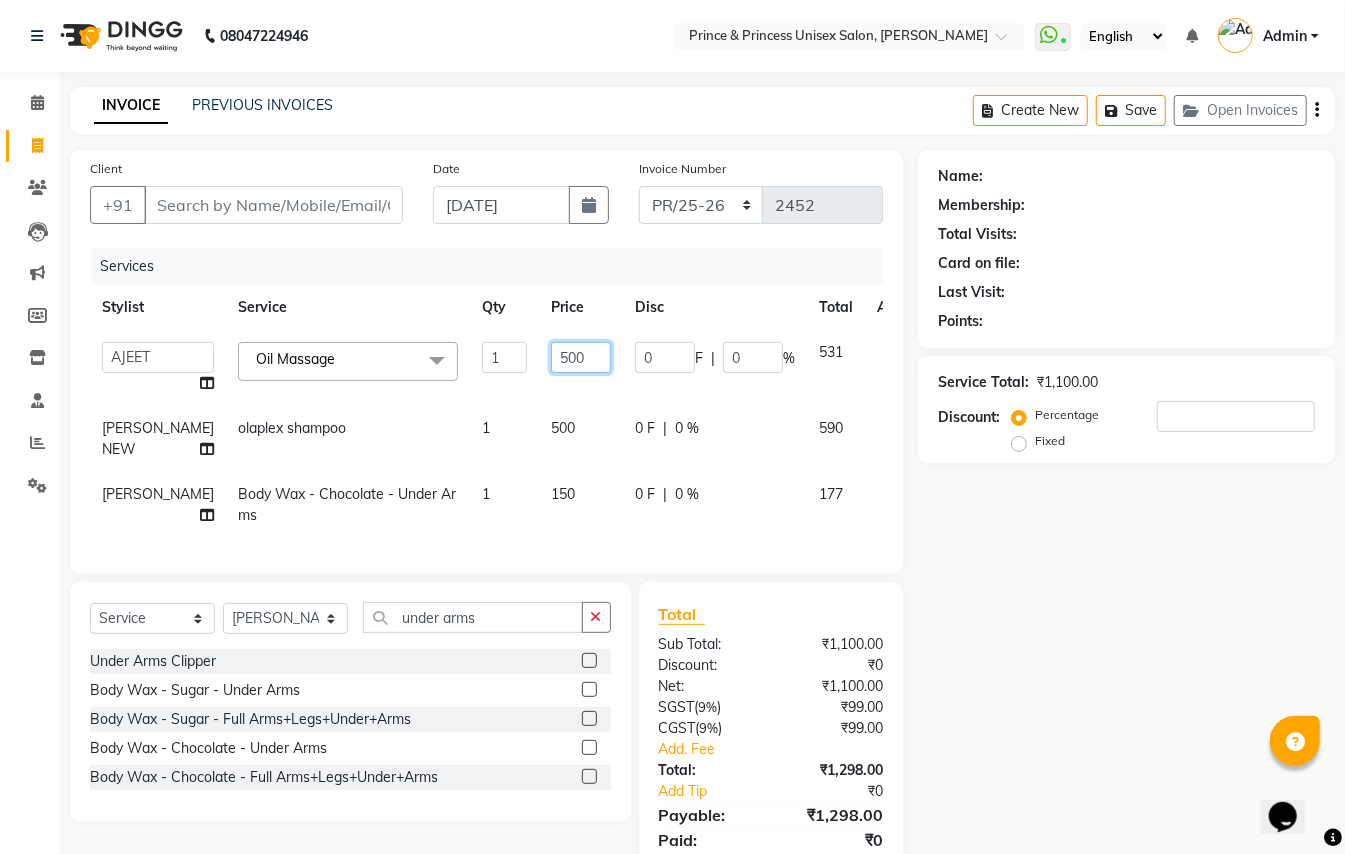 drag, startPoint x: 546, startPoint y: 357, endPoint x: 497, endPoint y: 369, distance: 50.447994 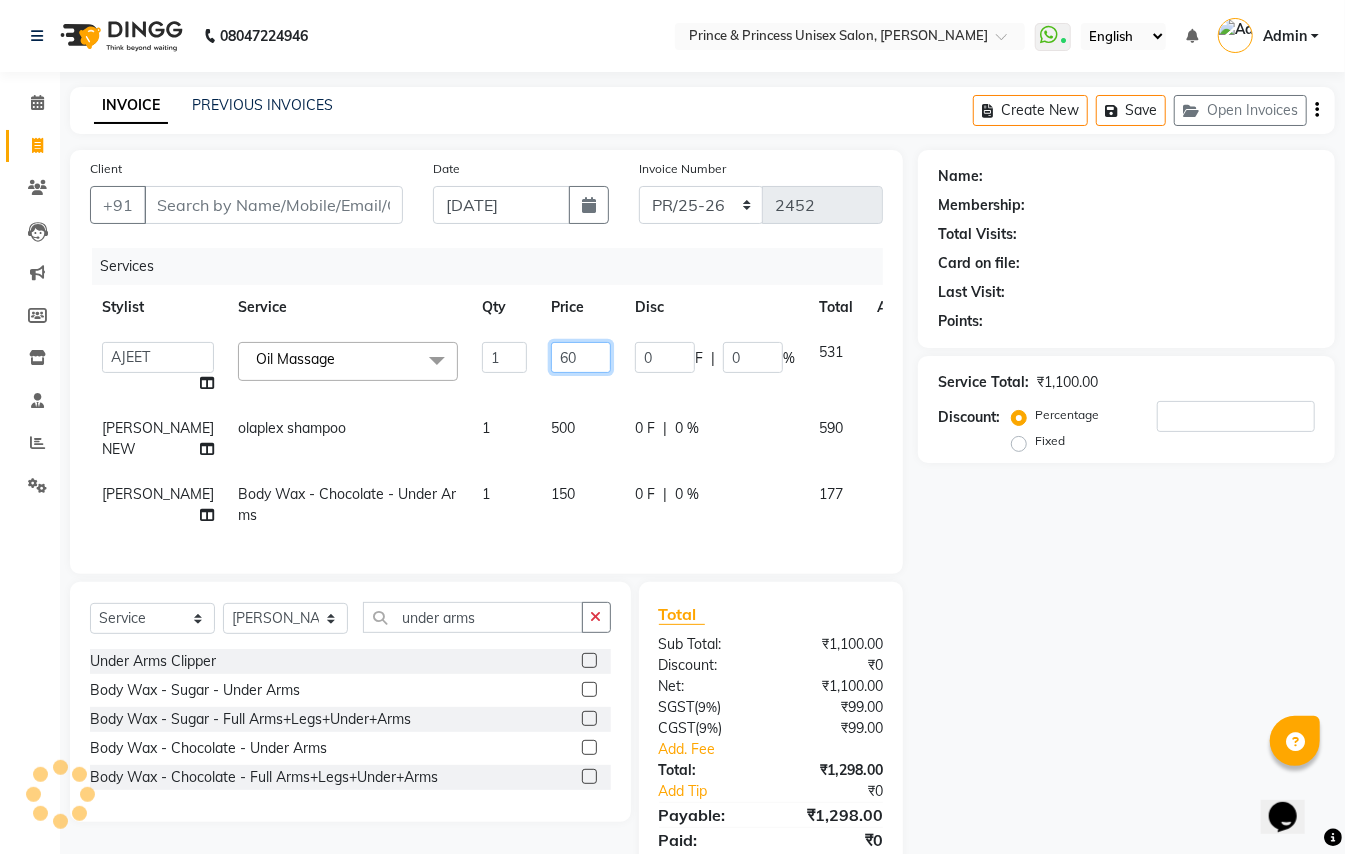 type on "600" 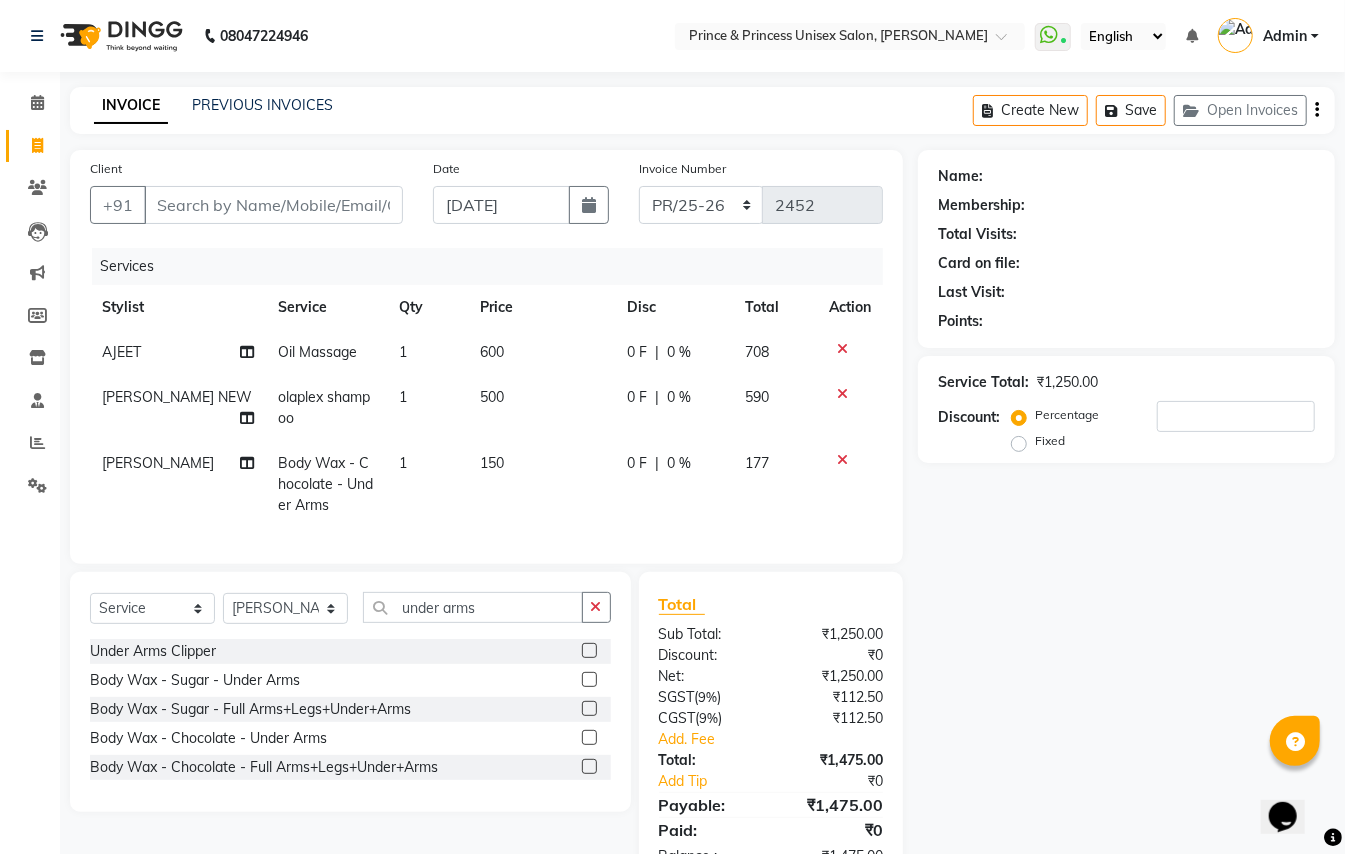 click on "AJEET Oil Massage 1 600 0 F | 0 % 708 AJEET NEW olaplex shampoo 1 500 0 F | 0 % 590 SONIYA Body Wax - Chocolate  - Under Arms 1 150 0 F | 0 % 177" 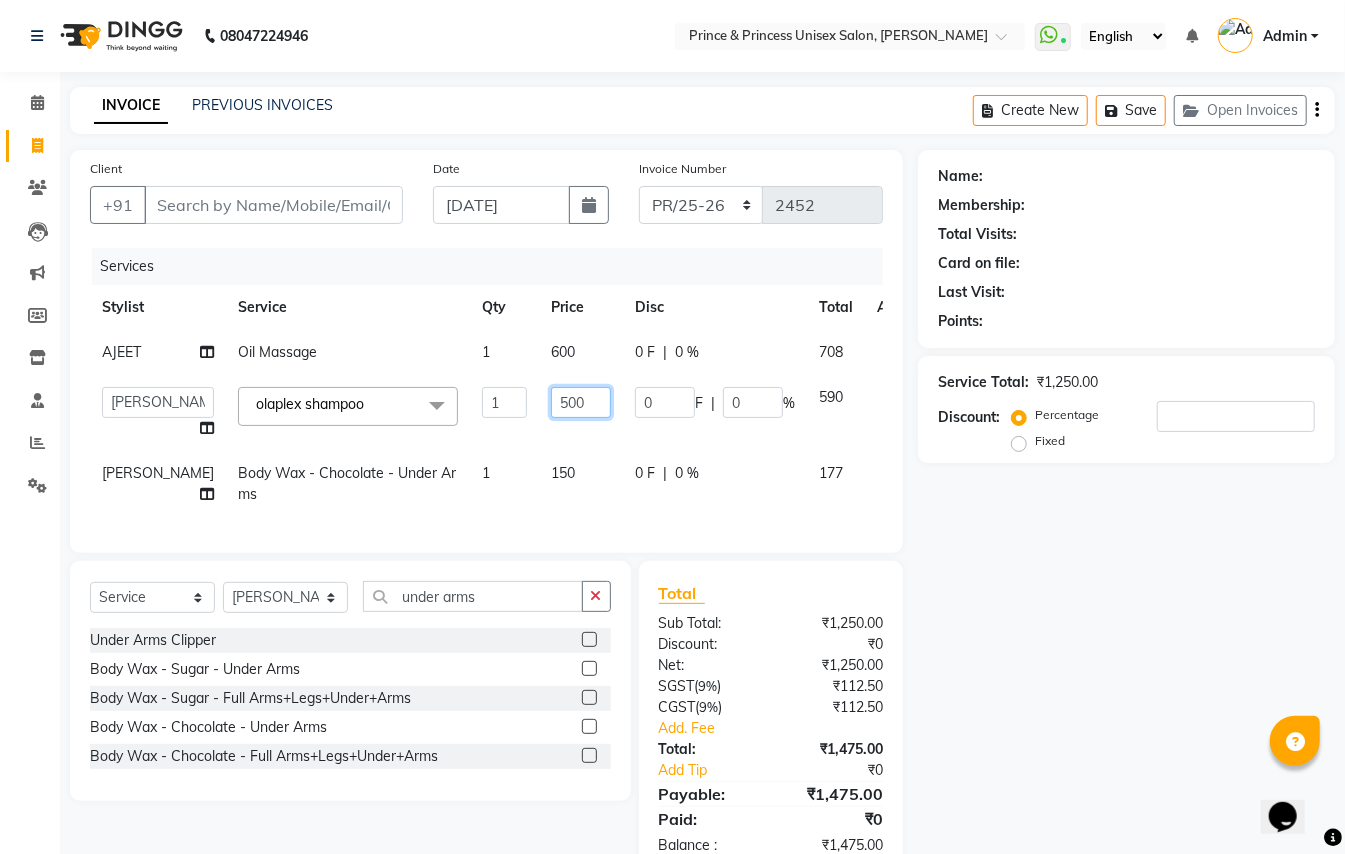 click on "500" 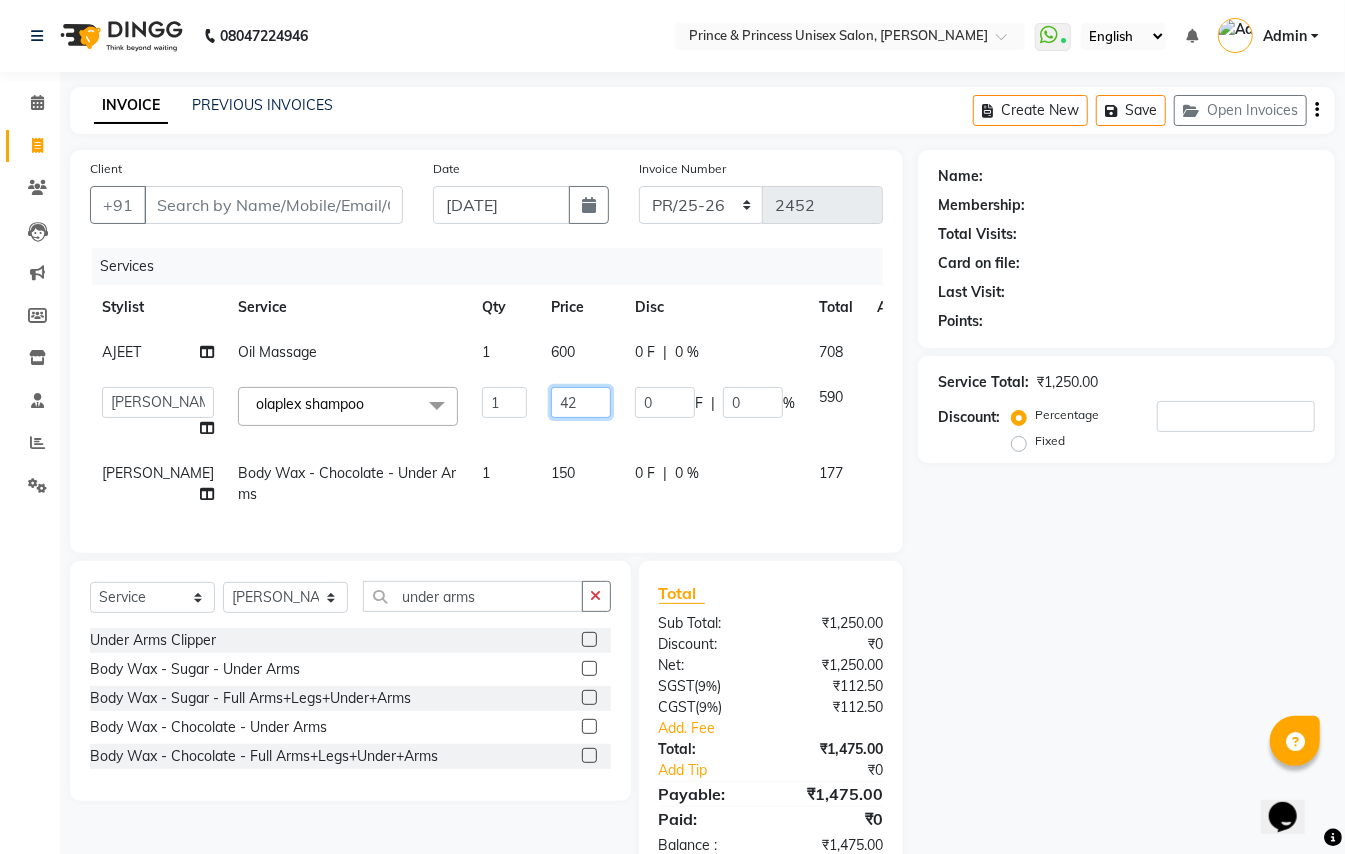 type on "427" 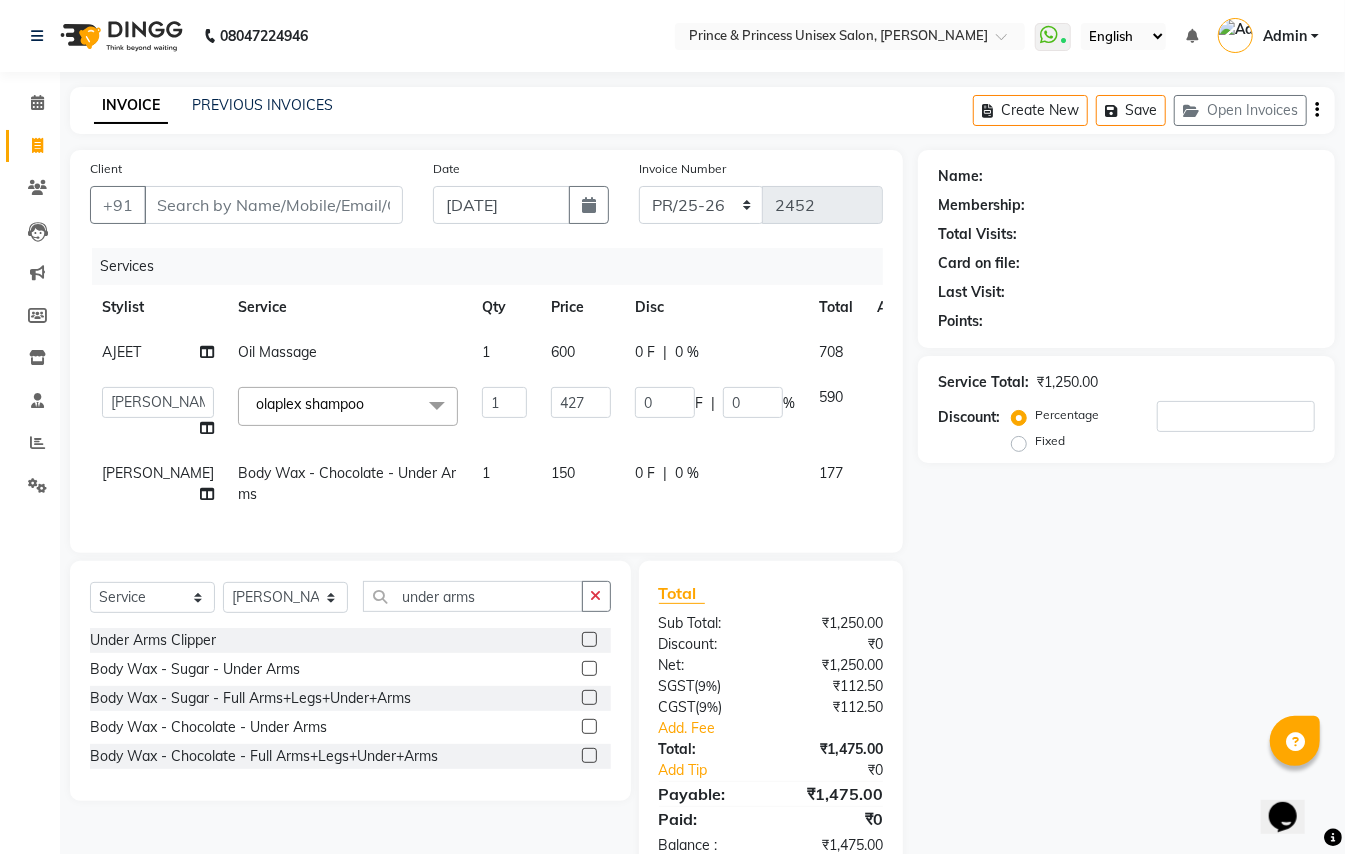 click on "0 F | 0 %" 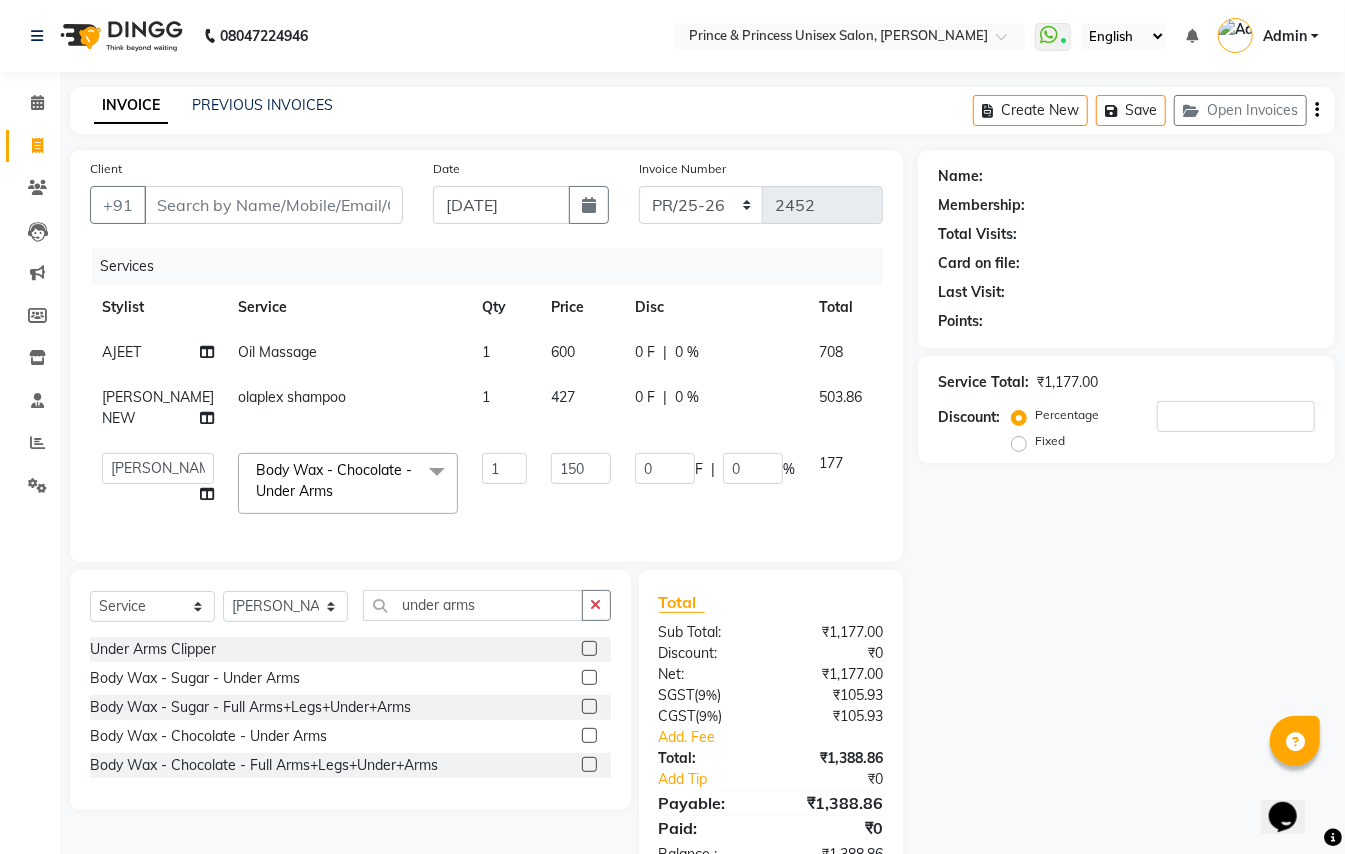 click on "Client +91" 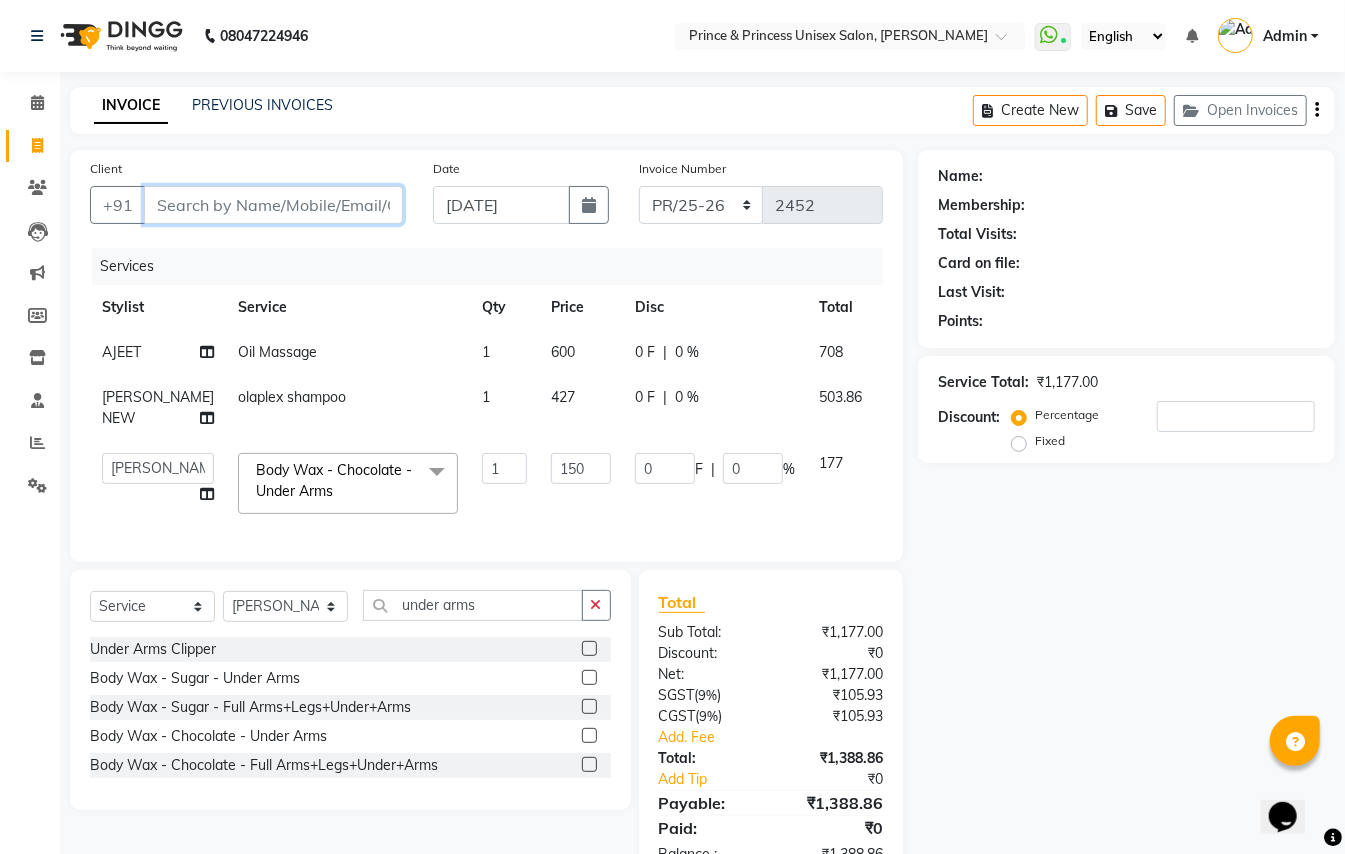 click on "Client" at bounding box center [273, 205] 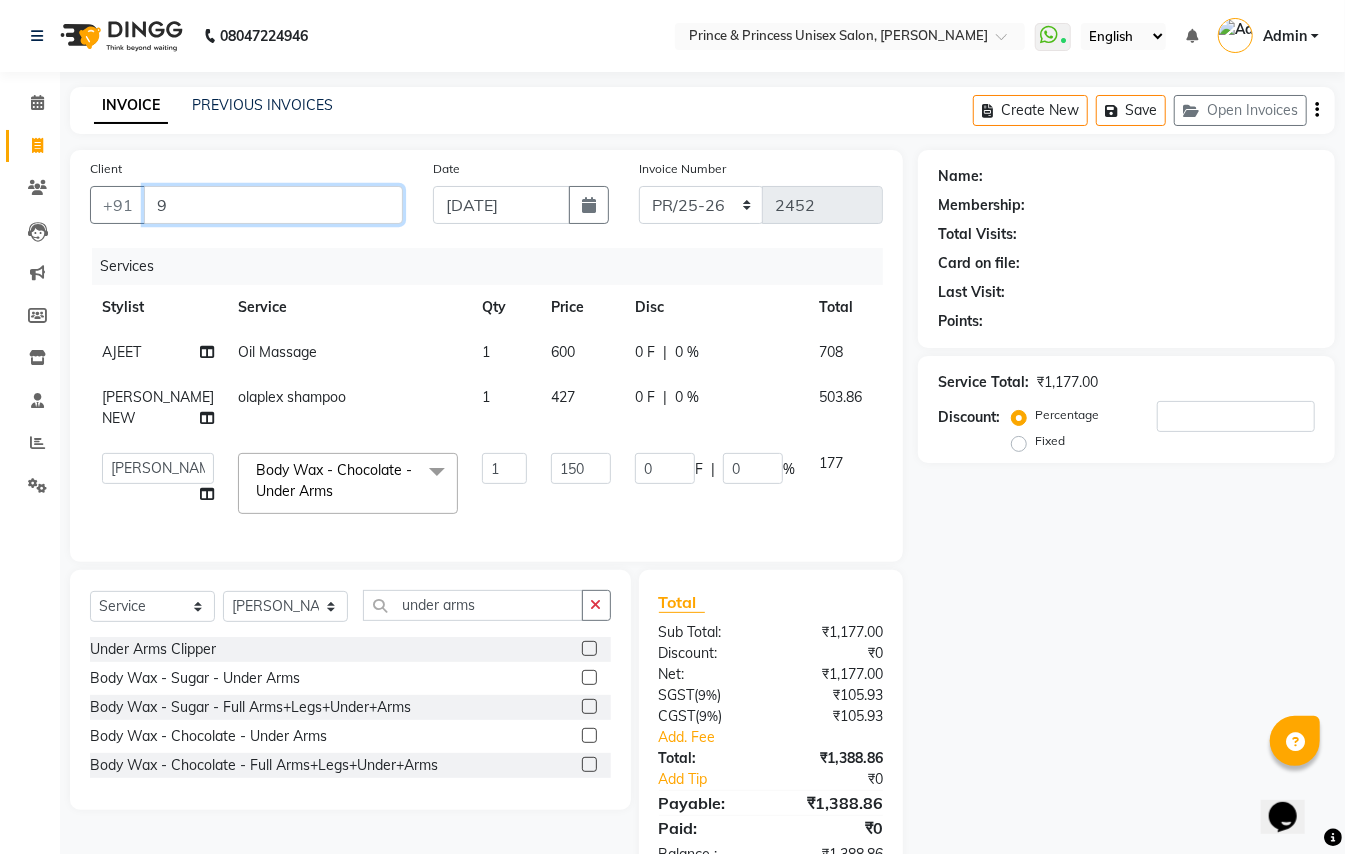 type on "0" 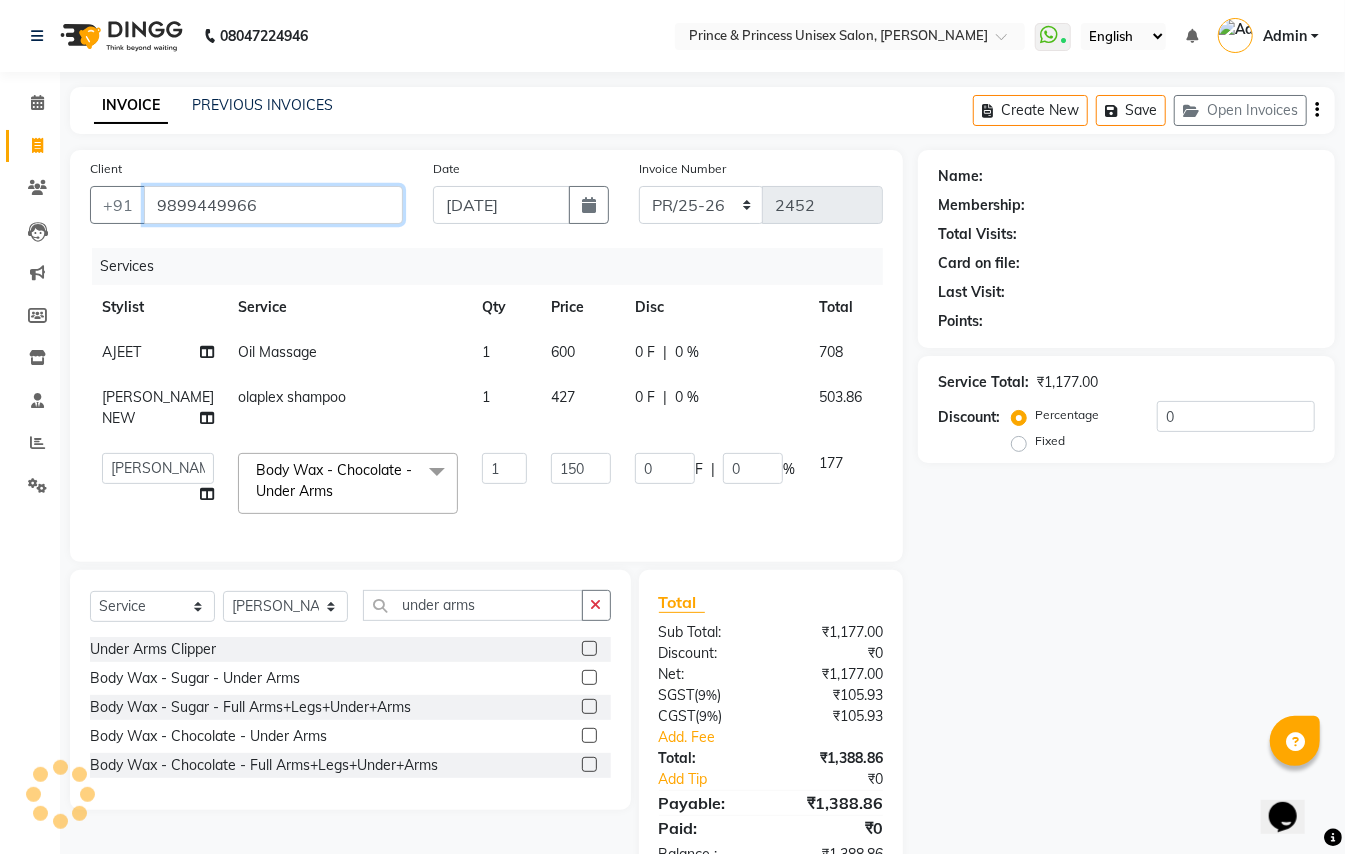type on "9899449966" 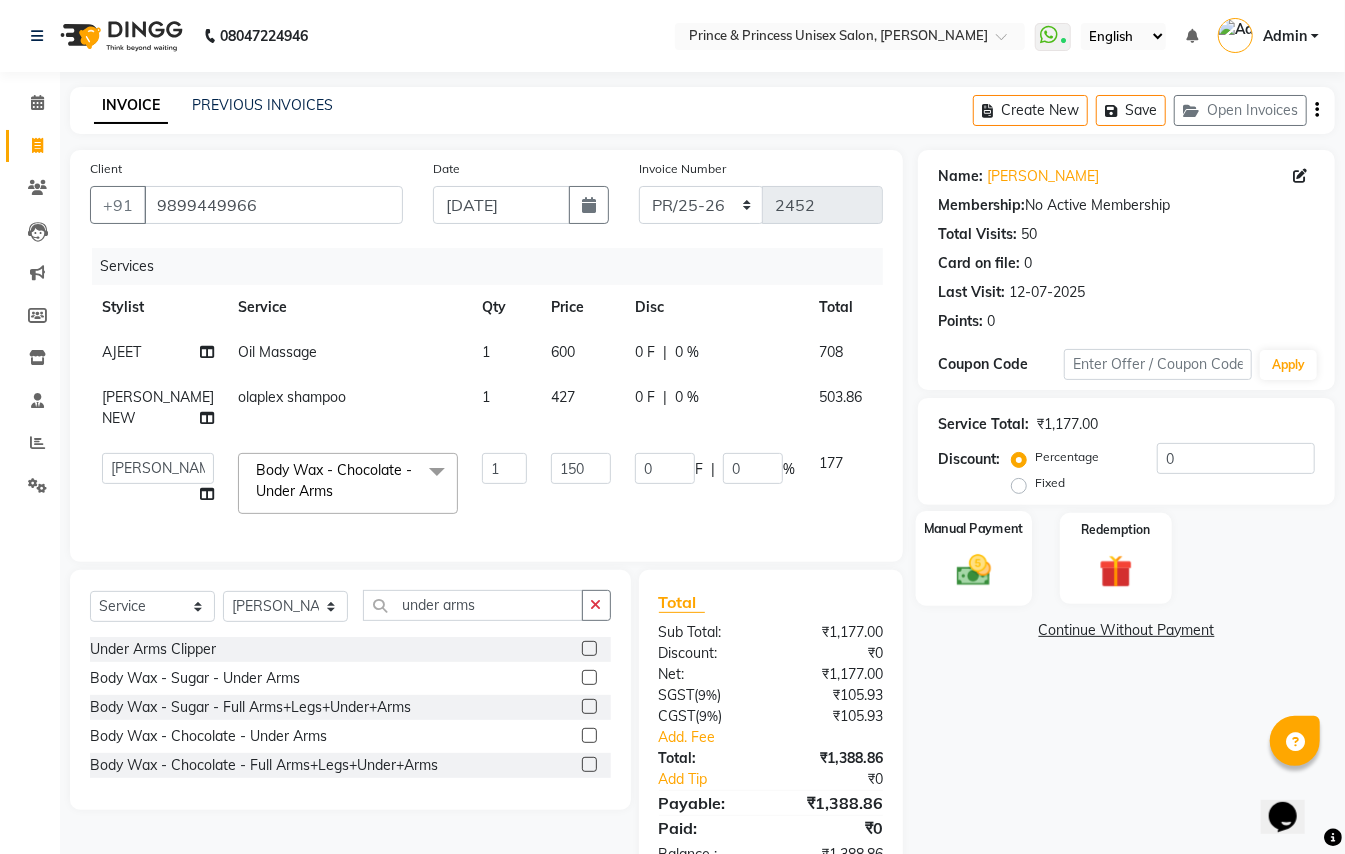 drag, startPoint x: 980, startPoint y: 564, endPoint x: 976, endPoint y: 576, distance: 12.649111 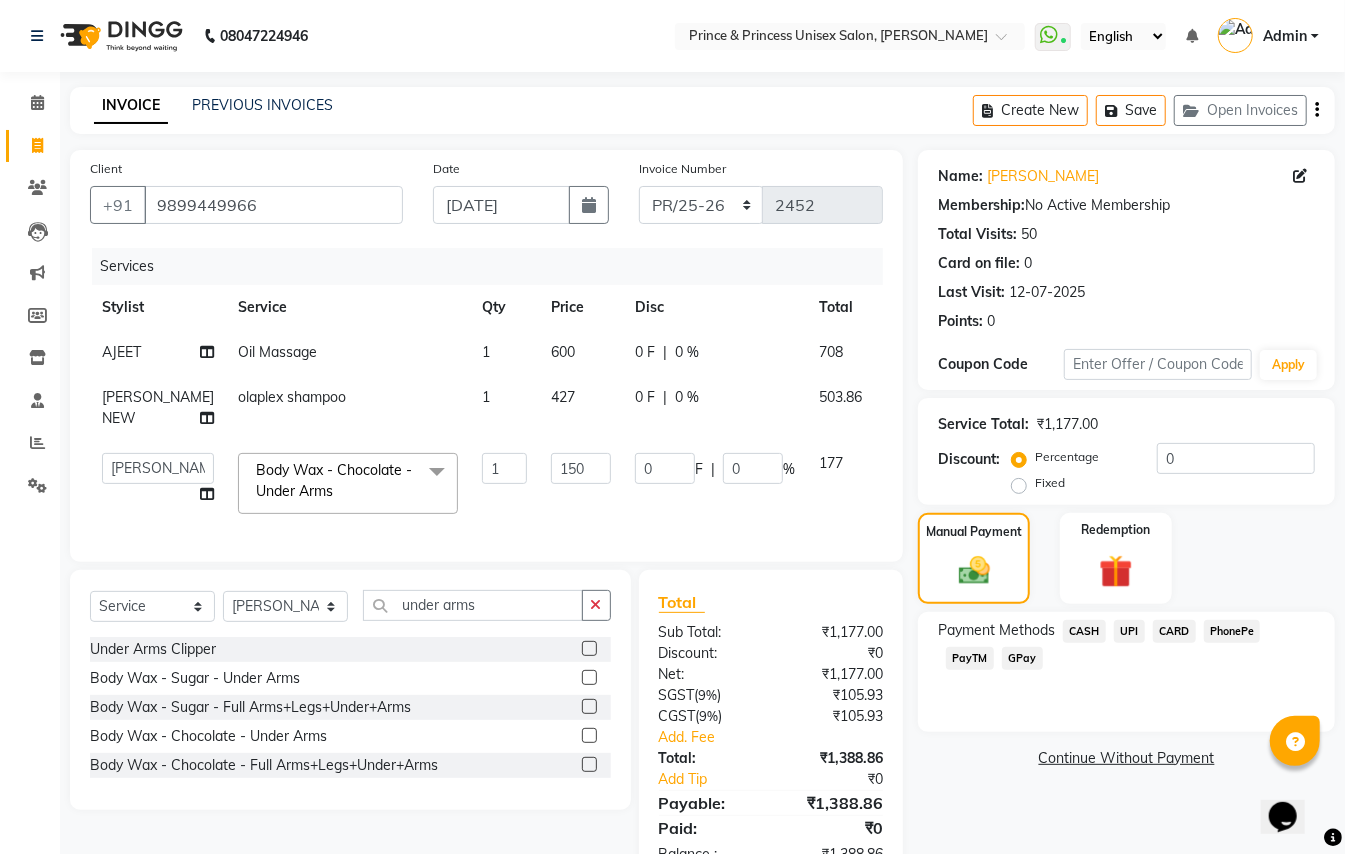 click on "CASH" 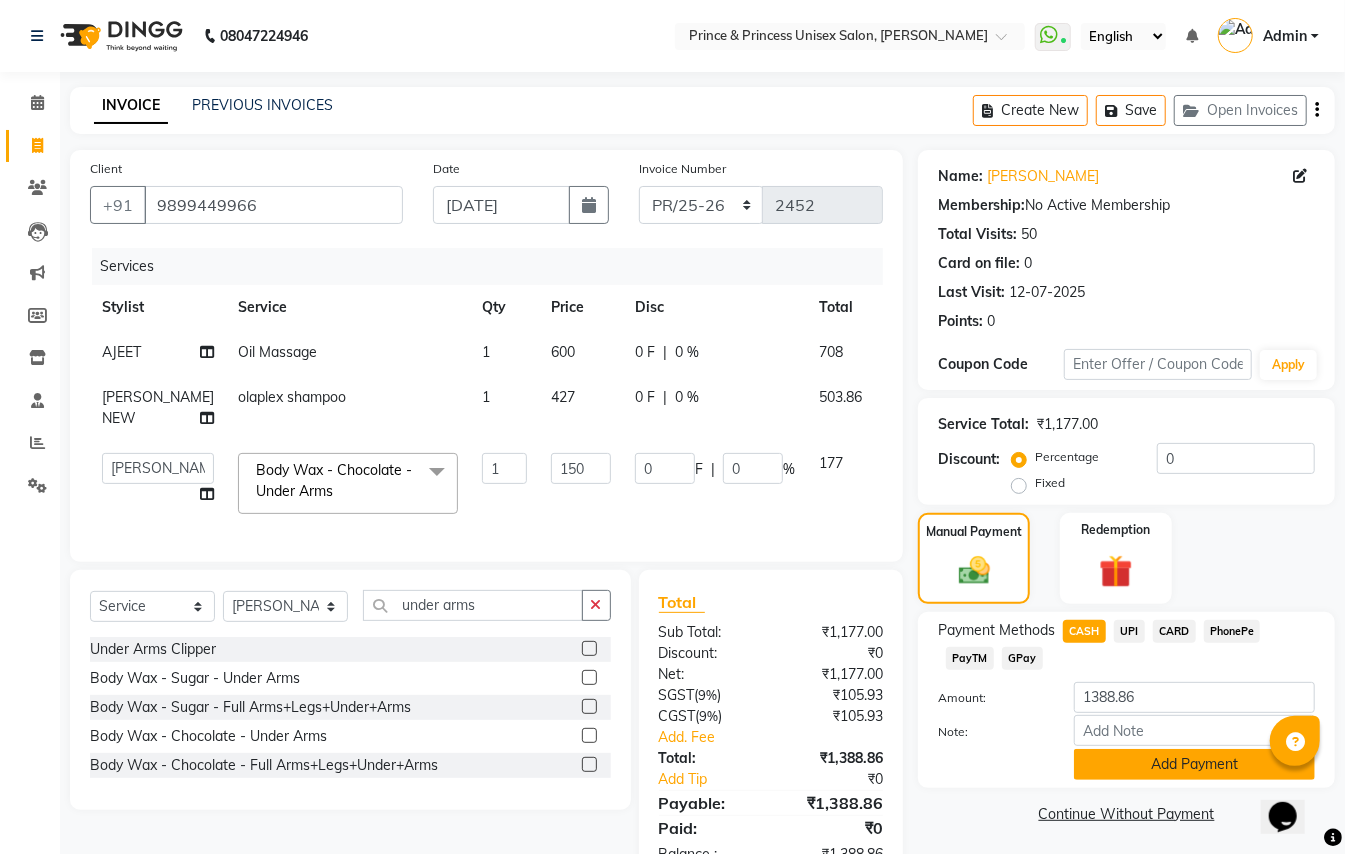click on "Add Payment" 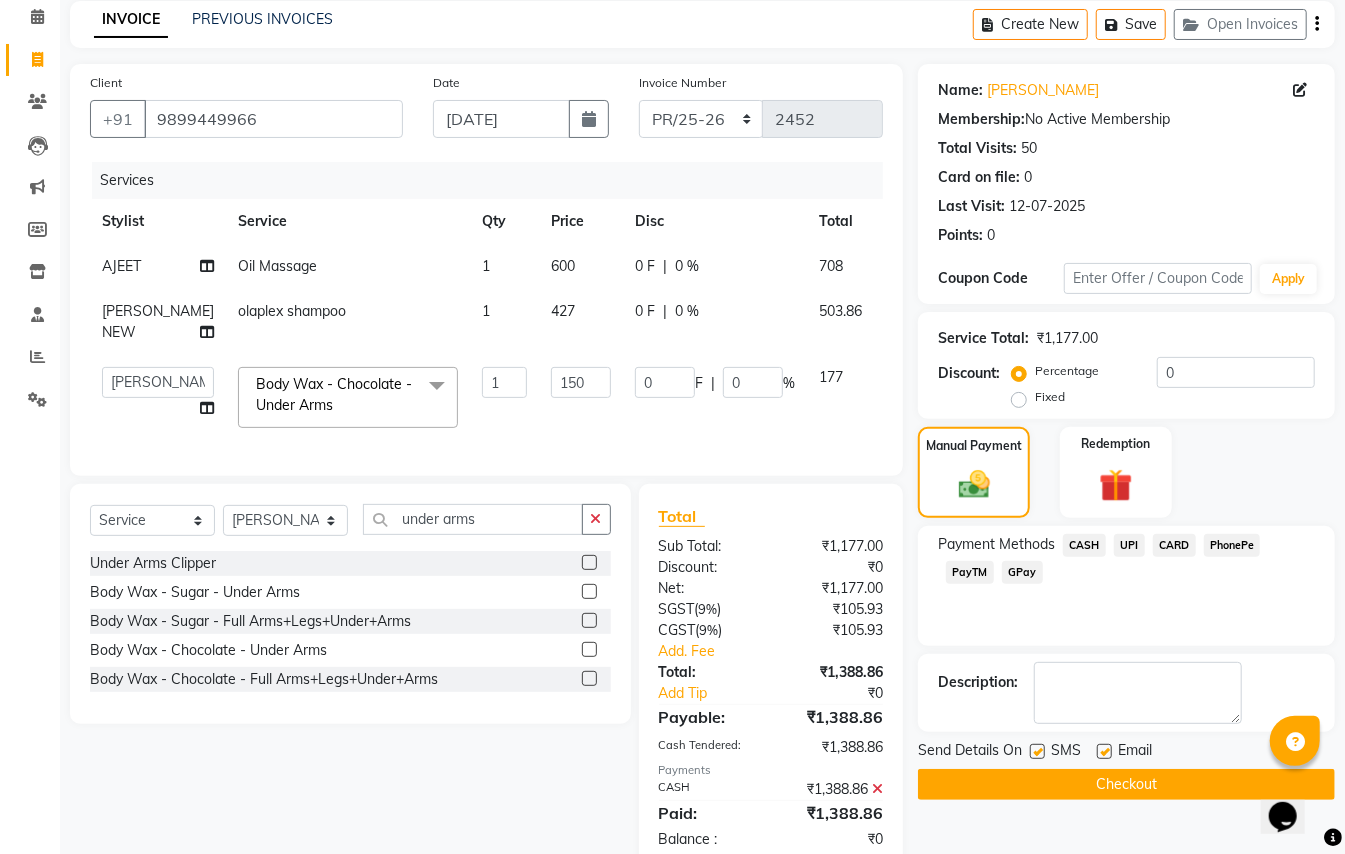 scroll, scrollTop: 133, scrollLeft: 0, axis: vertical 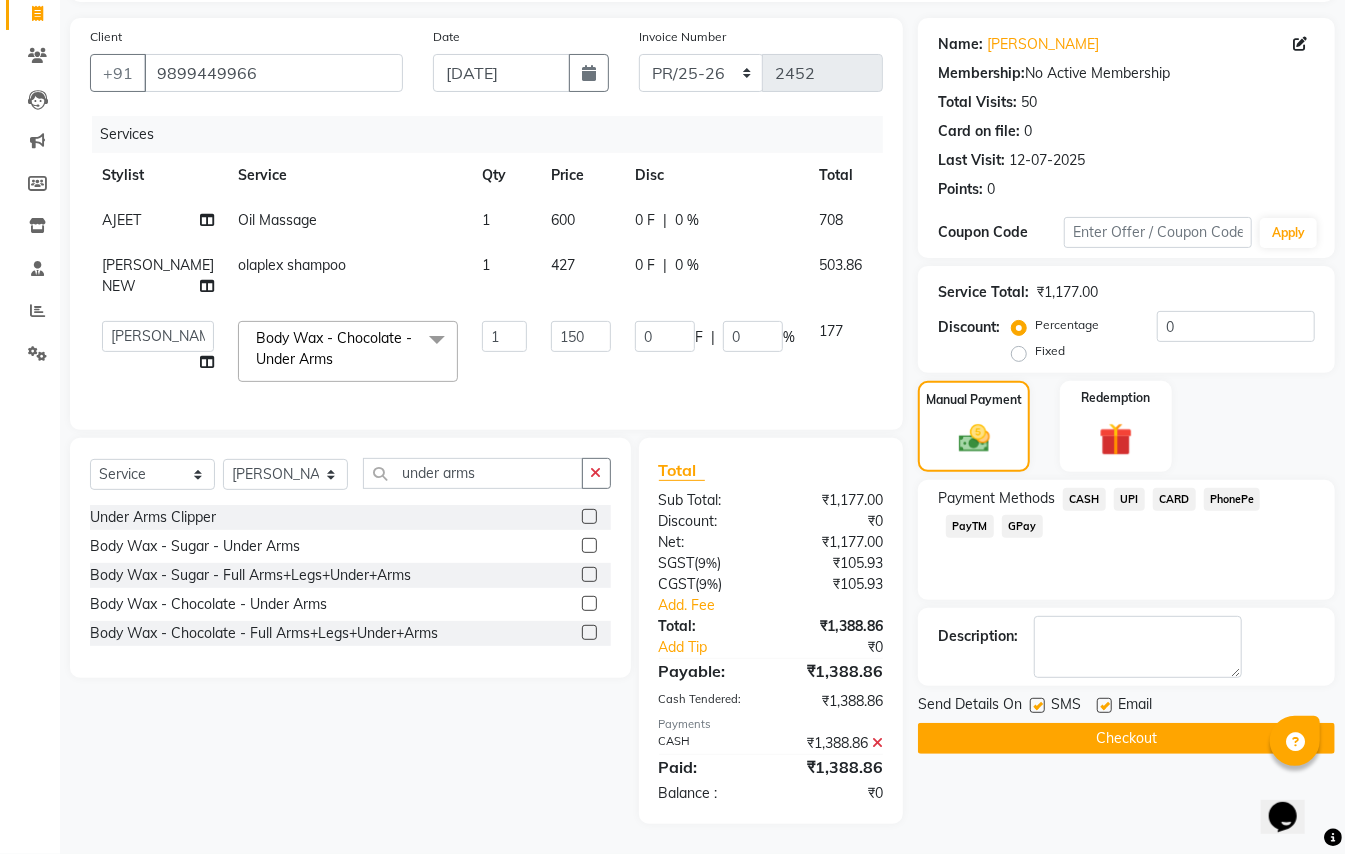 click on "Checkout" 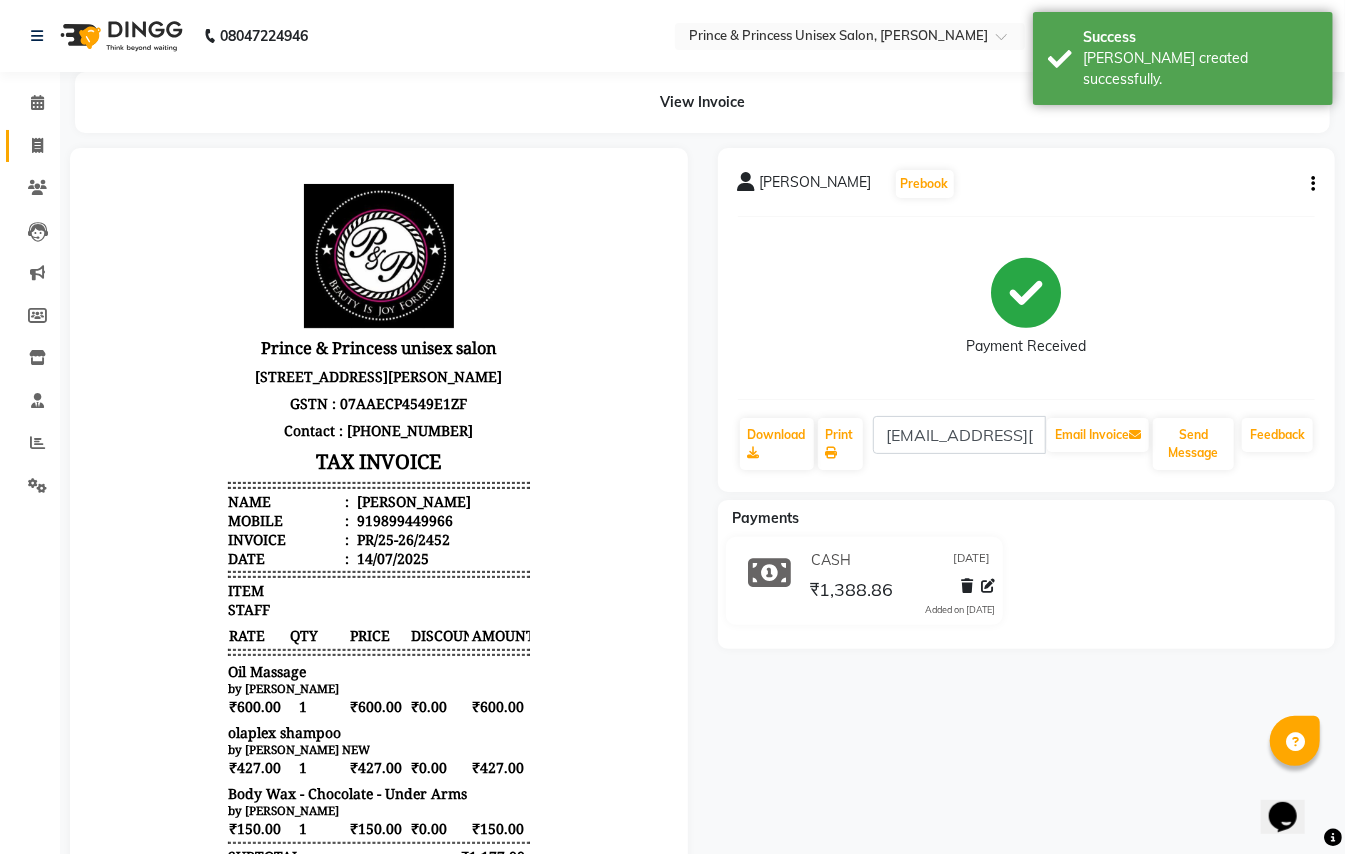 scroll, scrollTop: 0, scrollLeft: 0, axis: both 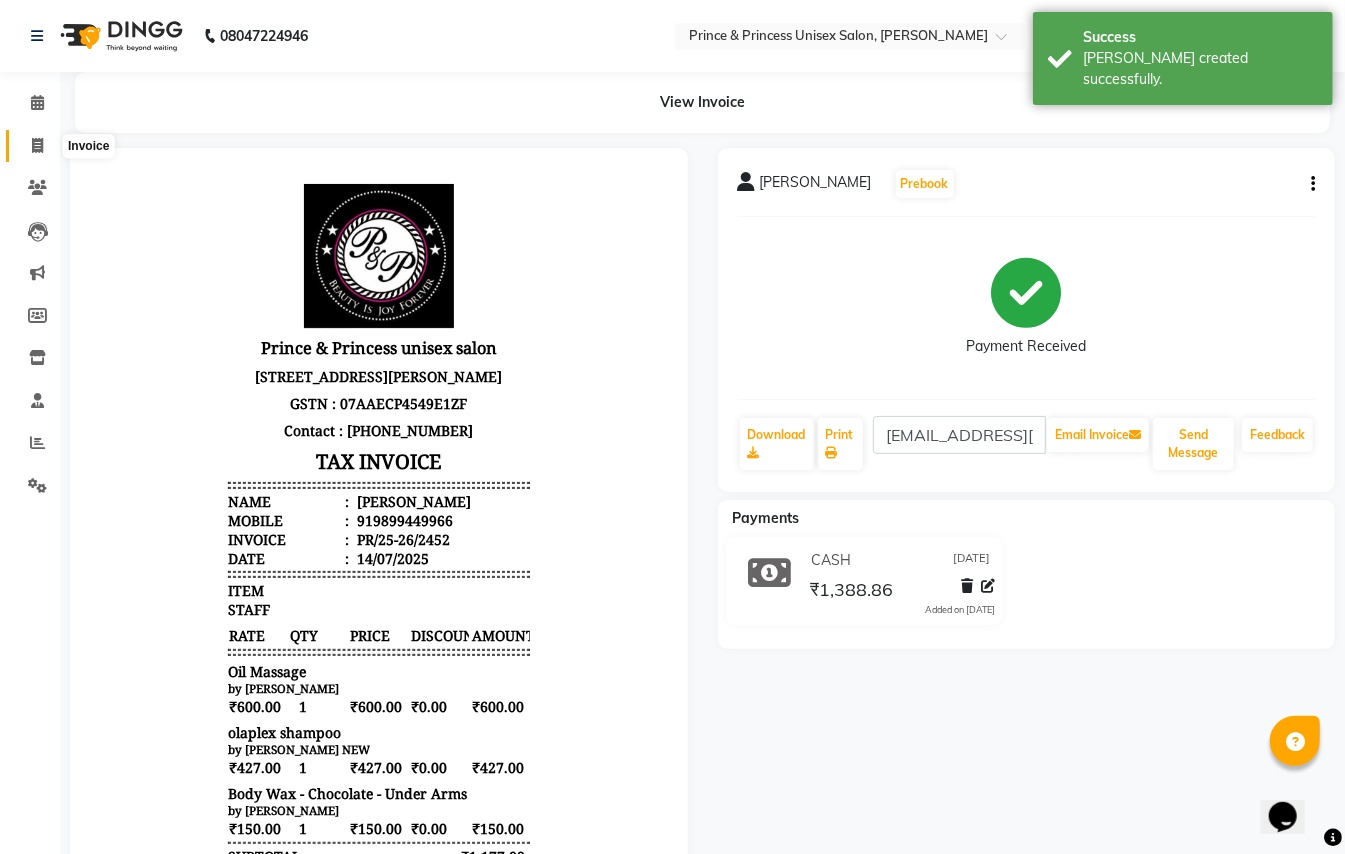 click 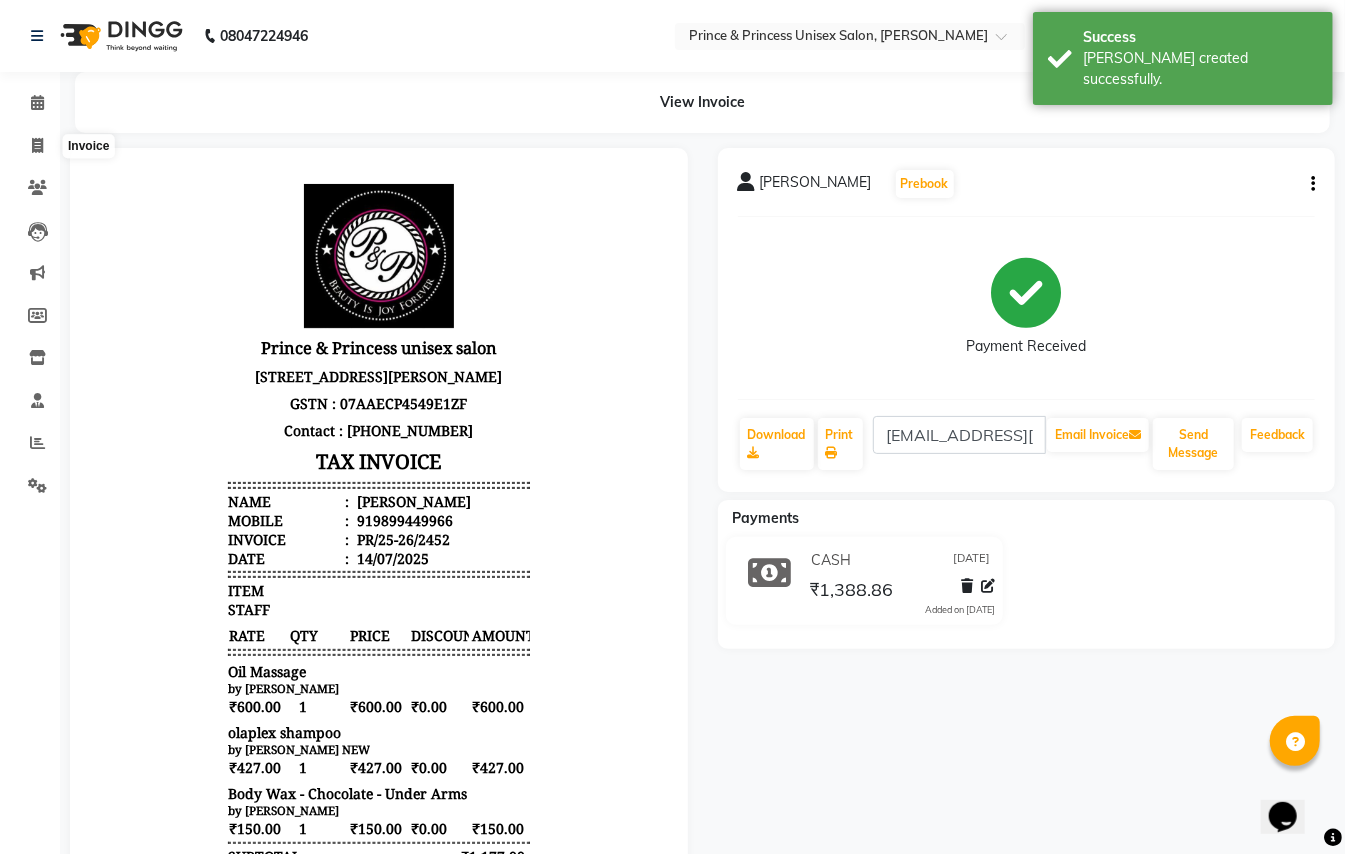 select on "service" 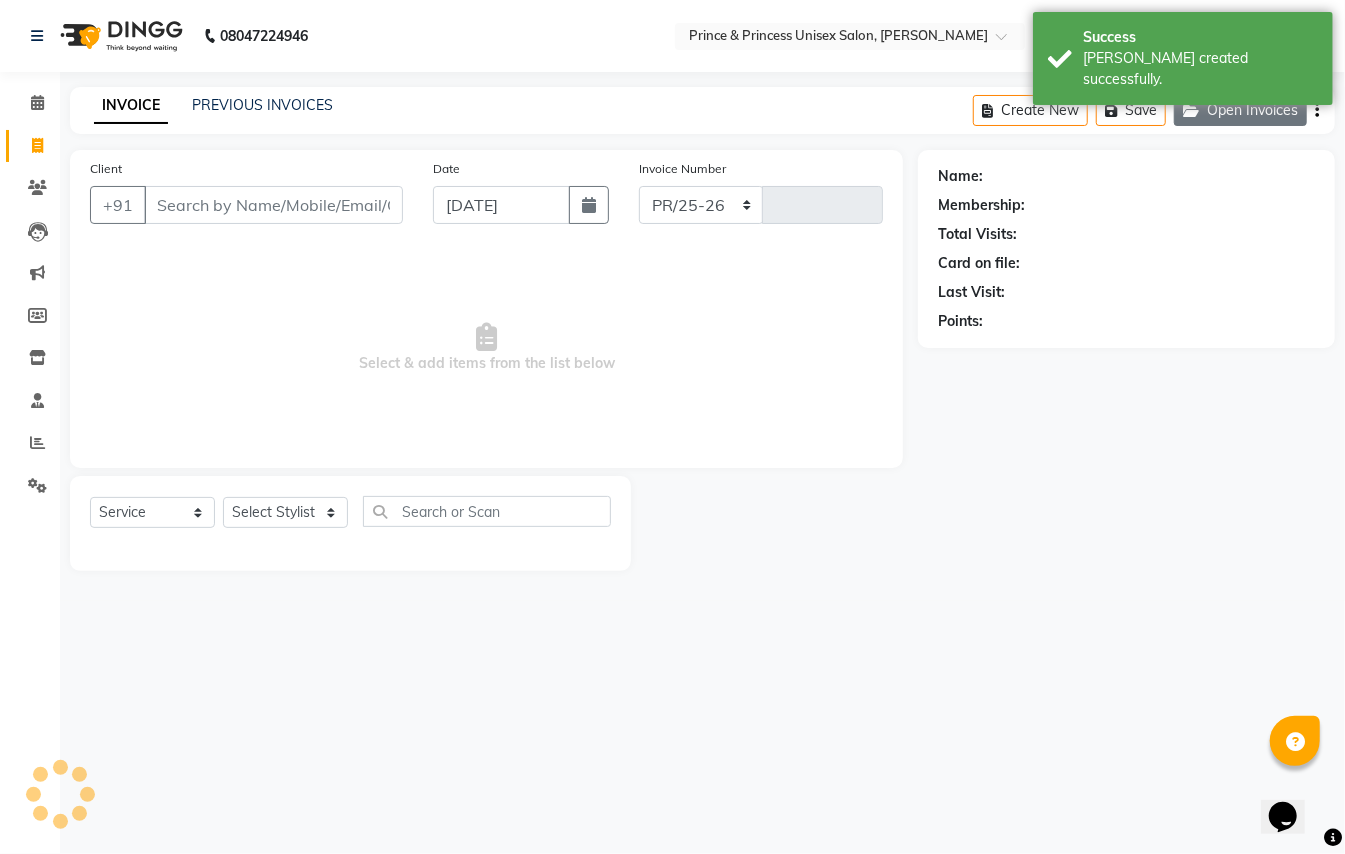 select on "3760" 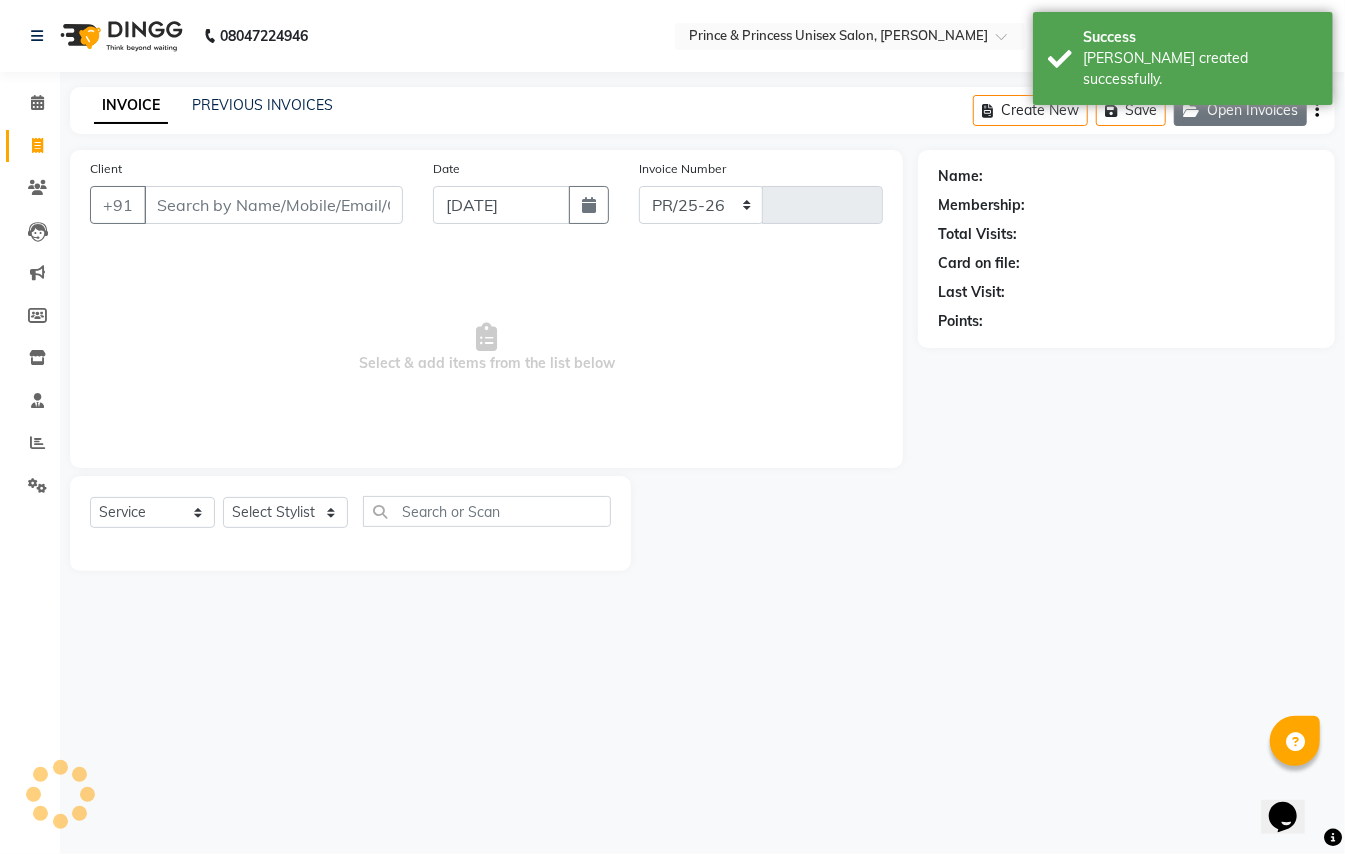 type on "2453" 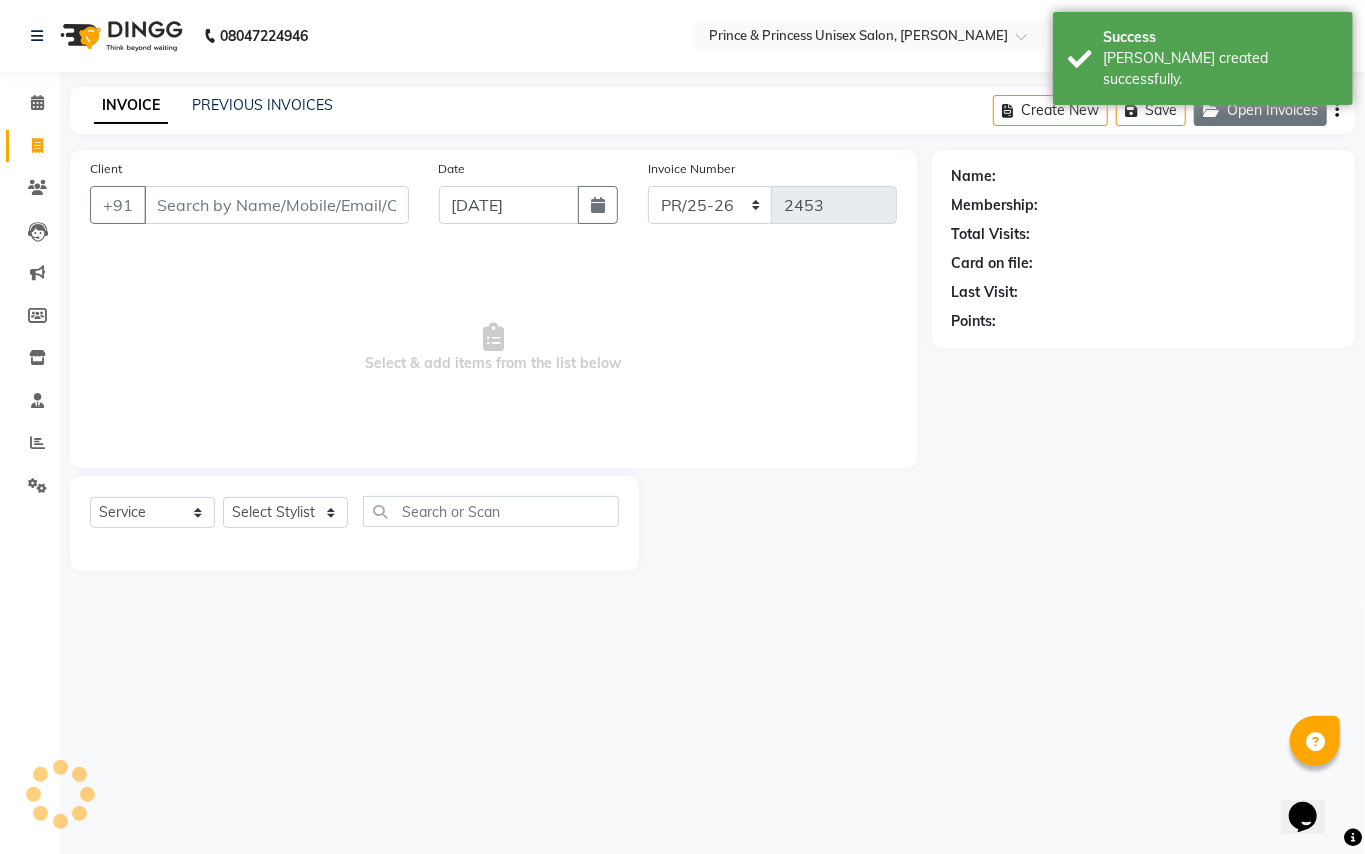click on "Open Invoices" 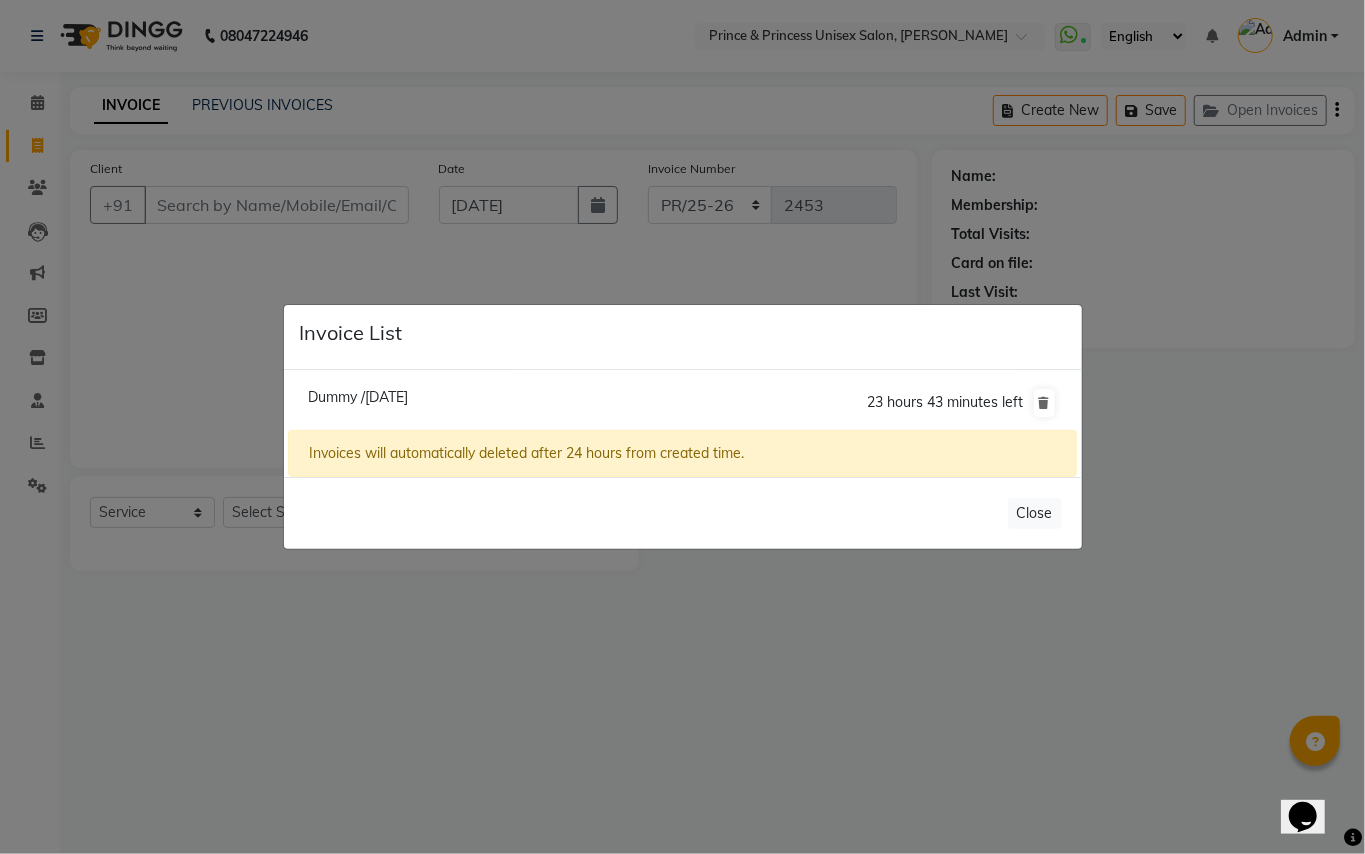 click on "Dummy /[DATE]" 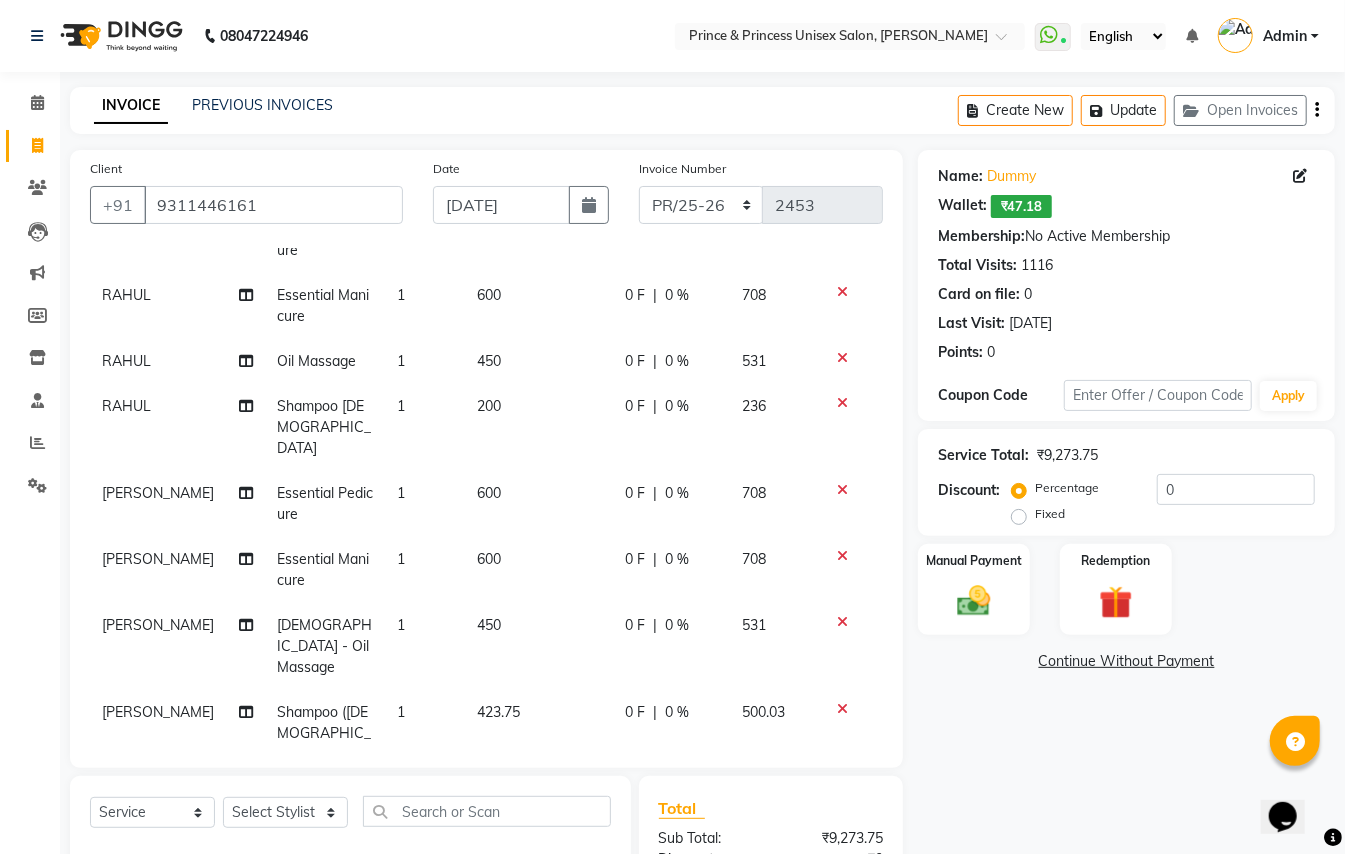 scroll, scrollTop: 188, scrollLeft: 0, axis: vertical 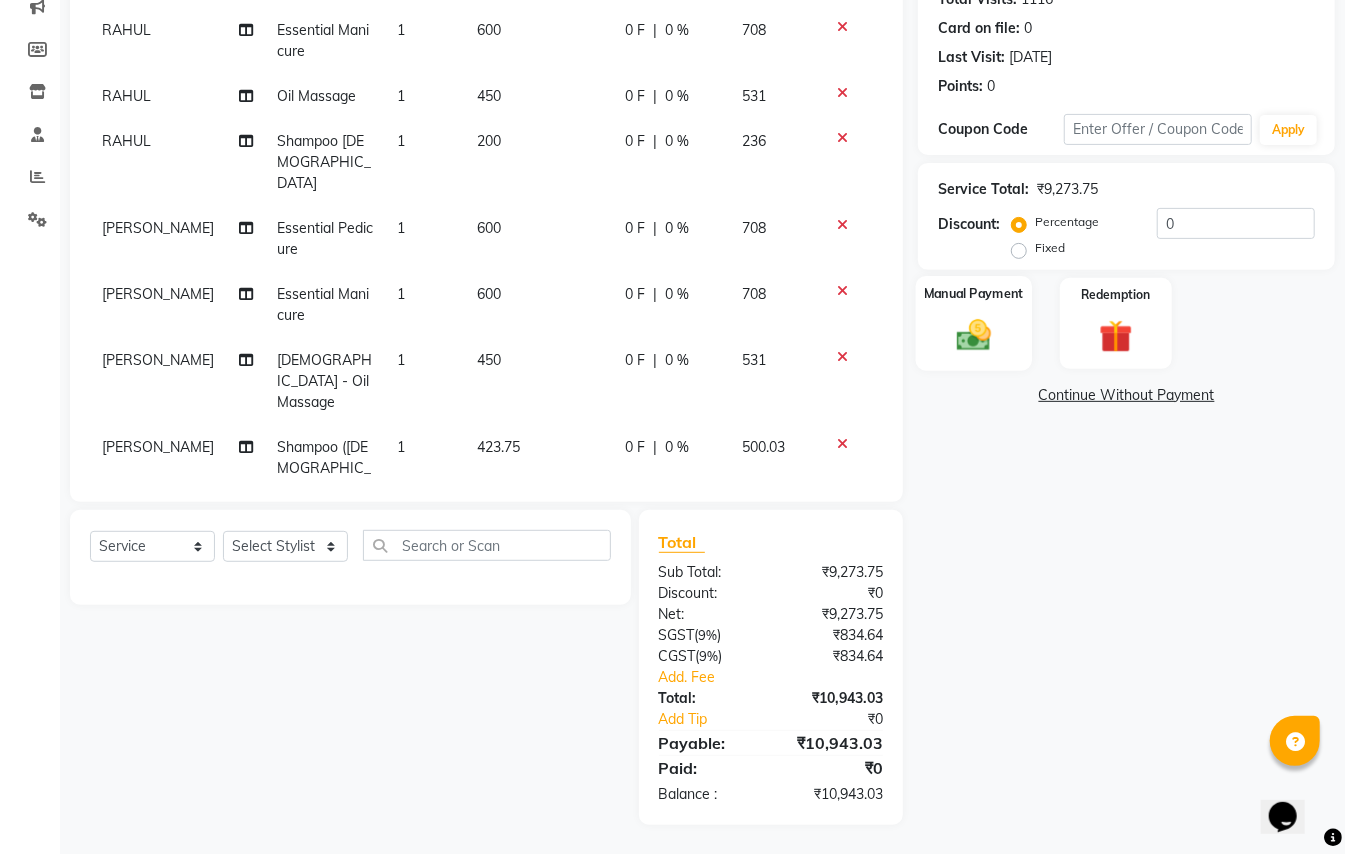 click 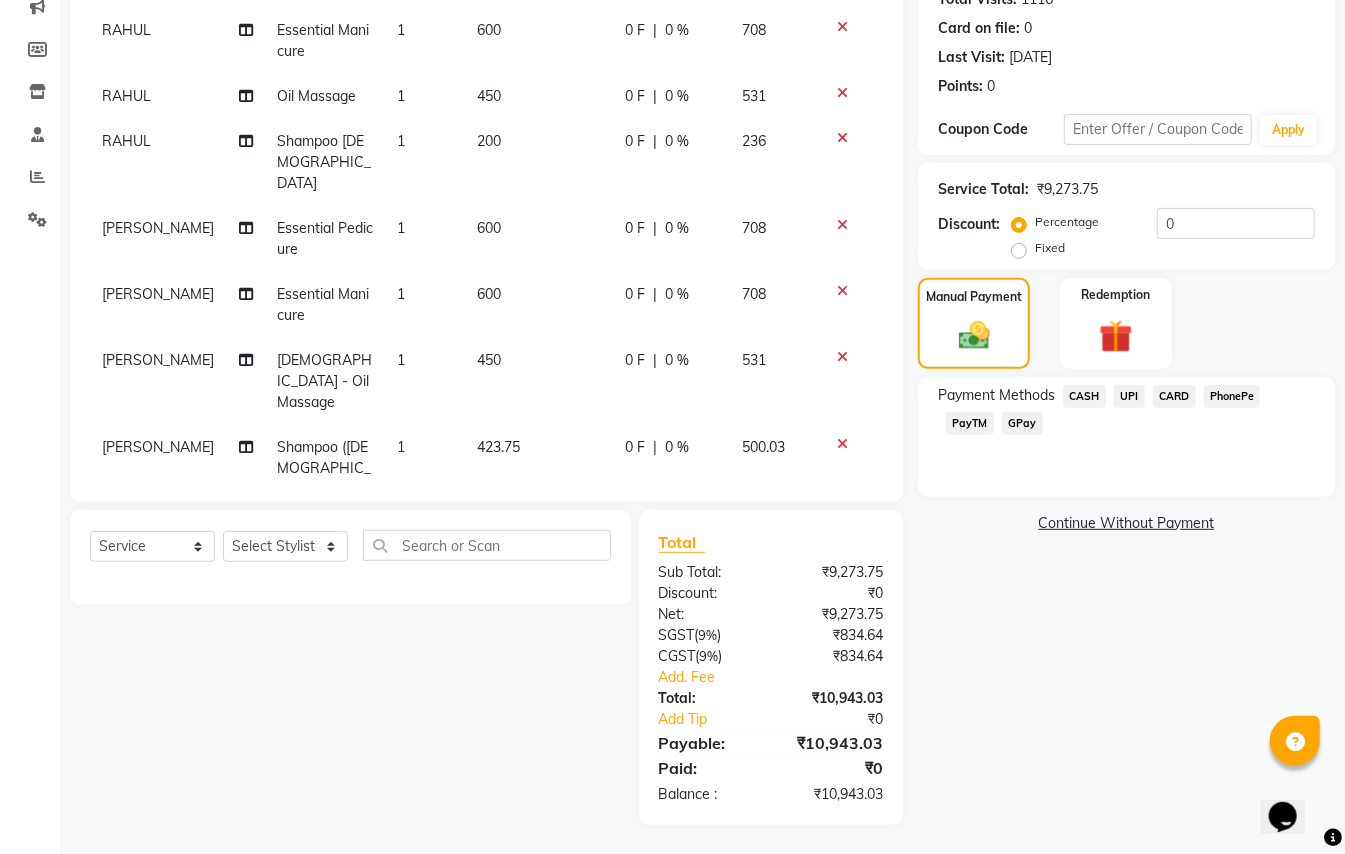 click on "CARD" 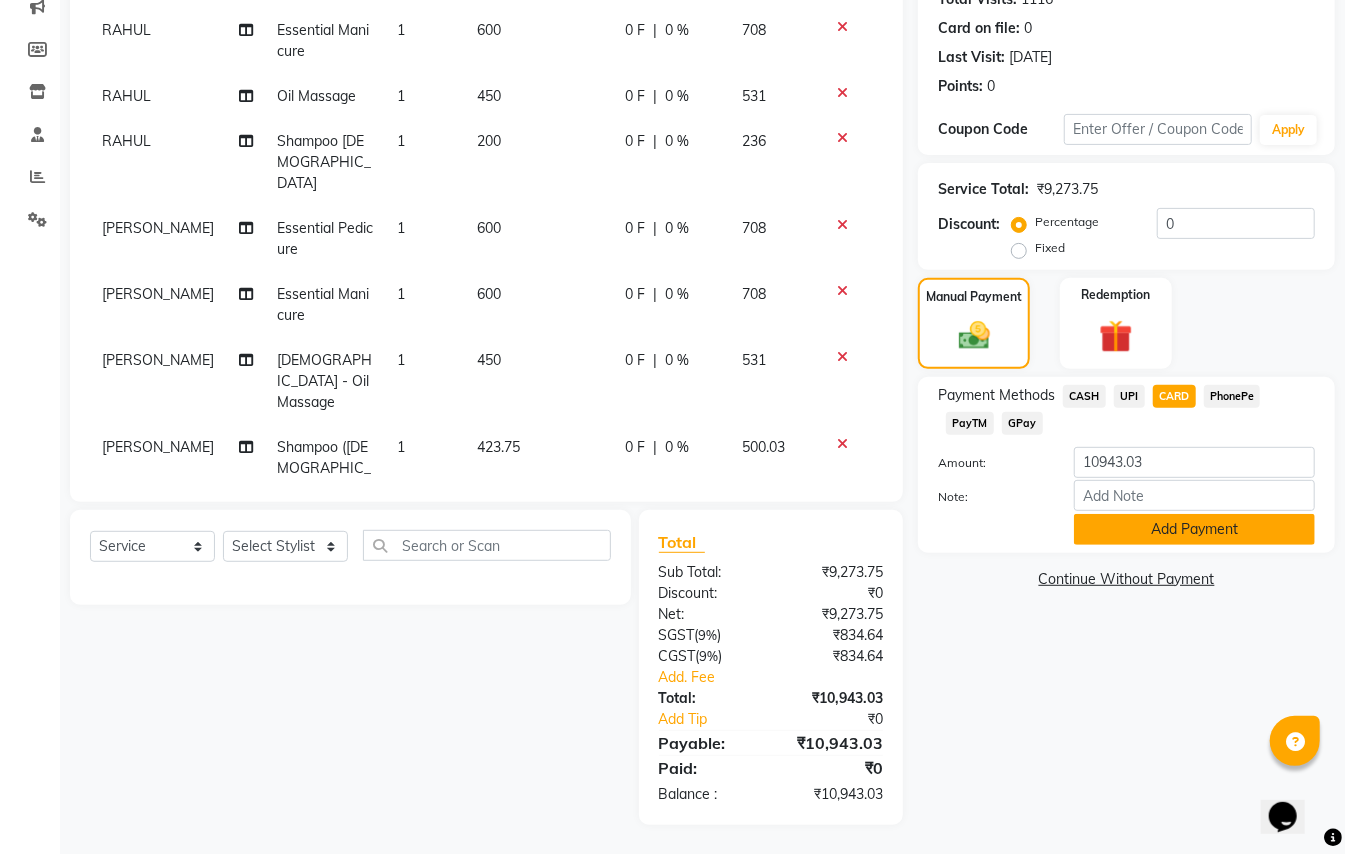 click on "Add Payment" 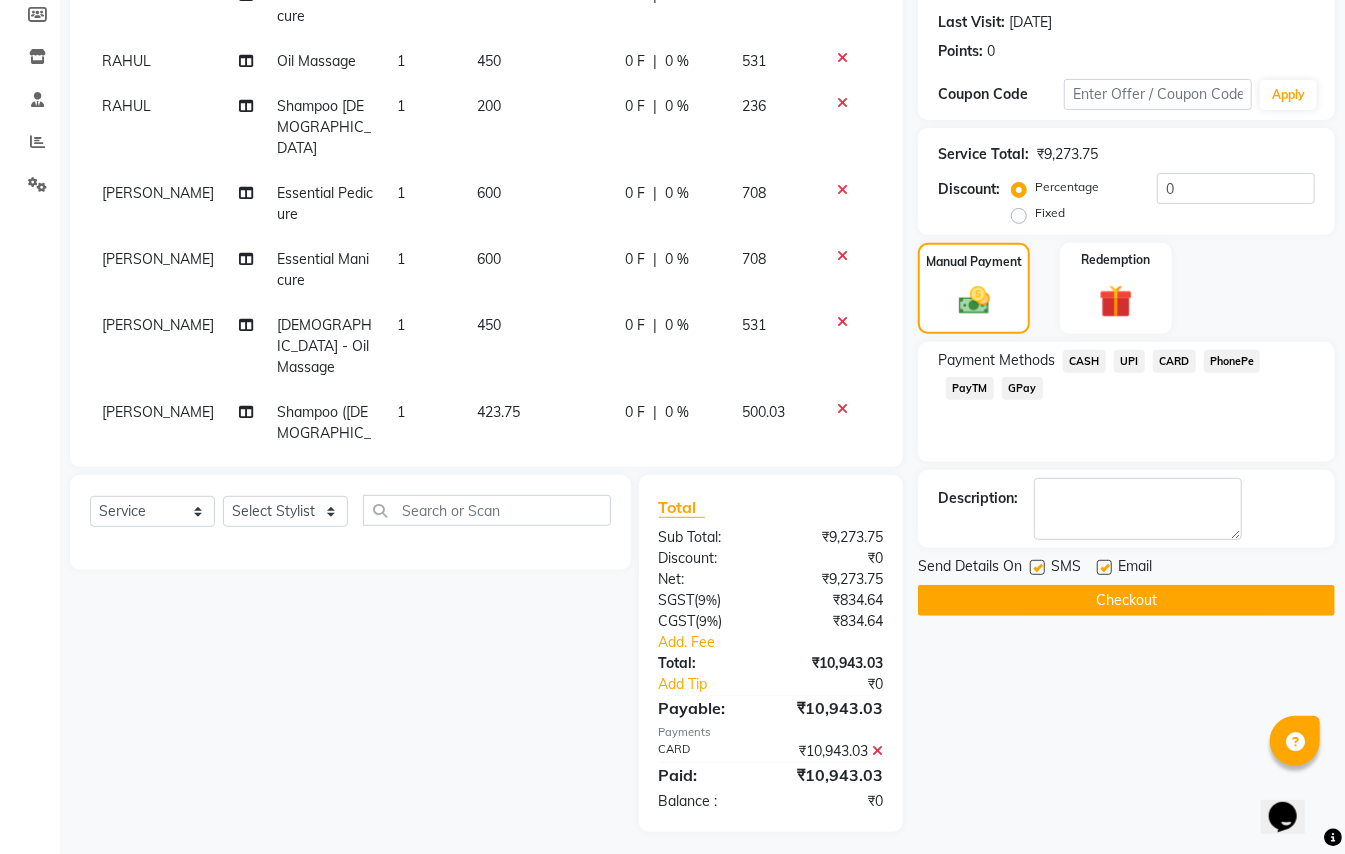 scroll, scrollTop: 309, scrollLeft: 0, axis: vertical 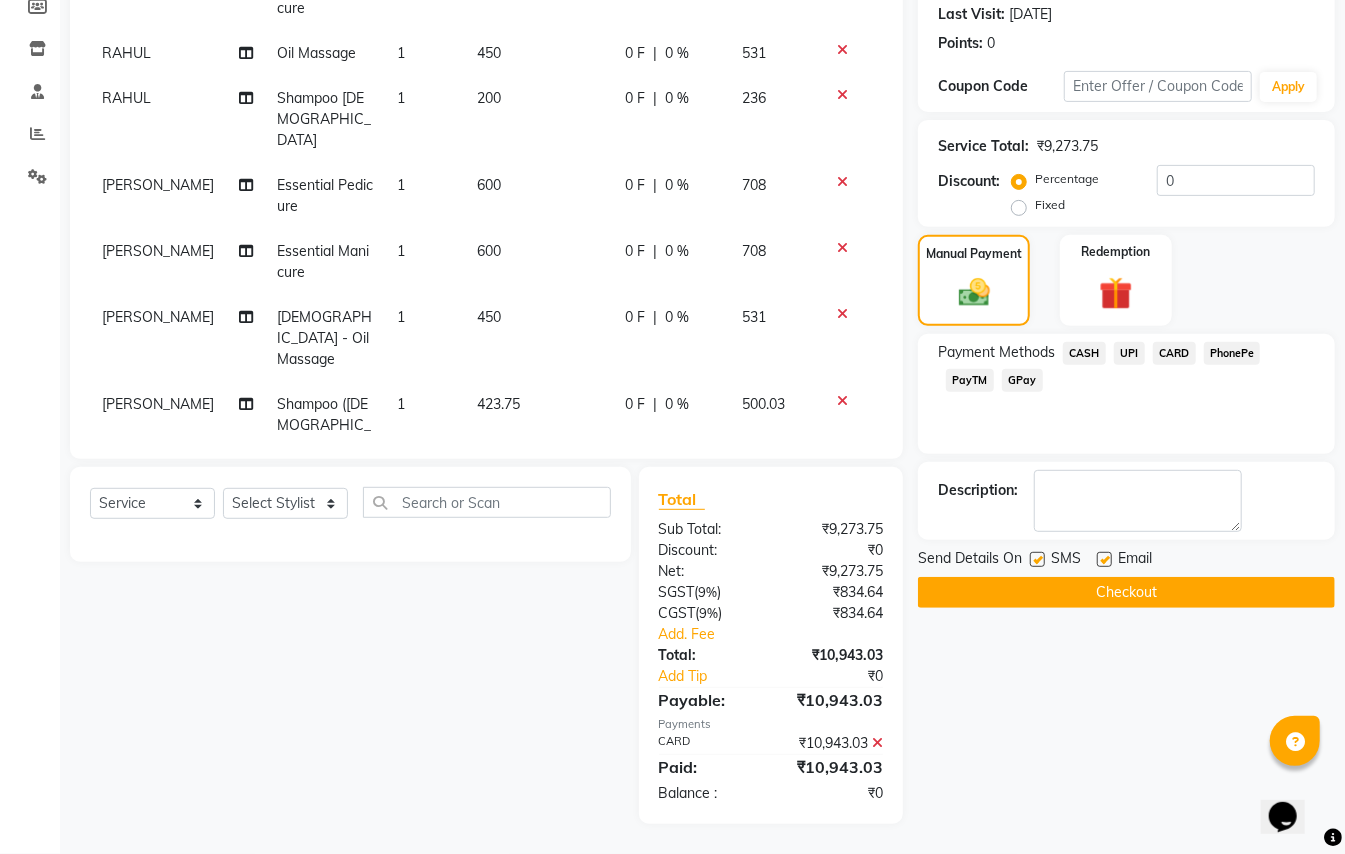 click on "Checkout" 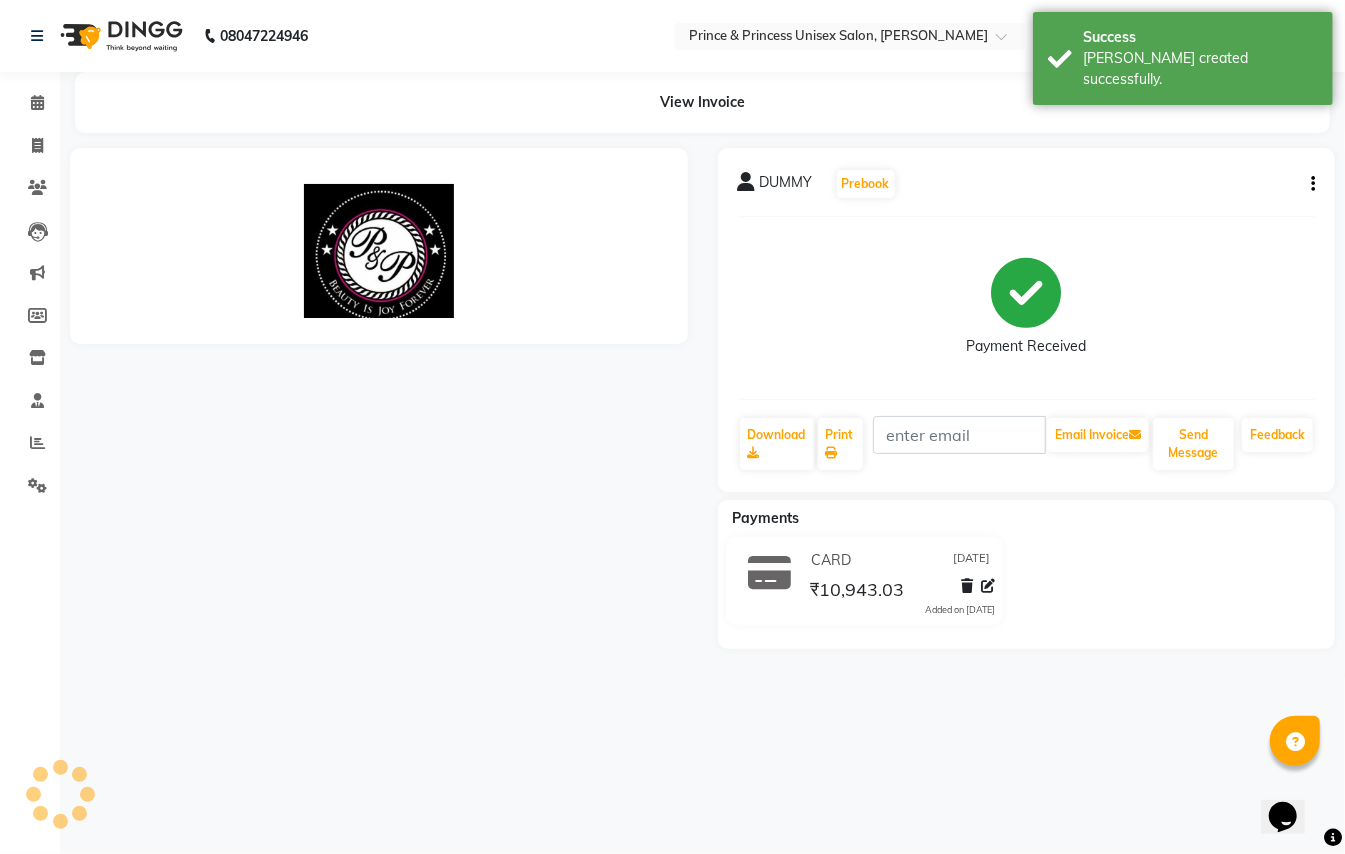 scroll, scrollTop: 0, scrollLeft: 0, axis: both 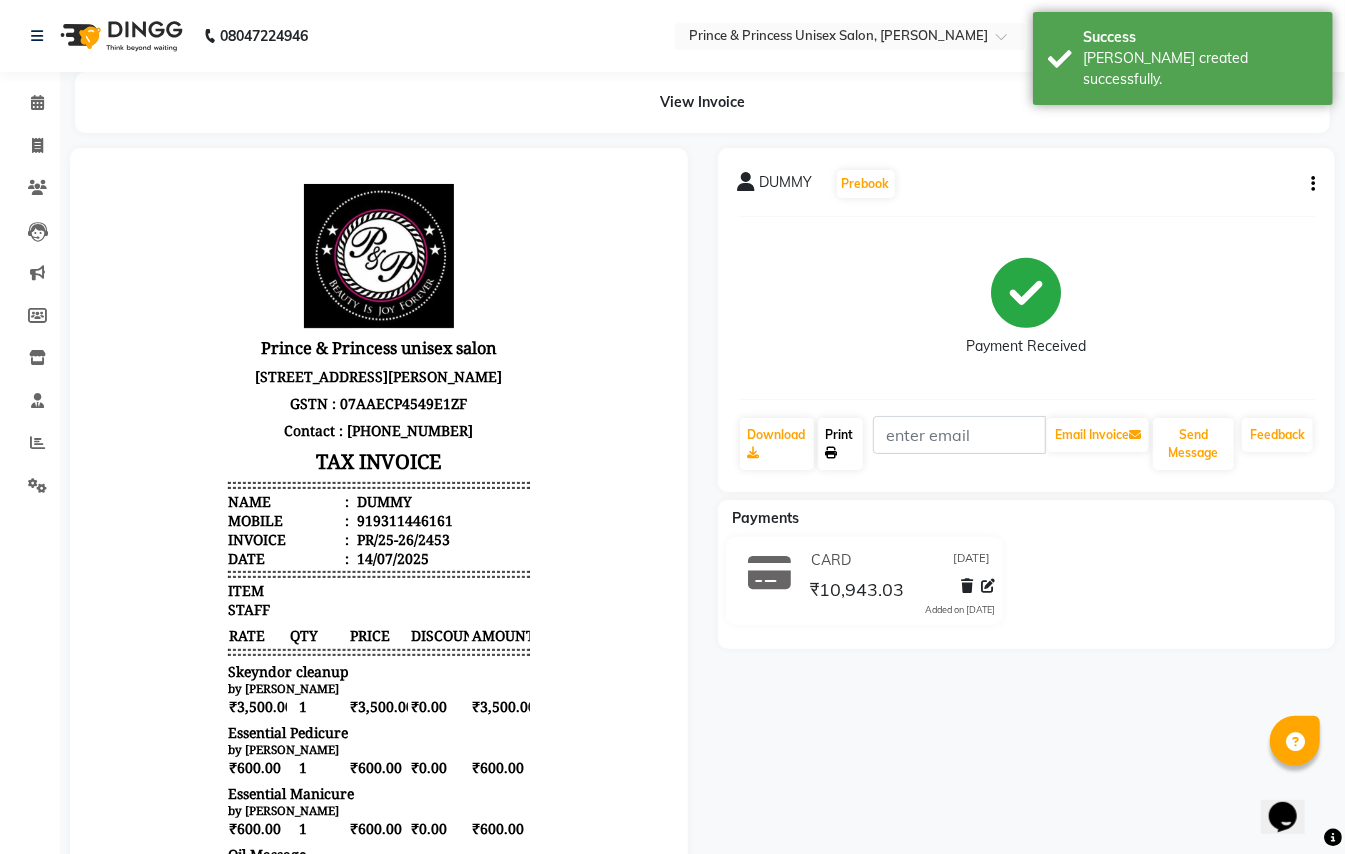 click on "Print" 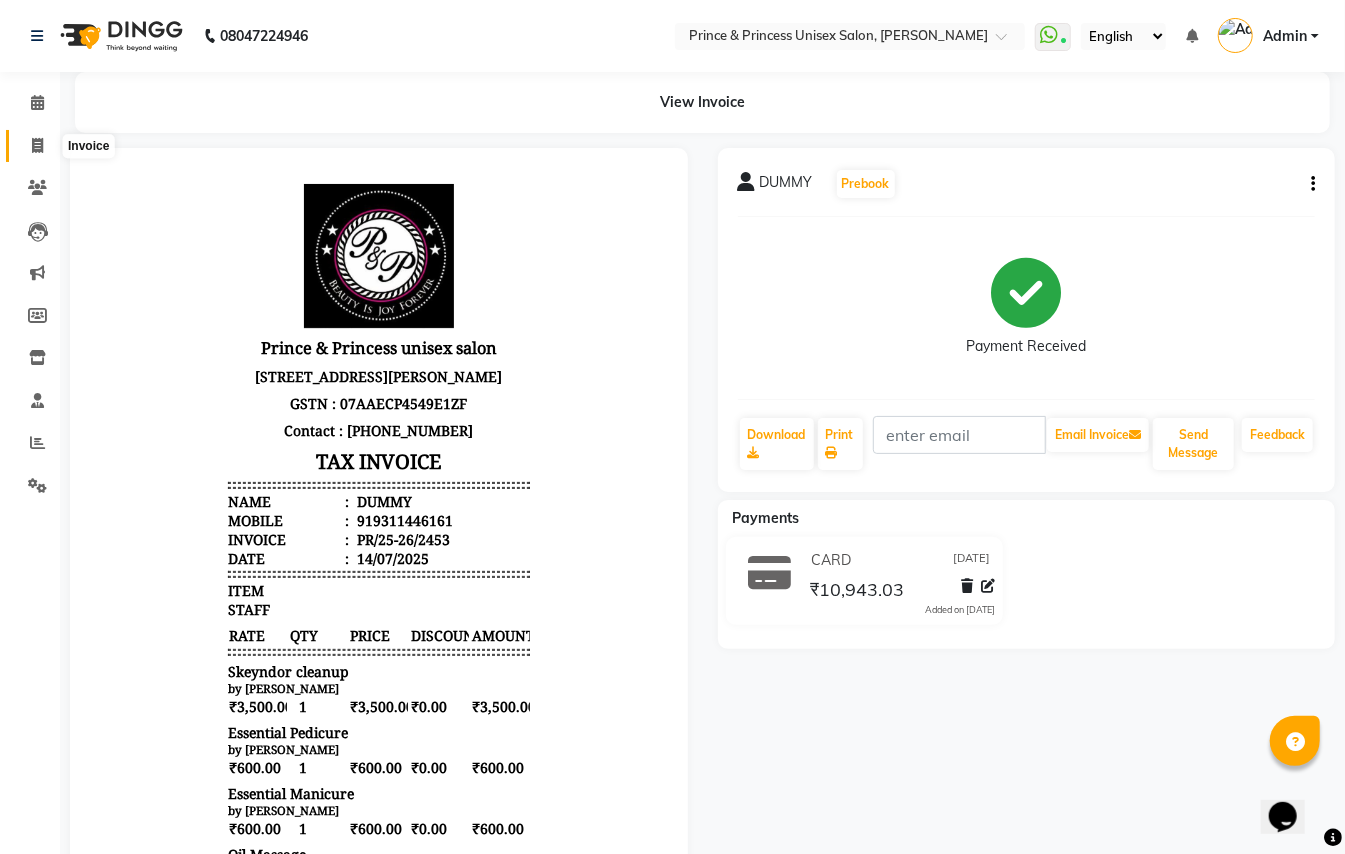 click 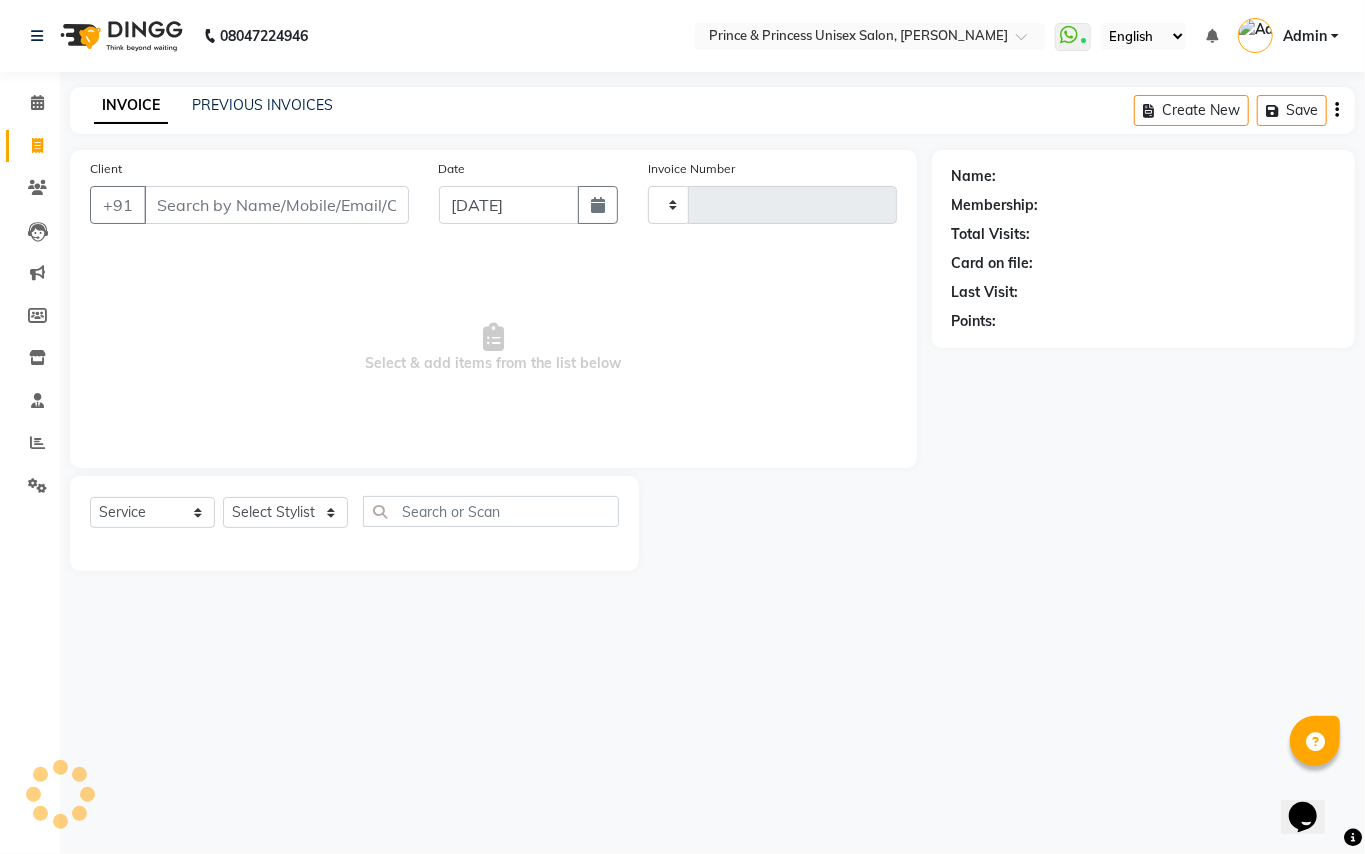 type on "2454" 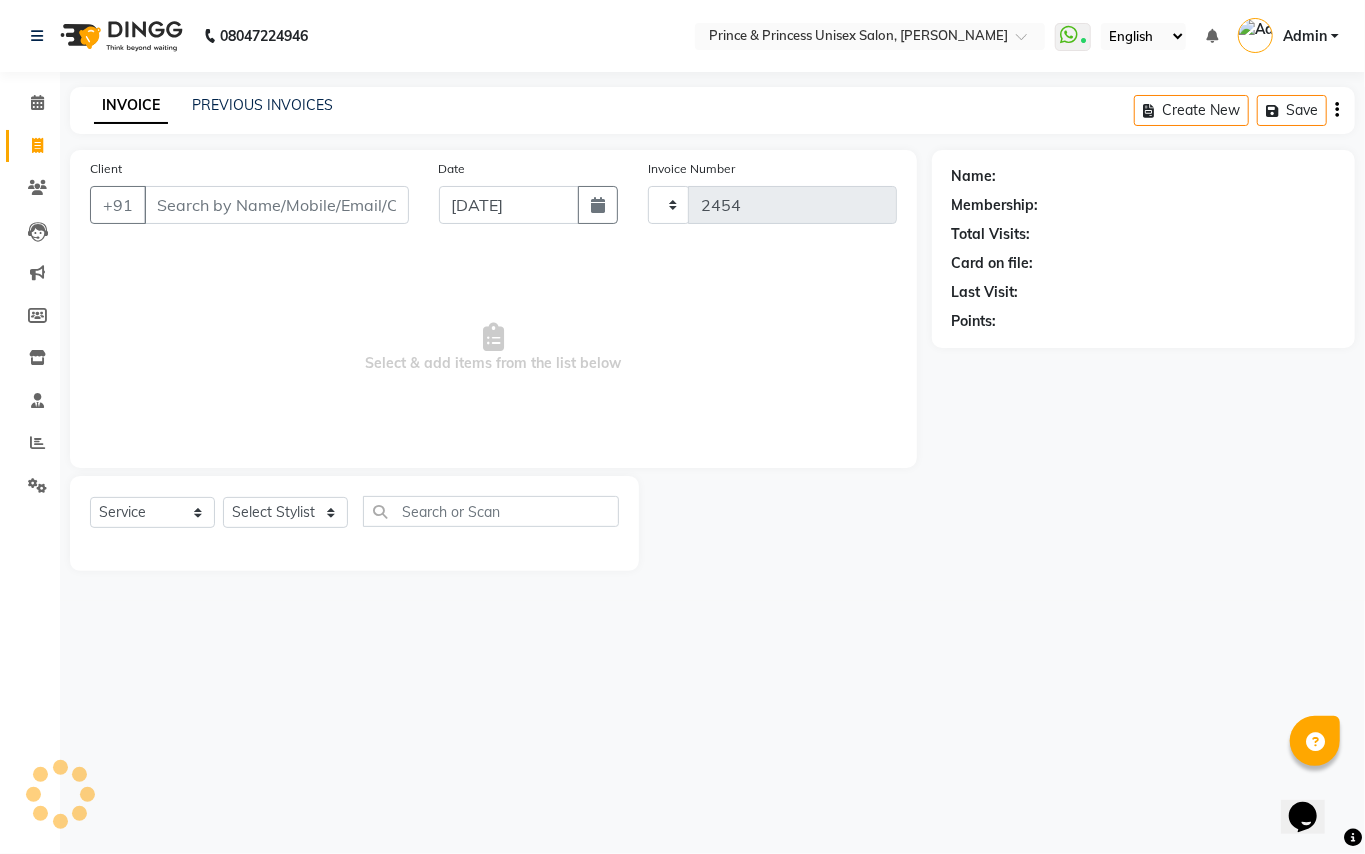 select on "3760" 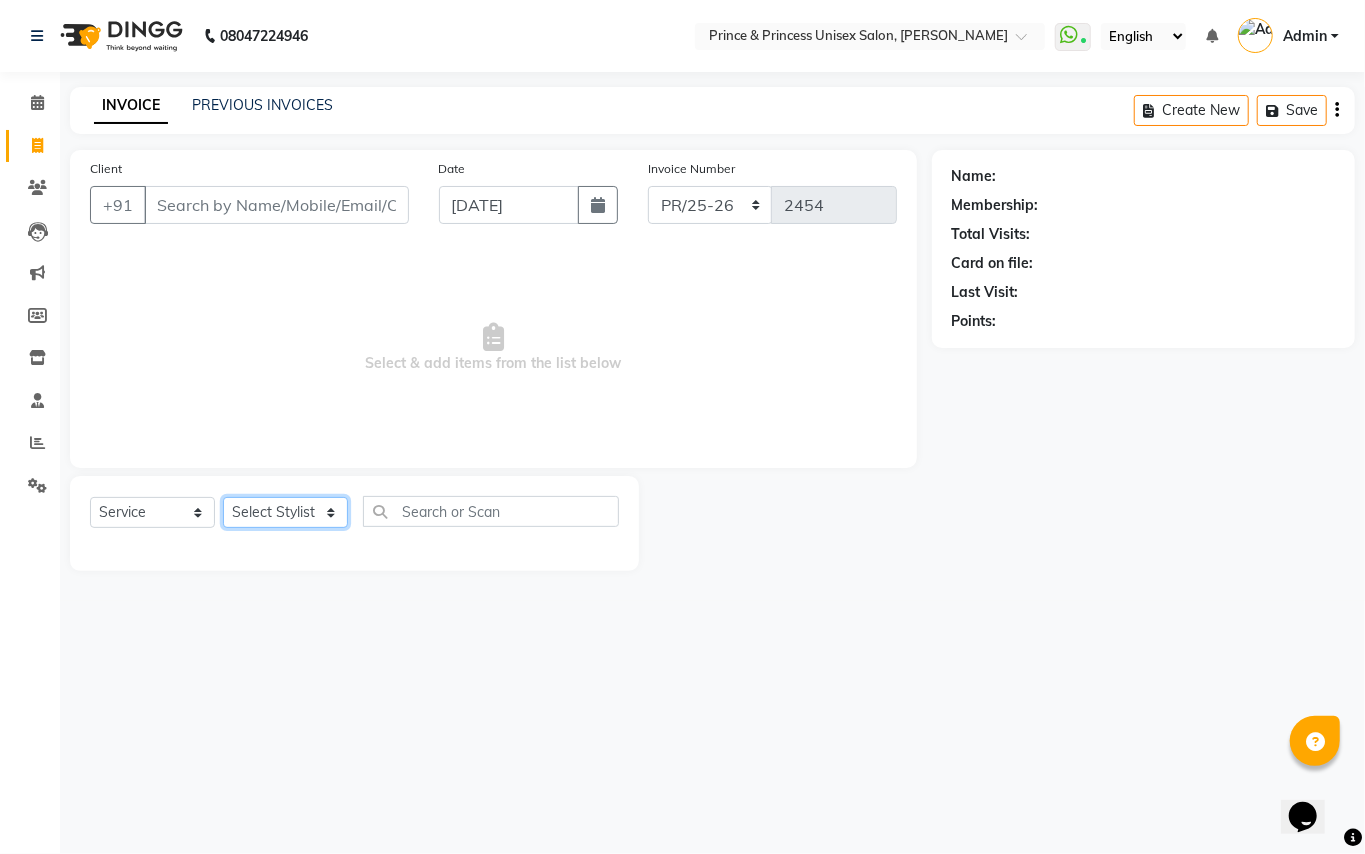 drag, startPoint x: 261, startPoint y: 514, endPoint x: 246, endPoint y: 494, distance: 25 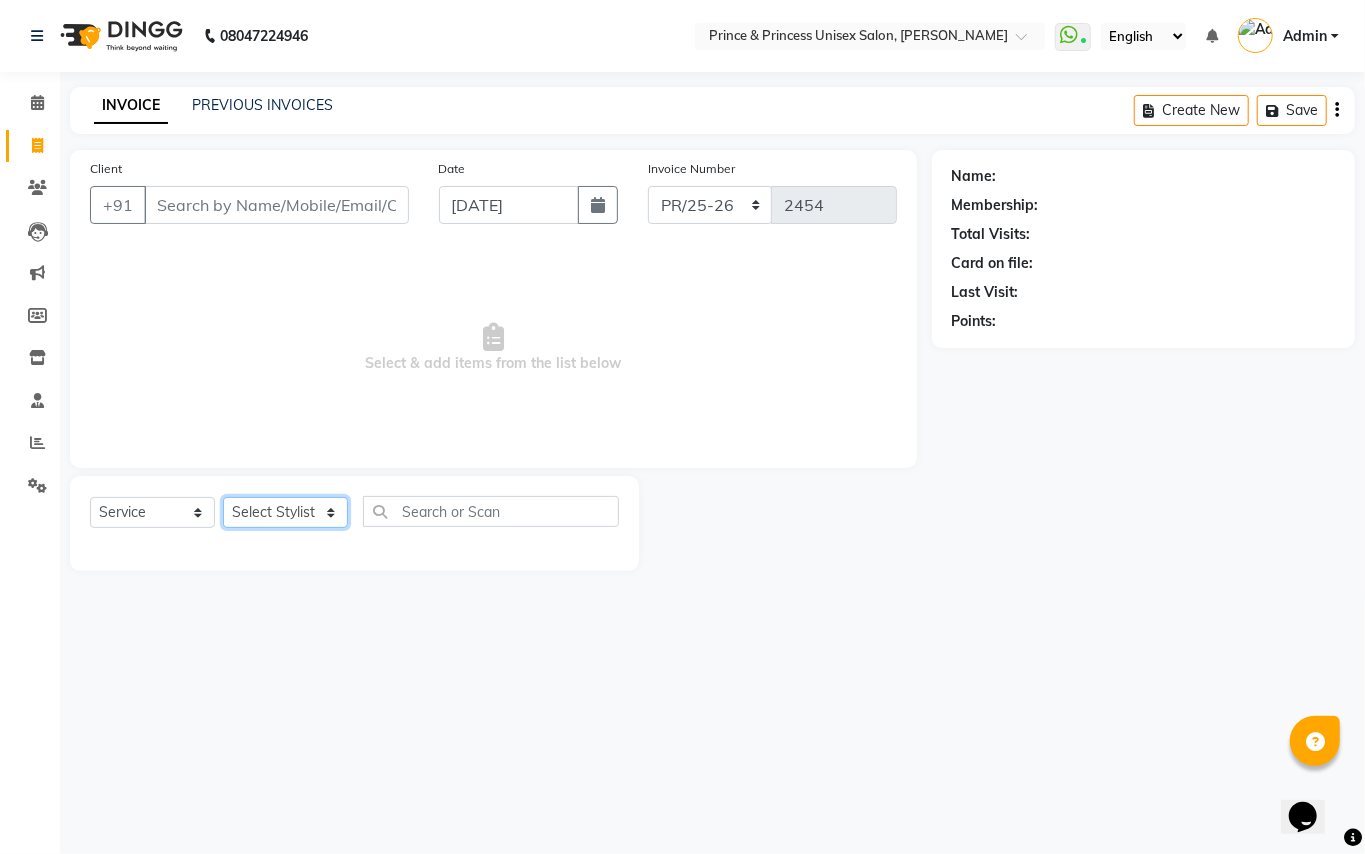 click on "Select Stylist" 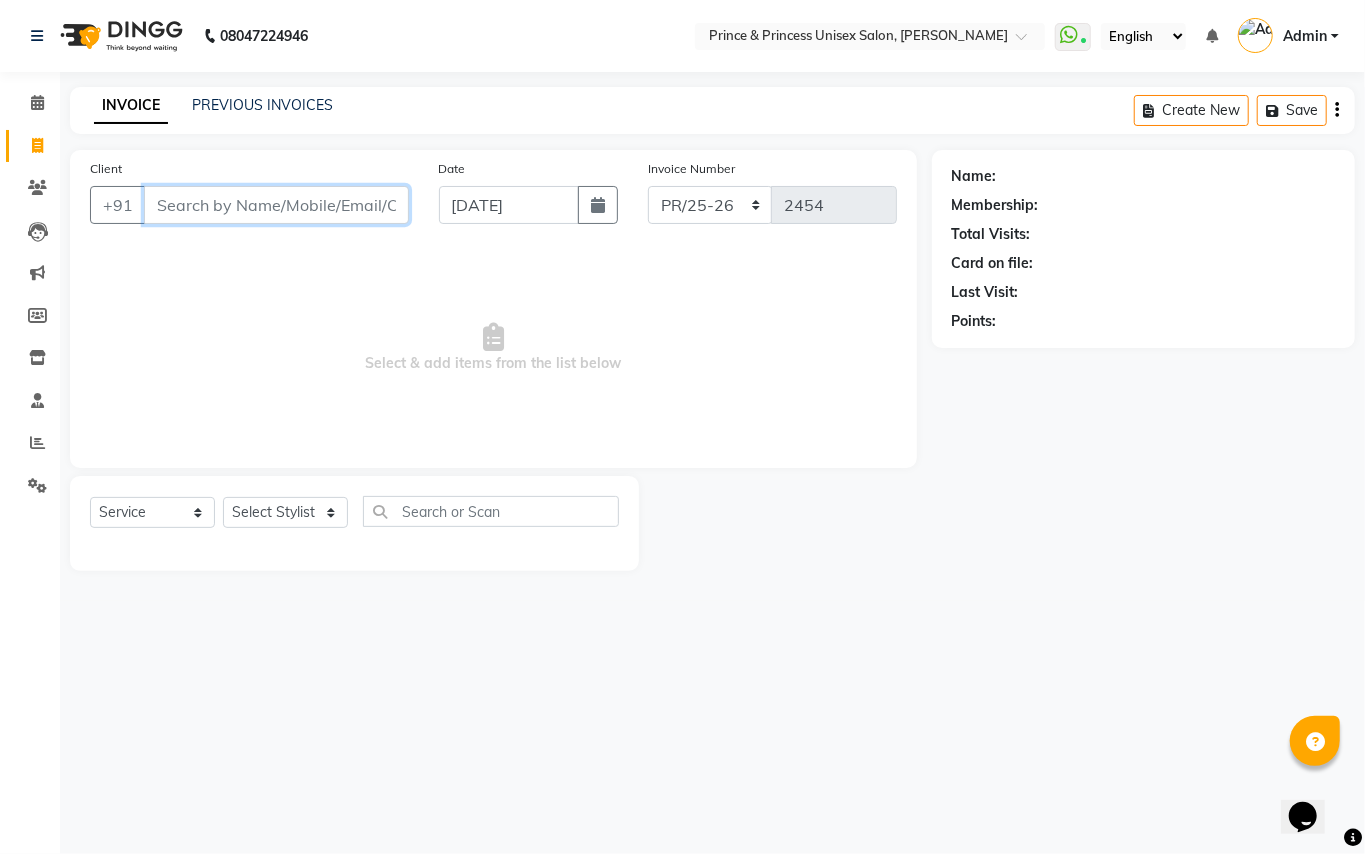 click on "Client" at bounding box center [276, 205] 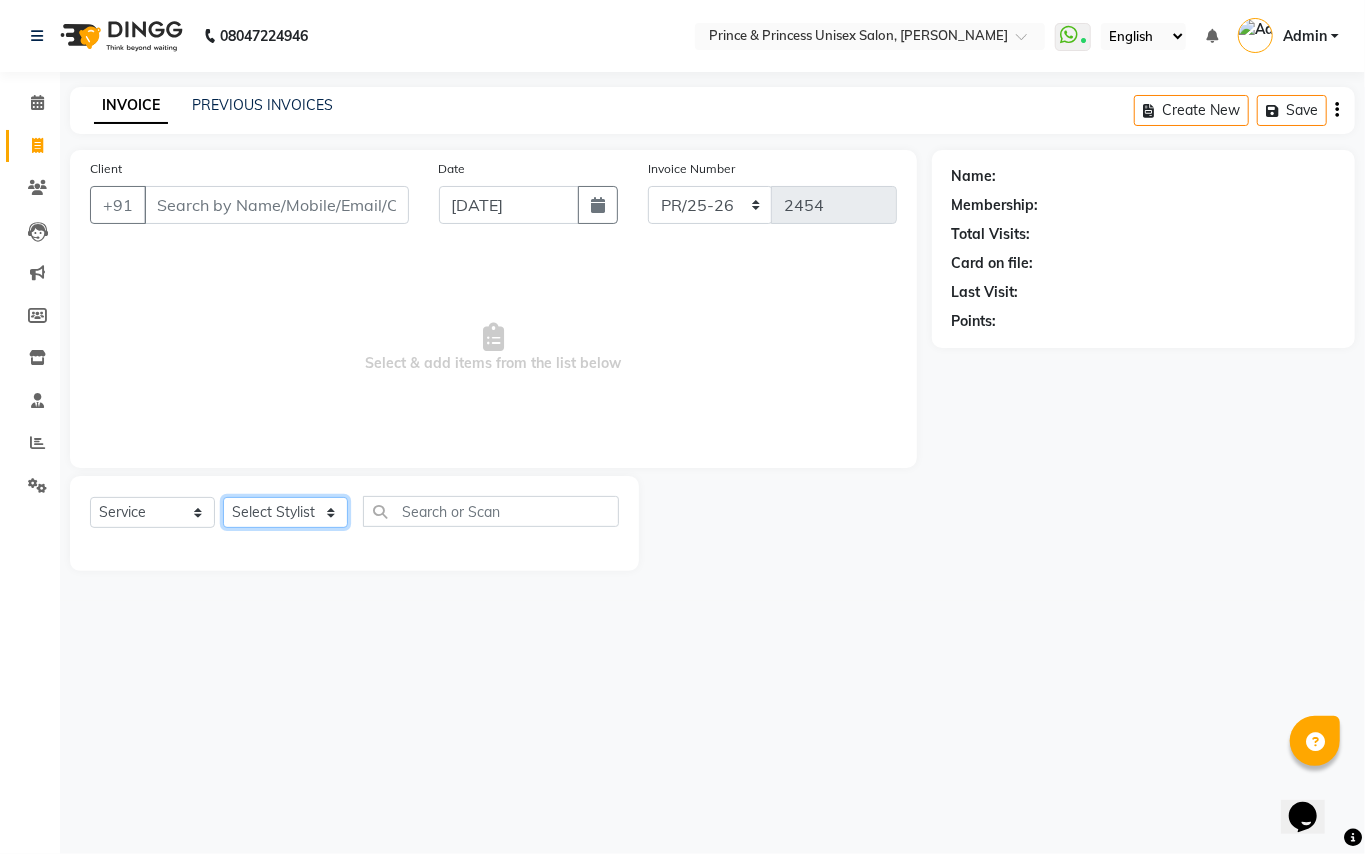 click on "Select Stylist" 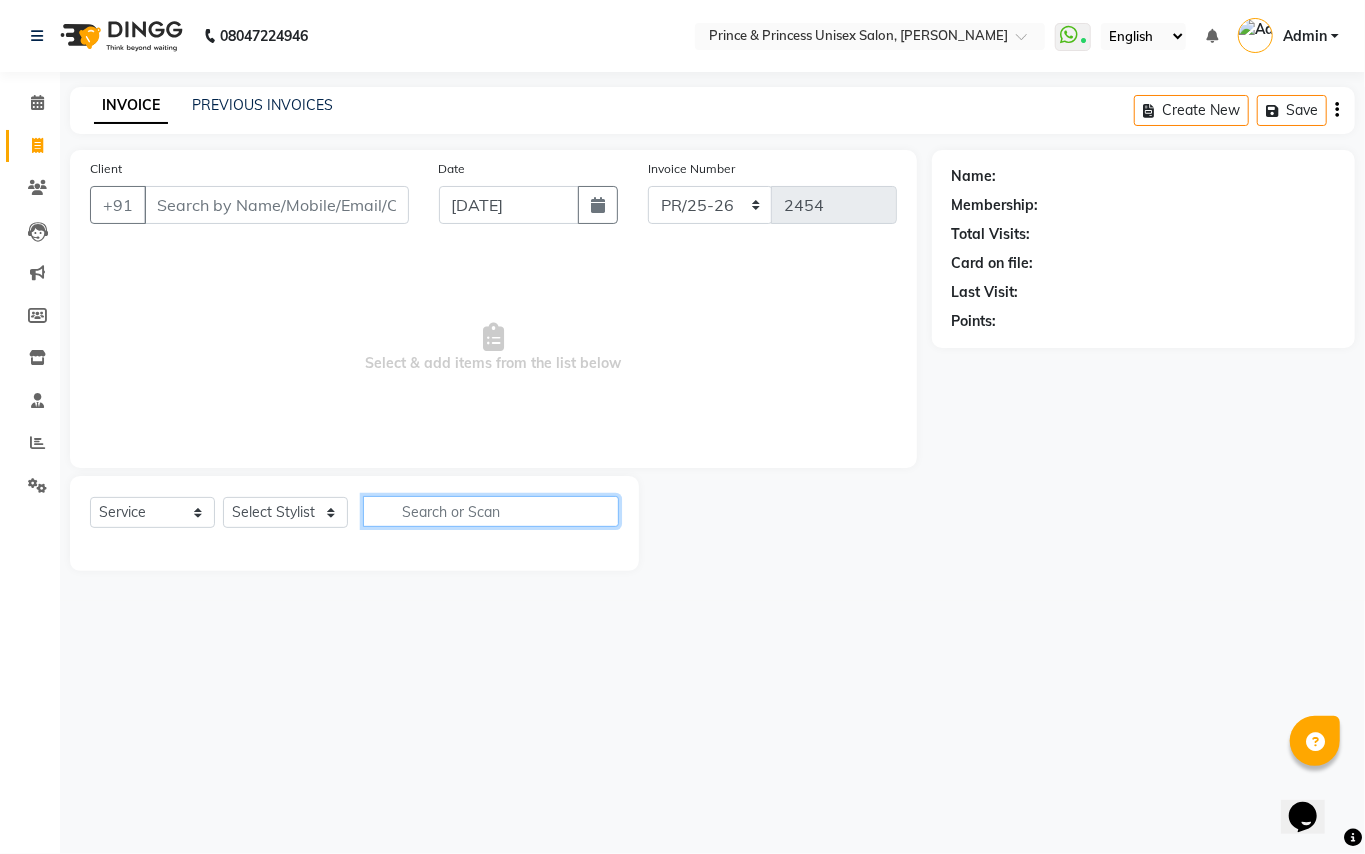 click 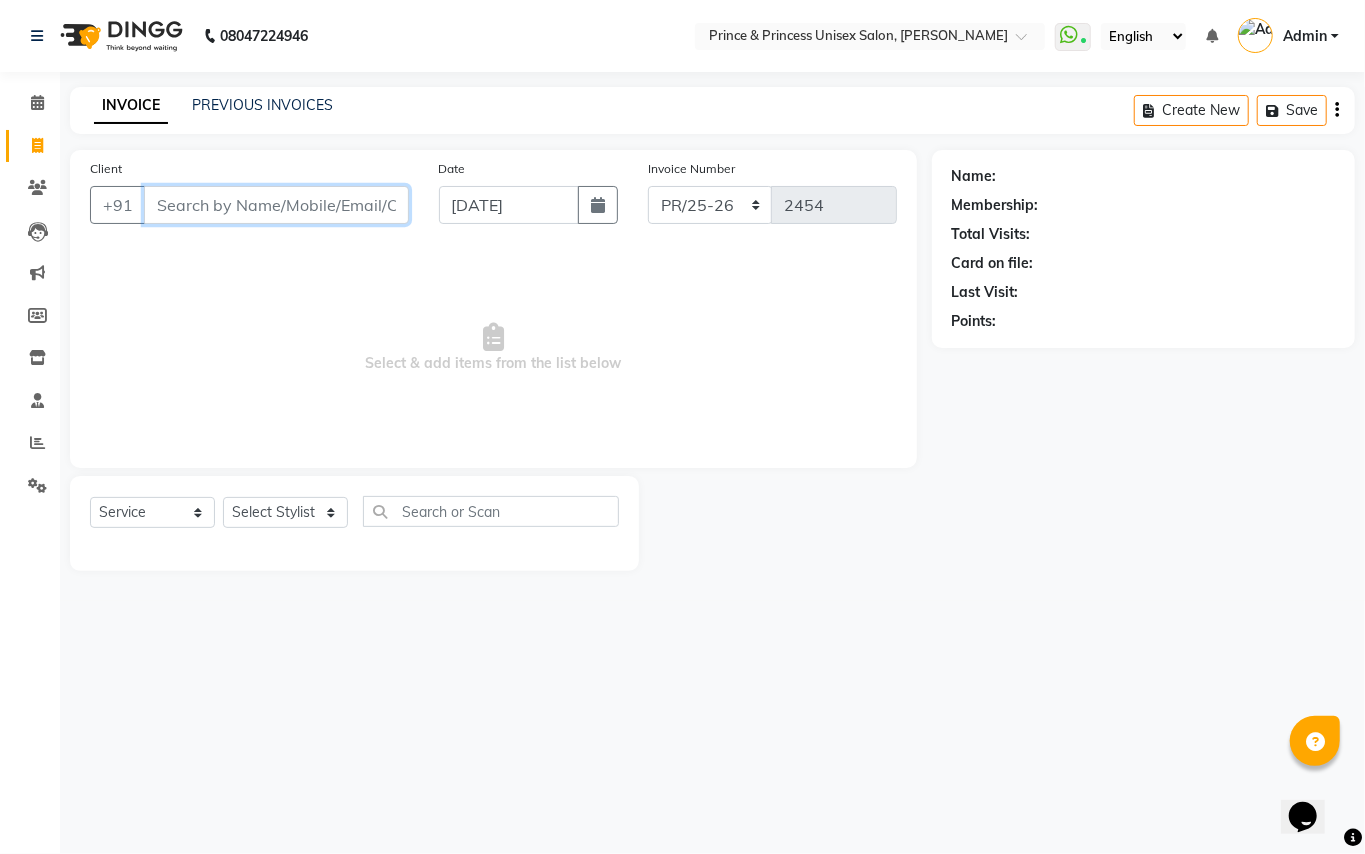 click on "Client" at bounding box center [276, 205] 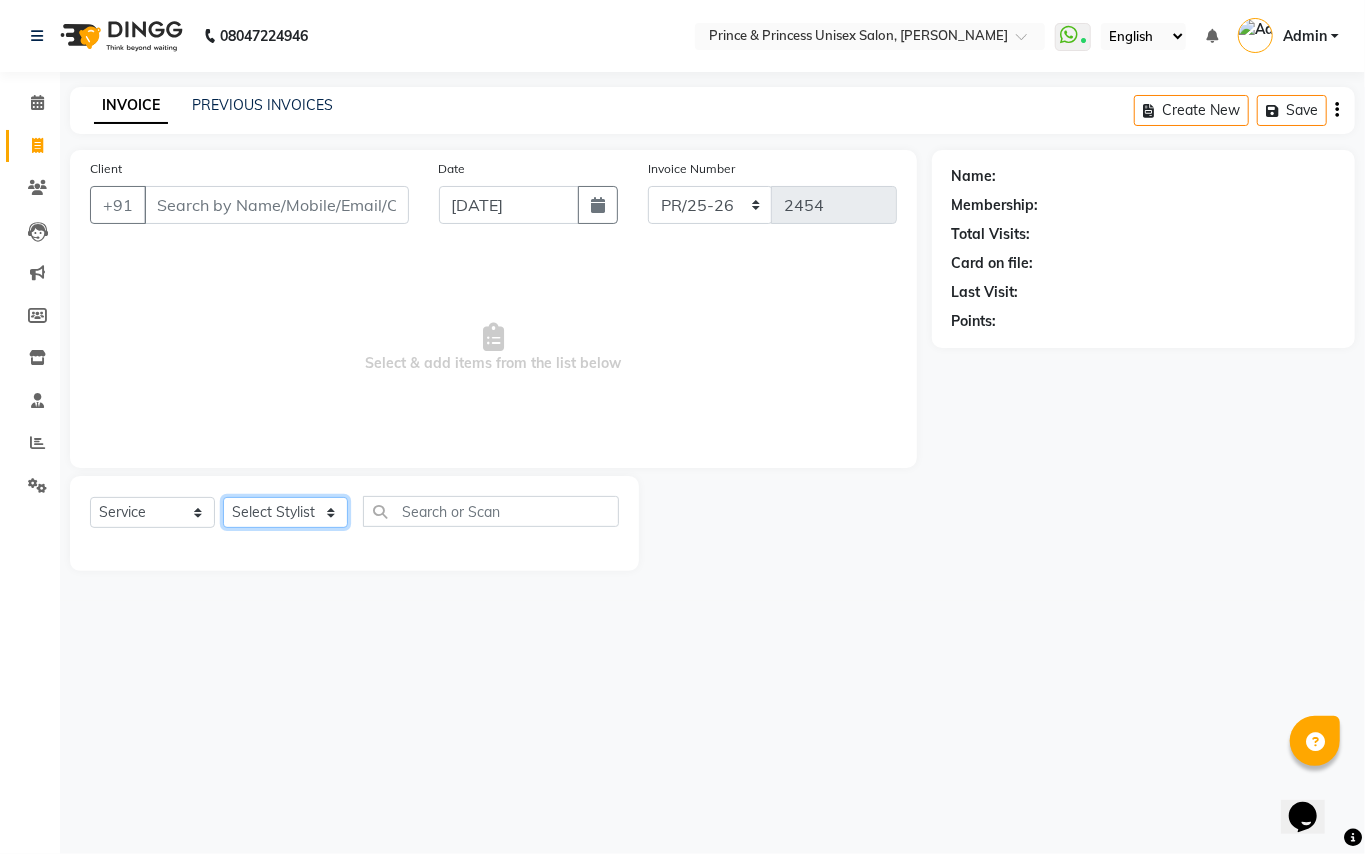 click on "Select Stylist" 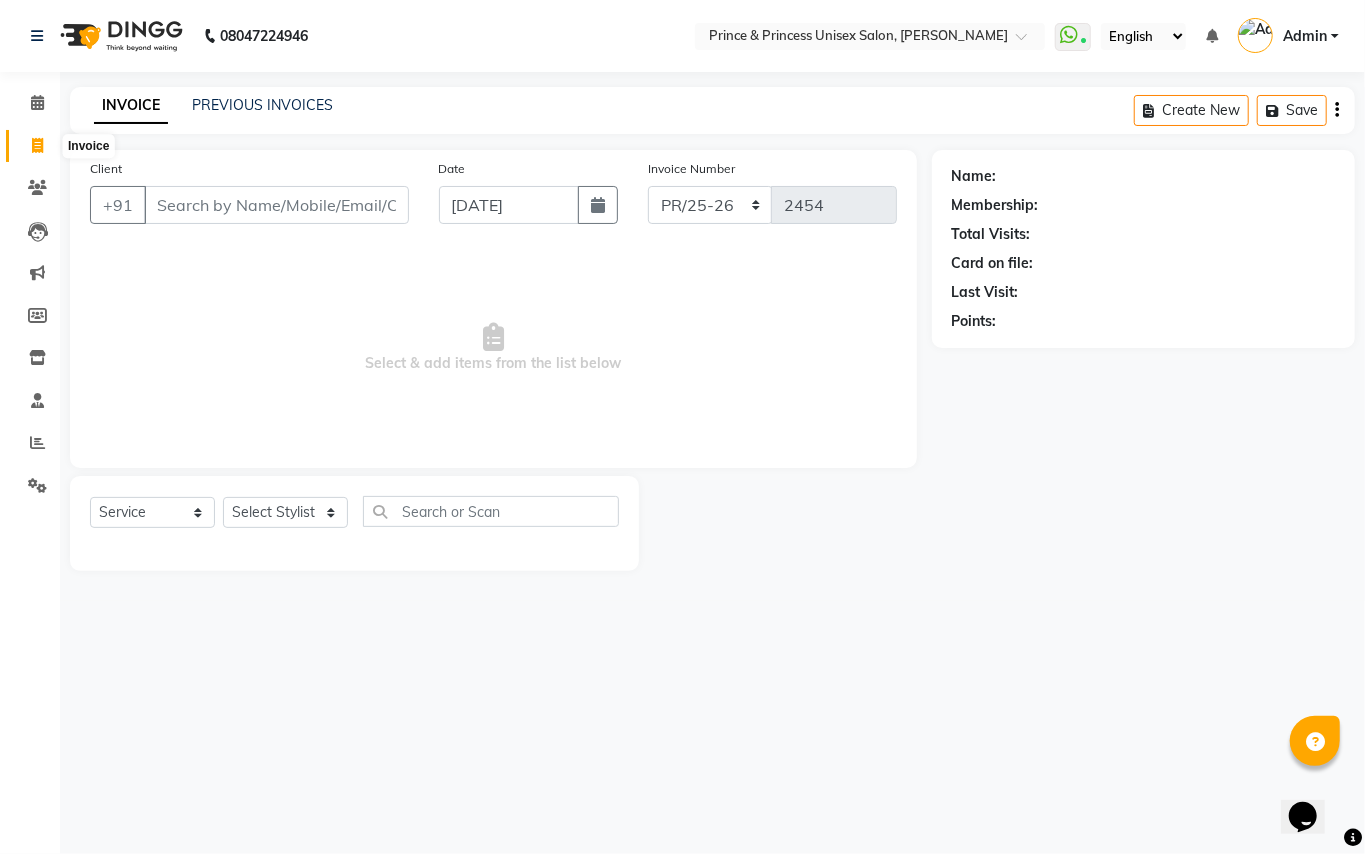 click 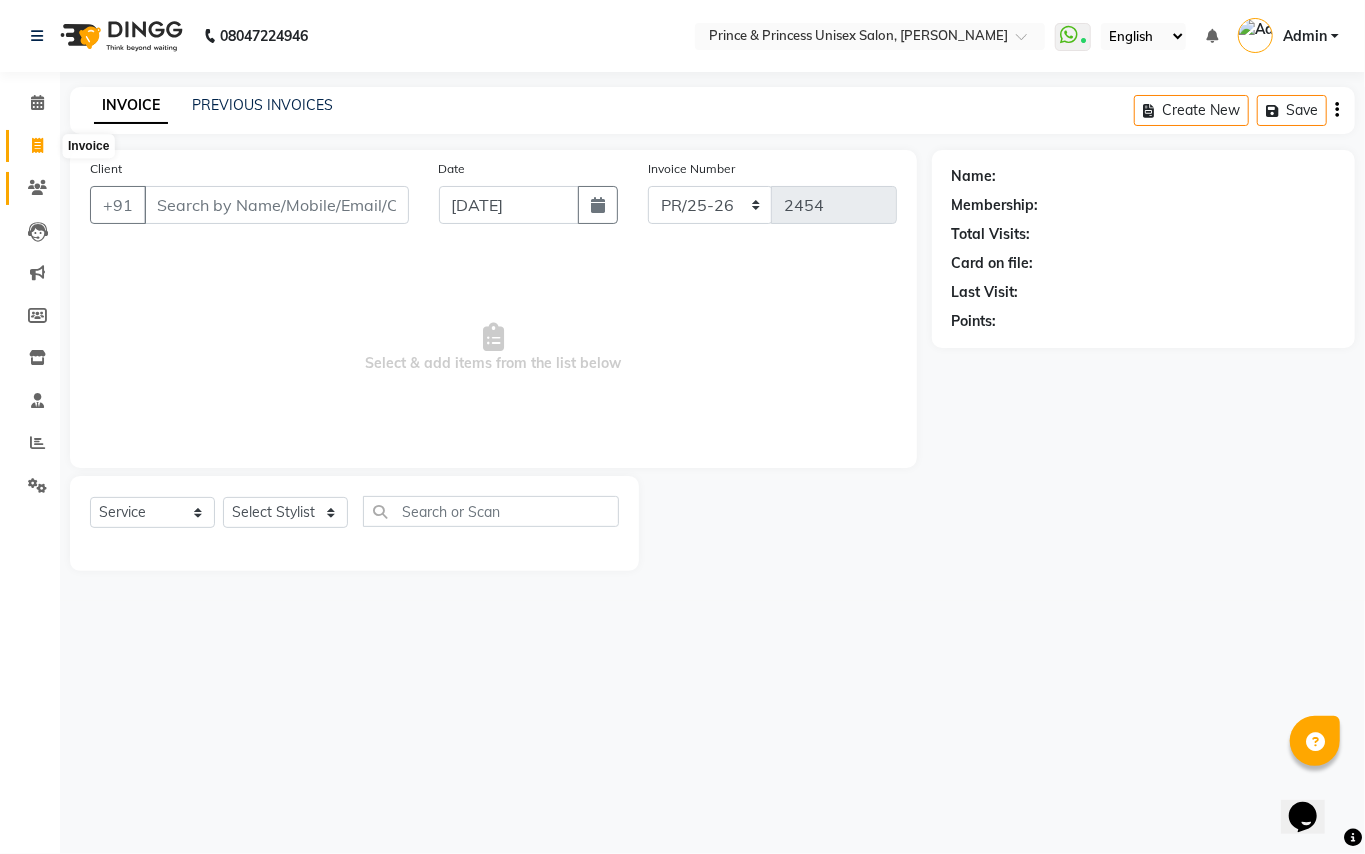 select on "service" 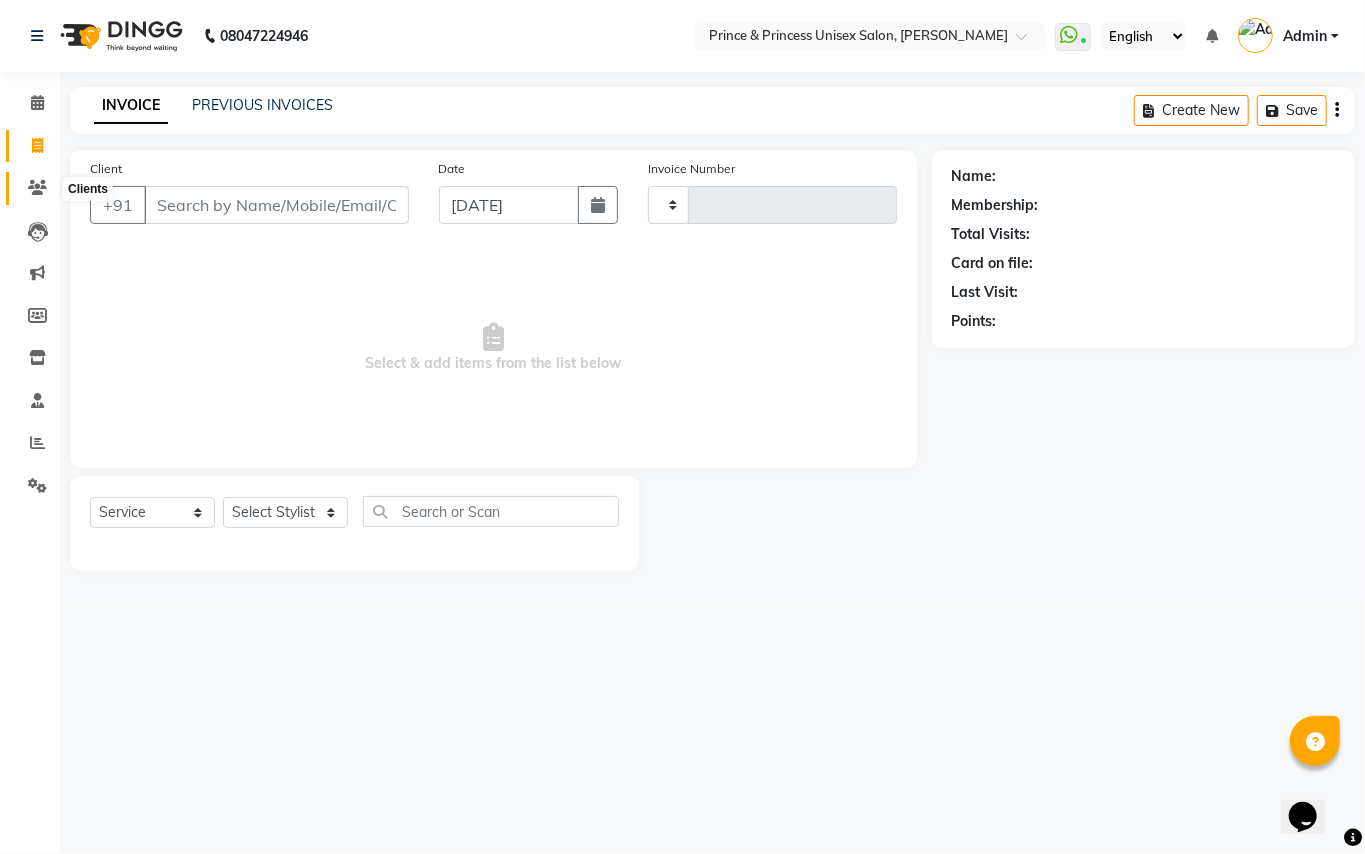 click 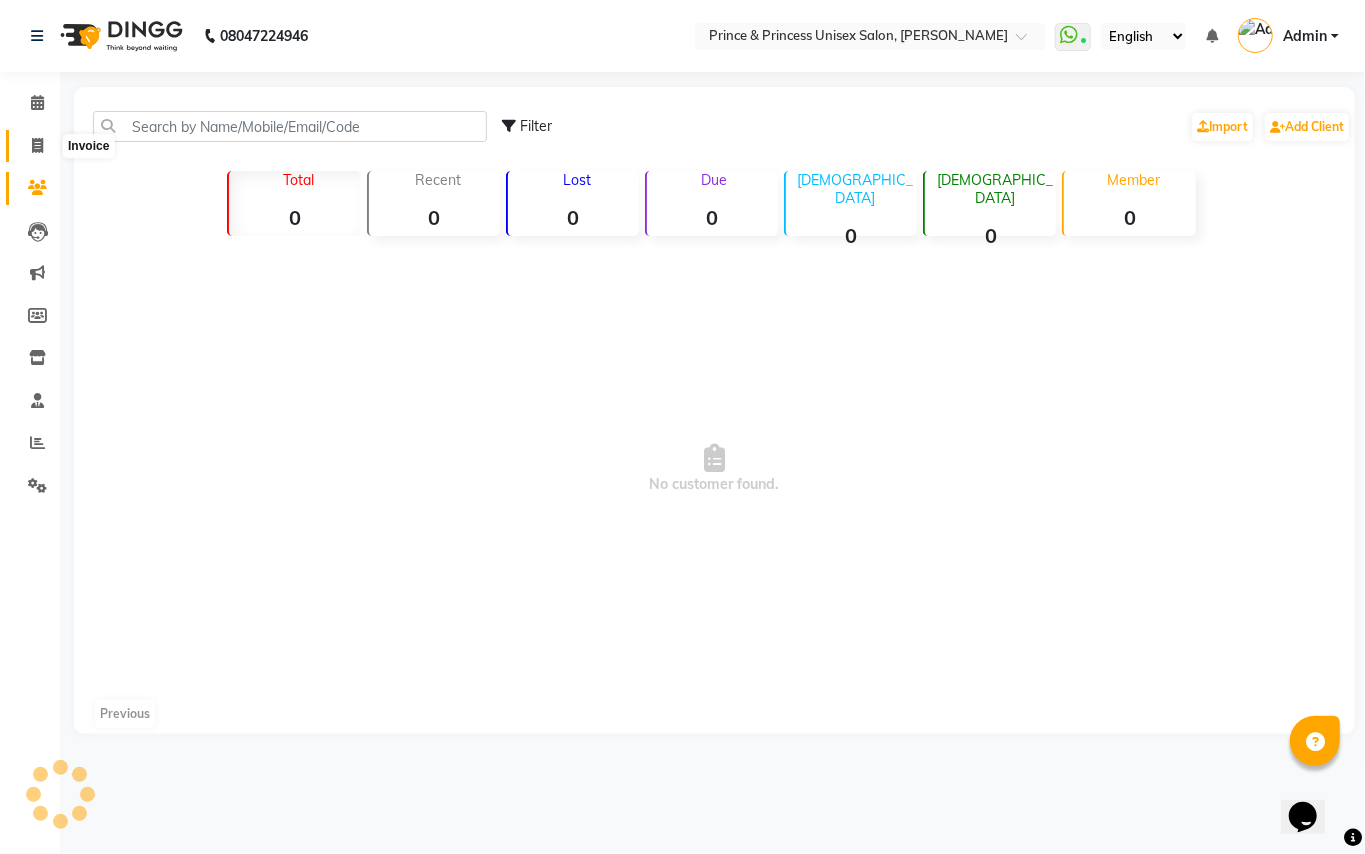 click 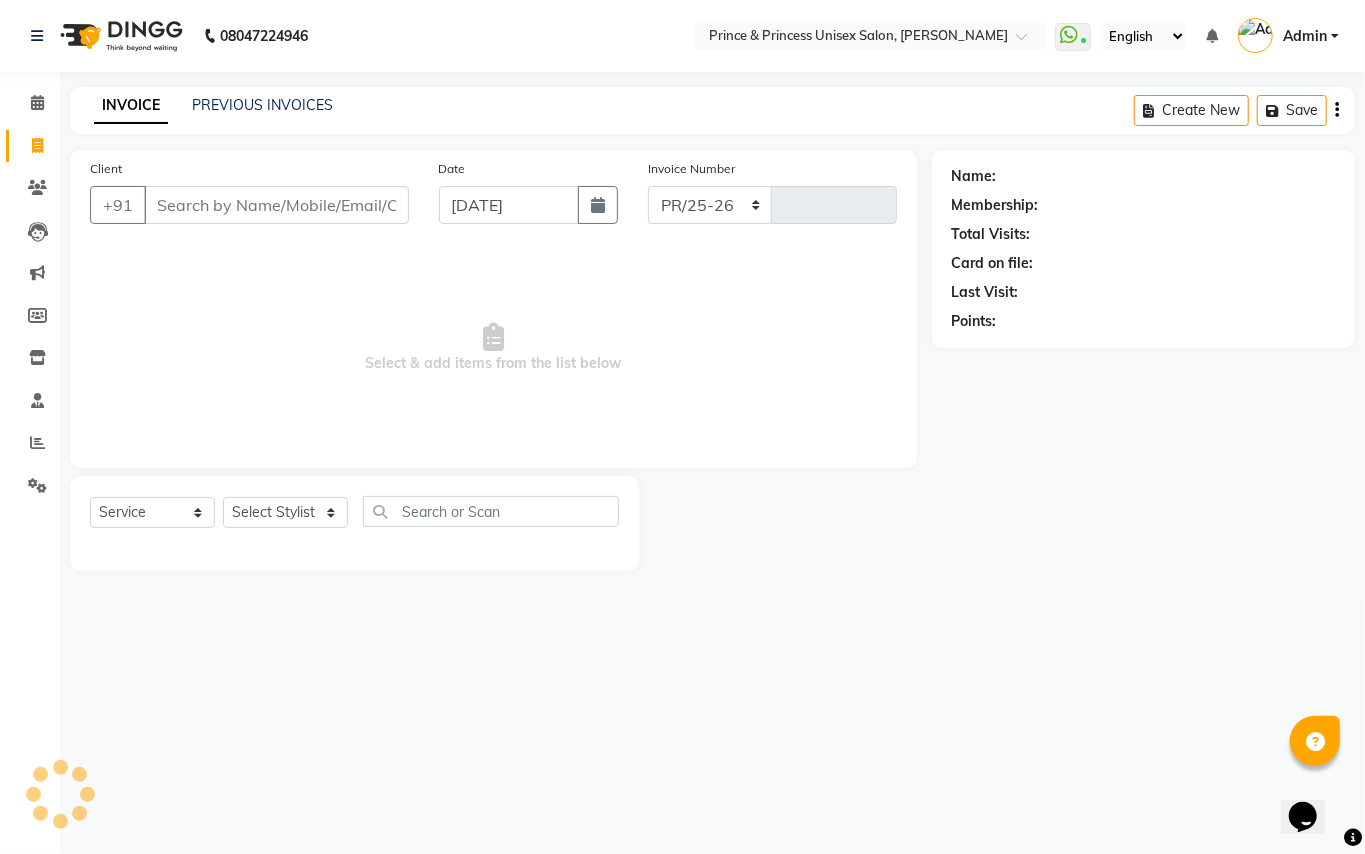 select on "3760" 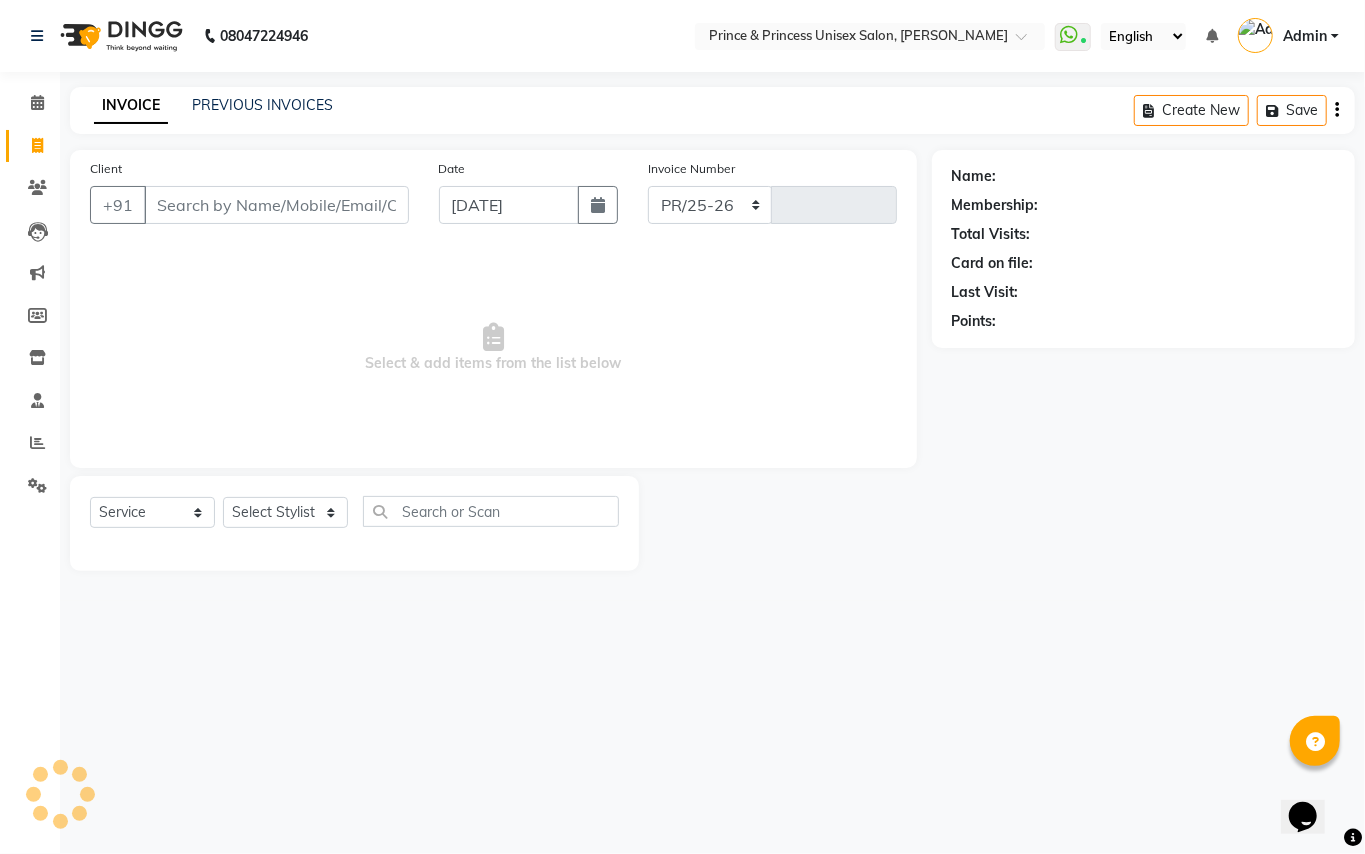 type on "2454" 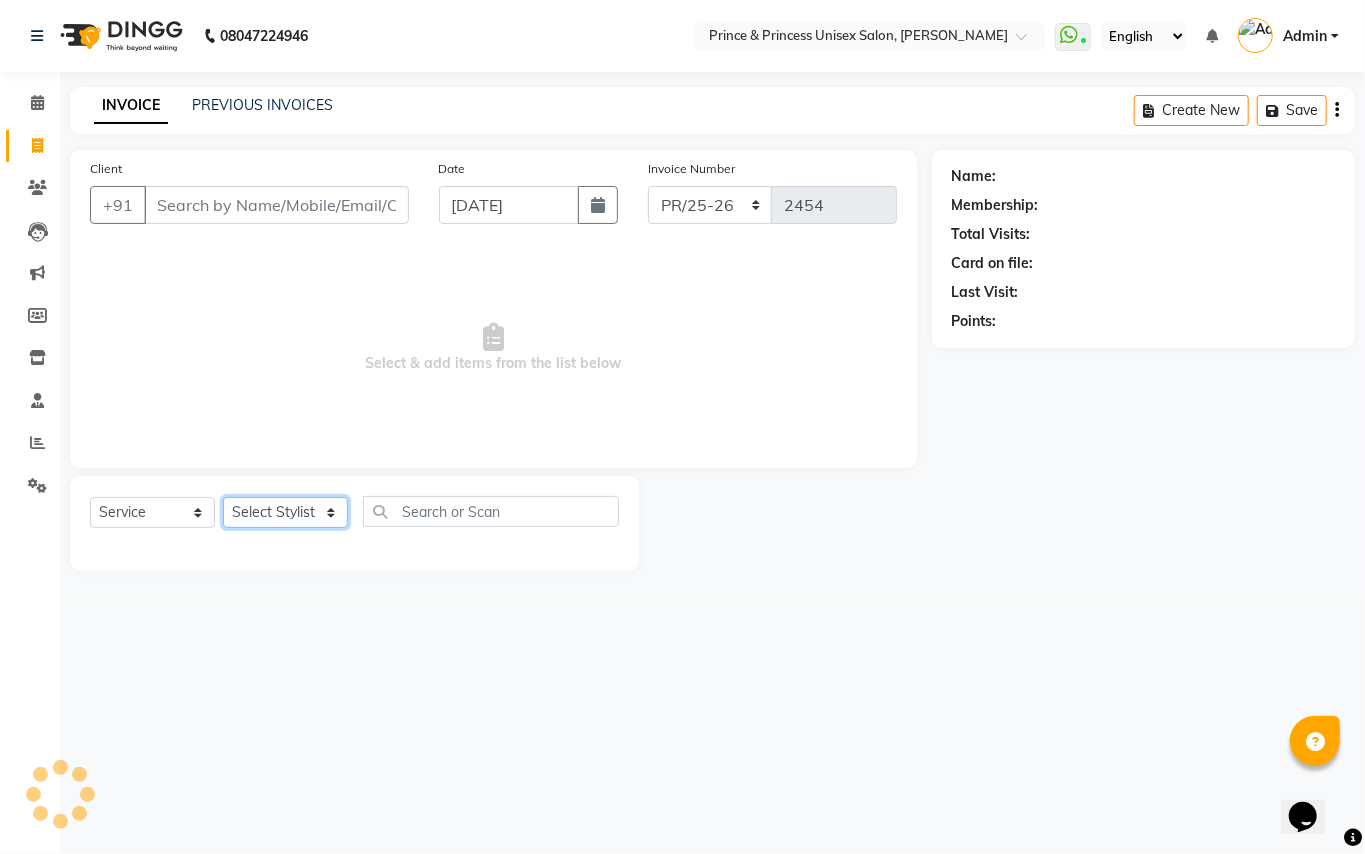 click on "Select Stylist" 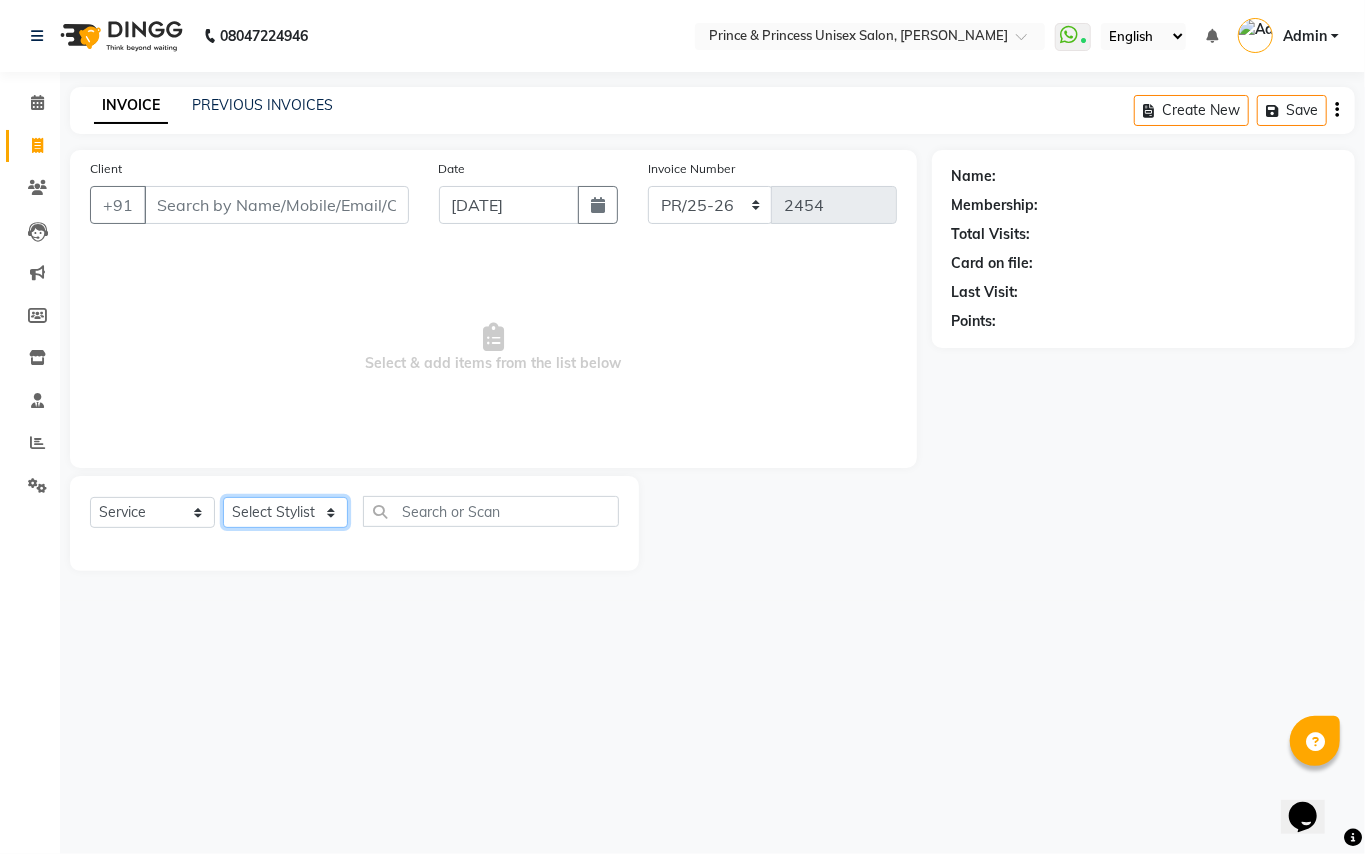 select on "64814" 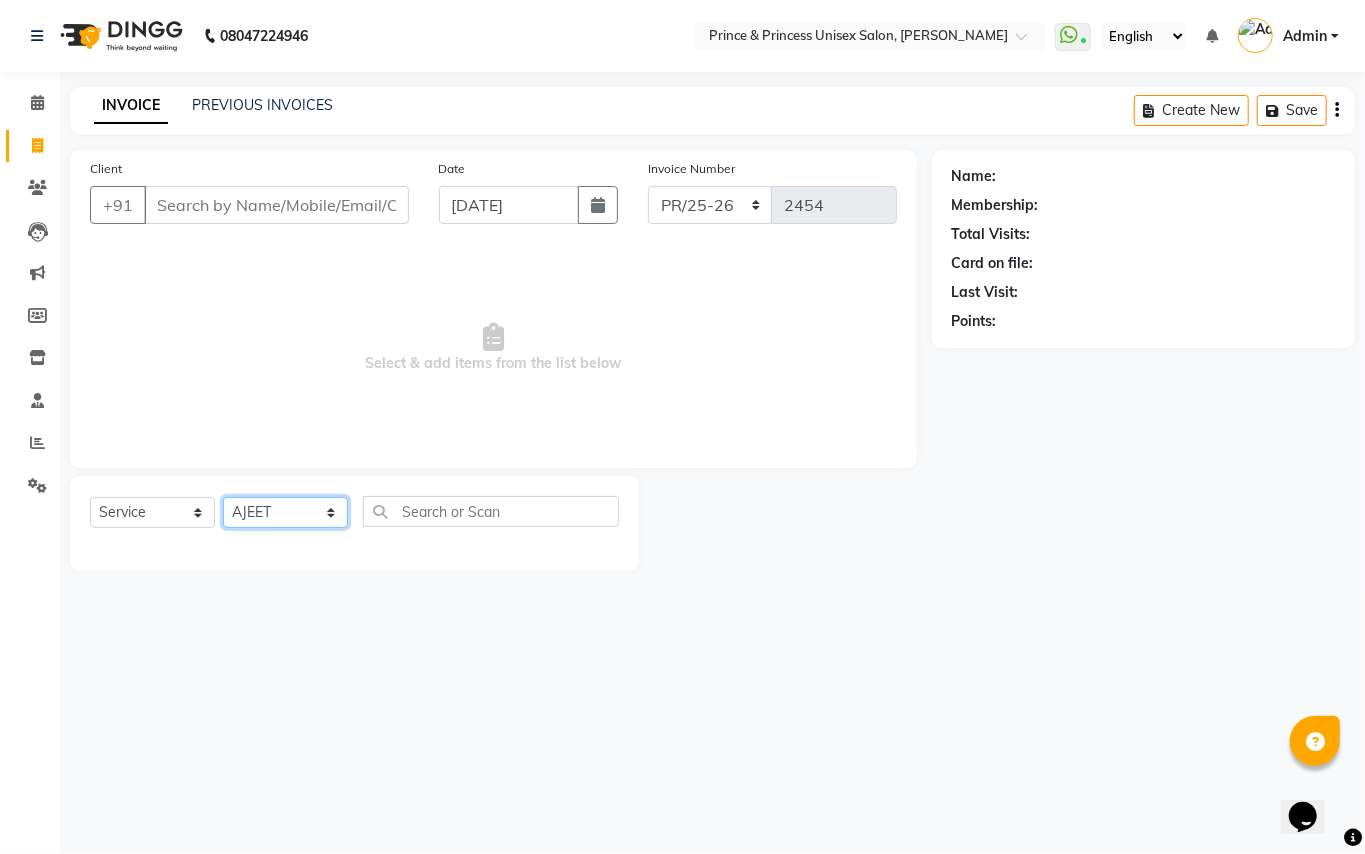 click on "Select Stylist ABHISHEK [PERSON_NAME] NEW [PERSON_NAME] [PERSON_NAME] [PERSON_NAME] [PERSON_NAME] RAHUL SANDEEP [PERSON_NAME] XYZ" 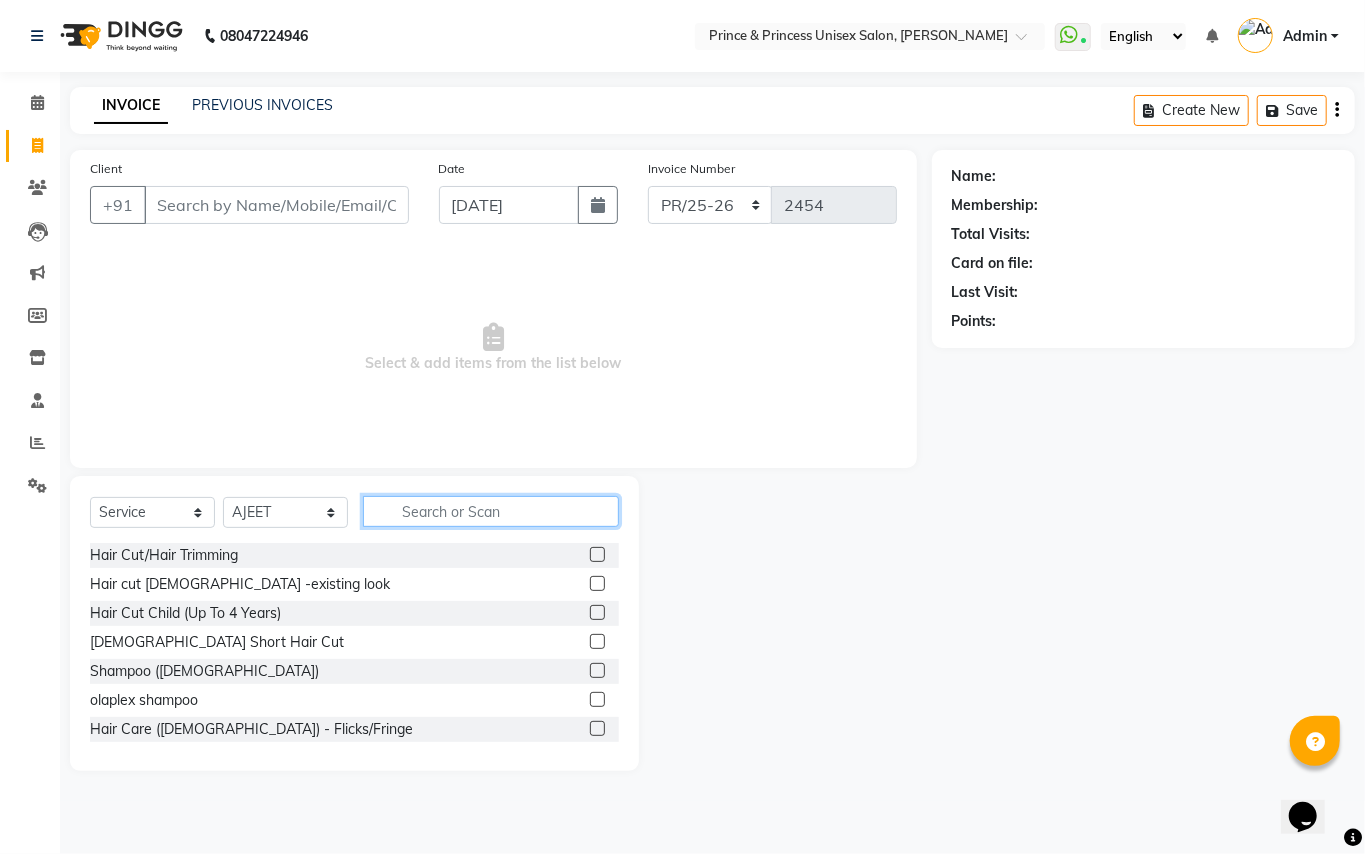 click 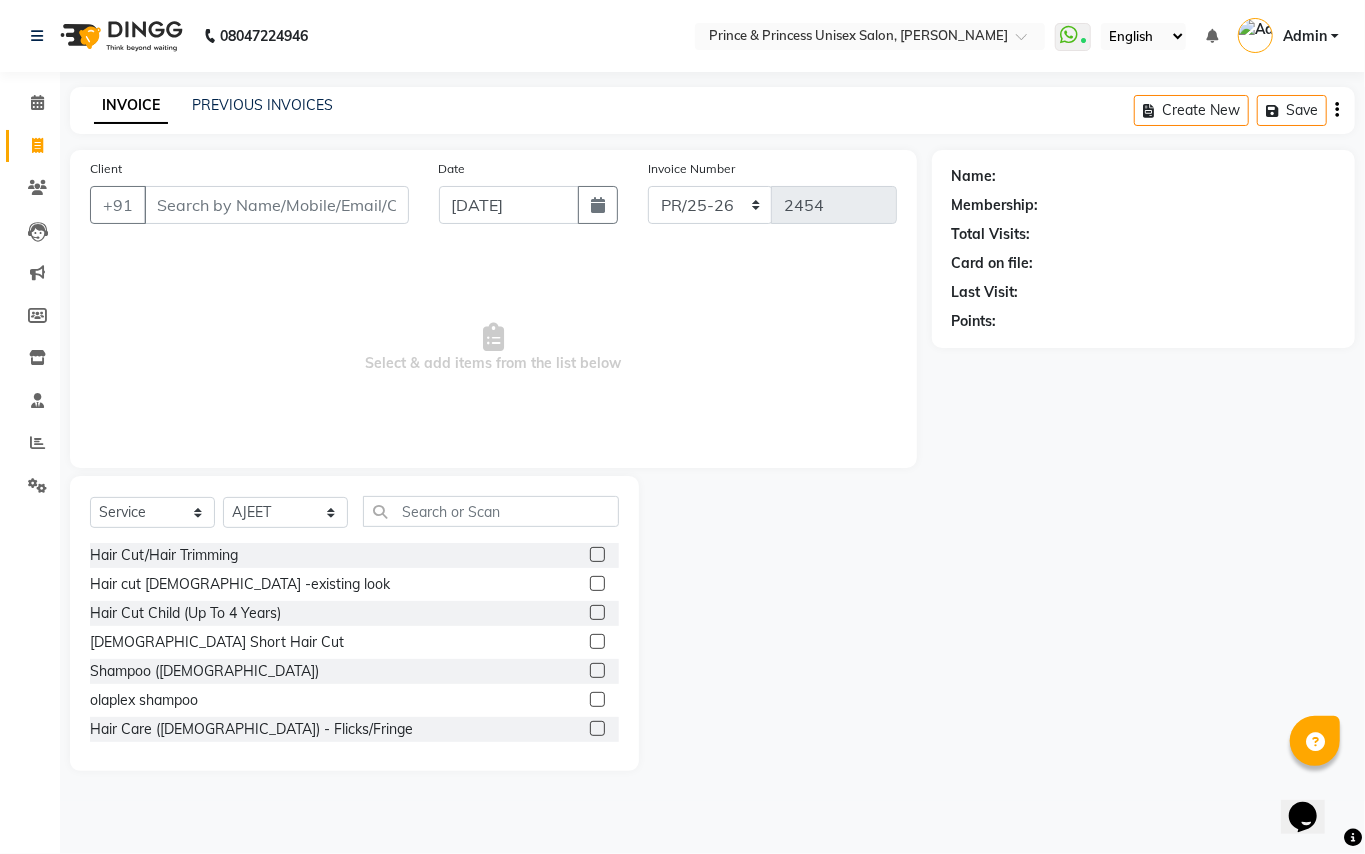 click 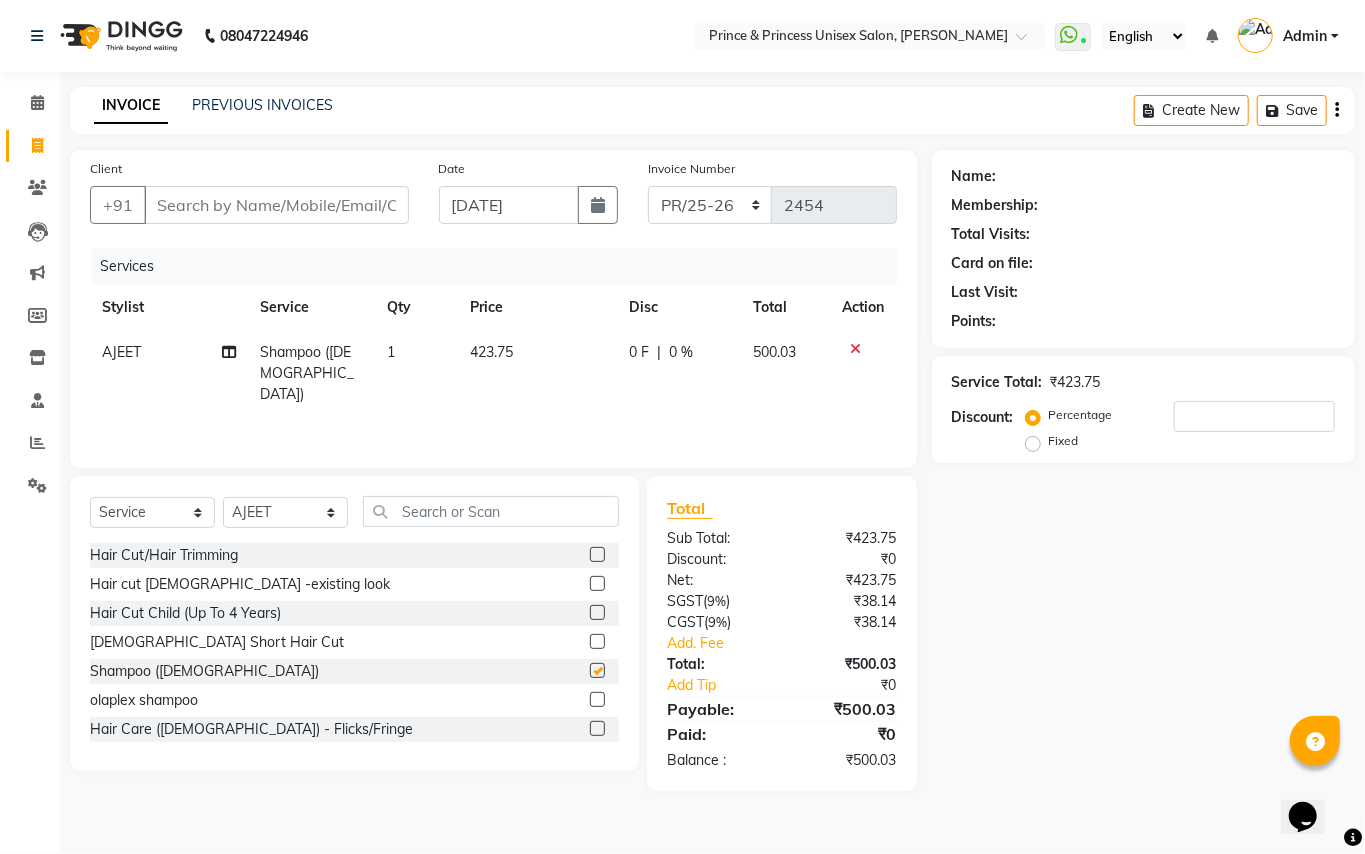 checkbox on "false" 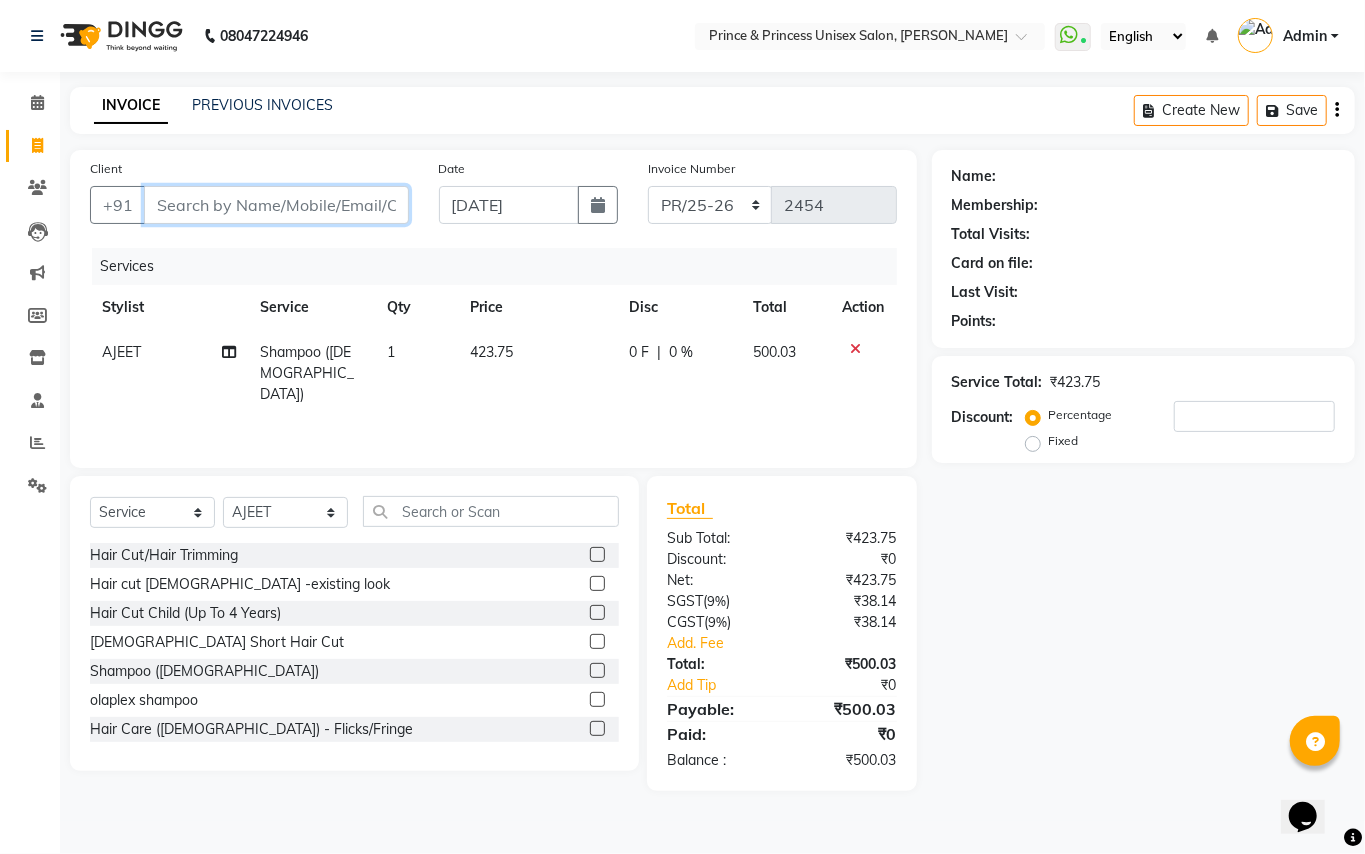 click on "Client" at bounding box center (276, 205) 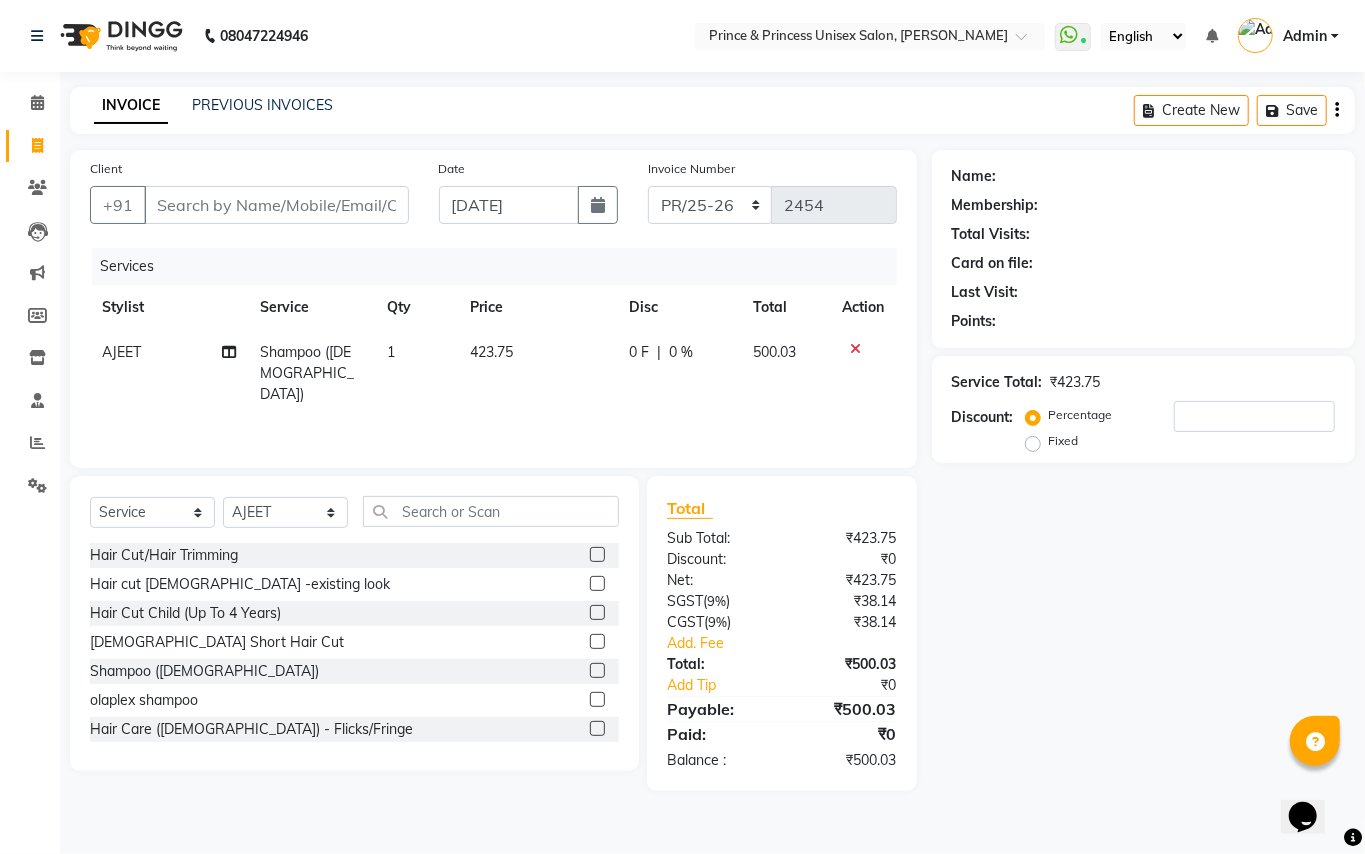 click on "AJEET" 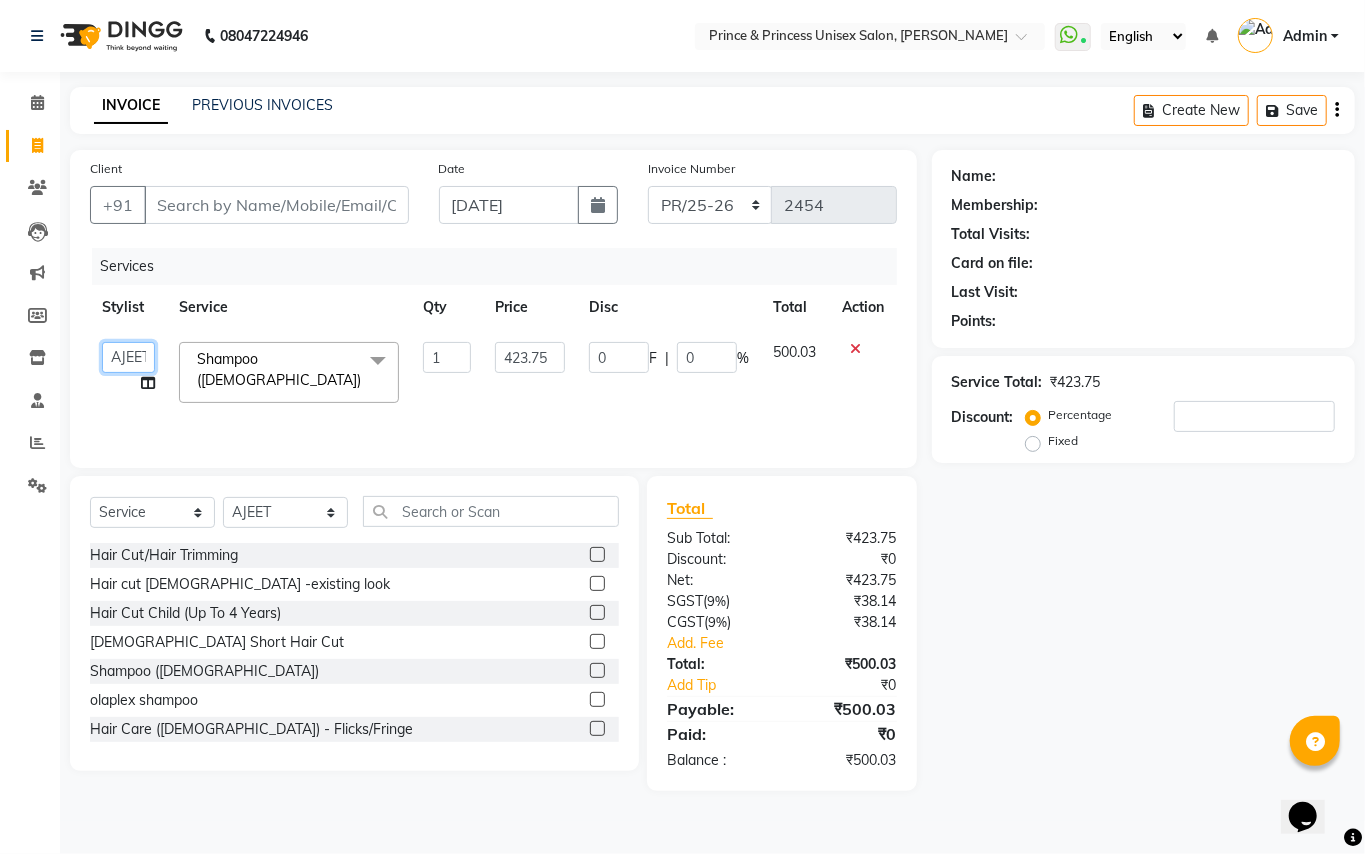 click on "ABHISHEK   [PERSON_NAME] NEW   [PERSON_NAME]   [PERSON_NAME]   [PERSON_NAME]   MEENAKSHI   [PERSON_NAME]   RAHUL   SANDEEP   [PERSON_NAME]   XYZ" 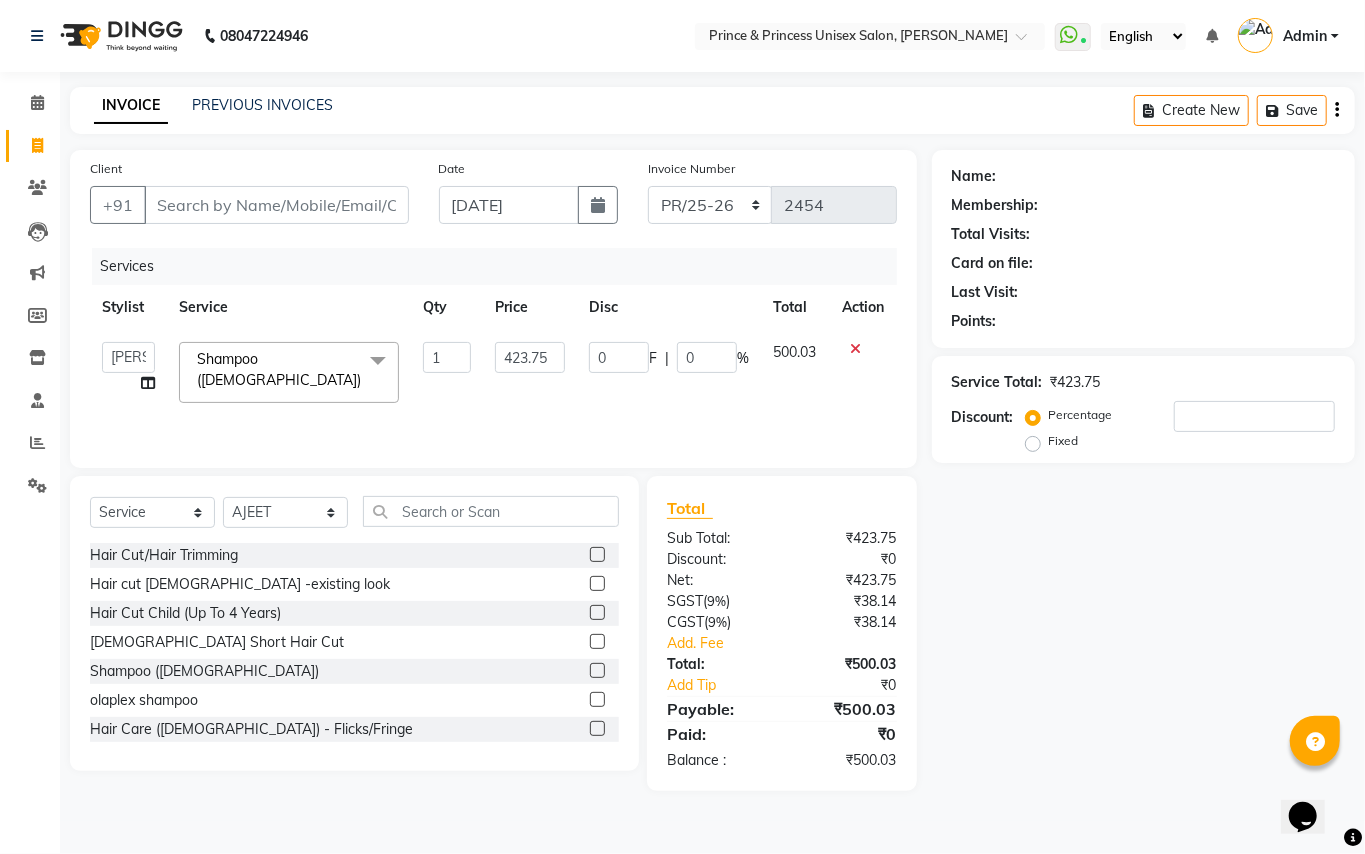 select on "86136" 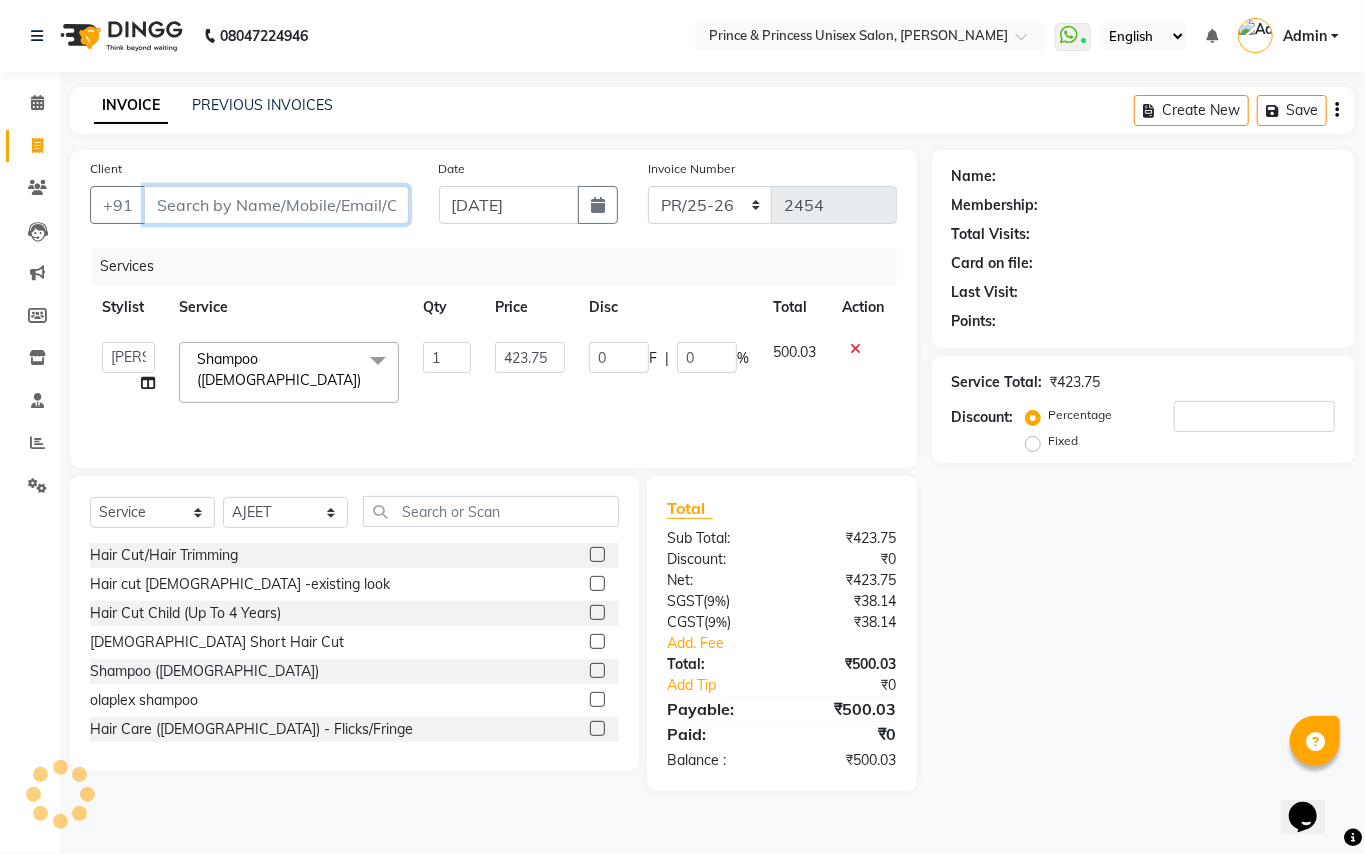 click on "Client" at bounding box center [276, 205] 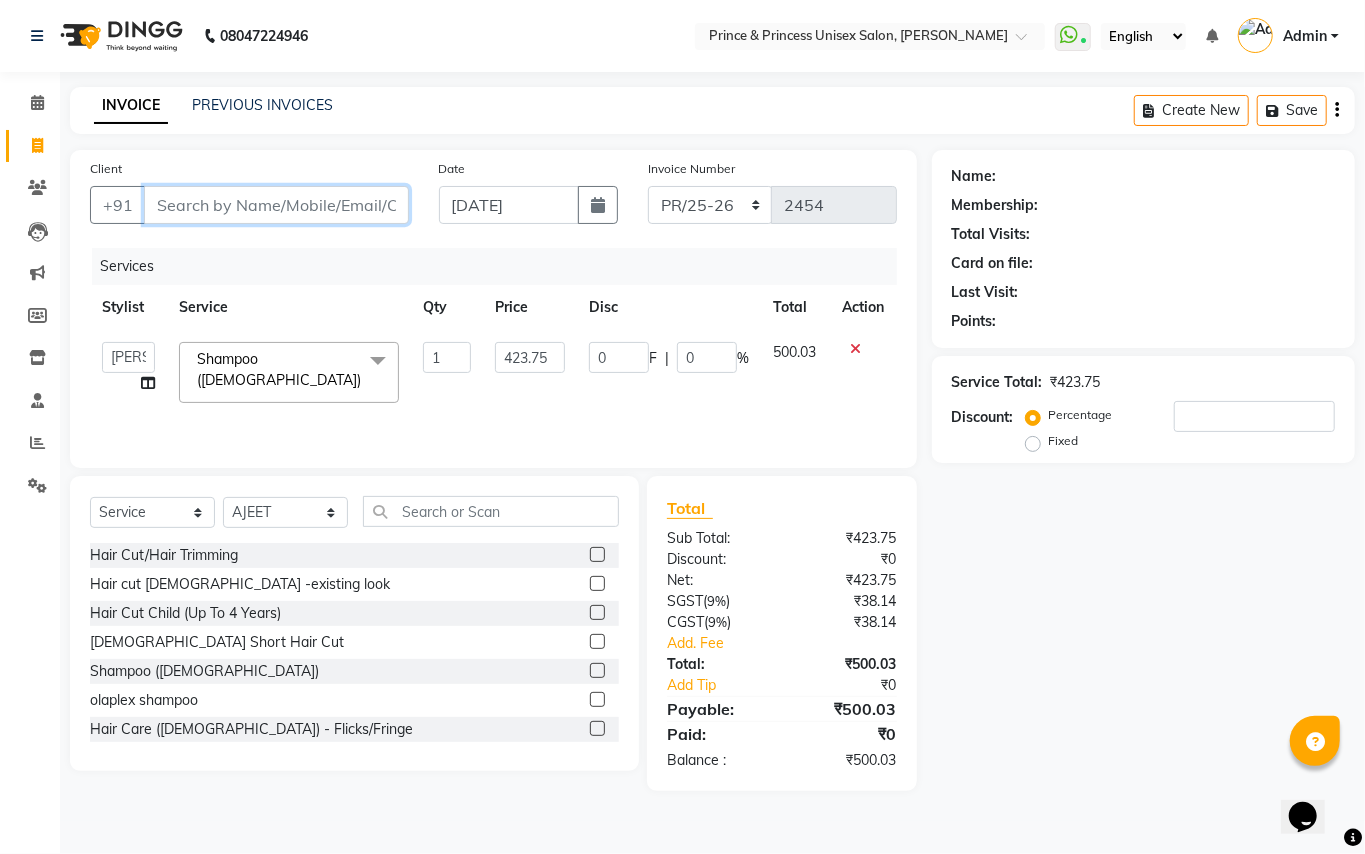 click on "Client" at bounding box center (276, 205) 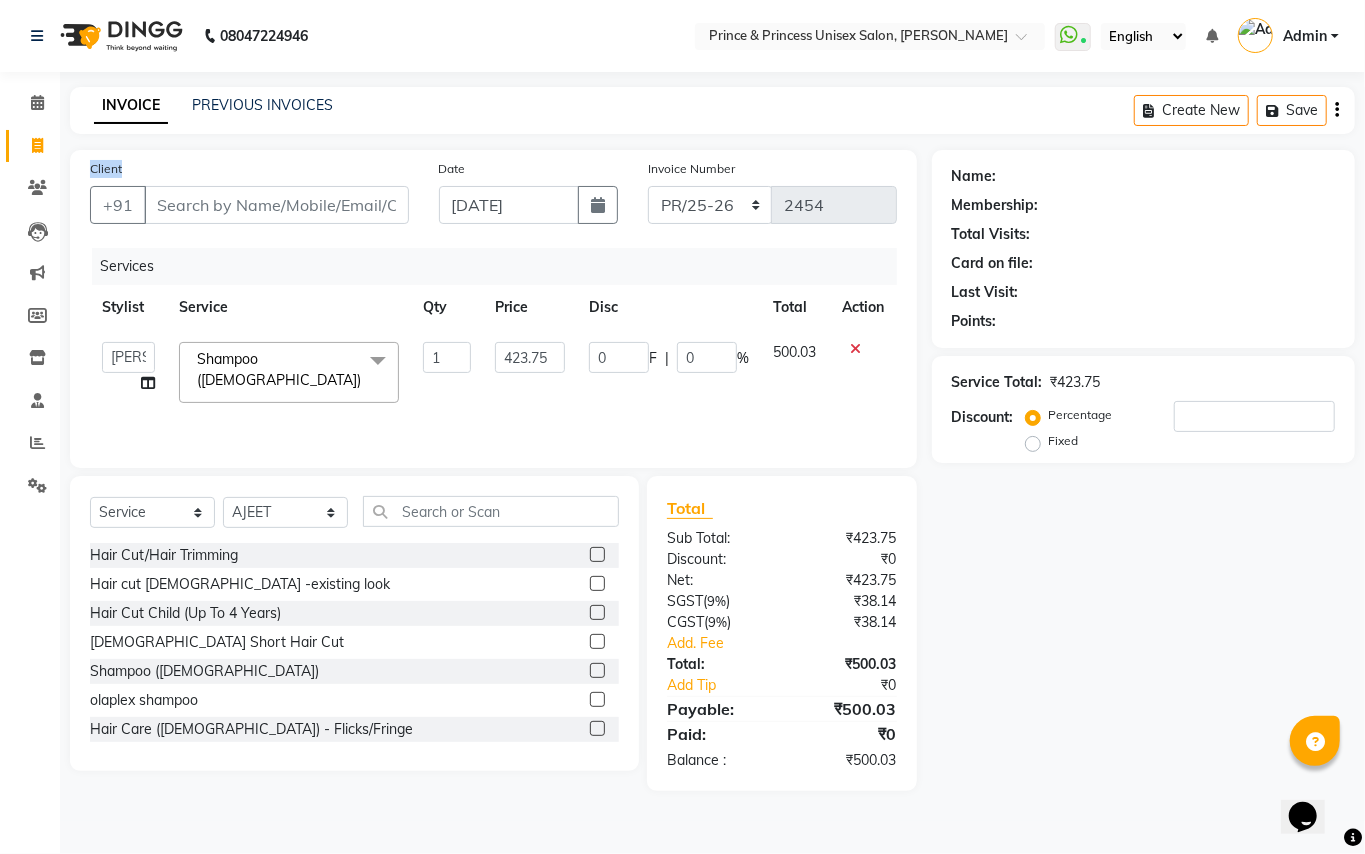 click on "Client +91" 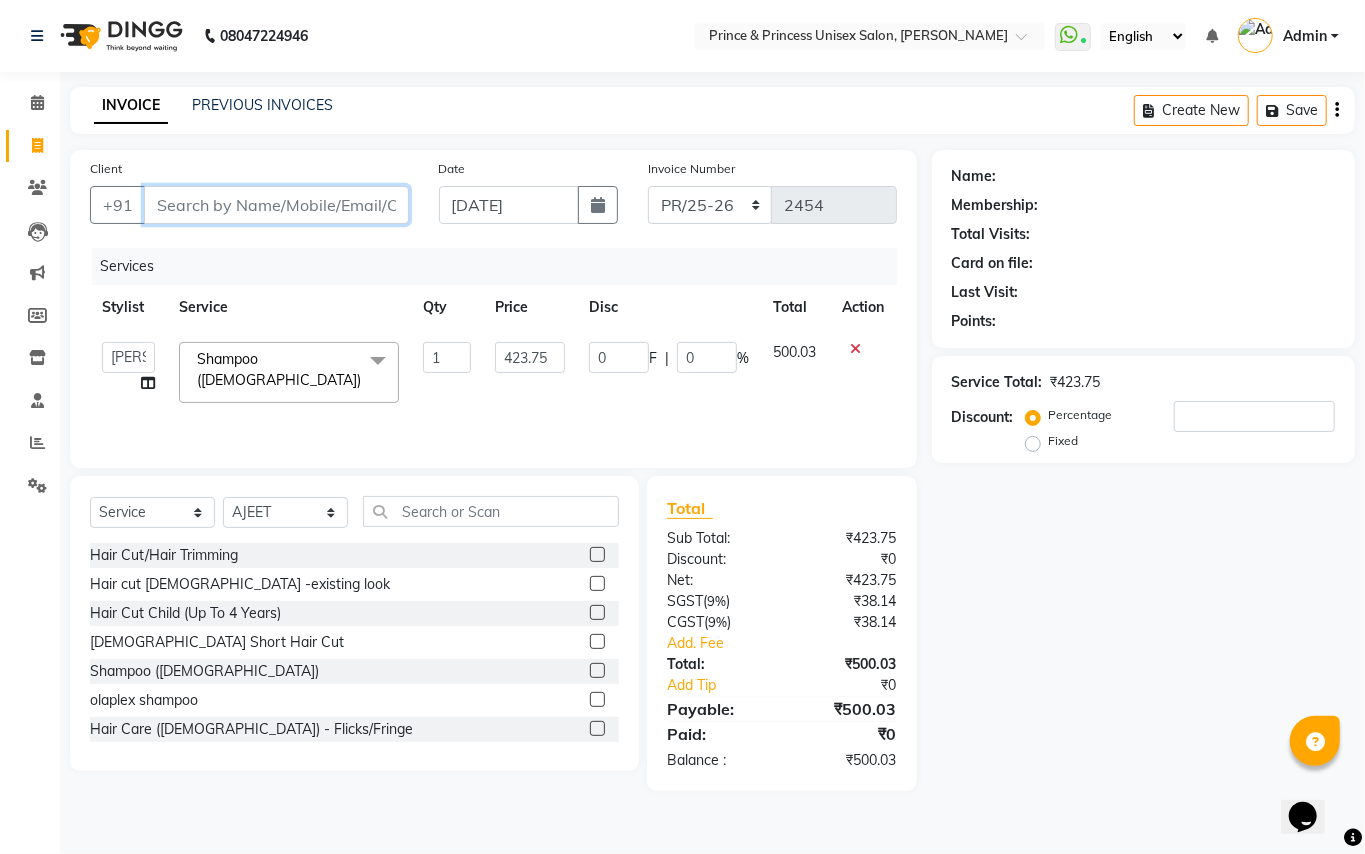 click on "Client" at bounding box center (276, 205) 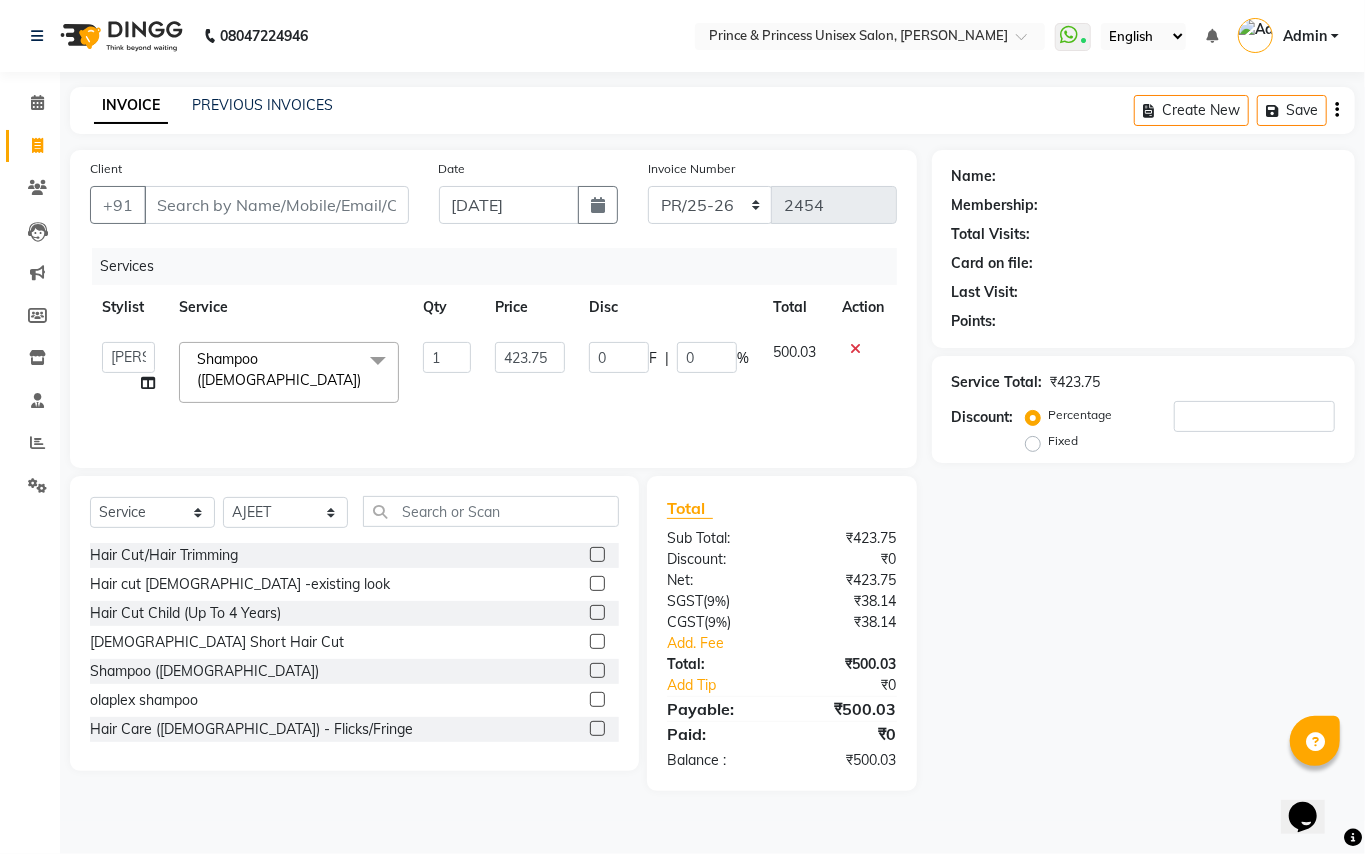 click on "Client +91" 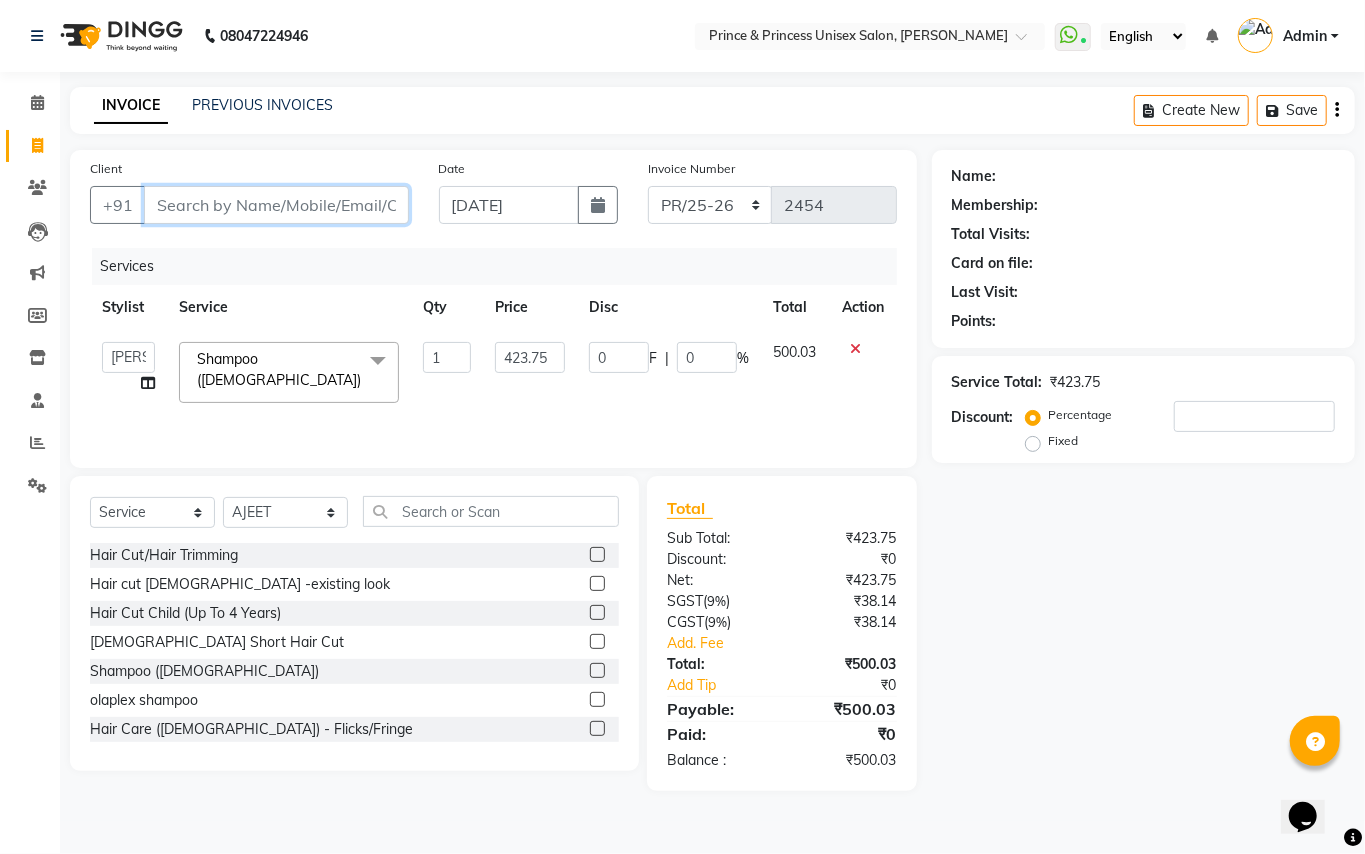 drag, startPoint x: 353, startPoint y: 200, endPoint x: 357, endPoint y: 188, distance: 12.649111 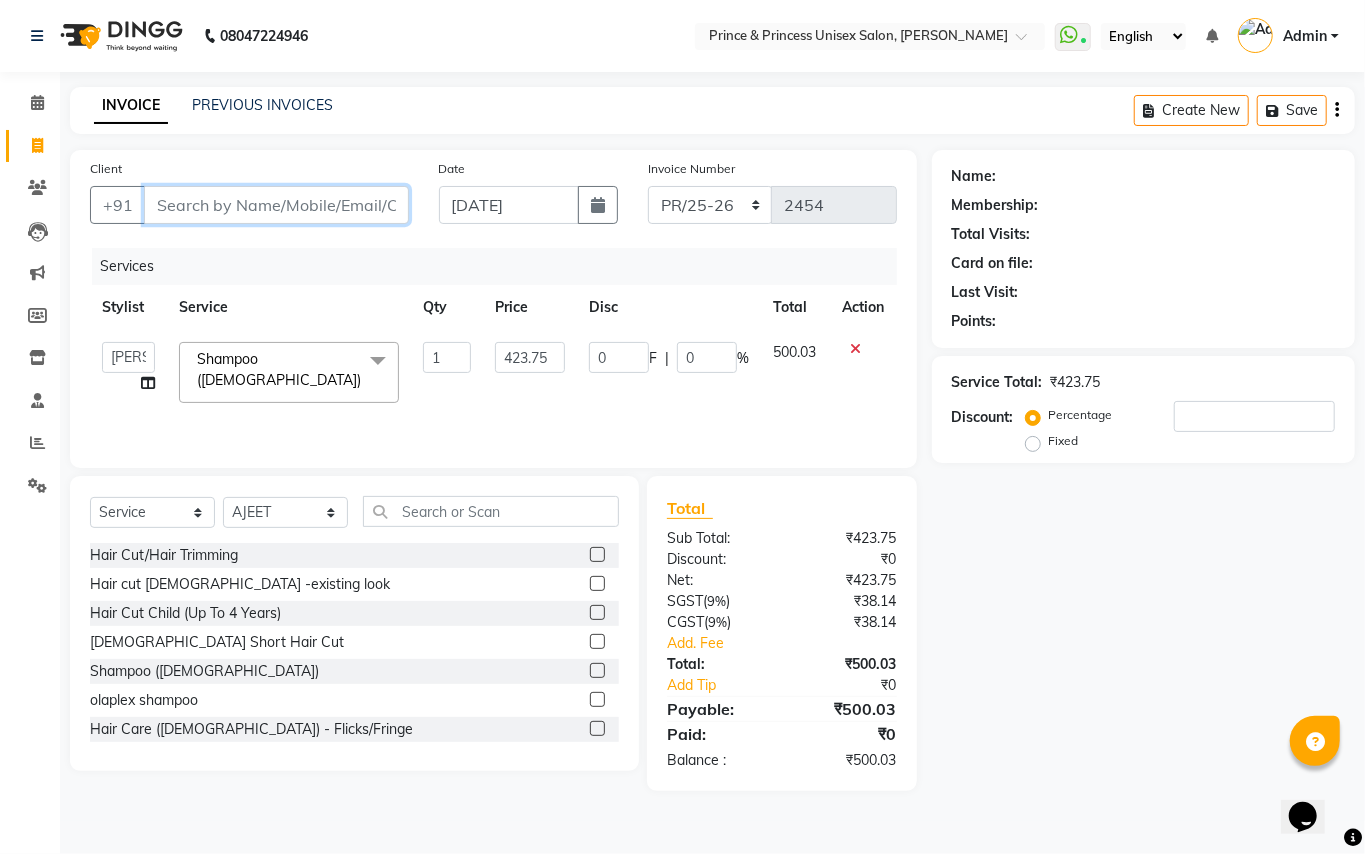 type on "9" 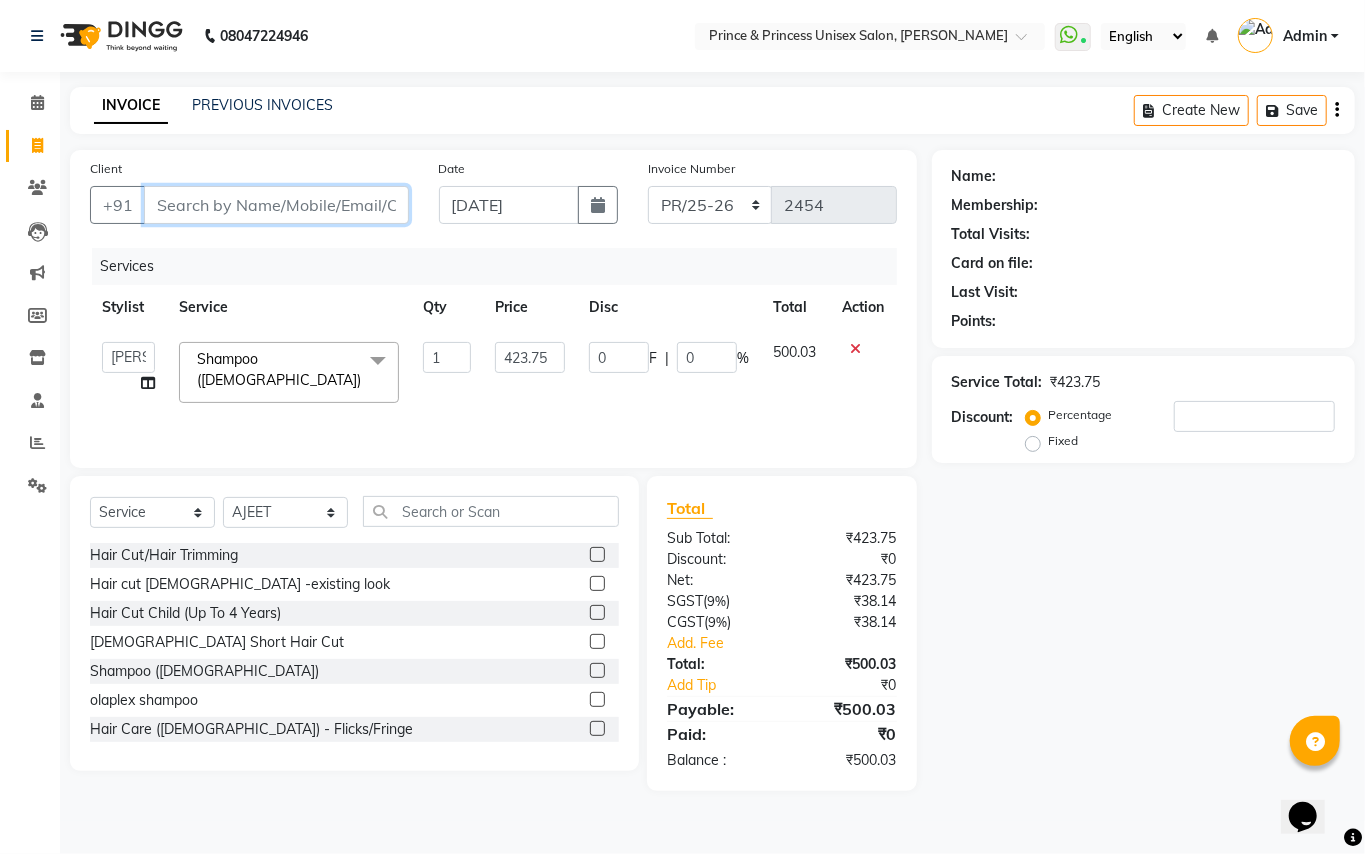 type on "0" 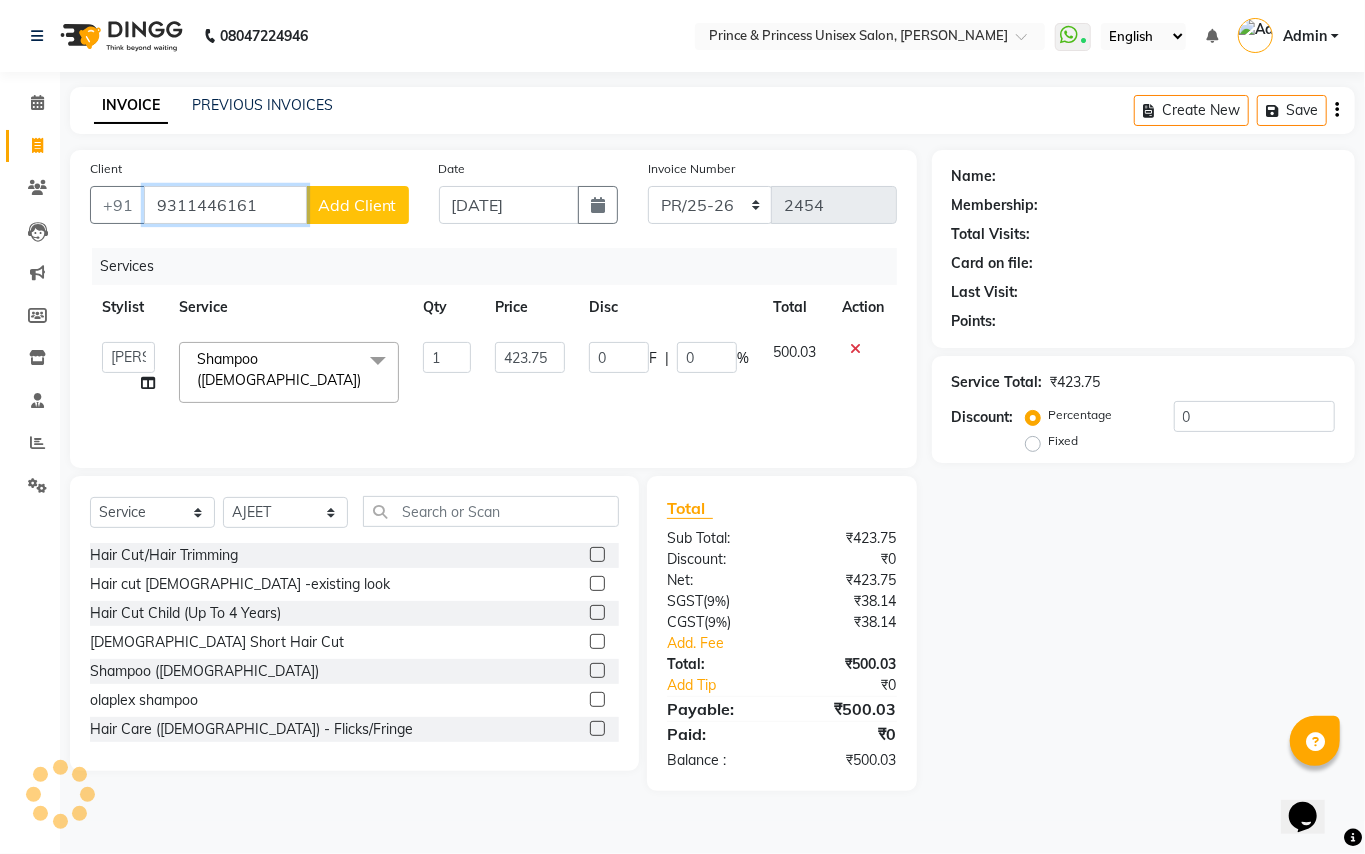 type on "9311446161" 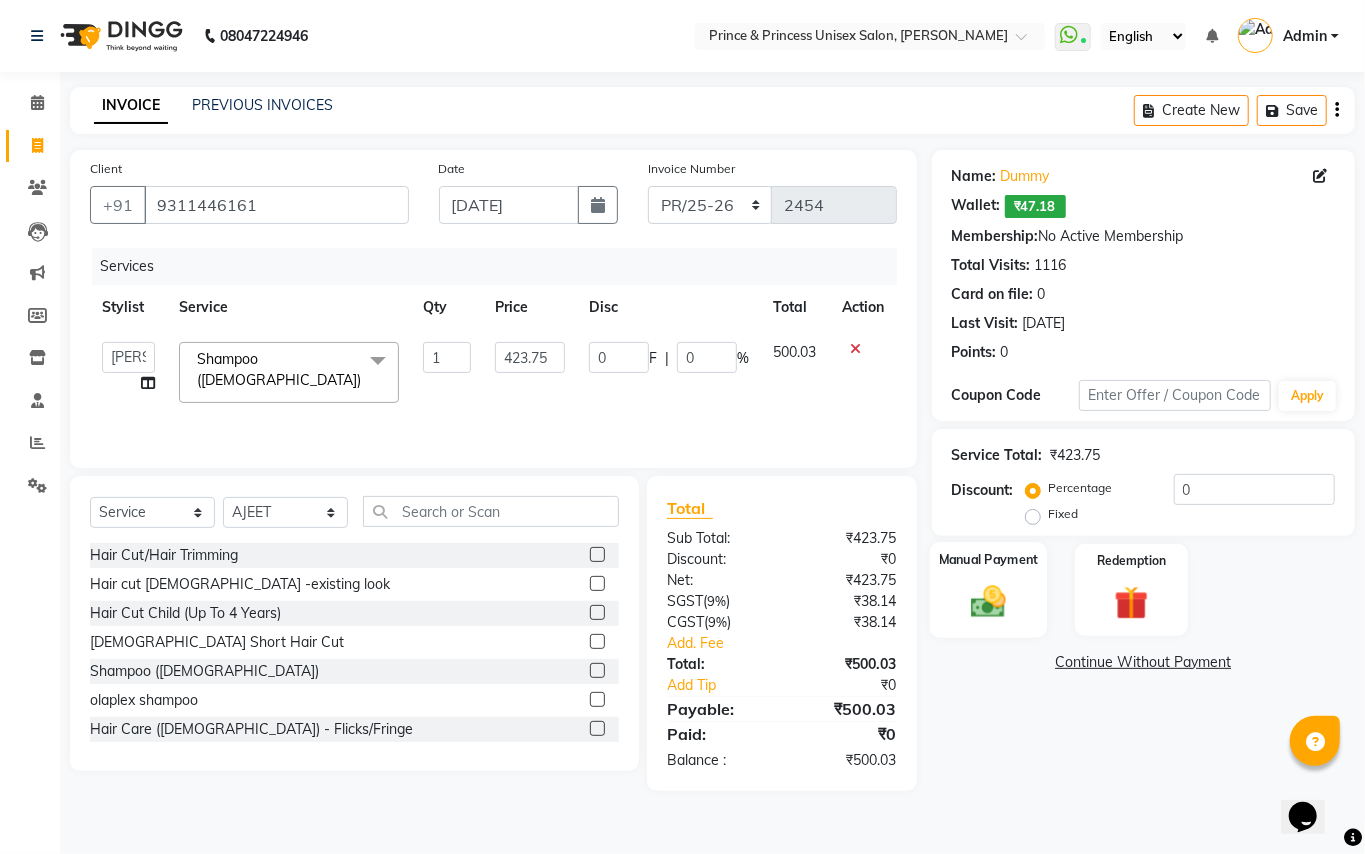click 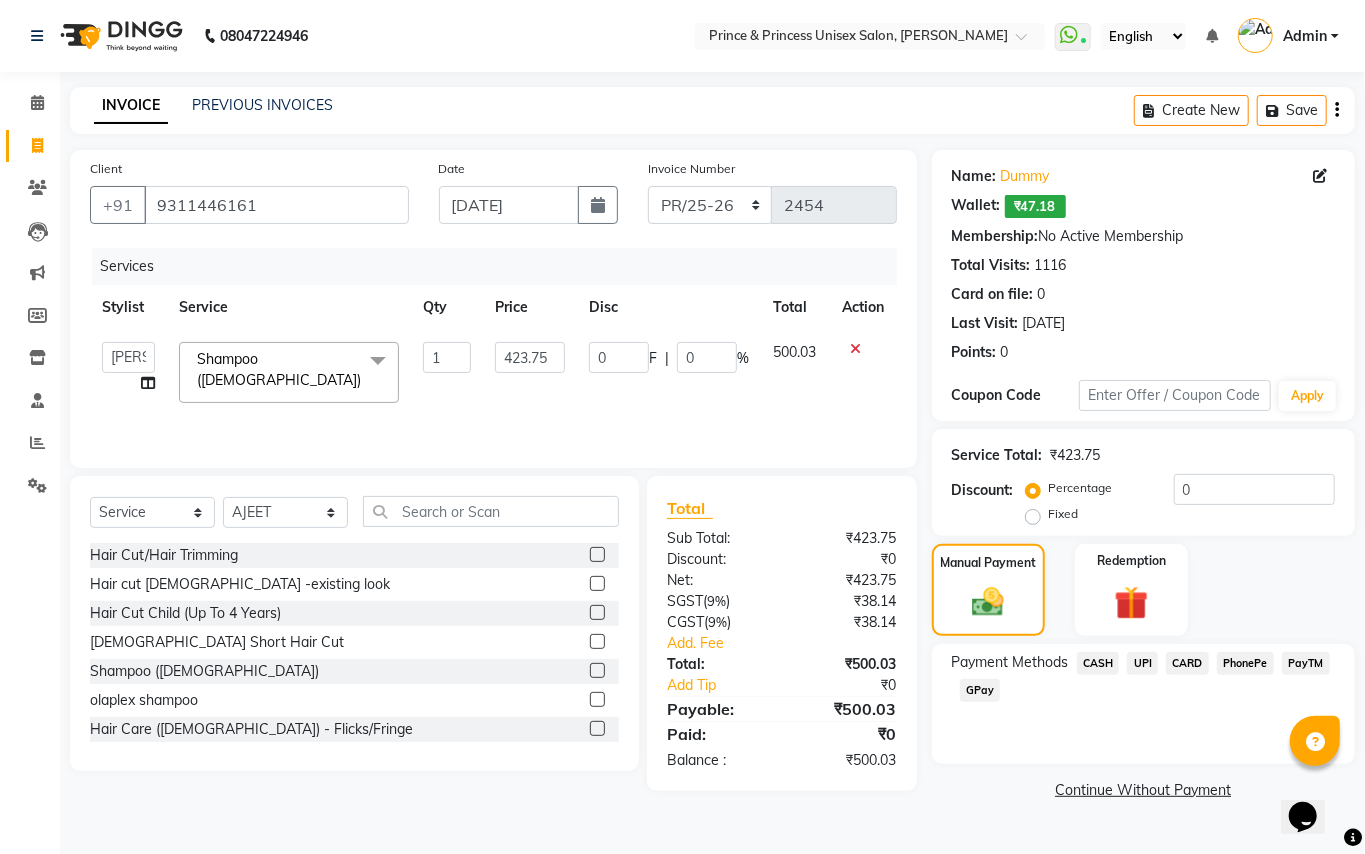 click on "CASH" 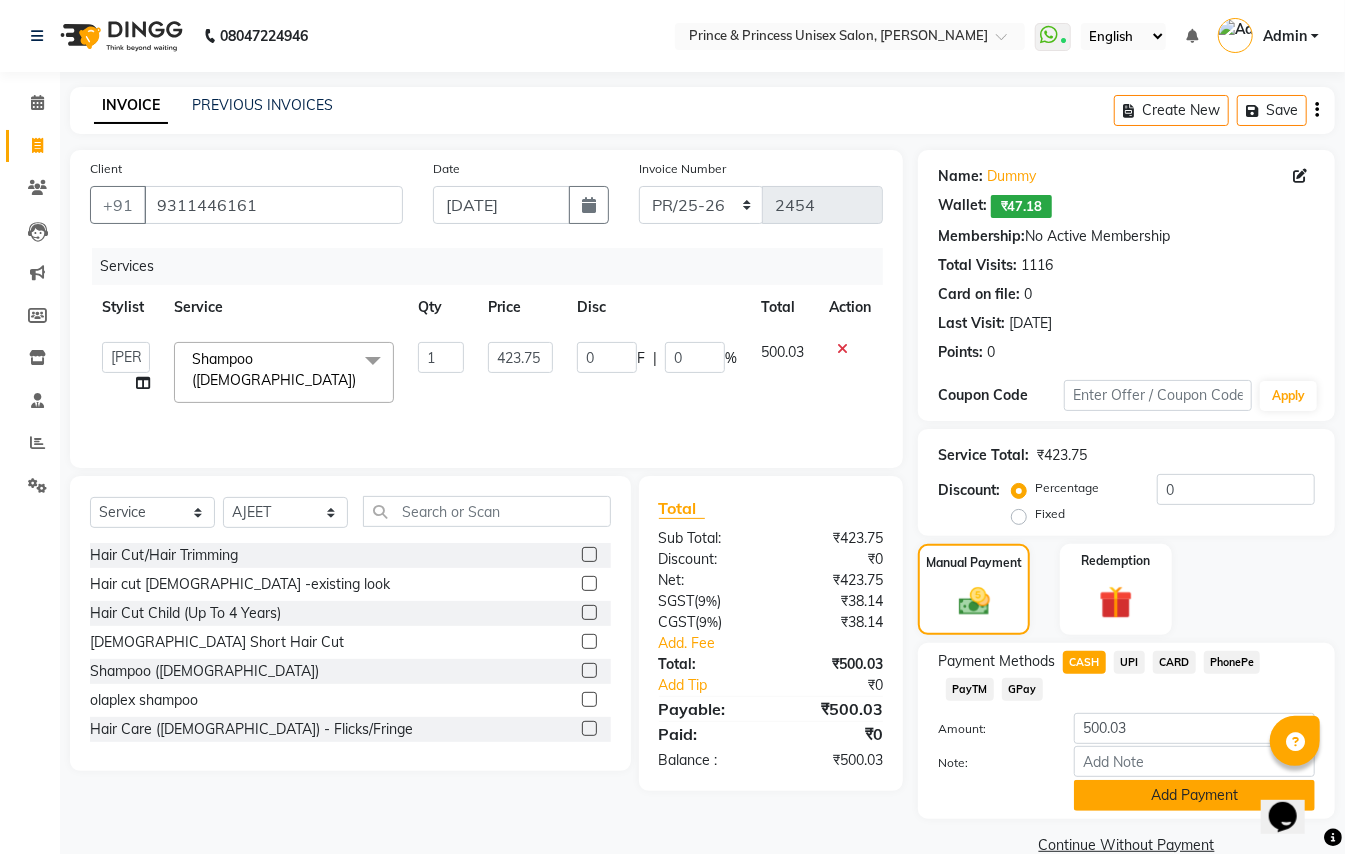 click on "Add Payment" 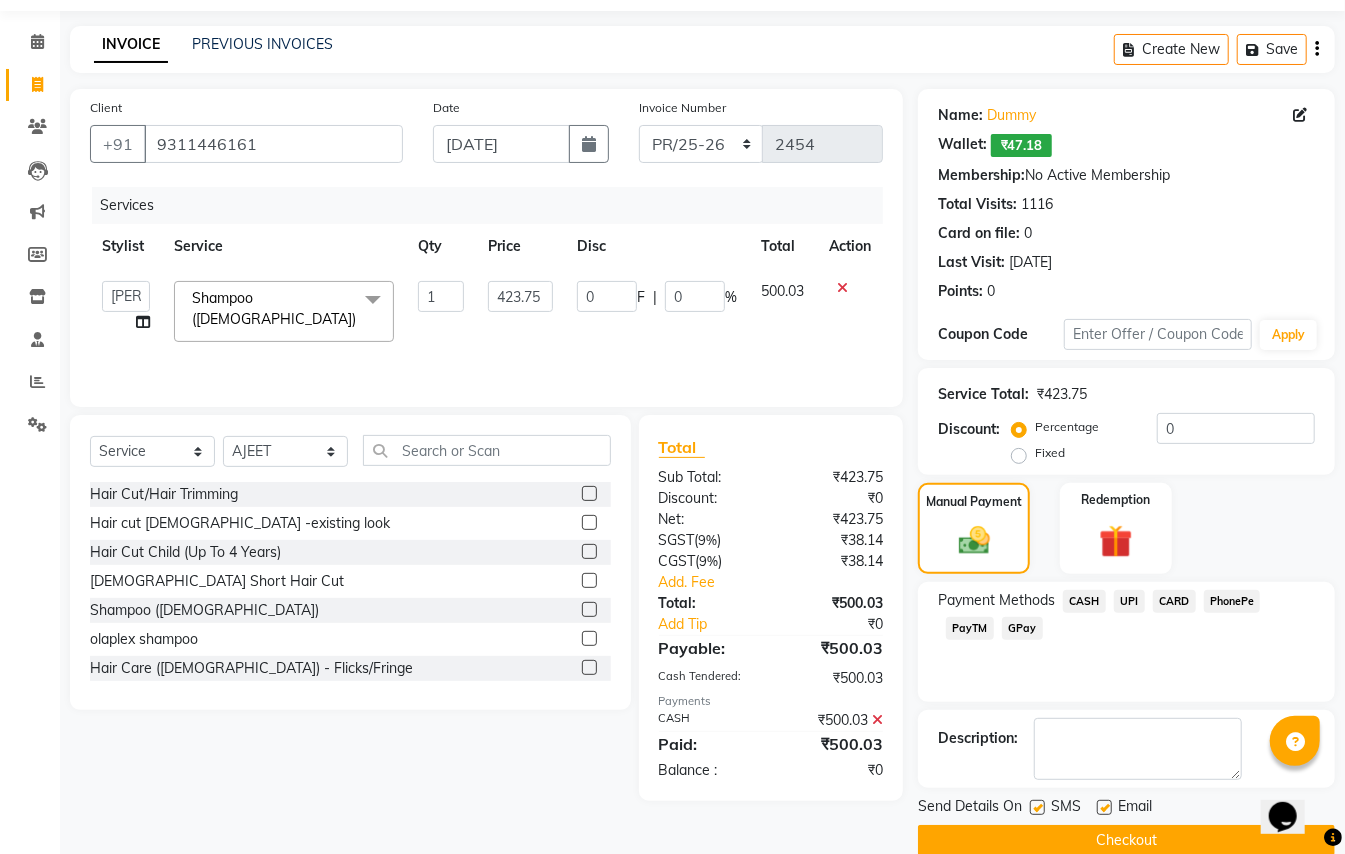 scroll, scrollTop: 94, scrollLeft: 0, axis: vertical 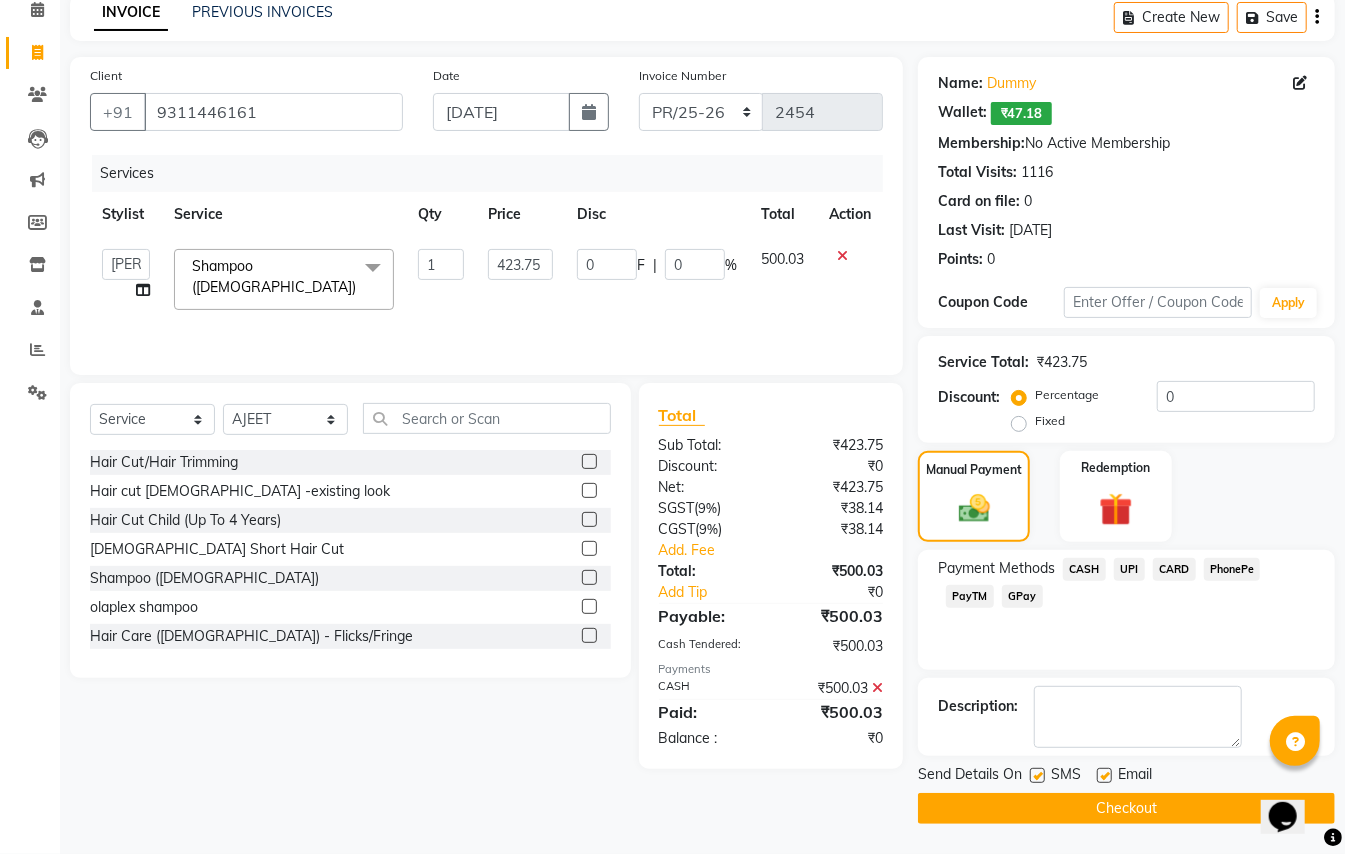 click on "Checkout" 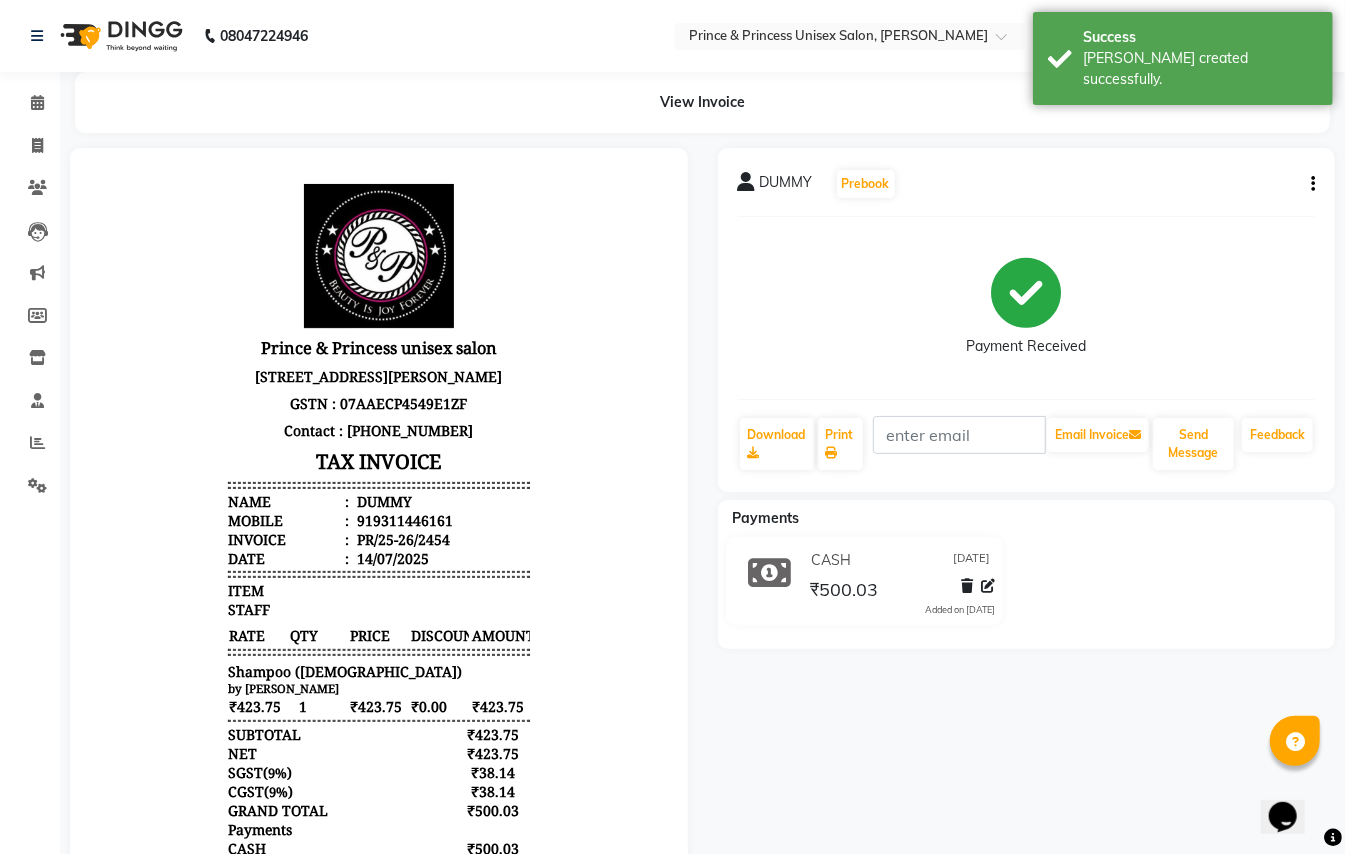 scroll, scrollTop: 0, scrollLeft: 0, axis: both 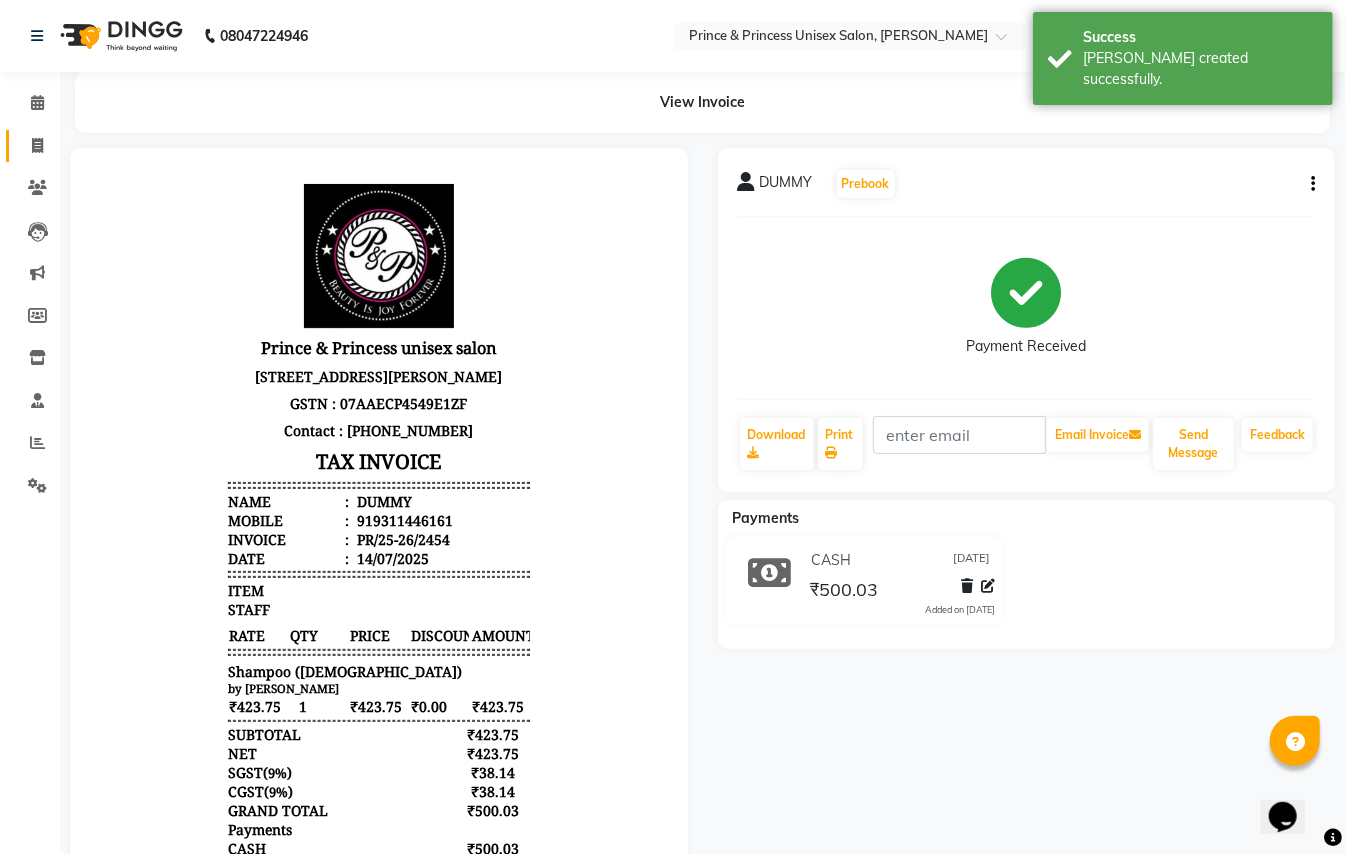 click on "Invoice" 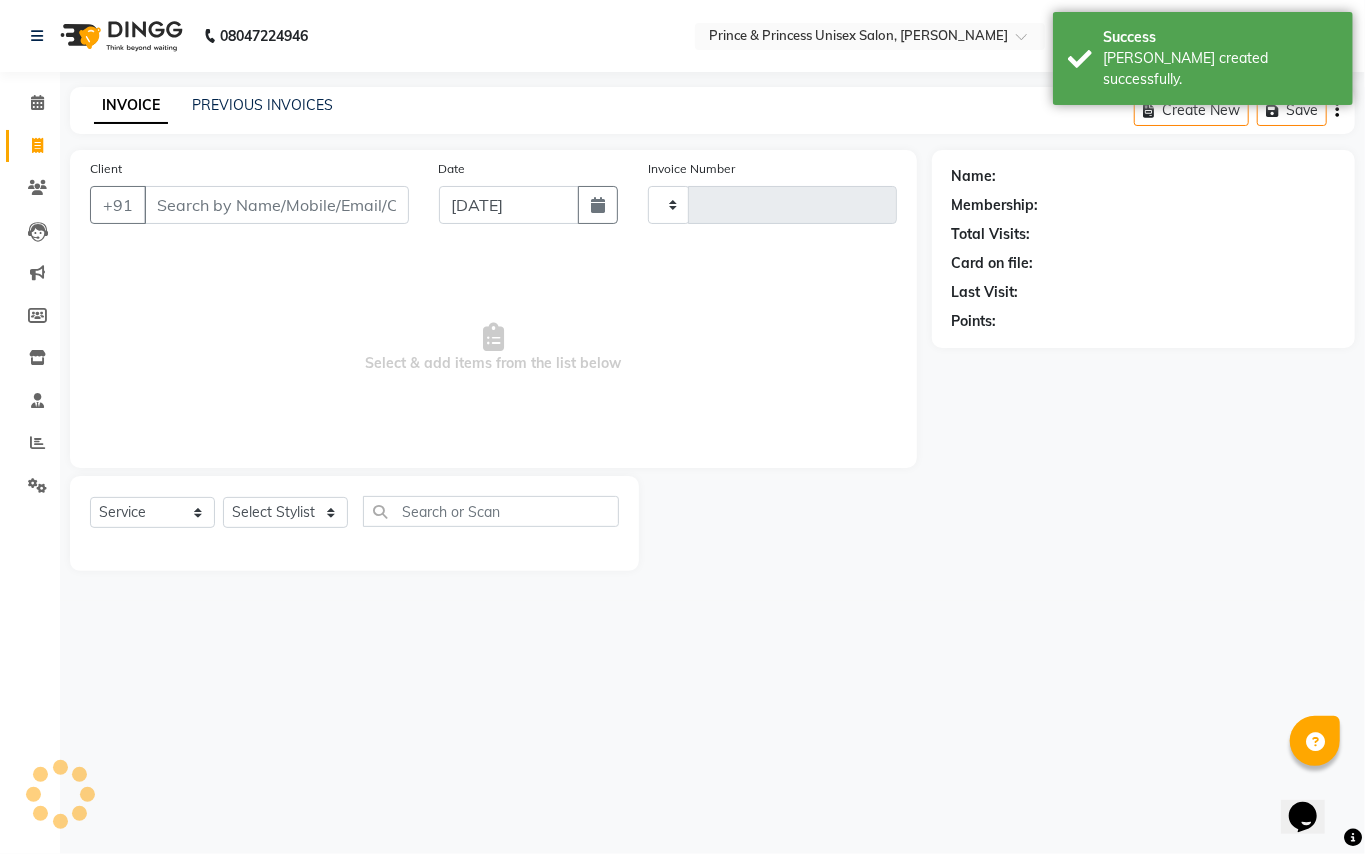 click on "Client" at bounding box center [276, 205] 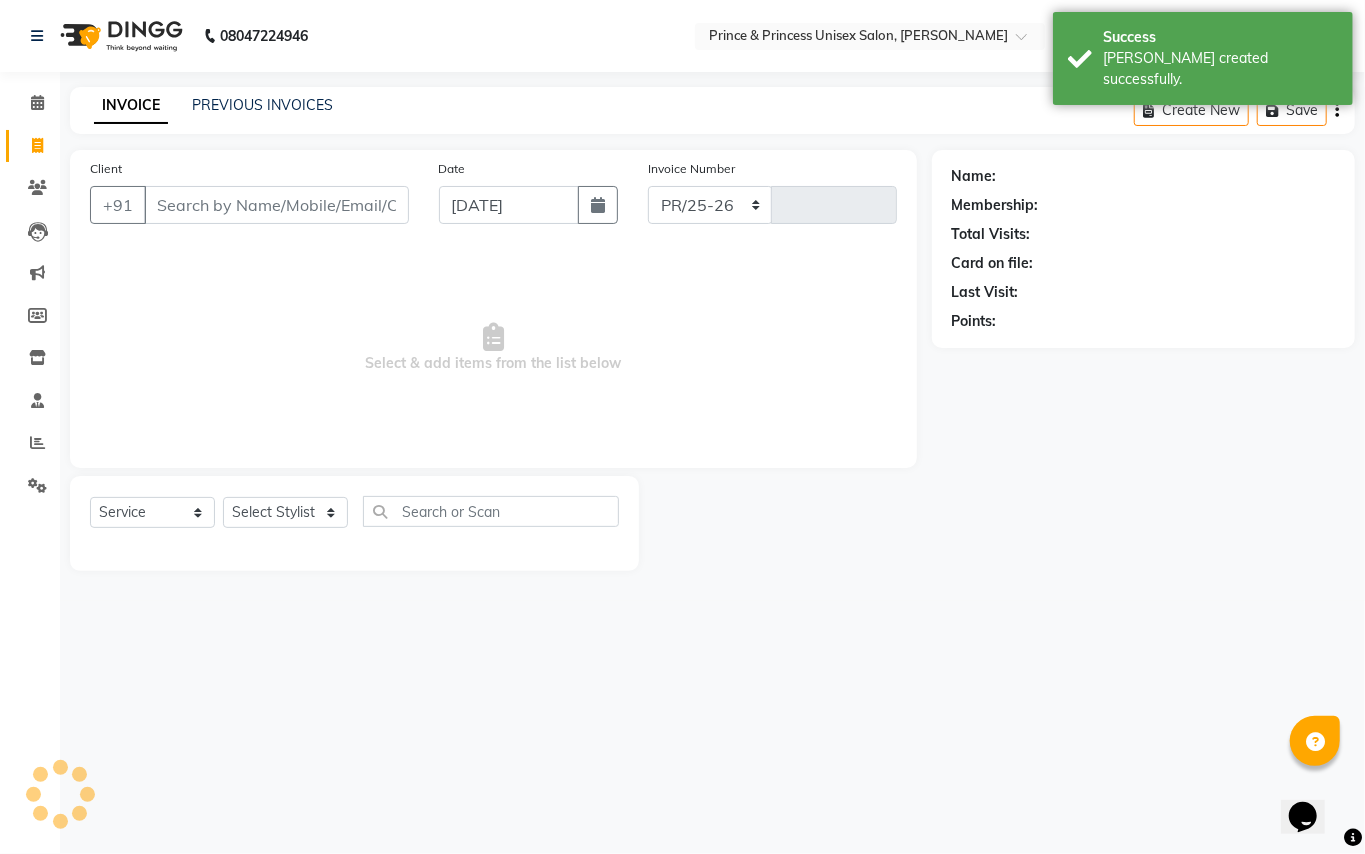 select on "3760" 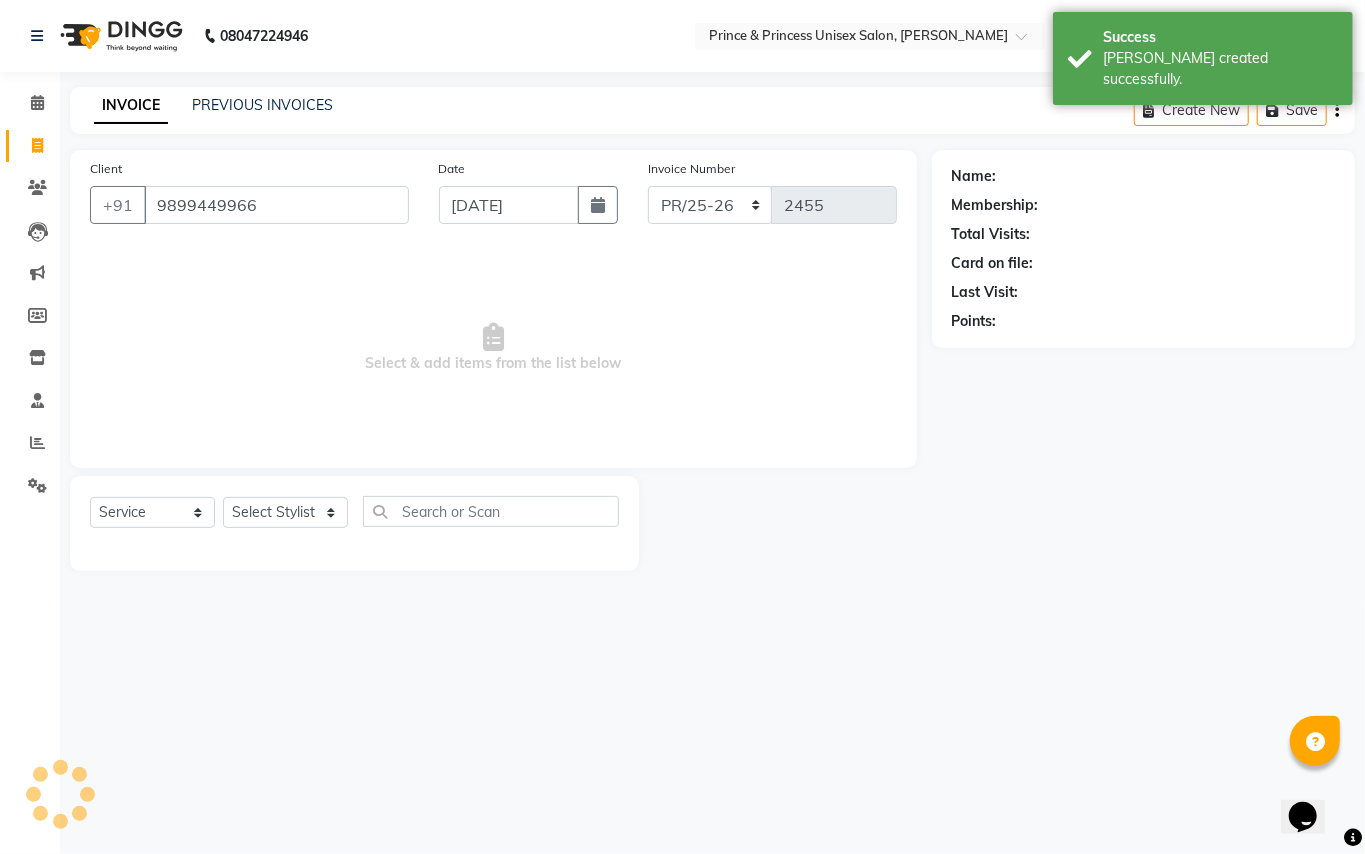 type on "9899449966" 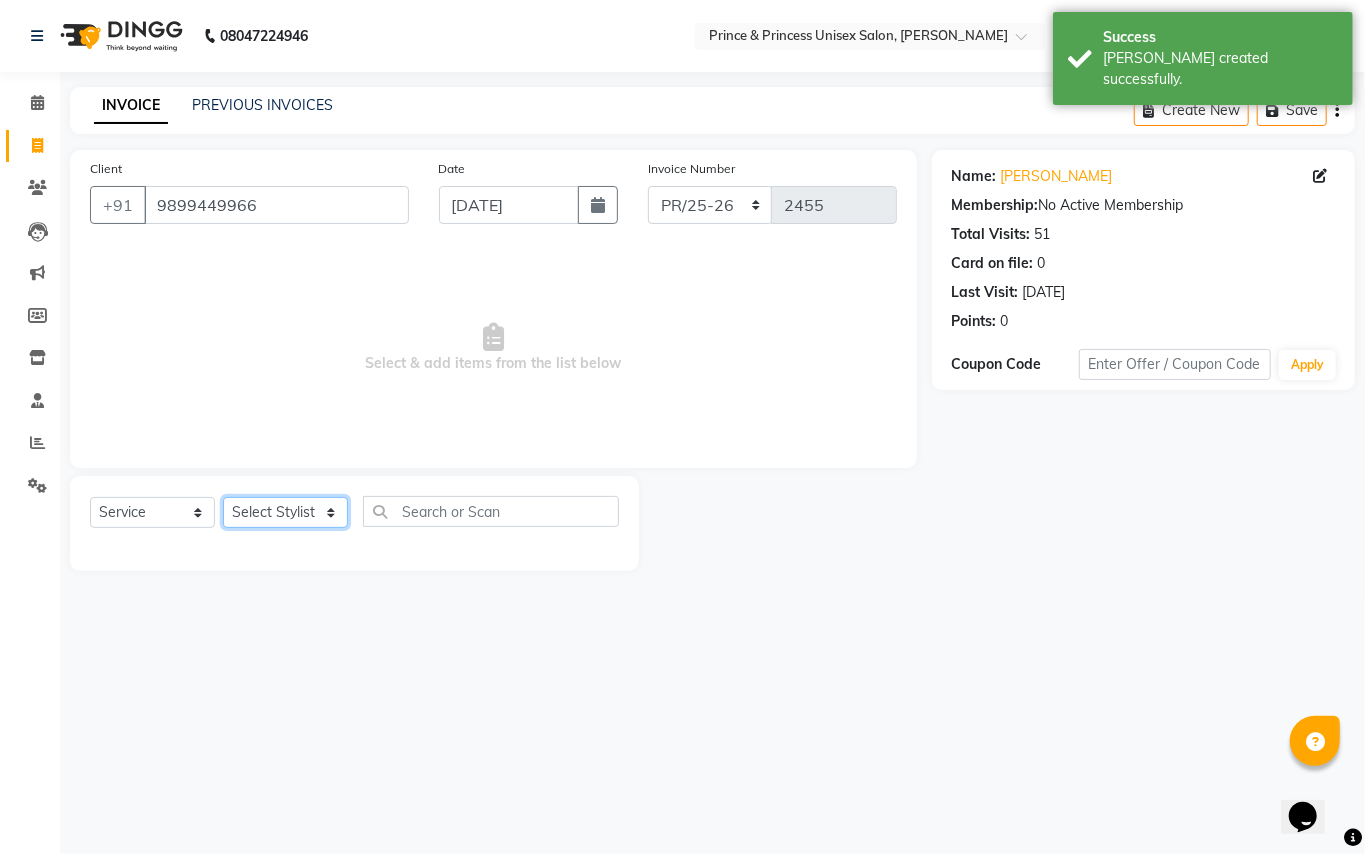 click on "Select Stylist ABHISHEK [PERSON_NAME] NEW [PERSON_NAME] [PERSON_NAME] [PERSON_NAME] [PERSON_NAME] RAHUL SANDEEP [PERSON_NAME] XYZ" 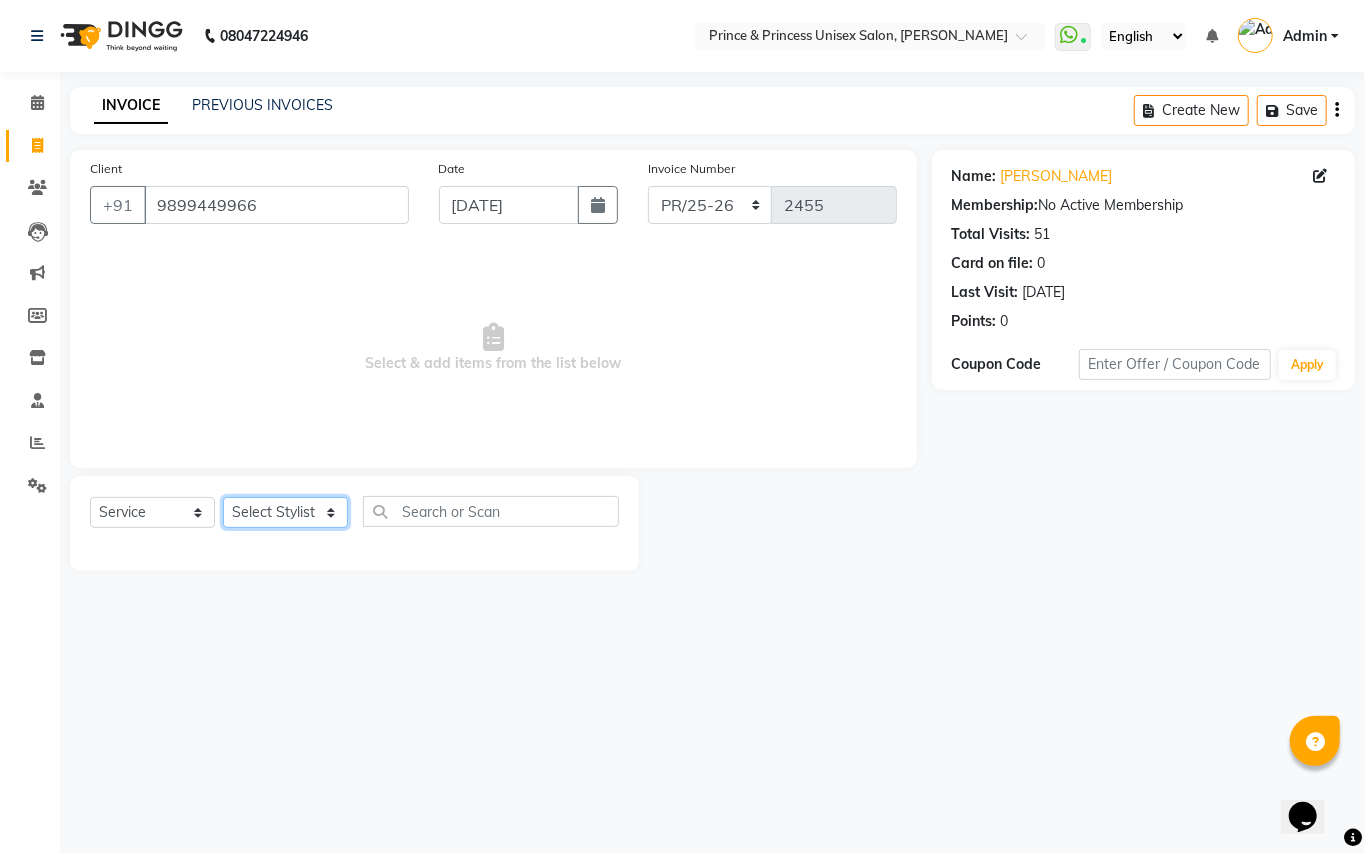 select on "17910" 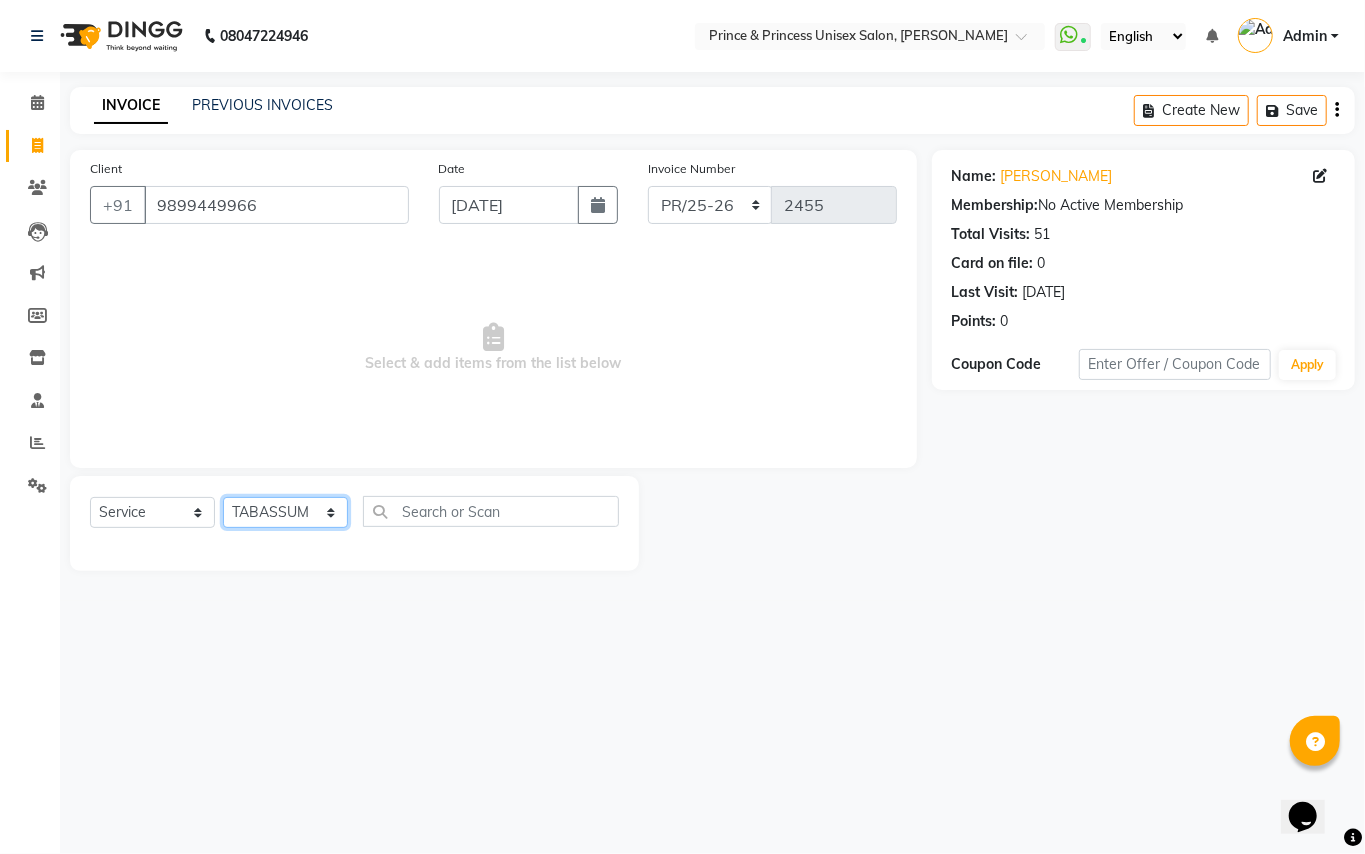 click on "Select Stylist ABHISHEK [PERSON_NAME] NEW [PERSON_NAME] [PERSON_NAME] [PERSON_NAME] [PERSON_NAME] RAHUL SANDEEP [PERSON_NAME] XYZ" 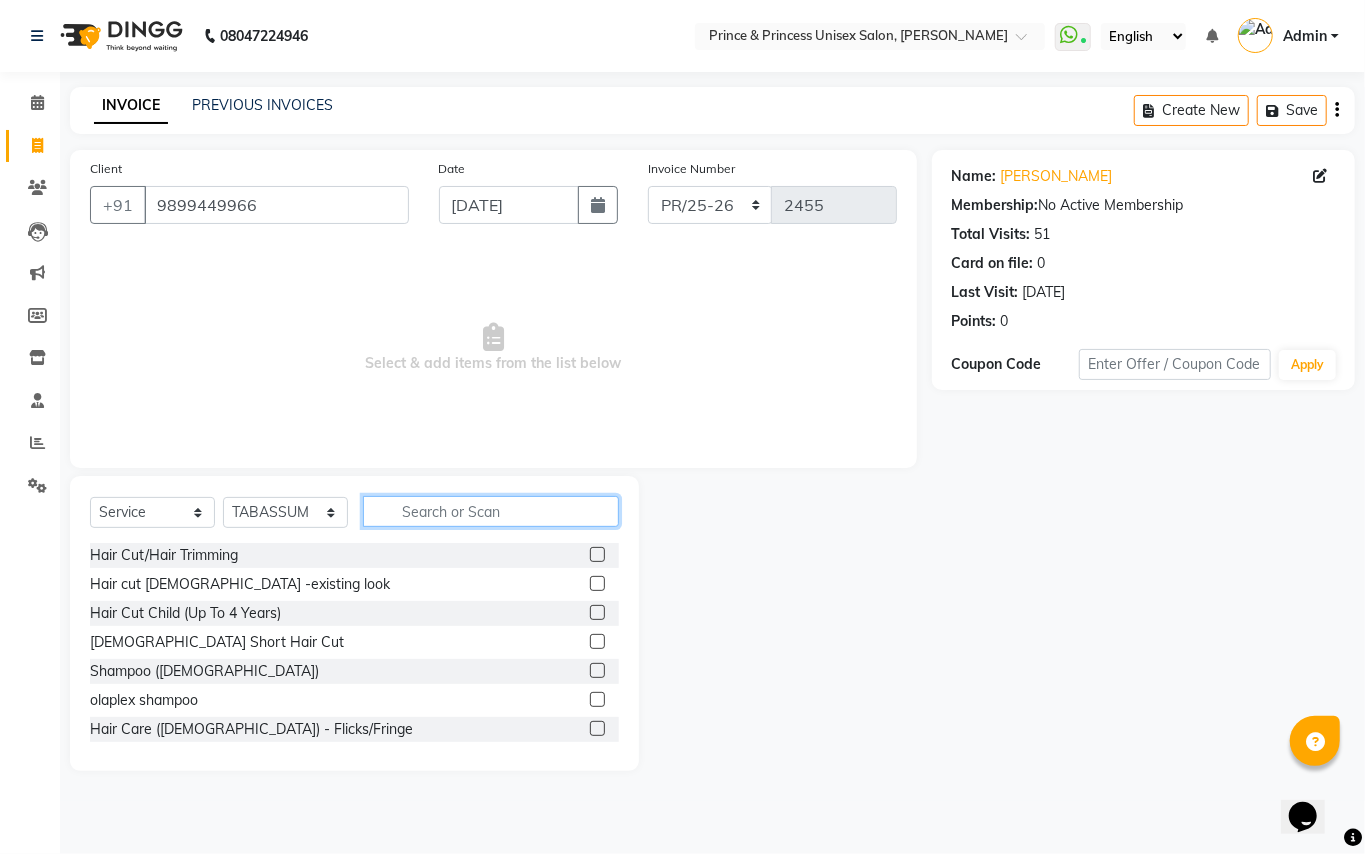 click 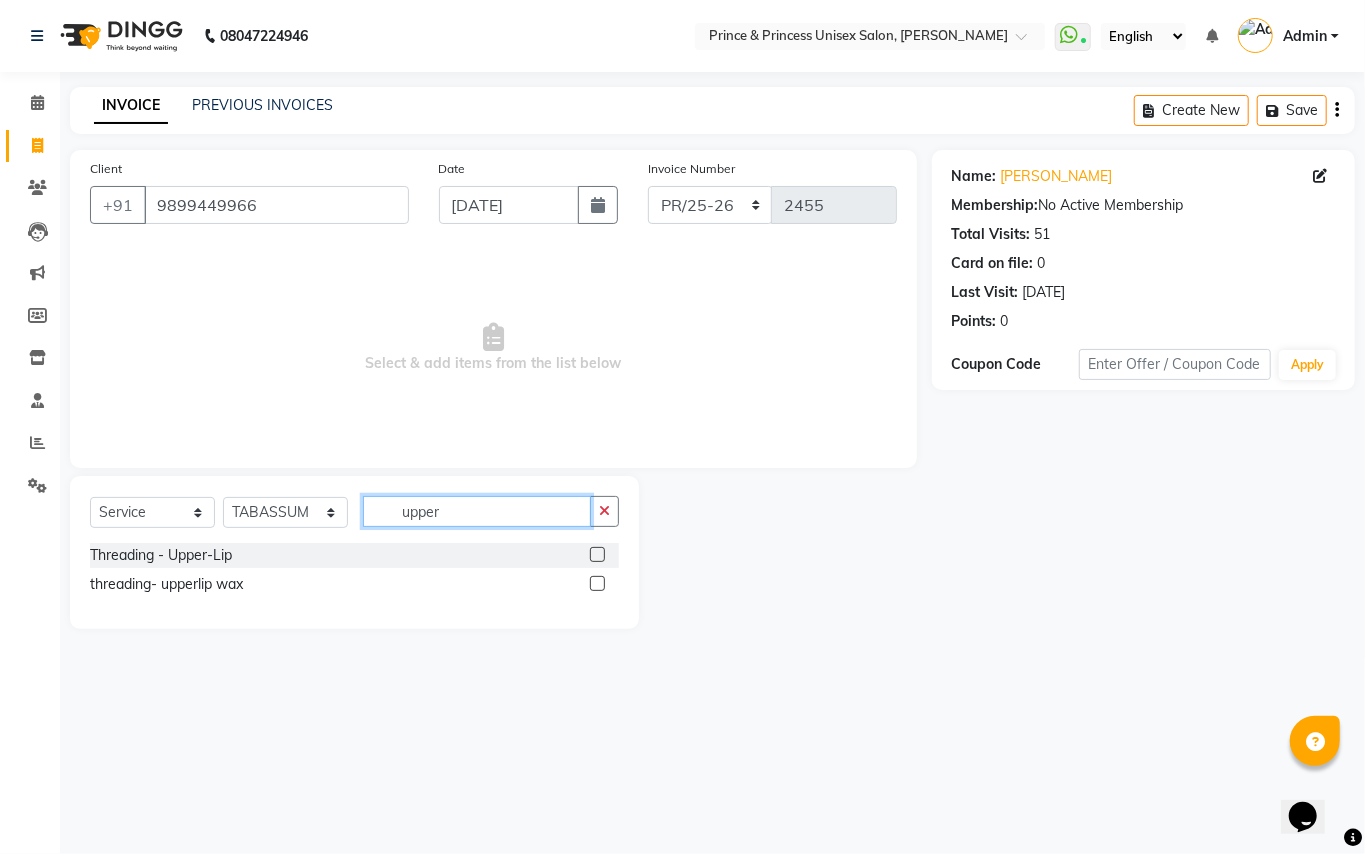 type on "upper" 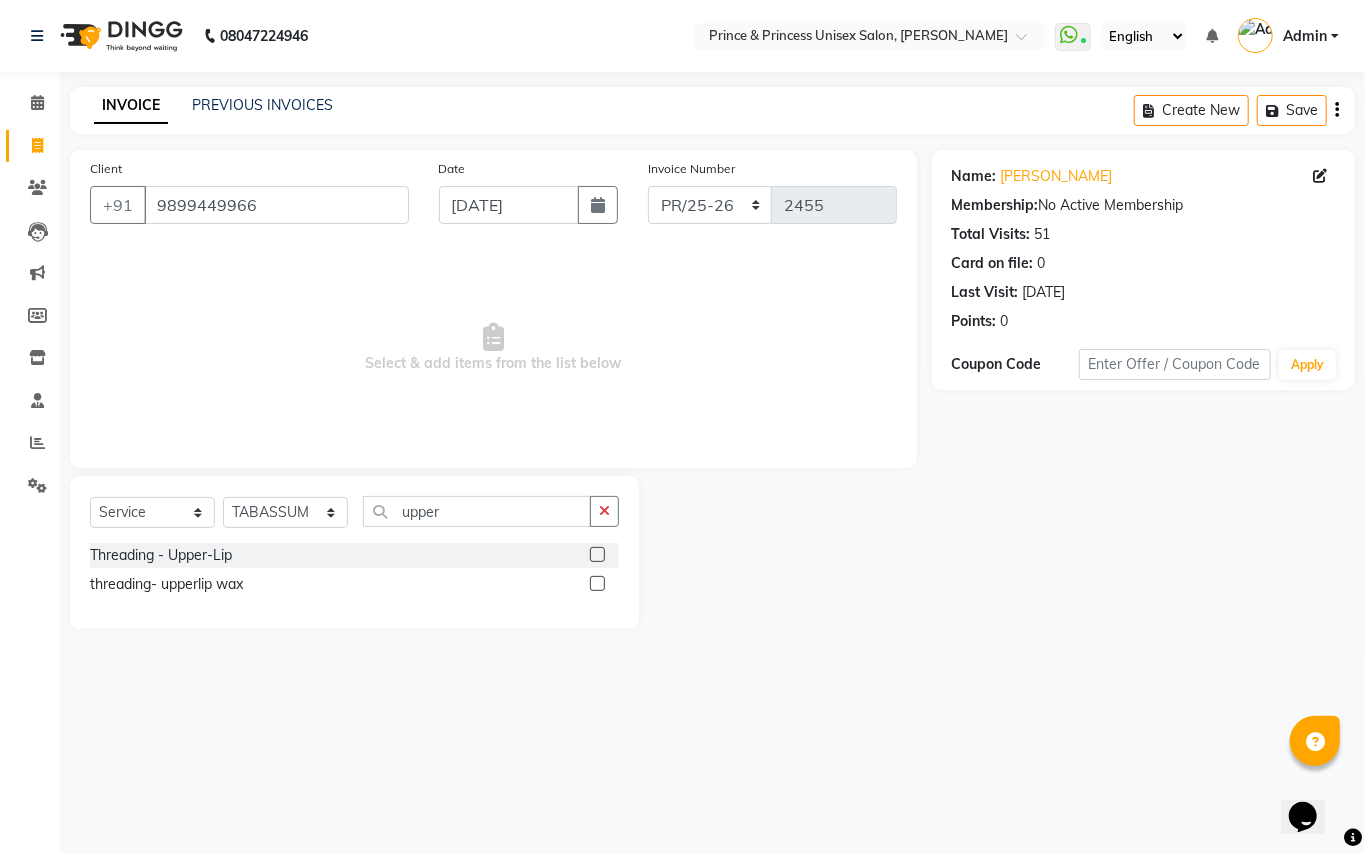 click 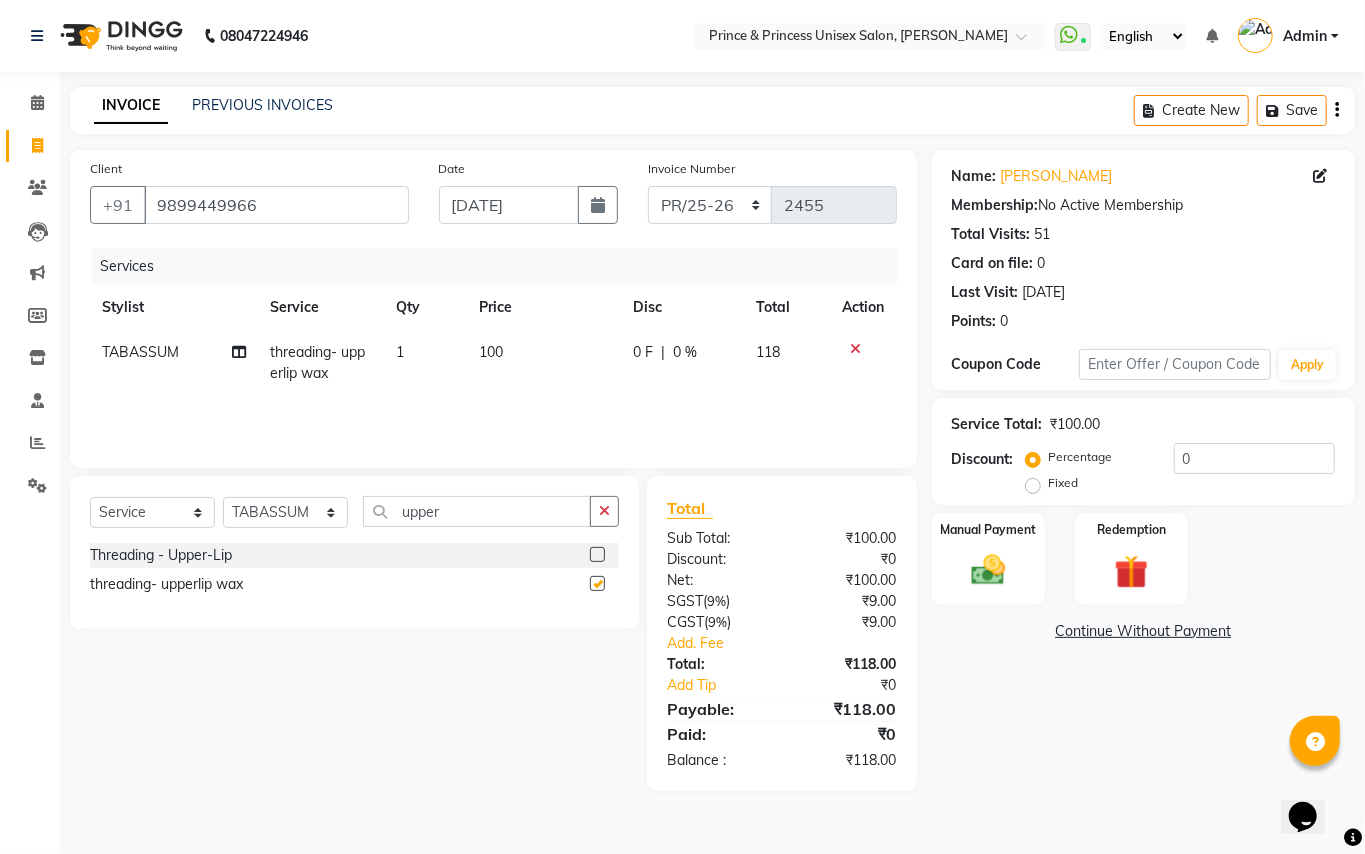 checkbox on "false" 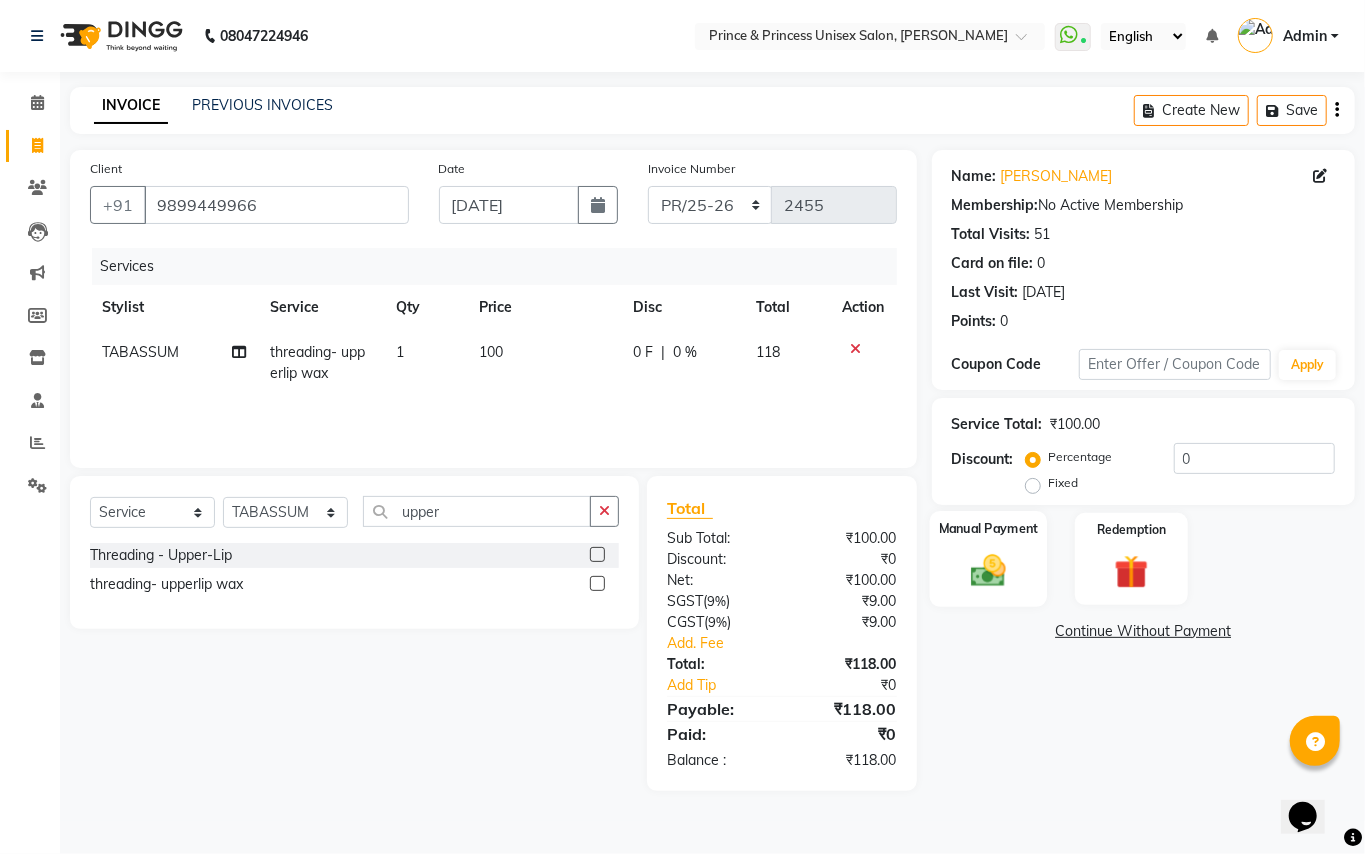 click on "Manual Payment" 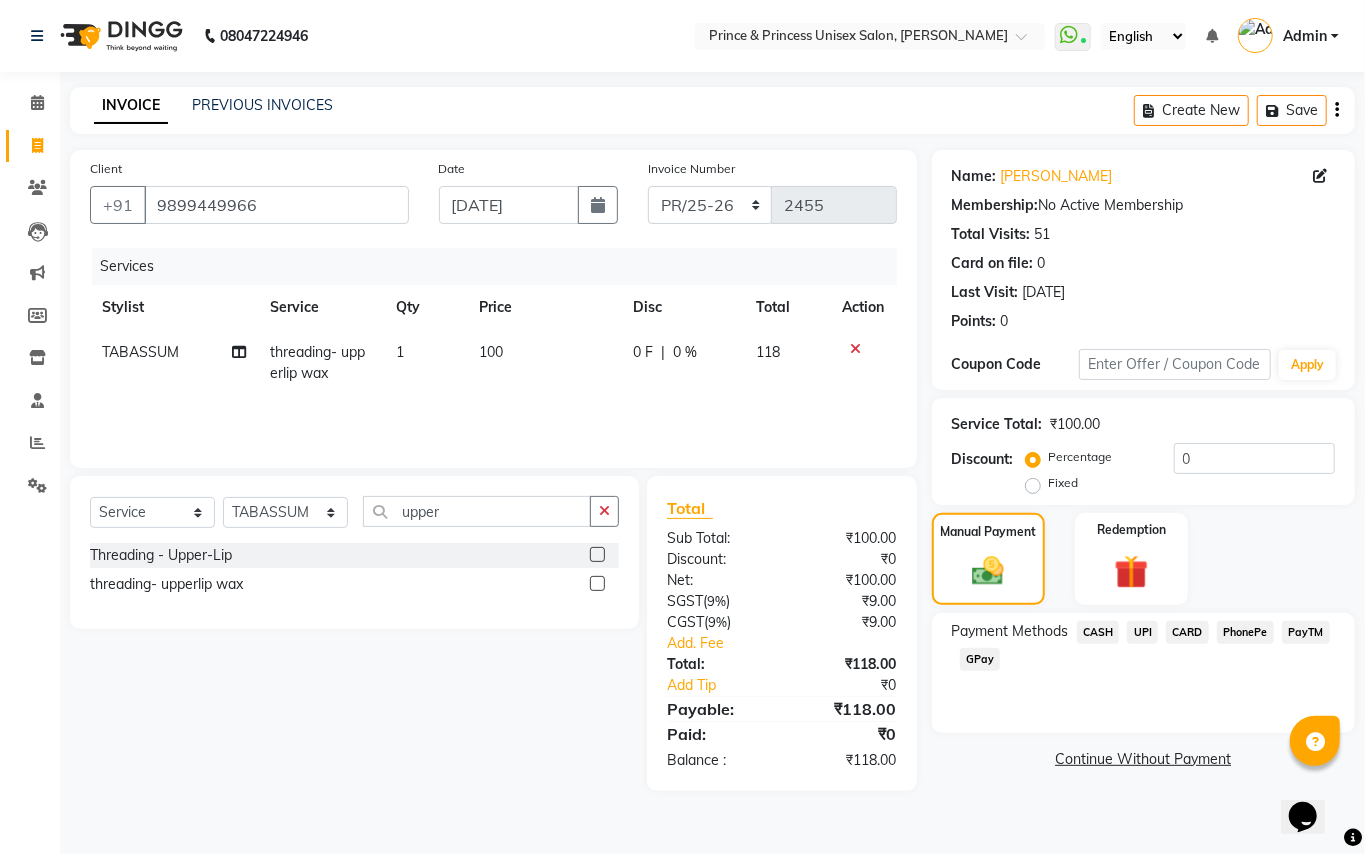 click on "CASH" 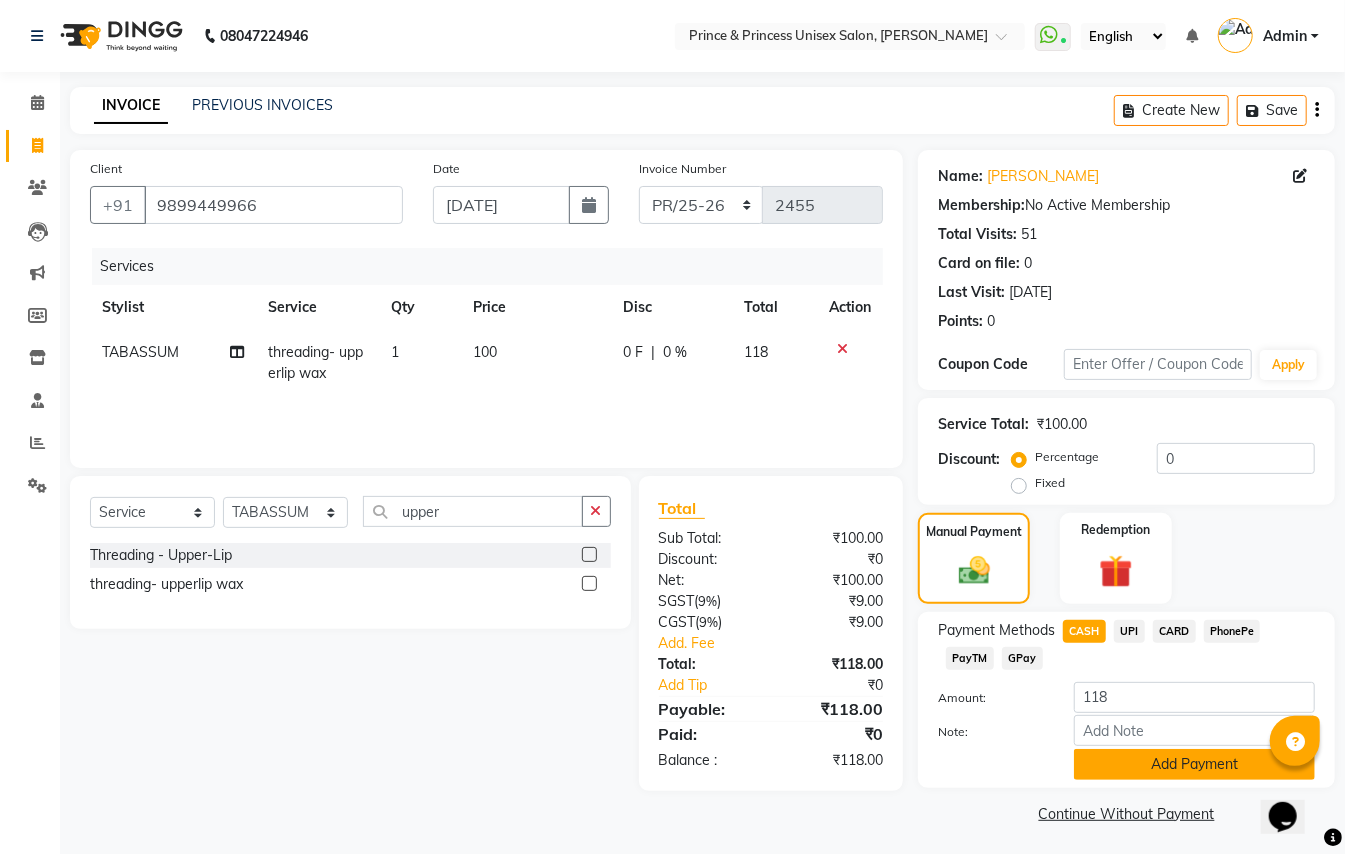 click on "Add Payment" 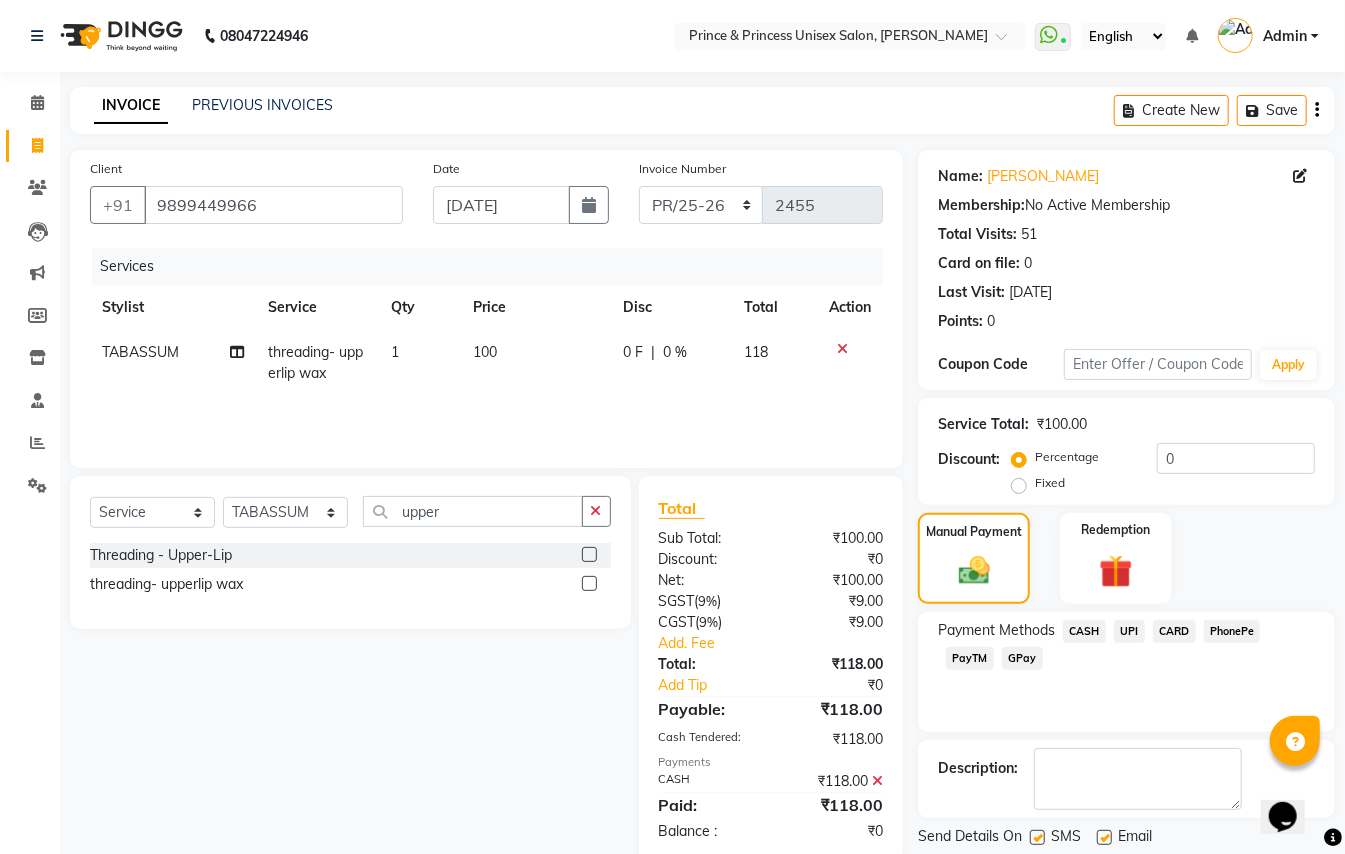 scroll, scrollTop: 62, scrollLeft: 0, axis: vertical 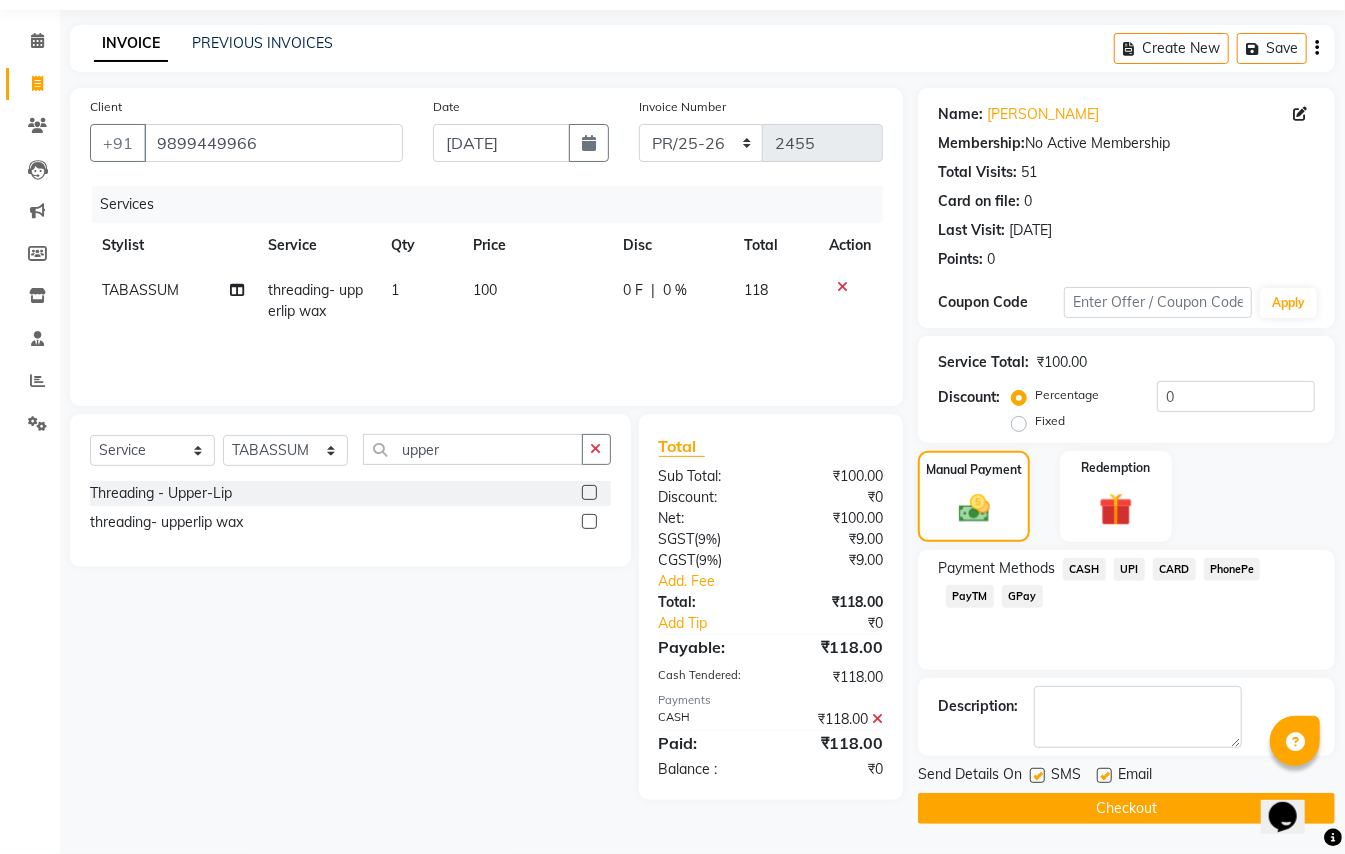drag, startPoint x: 1134, startPoint y: 805, endPoint x: 1141, endPoint y: 793, distance: 13.892444 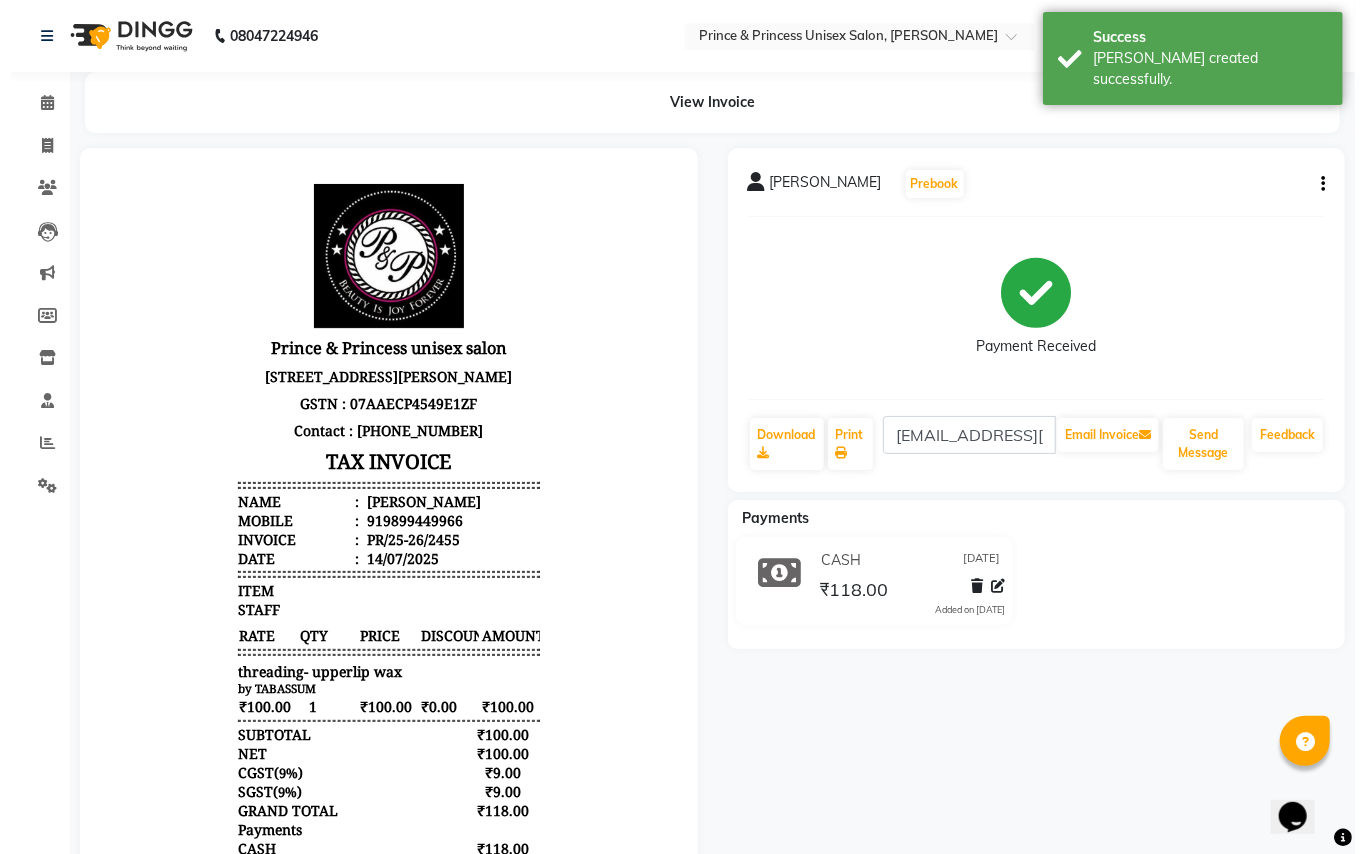 scroll, scrollTop: 0, scrollLeft: 0, axis: both 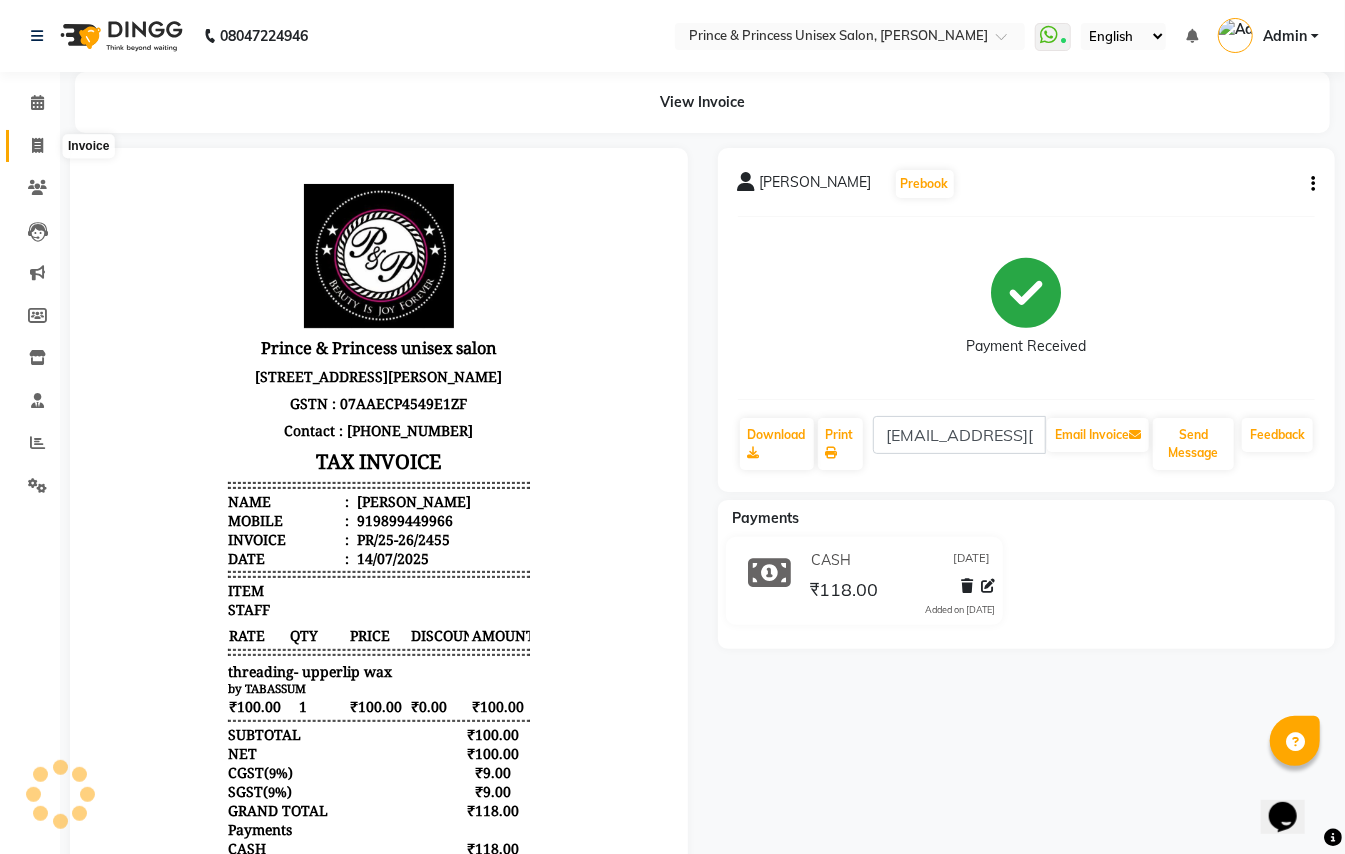 click 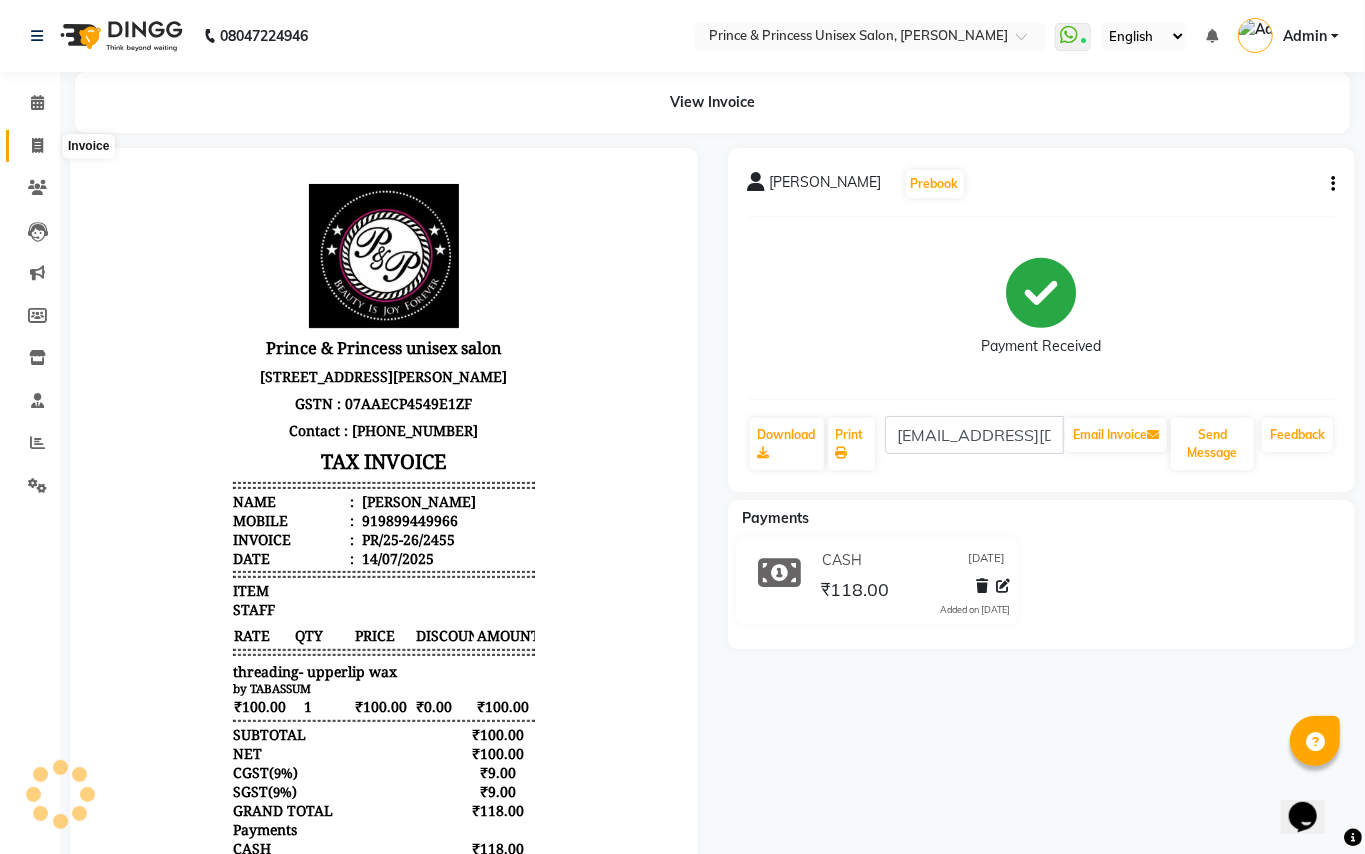 select on "service" 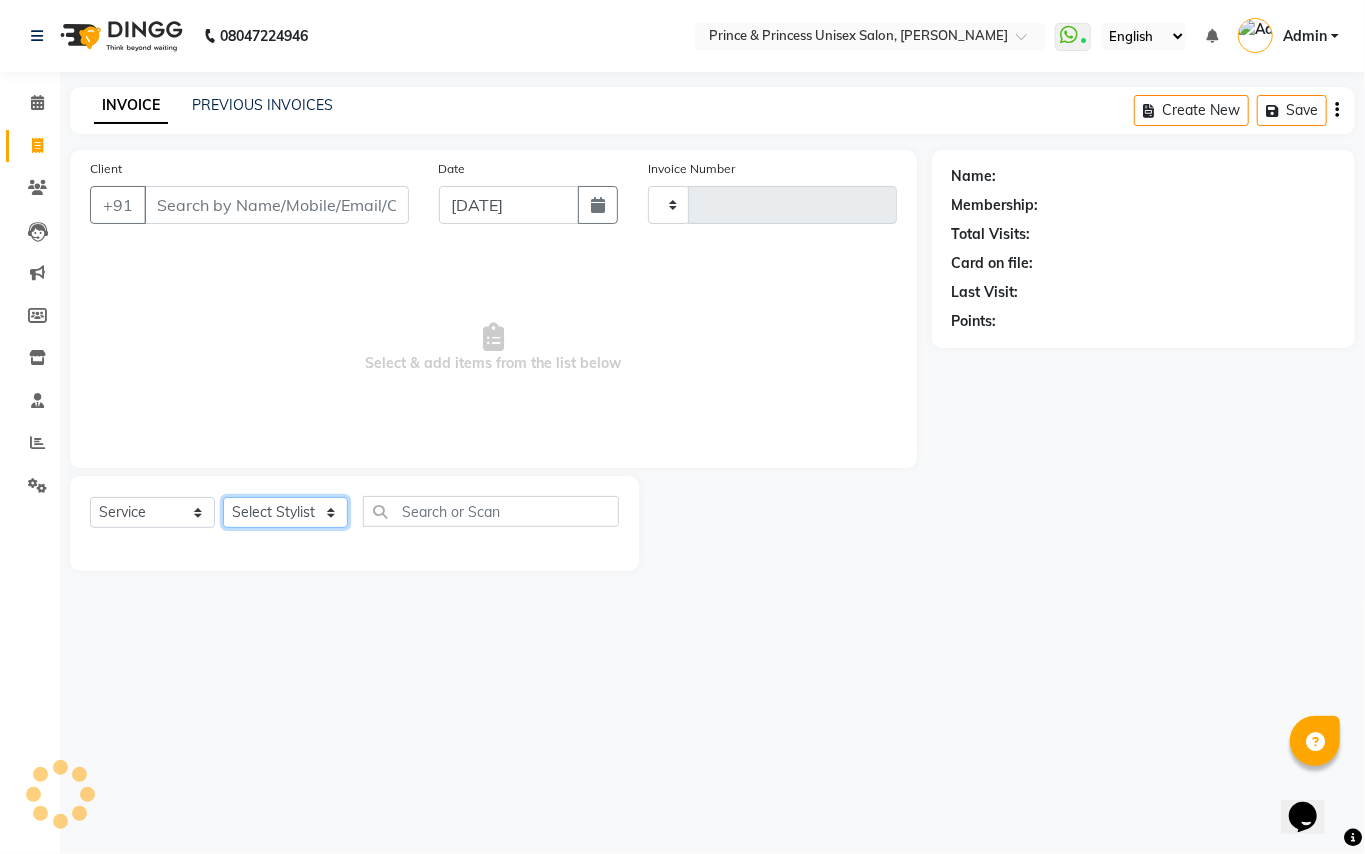 click on "Select Stylist" 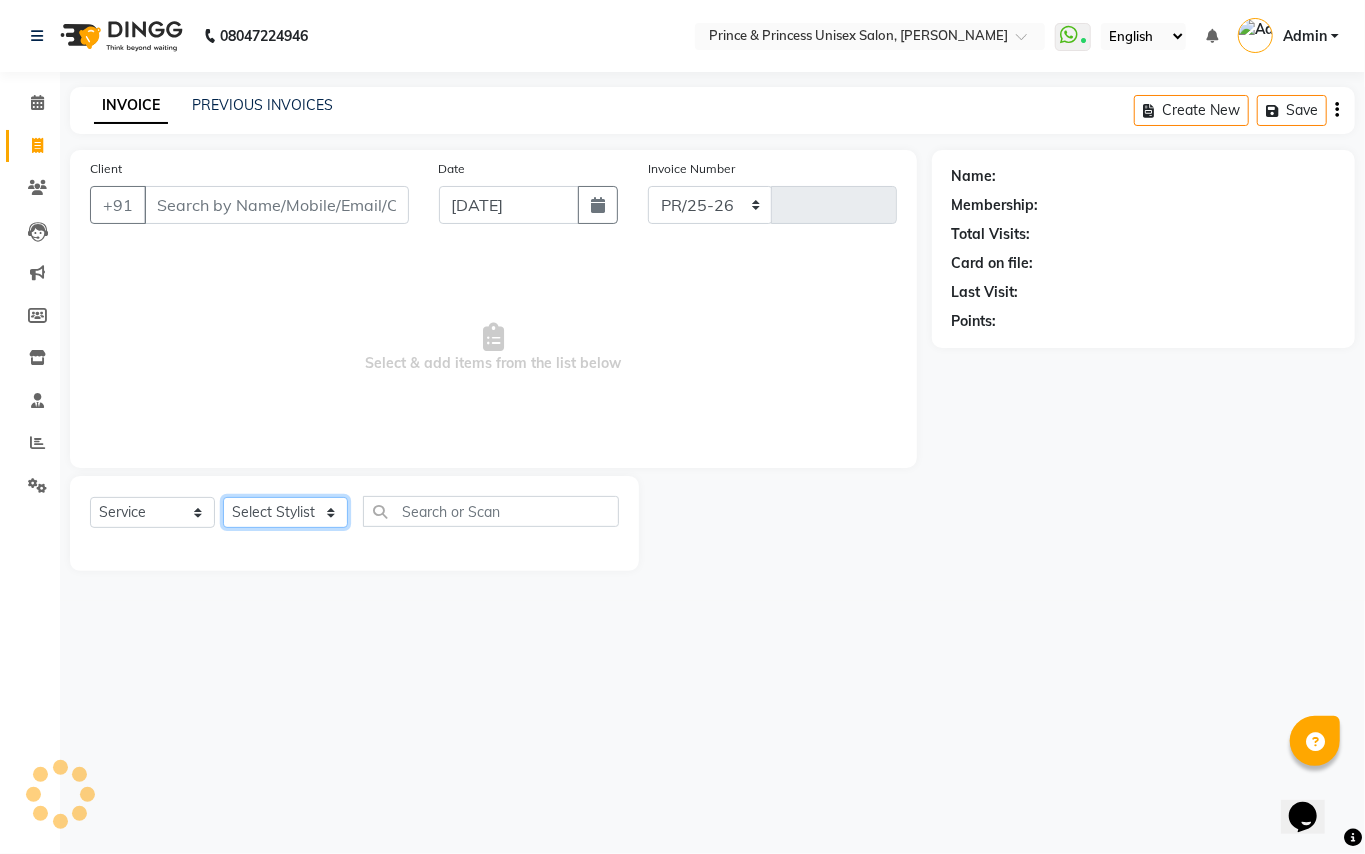 select on "3760" 